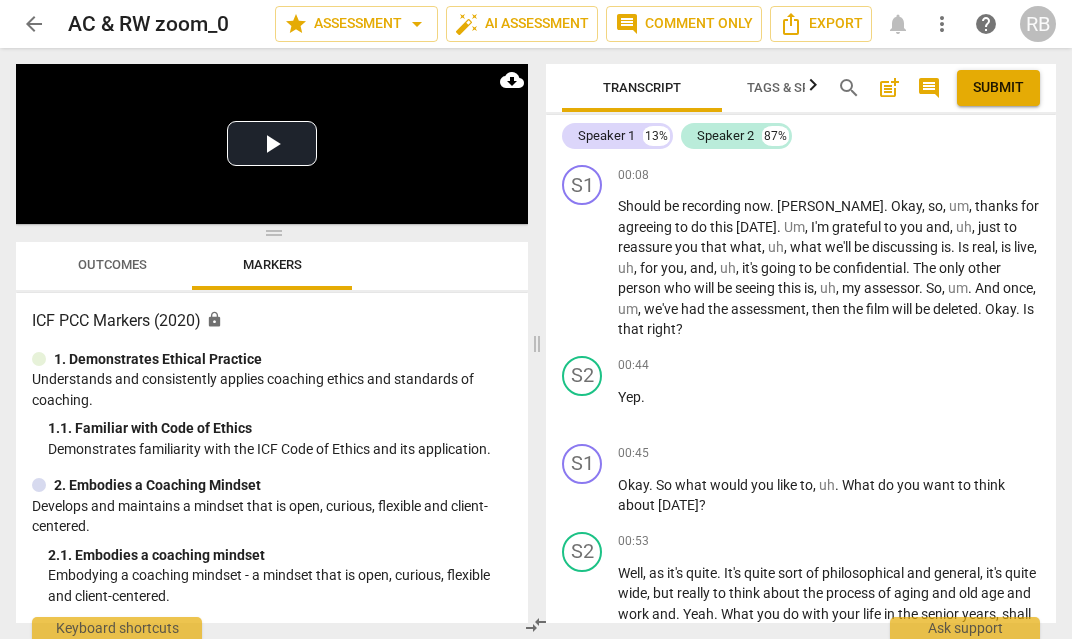scroll, scrollTop: 0, scrollLeft: 0, axis: both 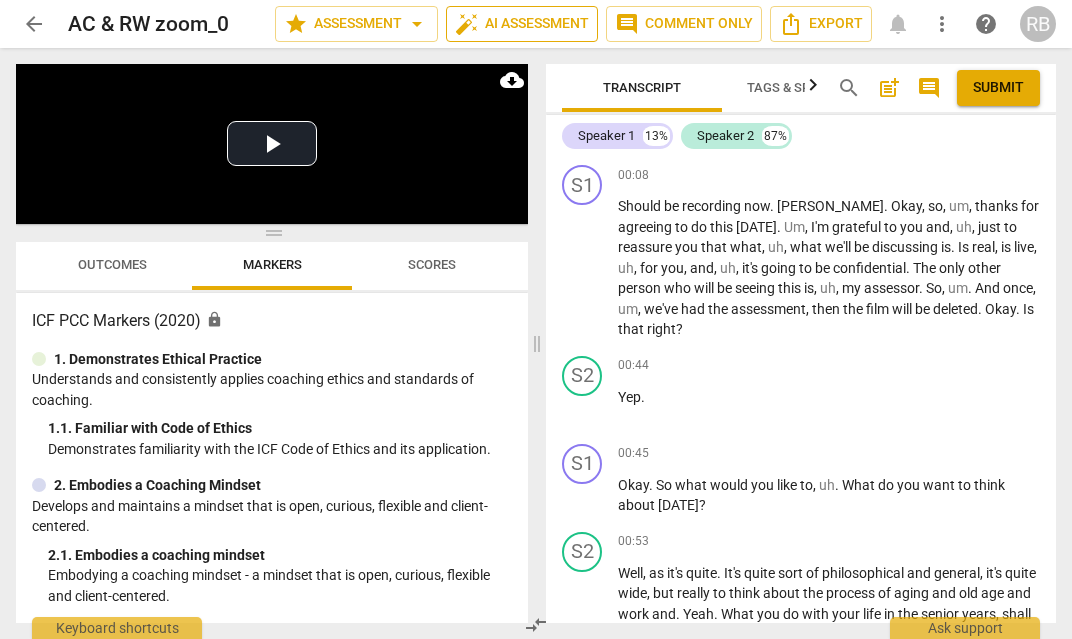 click on "auto_fix_high    AI Assessment" at bounding box center (522, 24) 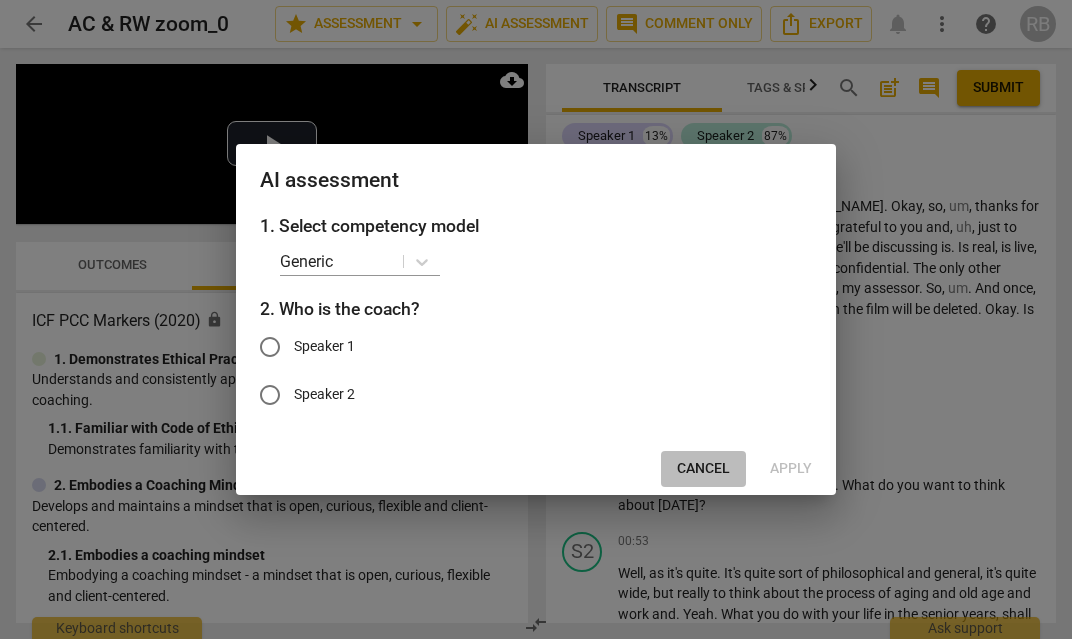 click on "Cancel" at bounding box center [703, 469] 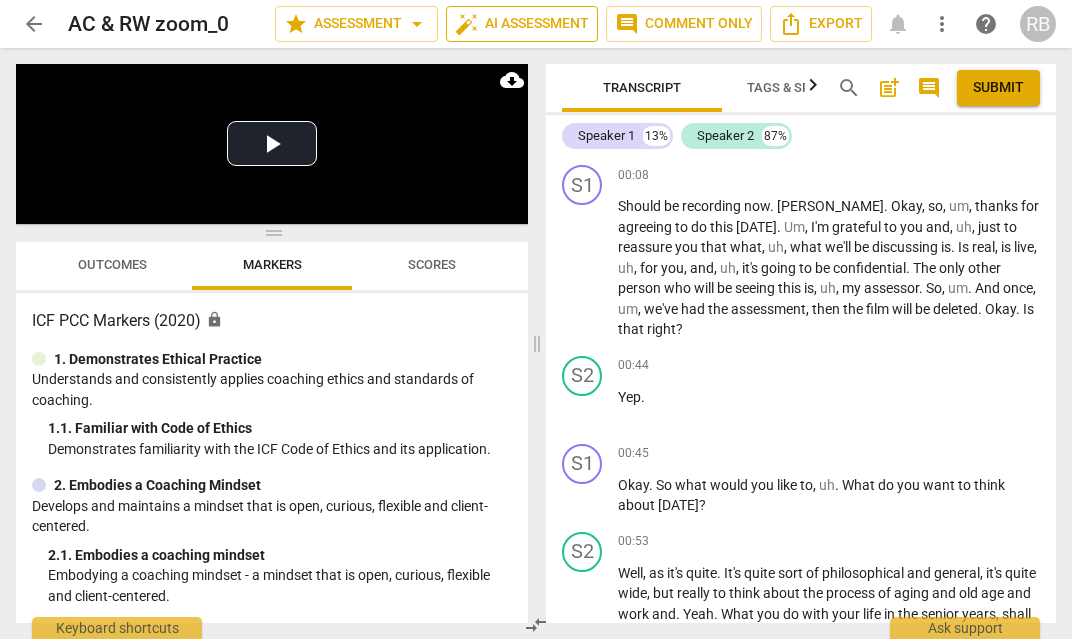 click on "auto_fix_high    AI Assessment" at bounding box center [522, 24] 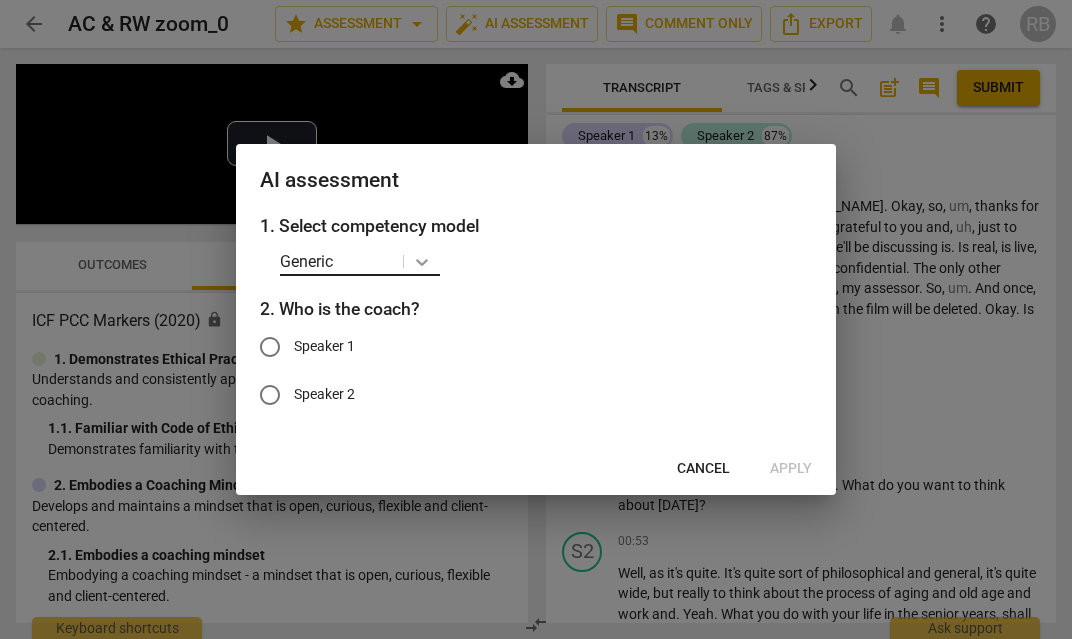 click 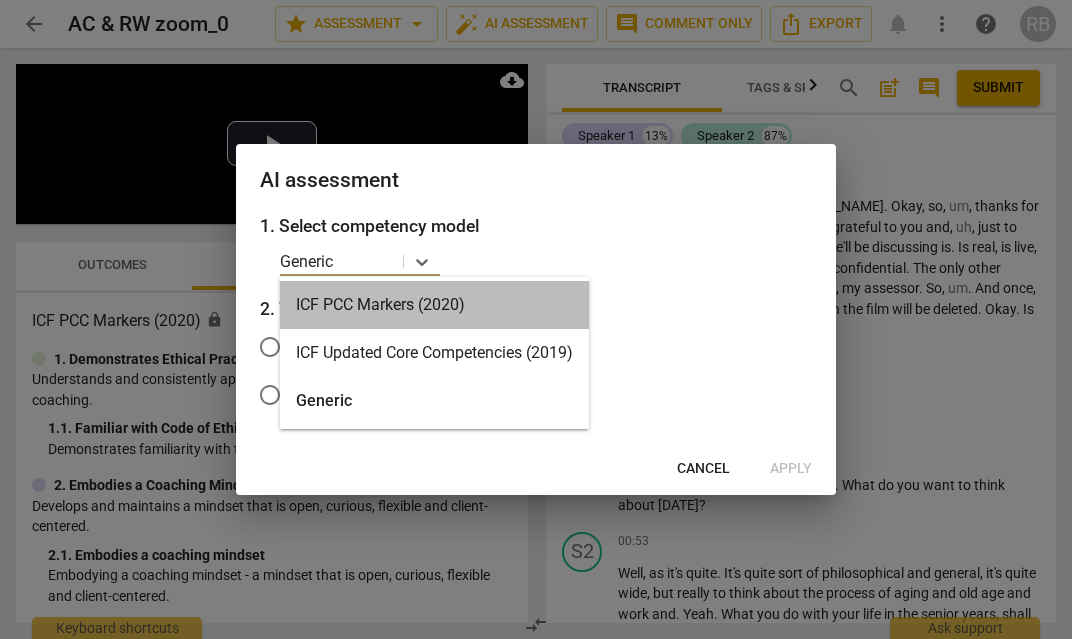 click on "ICF PCC Markers (2020)" at bounding box center [434, 305] 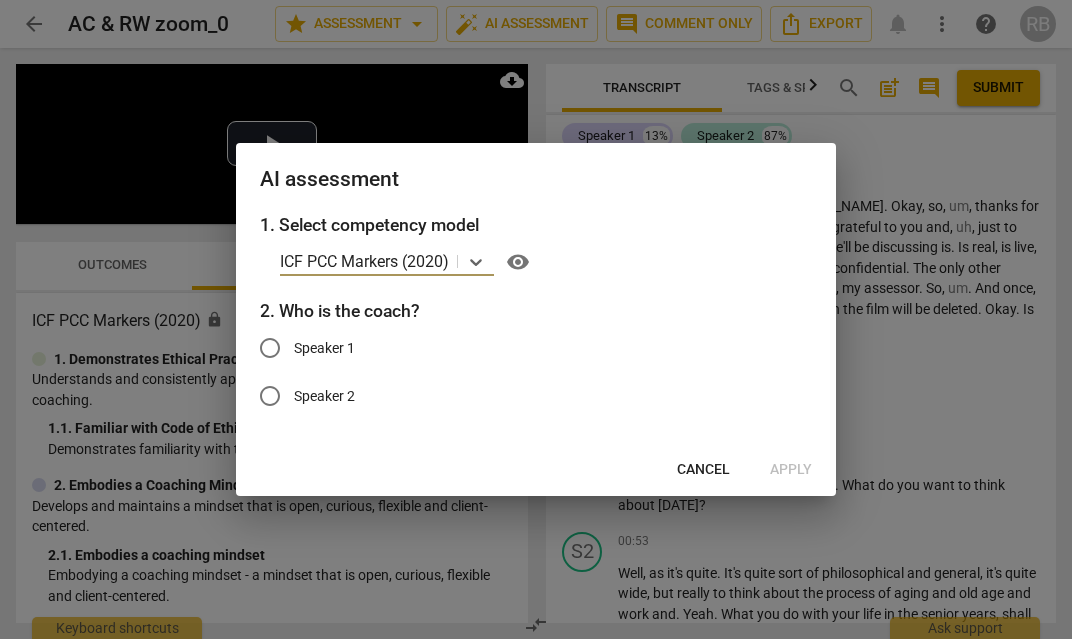 click on "Speaker 1" at bounding box center (270, 348) 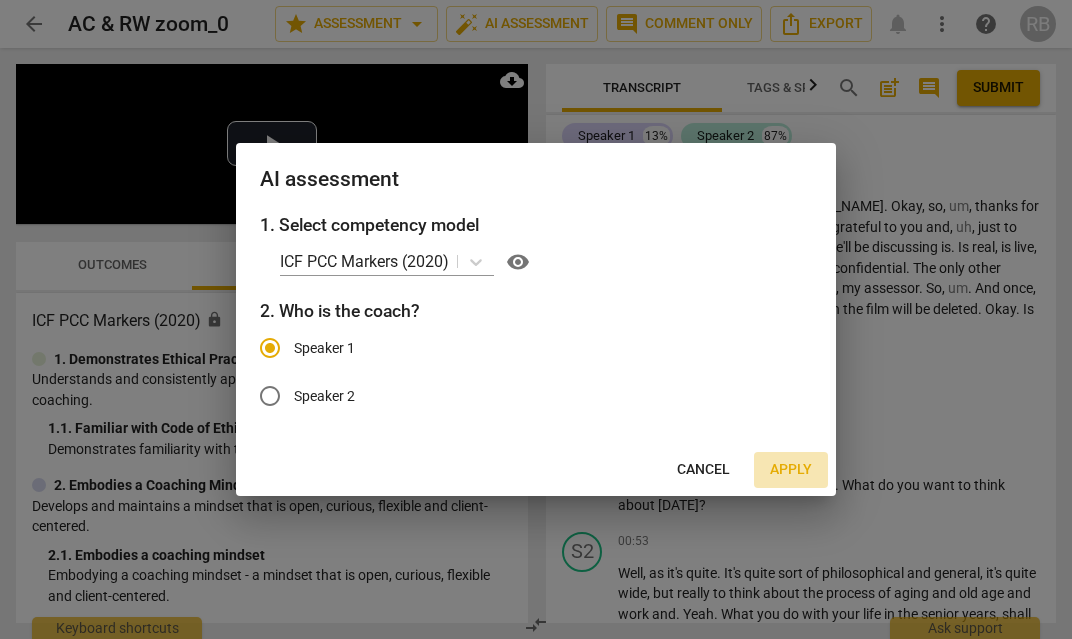 click on "Apply" at bounding box center (791, 470) 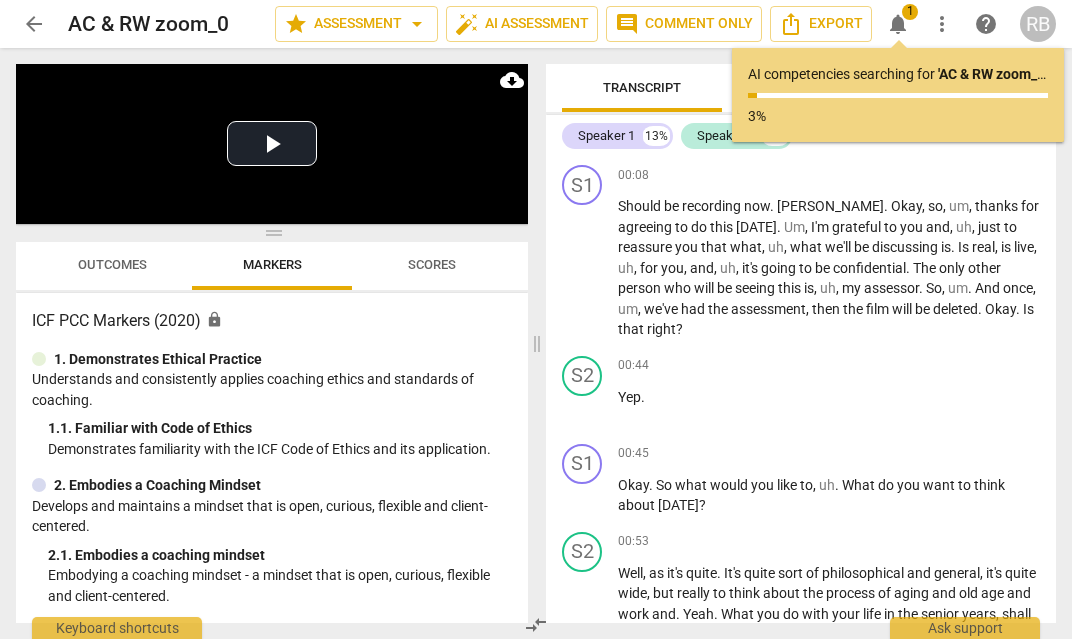 click on "arrow_back" at bounding box center [34, 24] 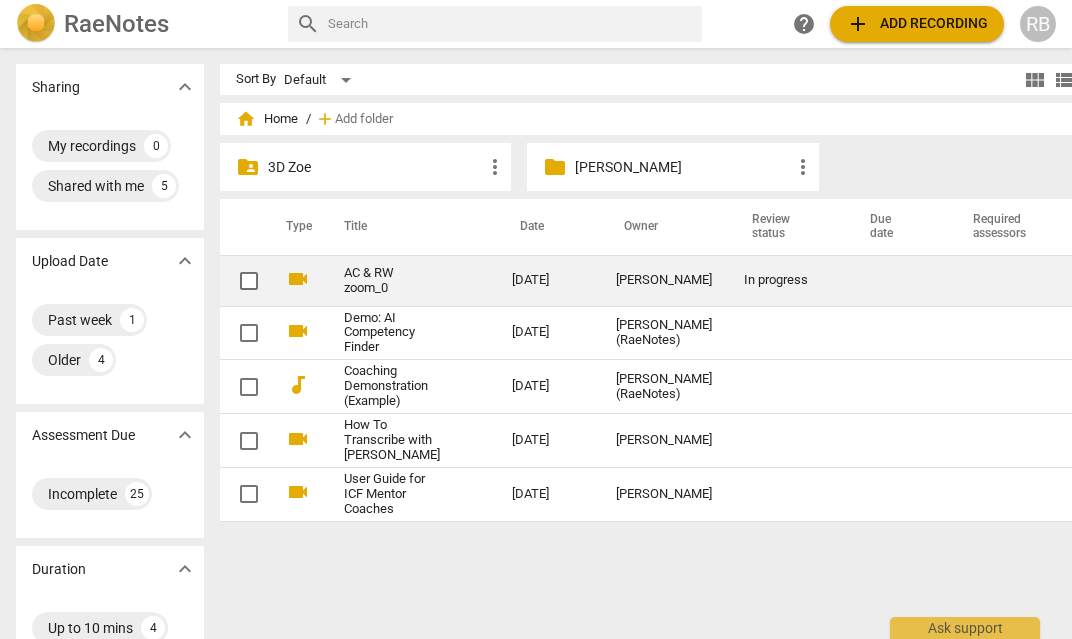 click on "[PERSON_NAME]" at bounding box center [682, 167] 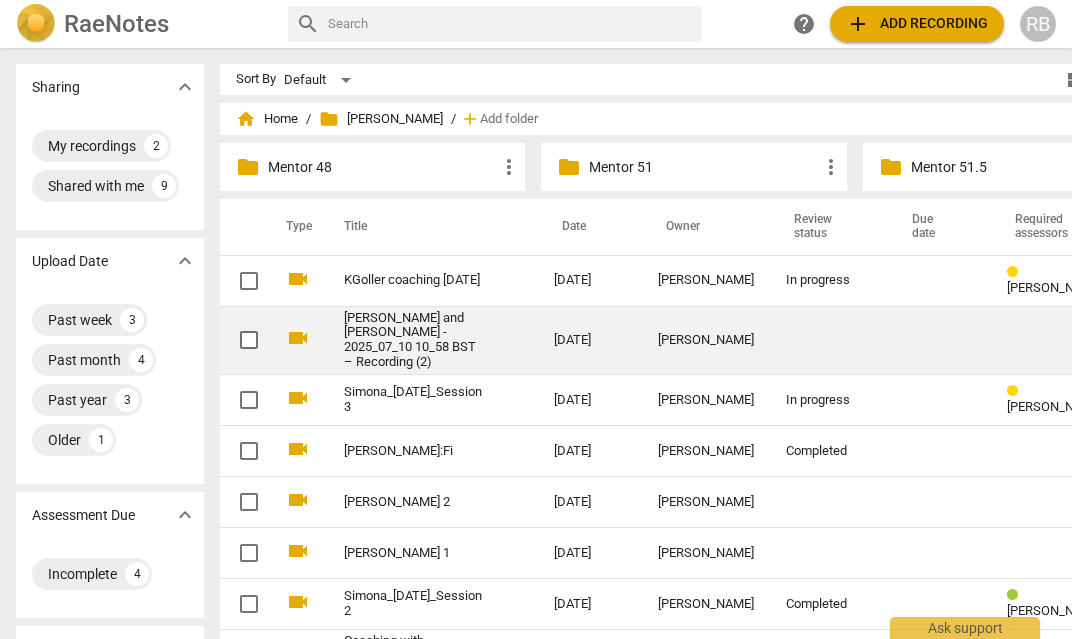 click on "[PERSON_NAME] and [PERSON_NAME] - 2025_07_10 10_58 BST – Recording (2)" at bounding box center [413, 341] 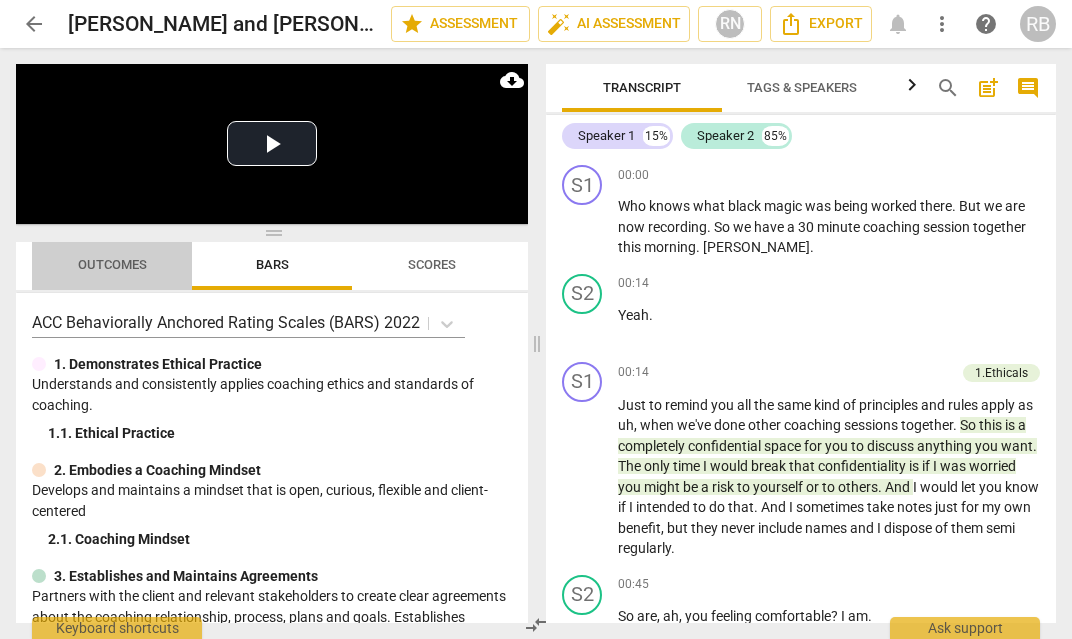 click on "Outcomes" at bounding box center (112, 265) 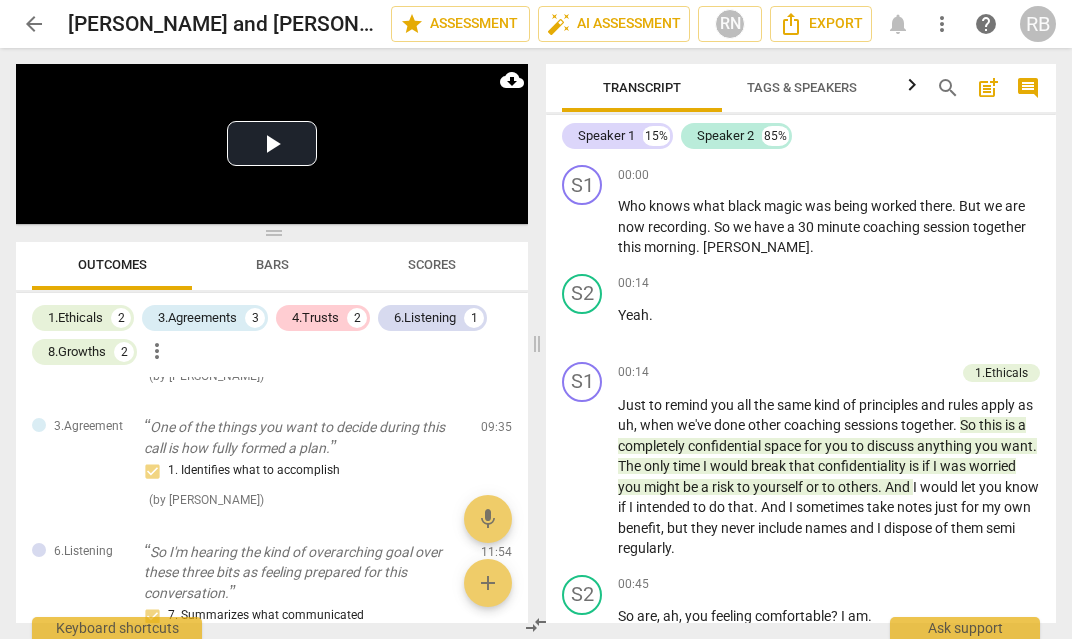 scroll, scrollTop: 0, scrollLeft: 0, axis: both 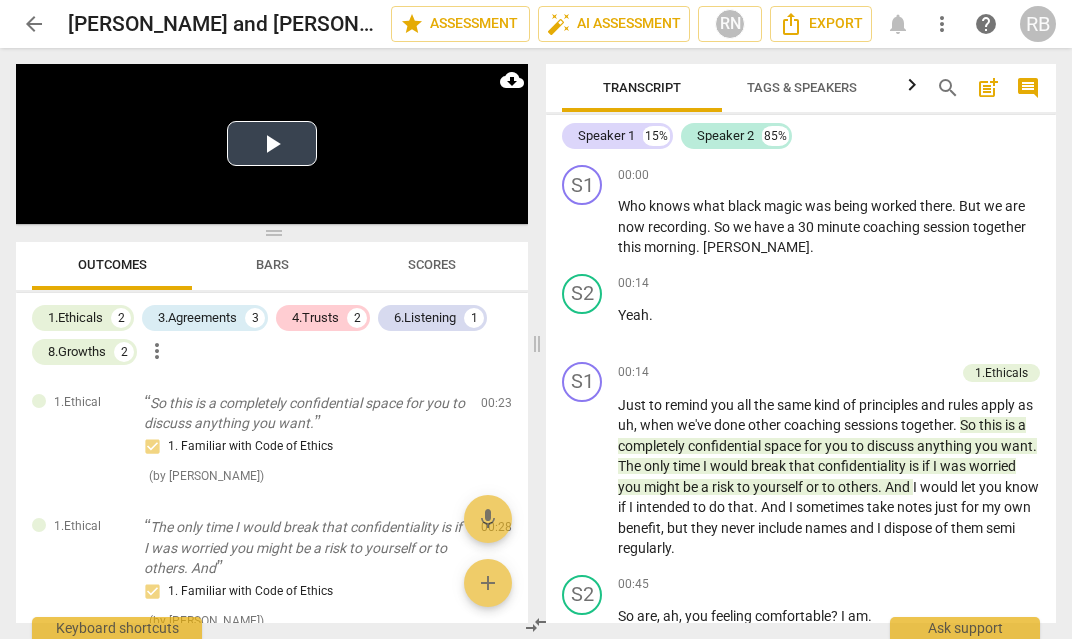 click on "Play Video" at bounding box center [272, 143] 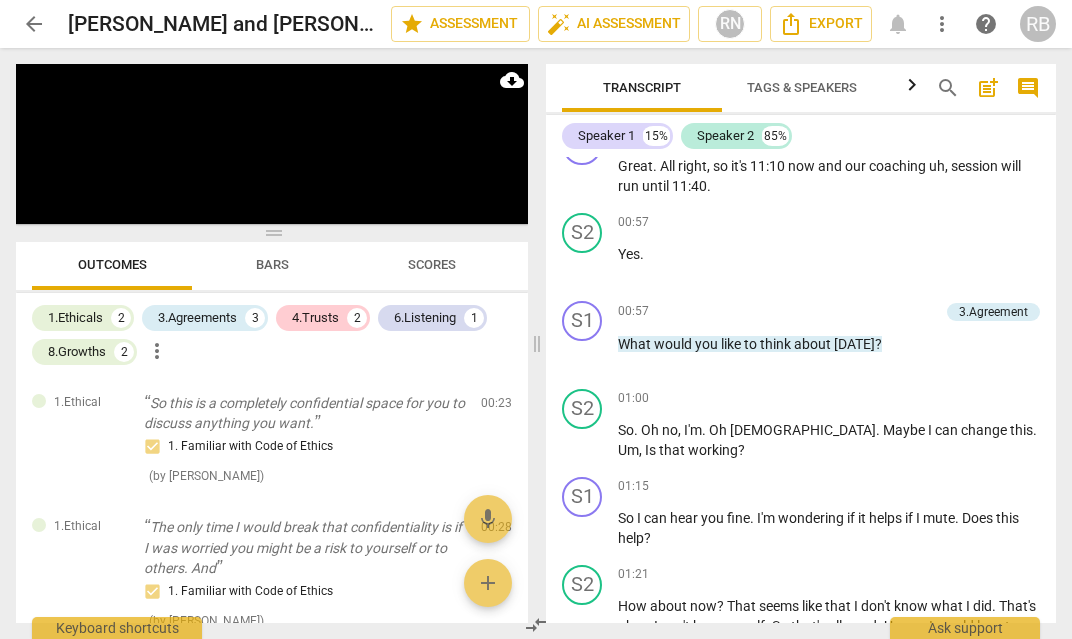 scroll, scrollTop: 1019, scrollLeft: 0, axis: vertical 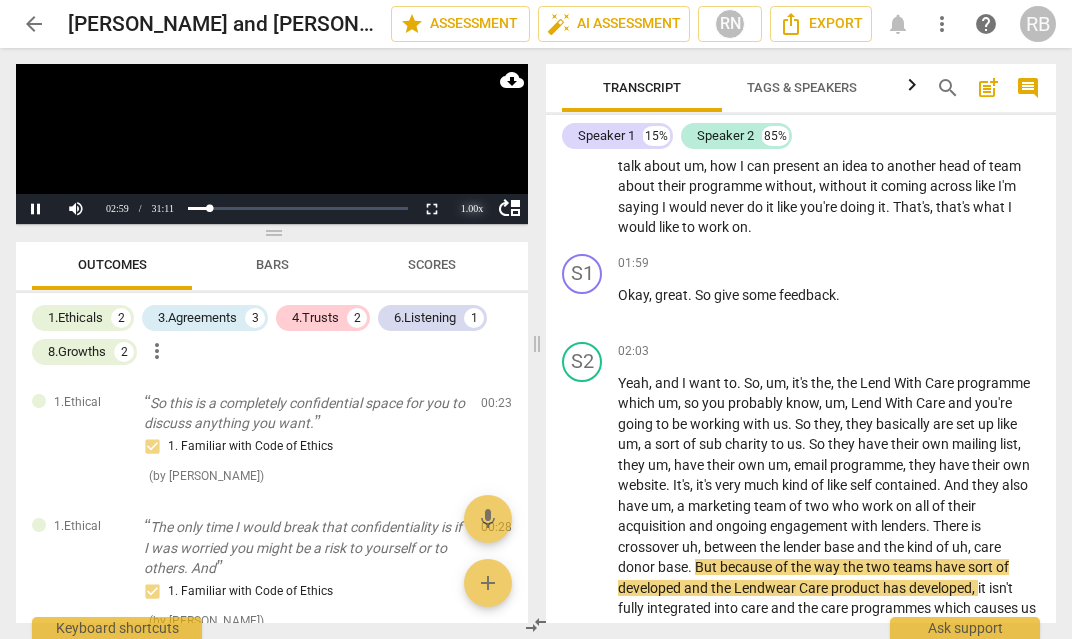 click on "1.00 x" at bounding box center [472, 209] 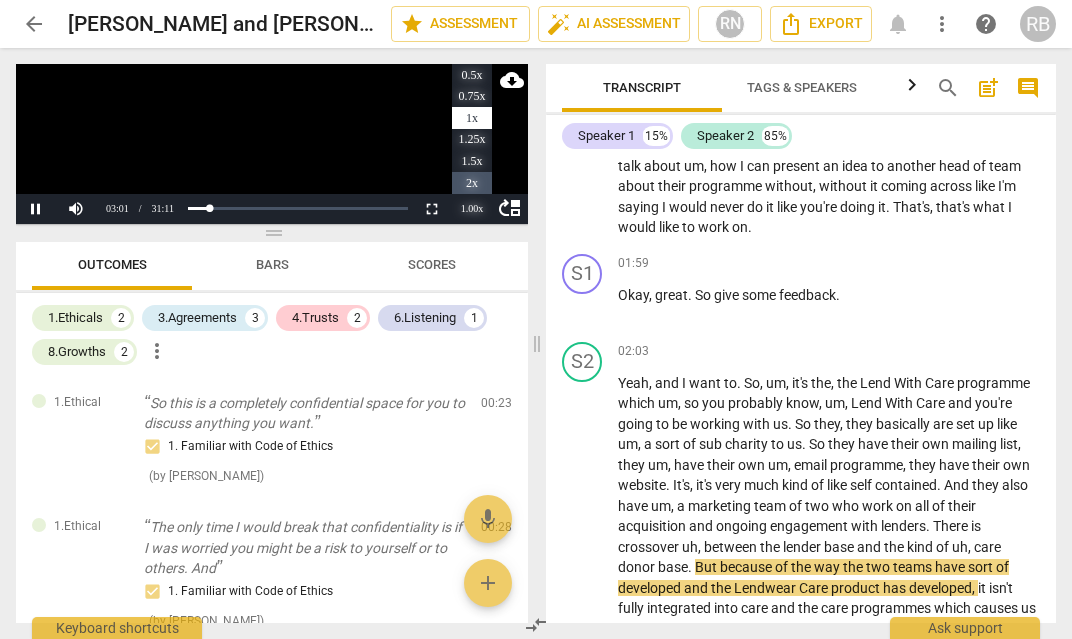 click on "2x" at bounding box center (472, 183) 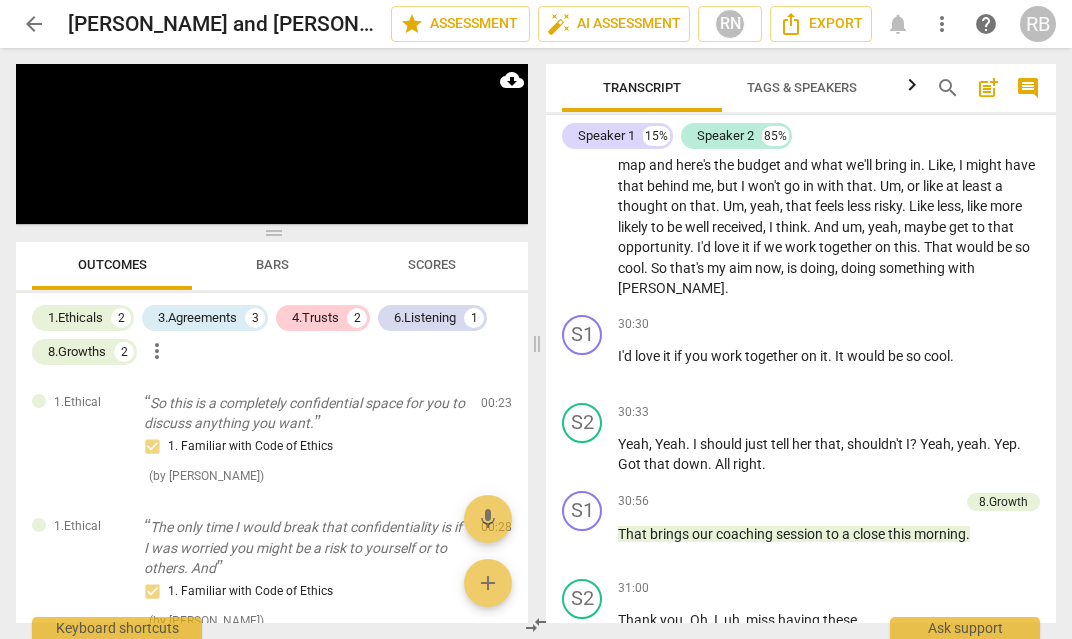 scroll, scrollTop: 12482, scrollLeft: 0, axis: vertical 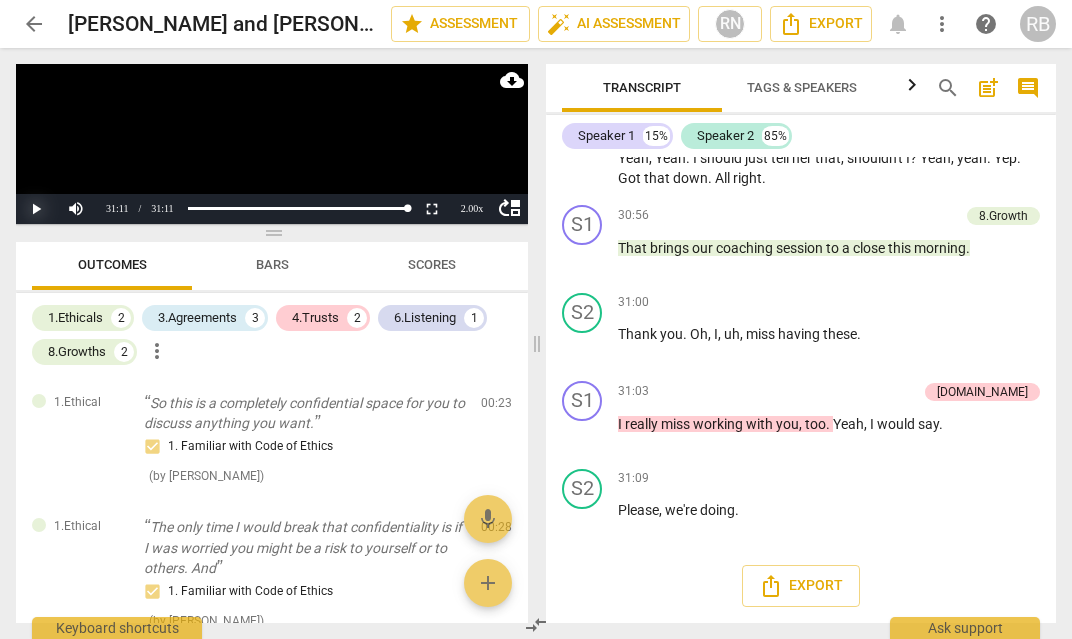 click on "Play" at bounding box center (36, 209) 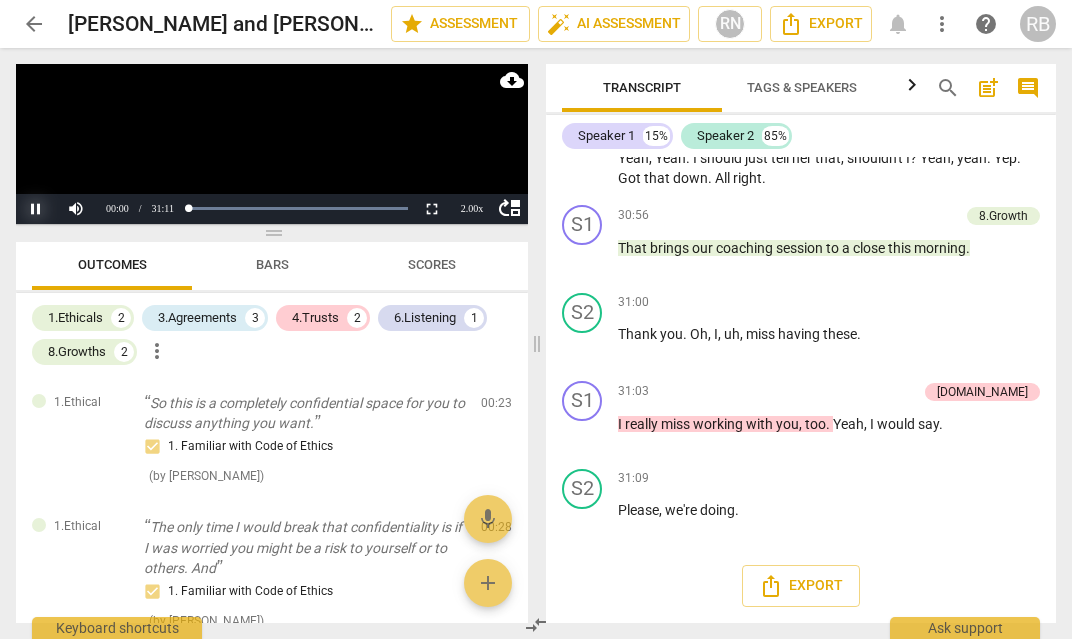 scroll, scrollTop: 41, scrollLeft: 0, axis: vertical 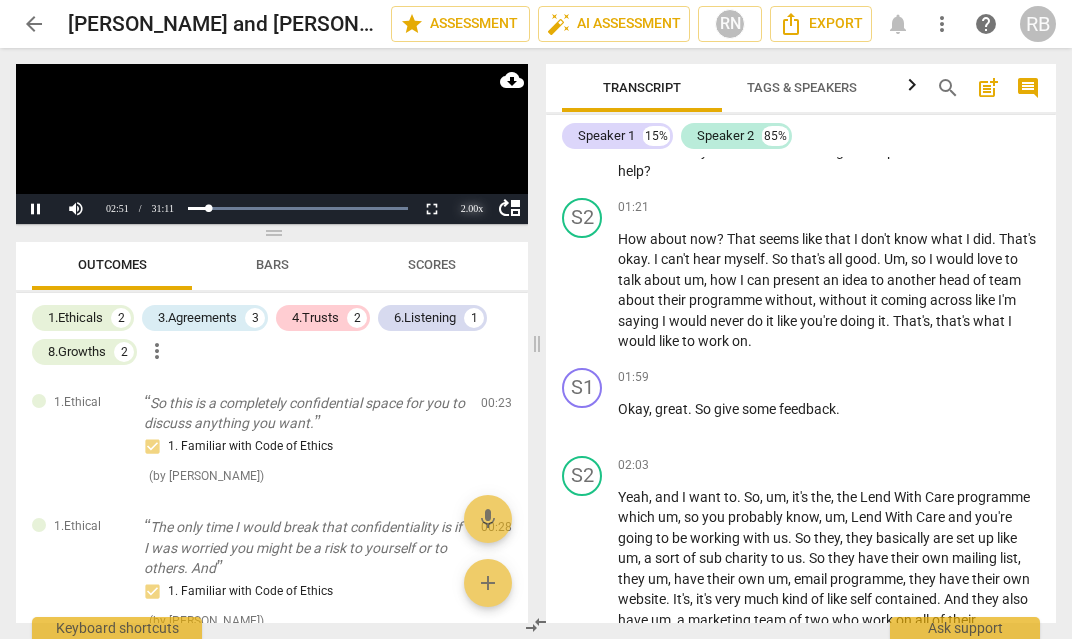 click on "2.00 x" at bounding box center (472, 209) 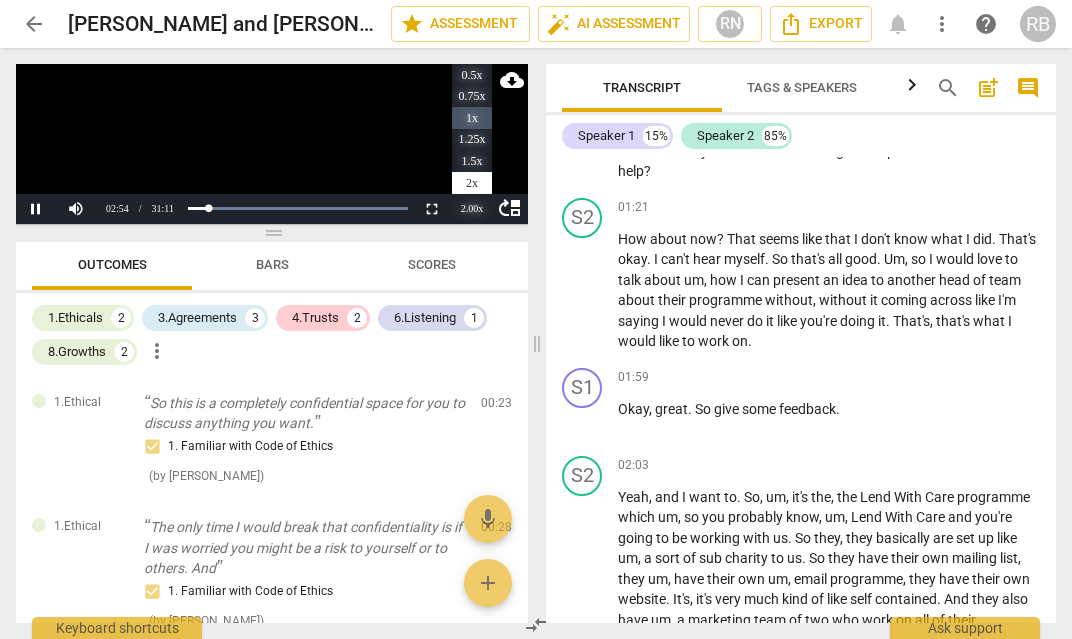 click on "1x" at bounding box center (472, 118) 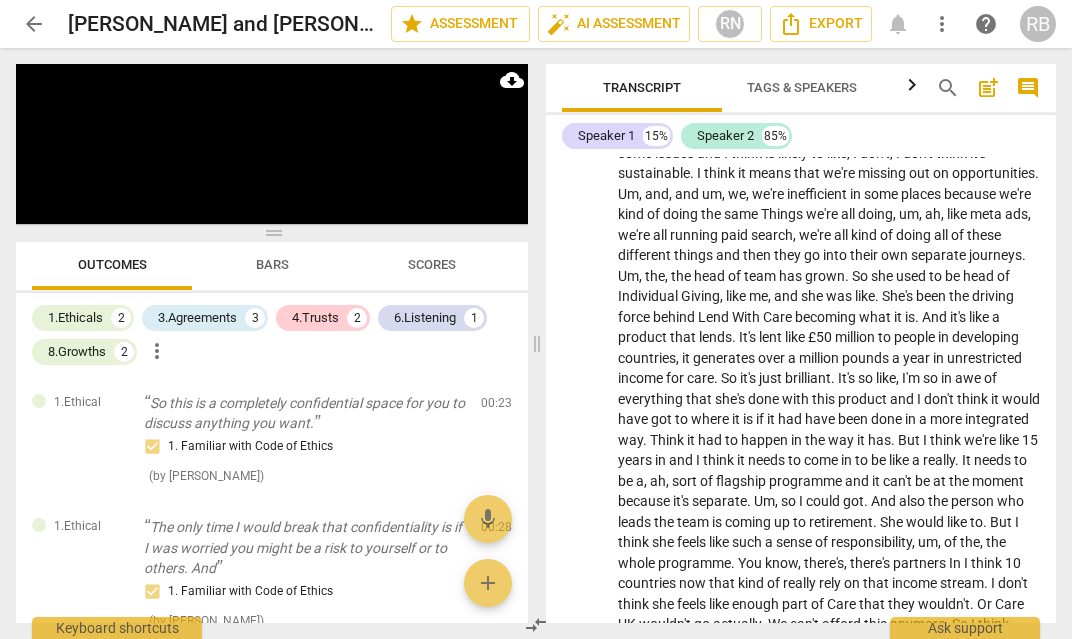 scroll, scrollTop: 1503, scrollLeft: 0, axis: vertical 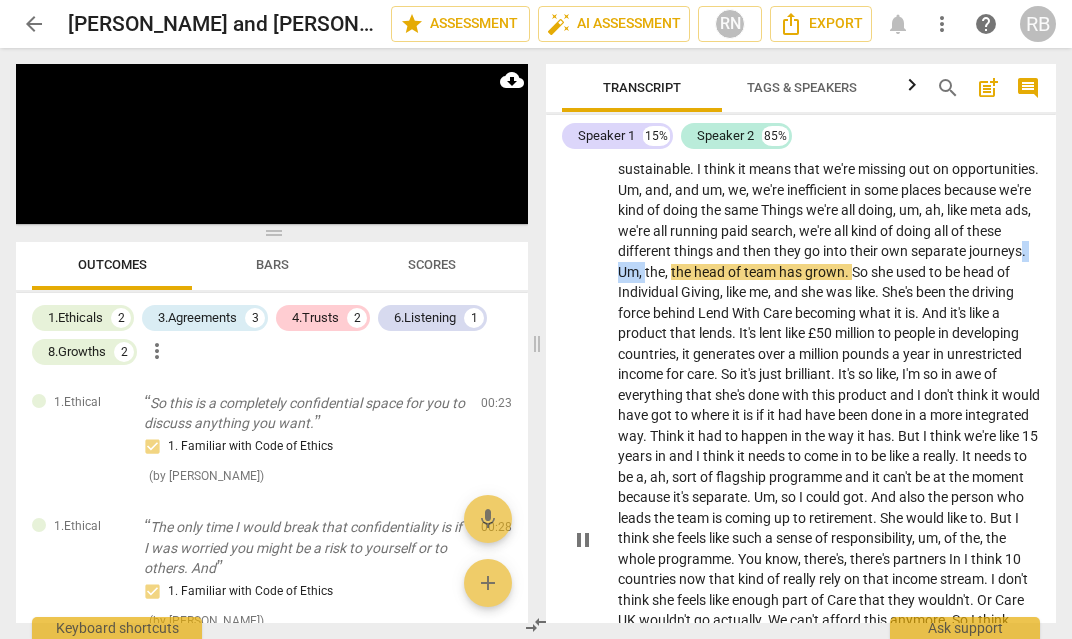 drag, startPoint x: 787, startPoint y: 273, endPoint x: 823, endPoint y: 270, distance: 36.124783 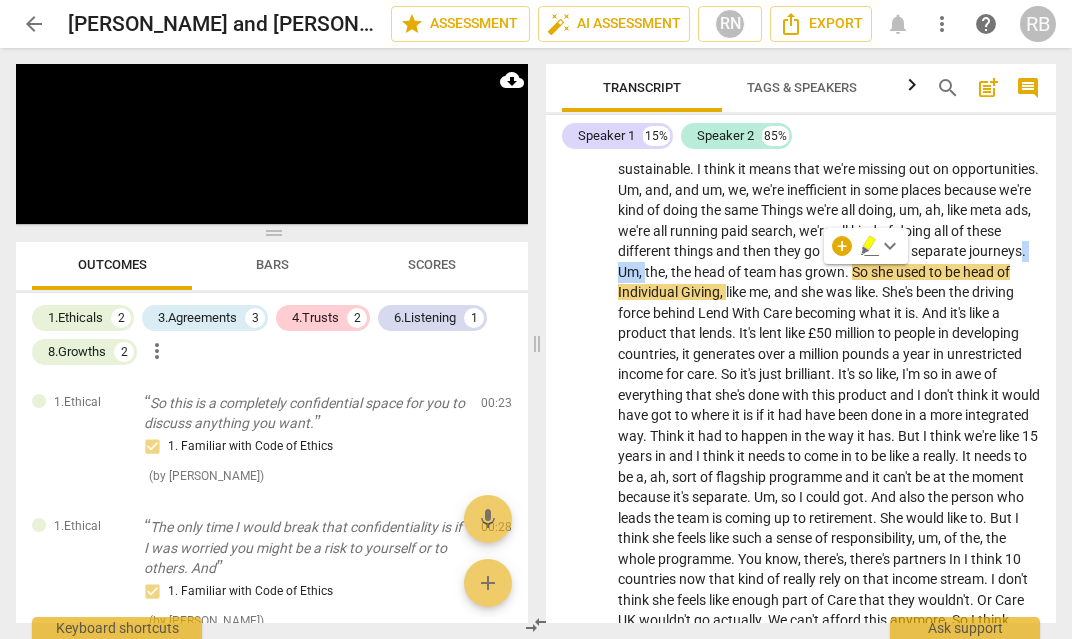 click 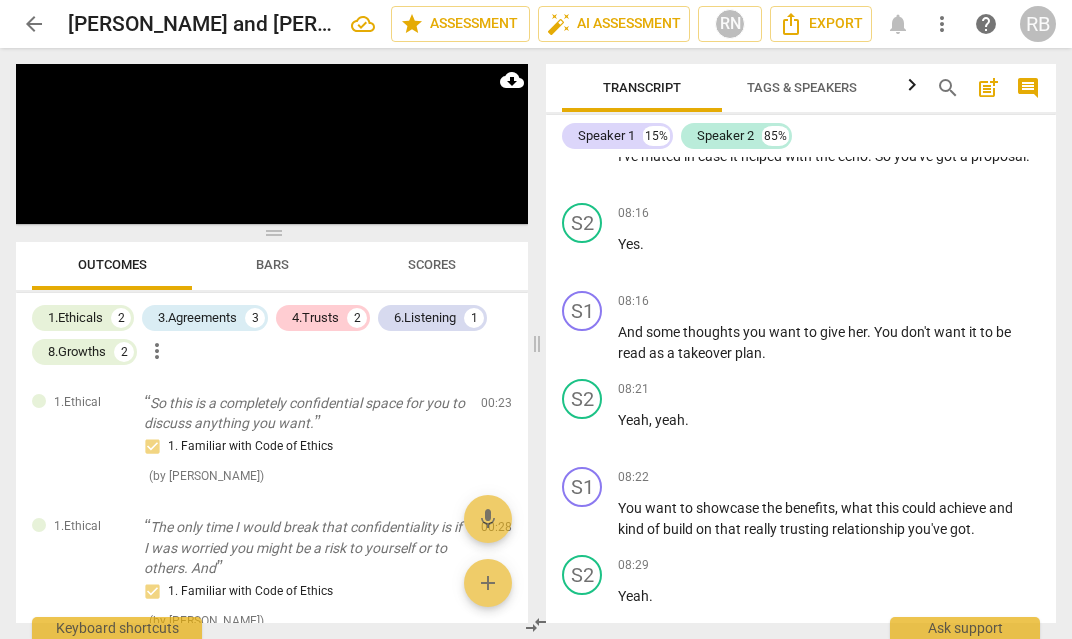scroll, scrollTop: 2587, scrollLeft: 0, axis: vertical 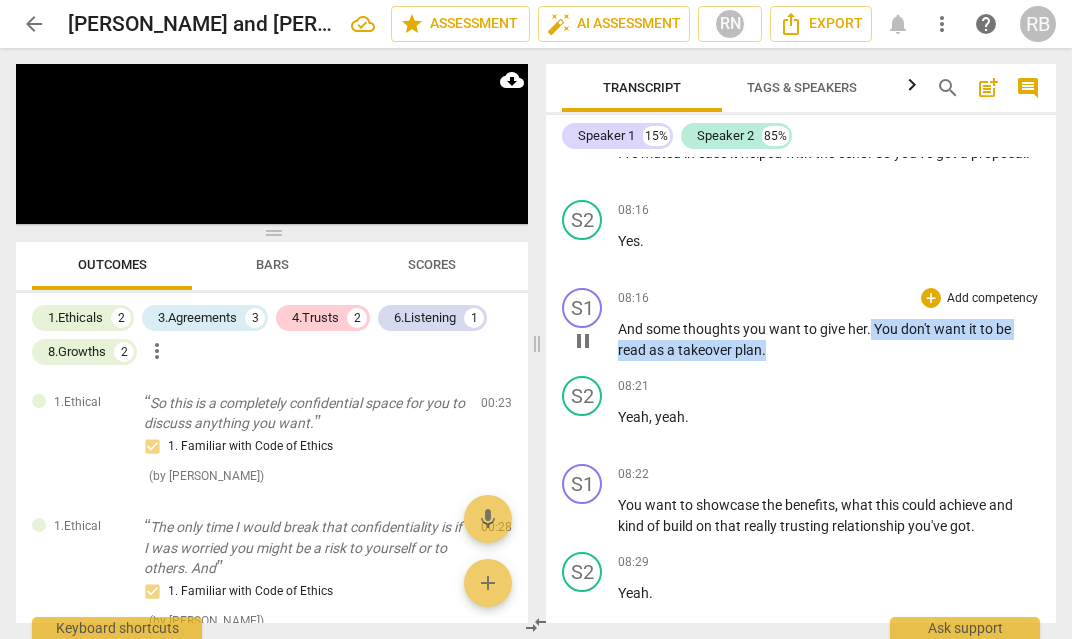 drag, startPoint x: 871, startPoint y: 354, endPoint x: 860, endPoint y: 377, distance: 25.495098 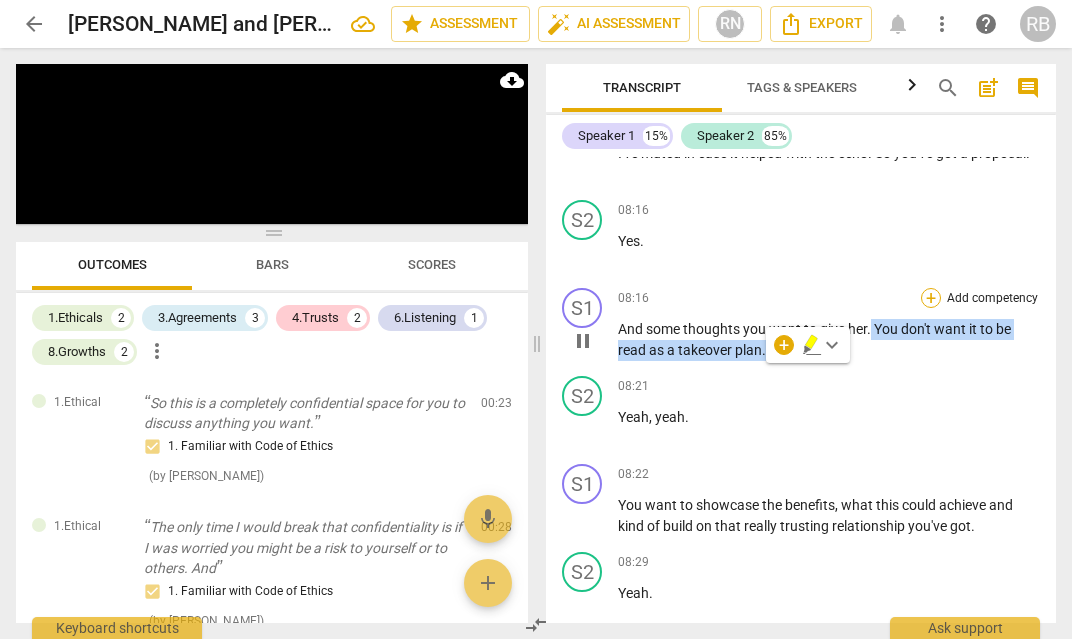 click on "+" at bounding box center [931, 298] 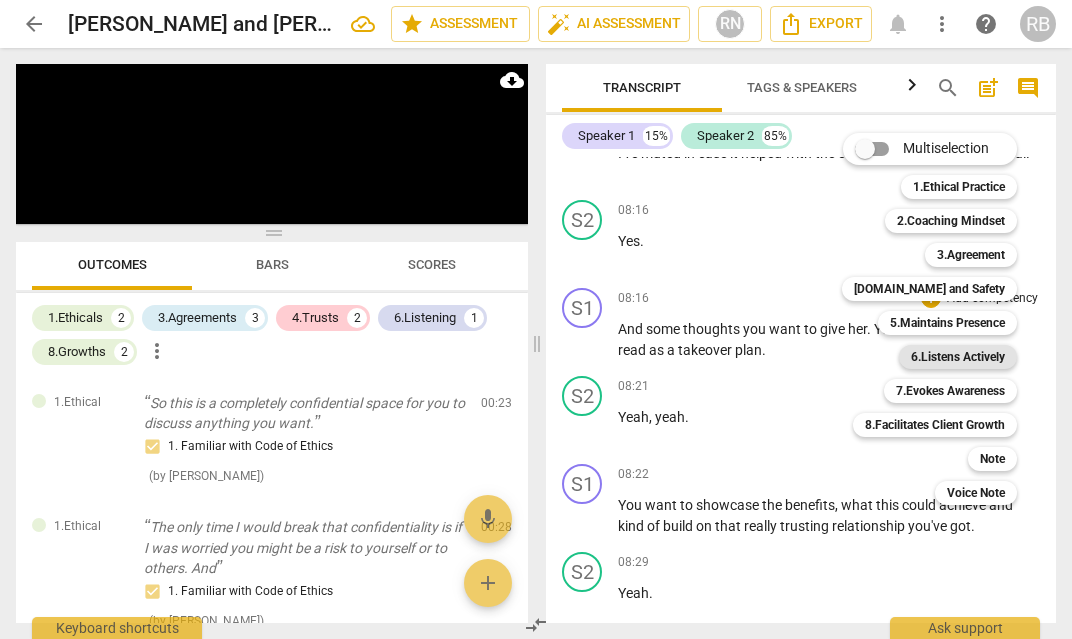 click on "6.Listens Actively" at bounding box center [958, 357] 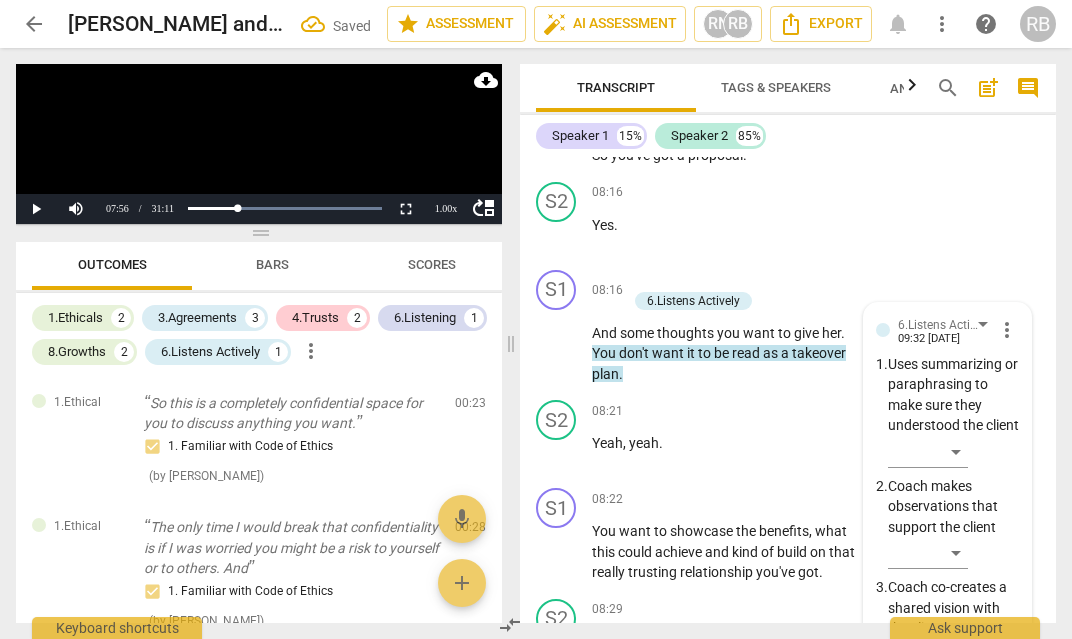 scroll, scrollTop: 3989, scrollLeft: 0, axis: vertical 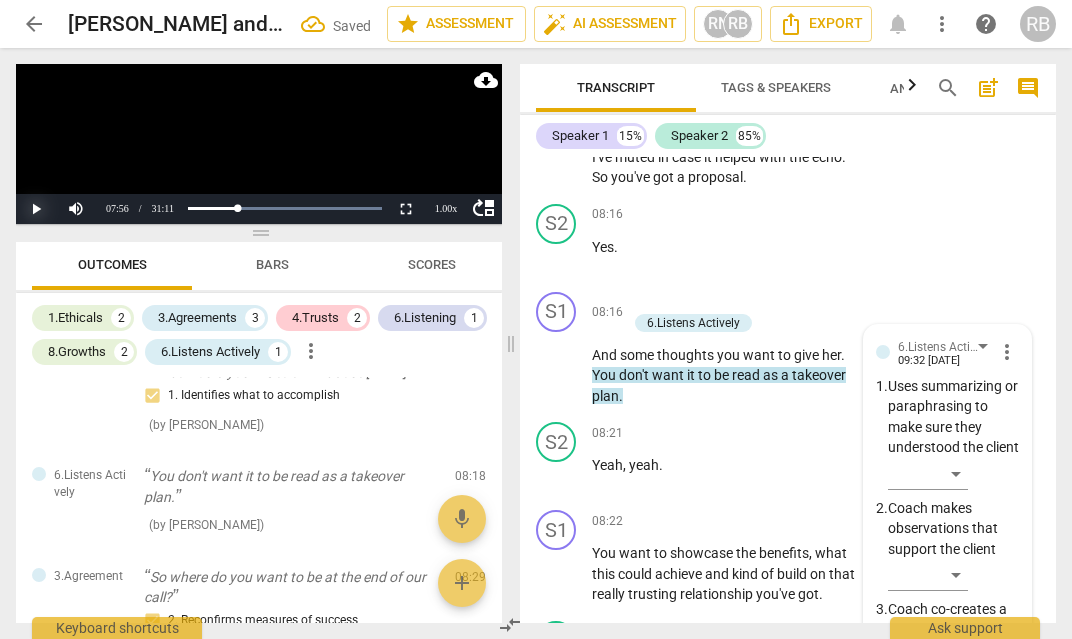 click on "Play" at bounding box center (36, 209) 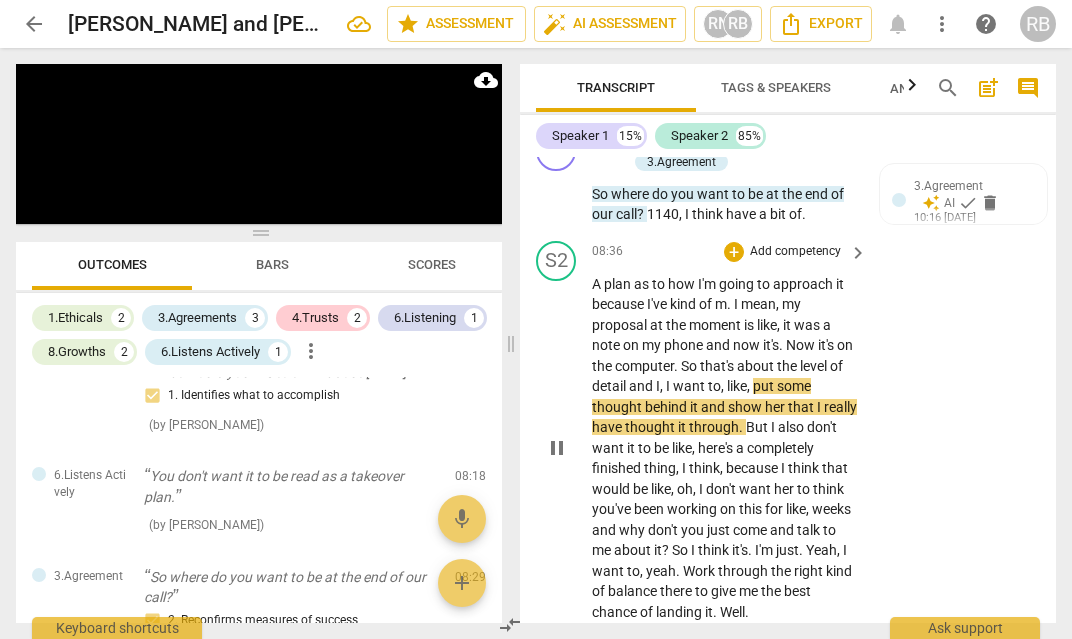 scroll, scrollTop: 4159, scrollLeft: 0, axis: vertical 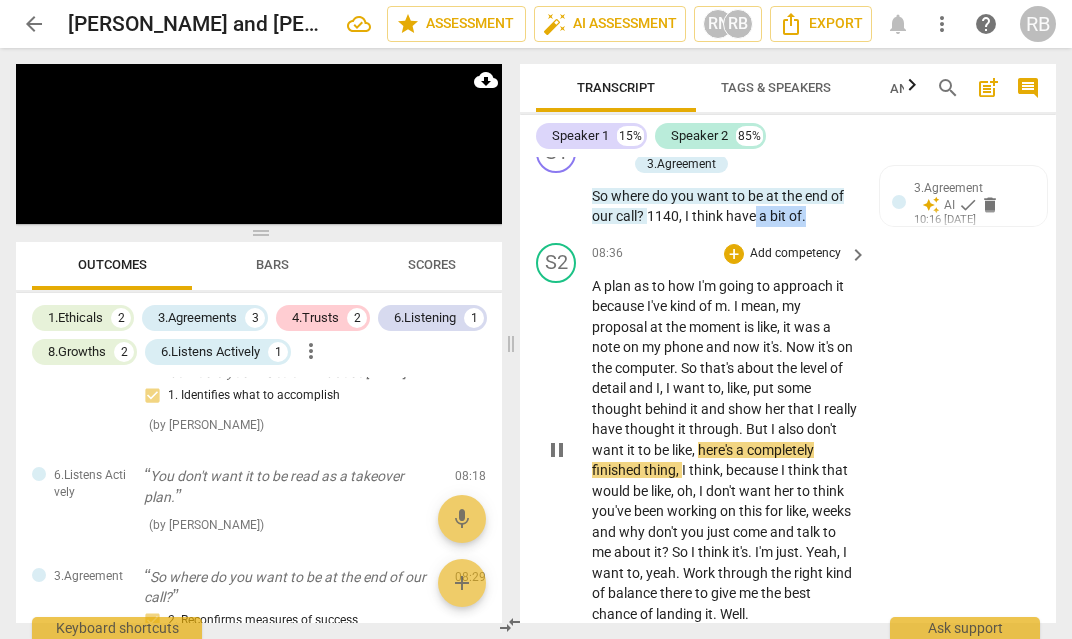 drag, startPoint x: 757, startPoint y: 257, endPoint x: 635, endPoint y: 333, distance: 143.73587 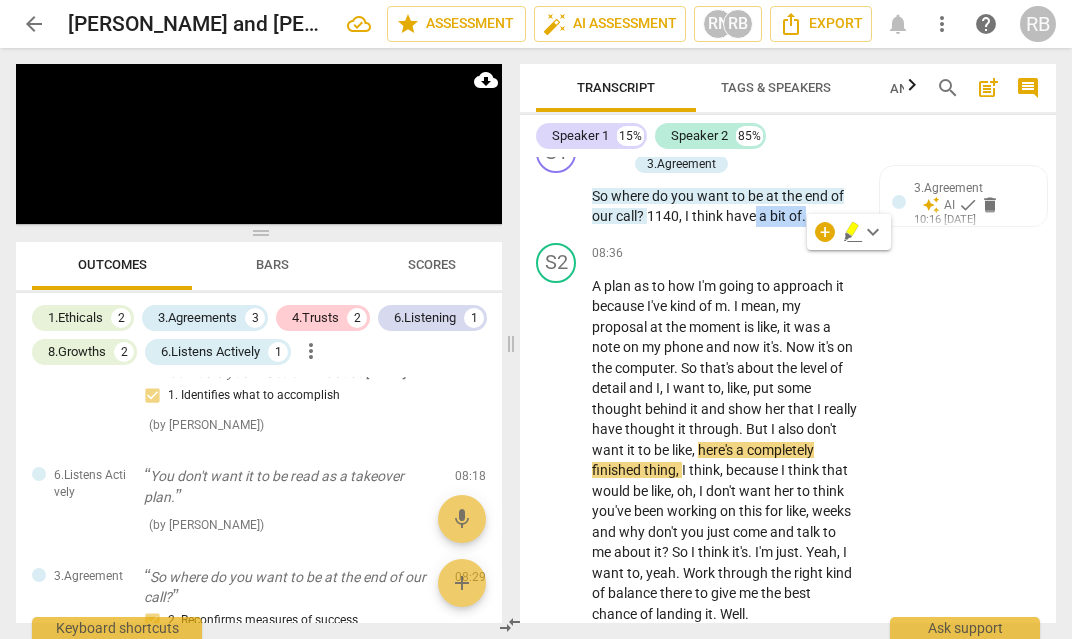 click 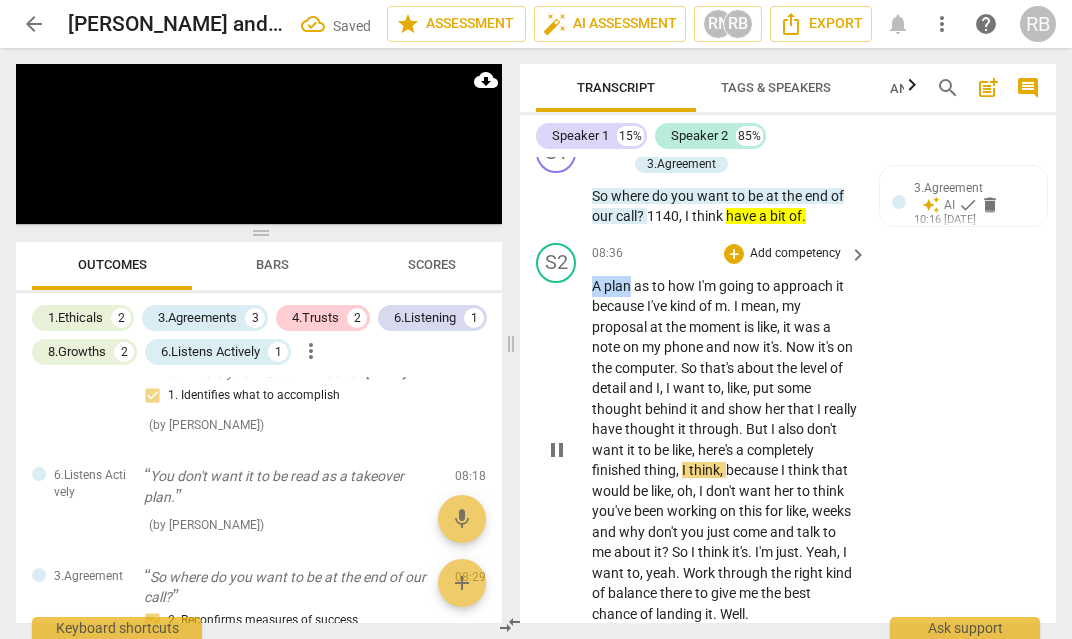 drag, startPoint x: 631, startPoint y: 328, endPoint x: 586, endPoint y: 328, distance: 45 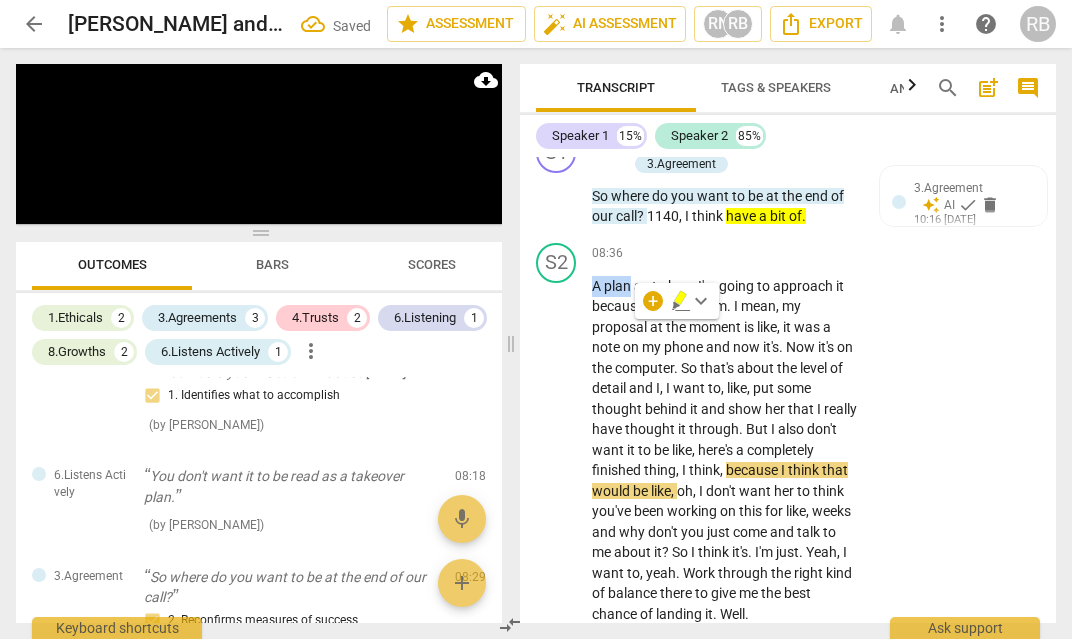 click 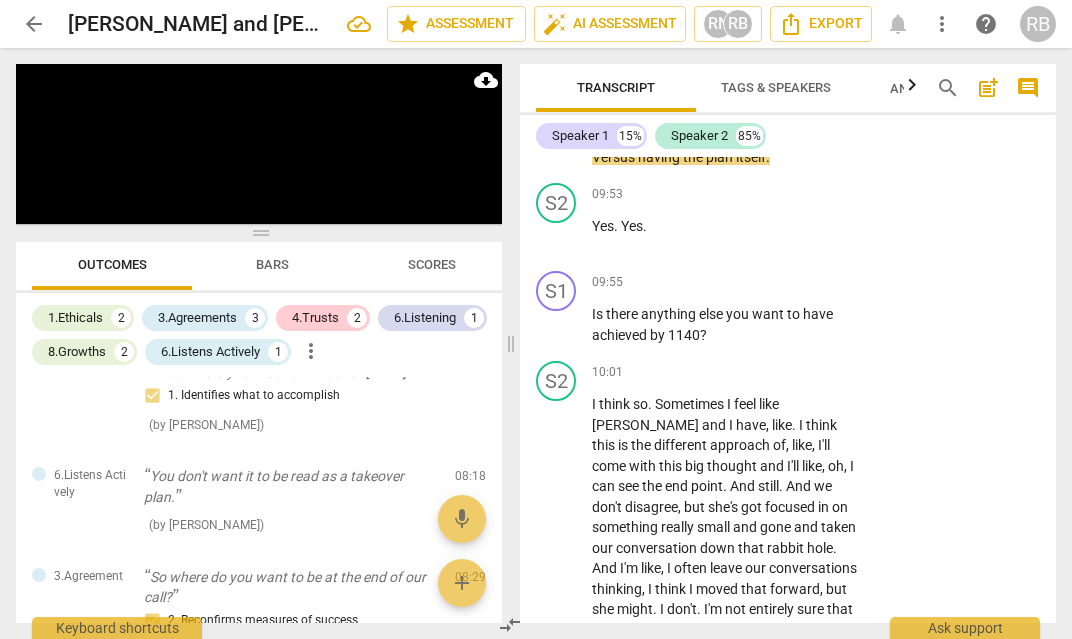 scroll, scrollTop: 5097, scrollLeft: 0, axis: vertical 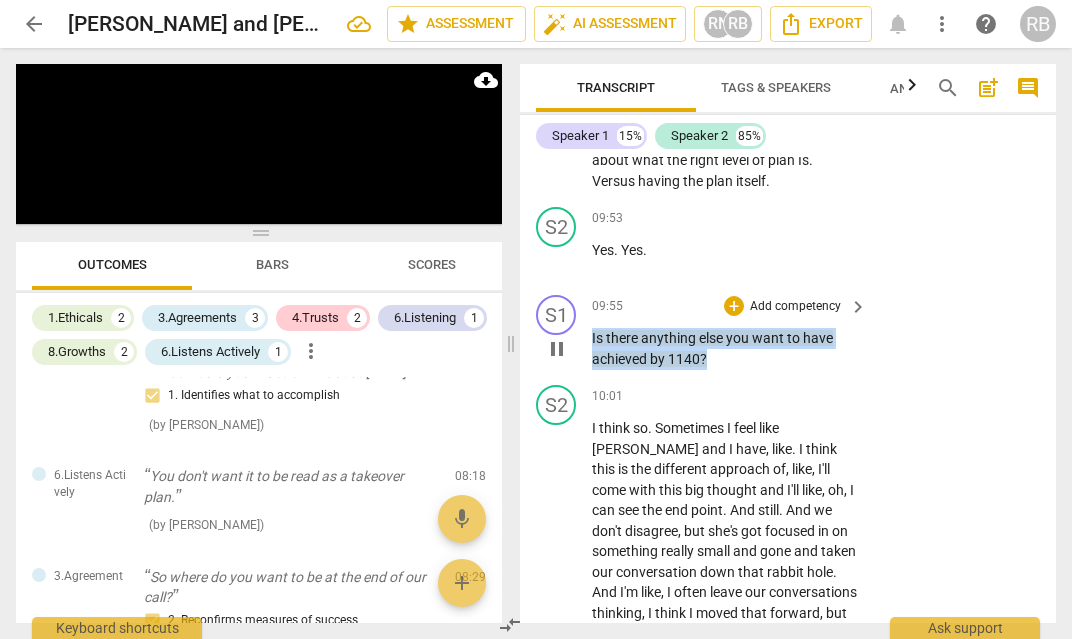 drag, startPoint x: 726, startPoint y: 397, endPoint x: 589, endPoint y: 383, distance: 137.71347 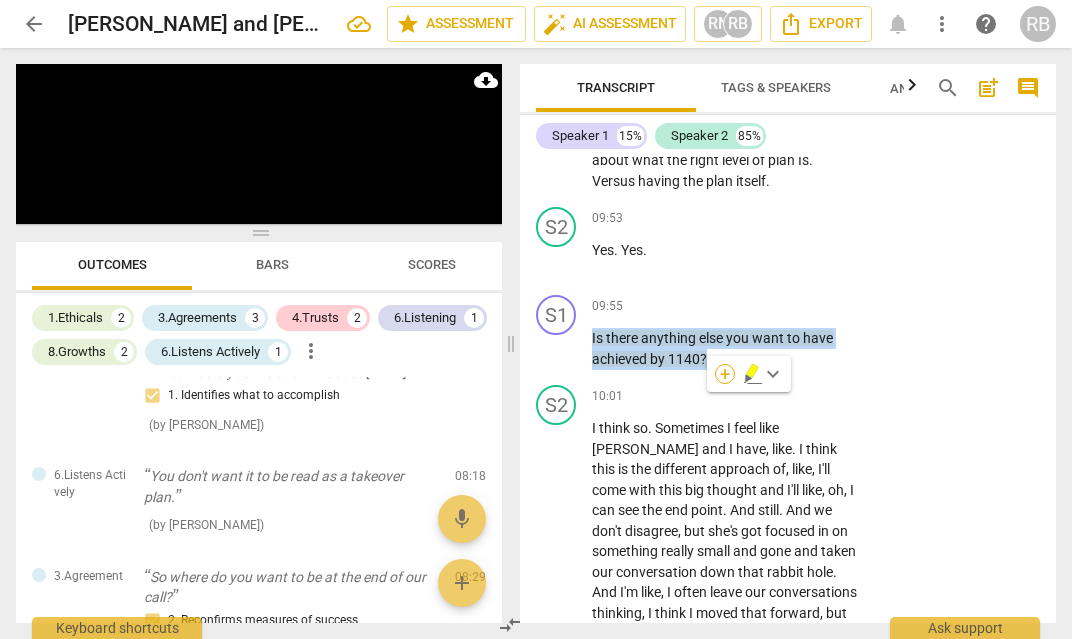 click on "+" at bounding box center [725, 374] 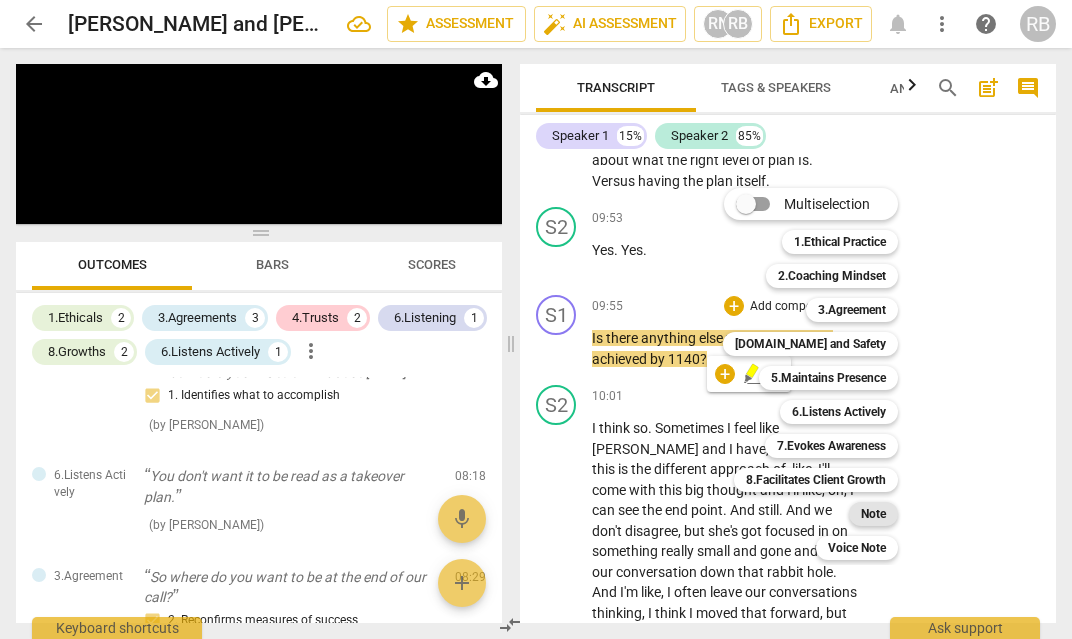 click on "Note" at bounding box center [873, 514] 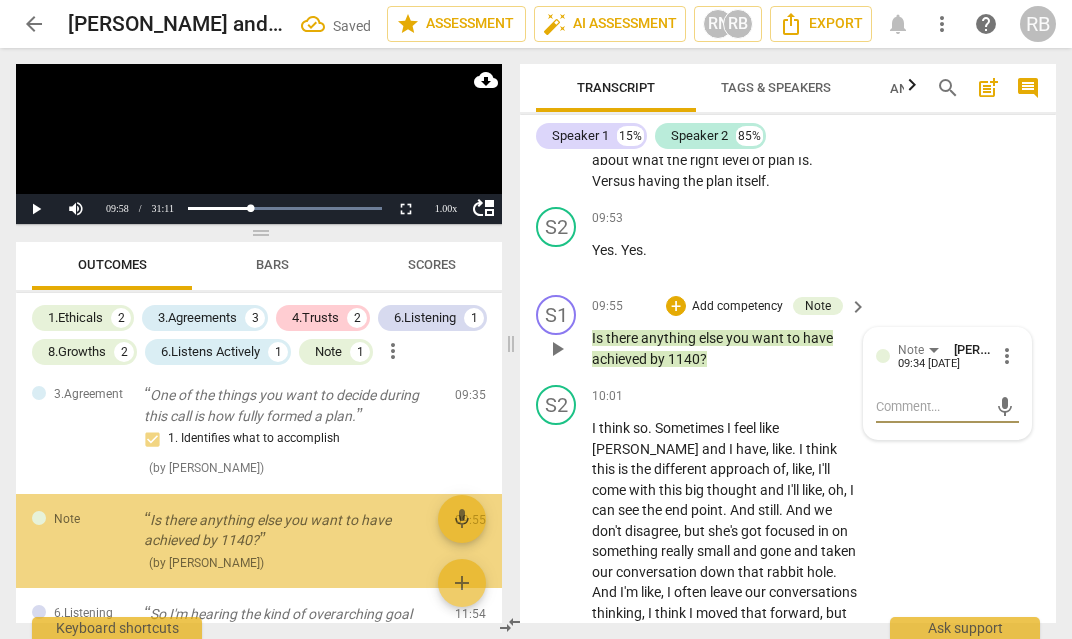scroll, scrollTop: 647, scrollLeft: 0, axis: vertical 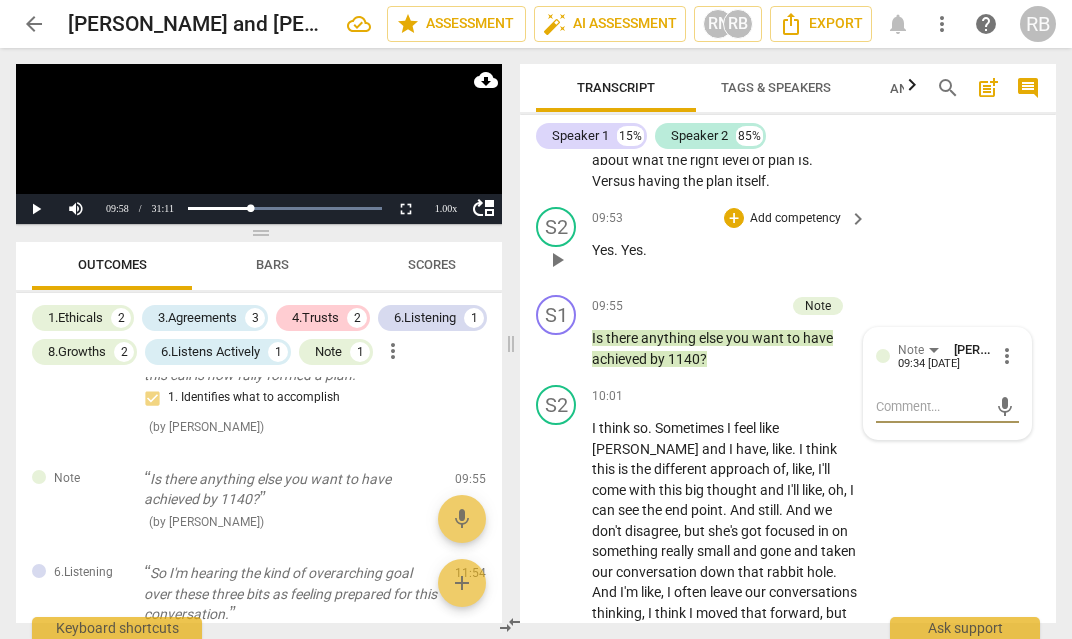type on "i" 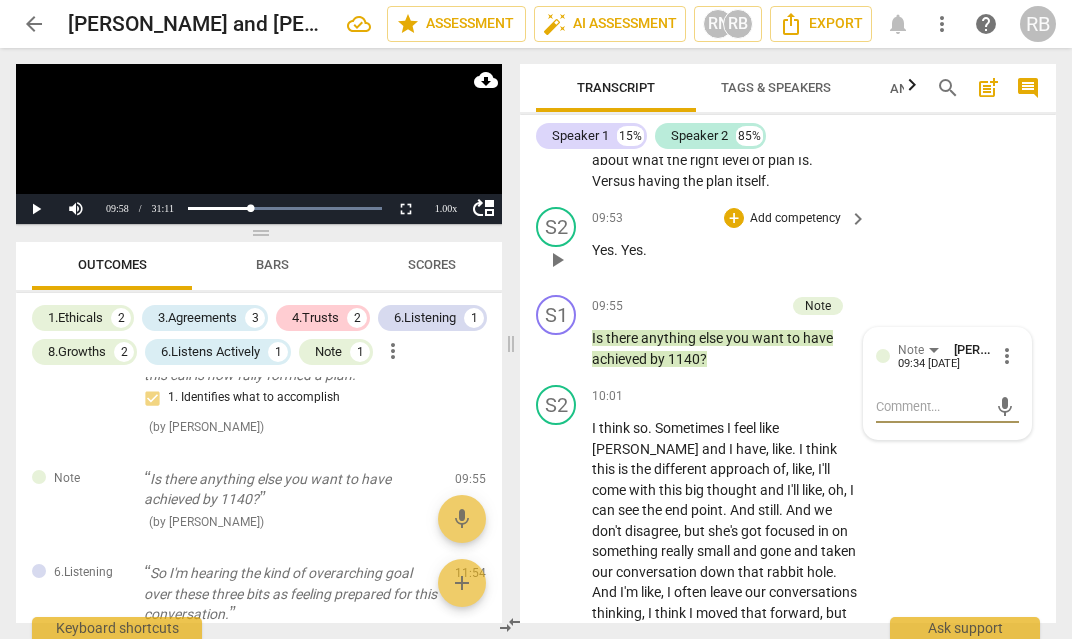 type on "i" 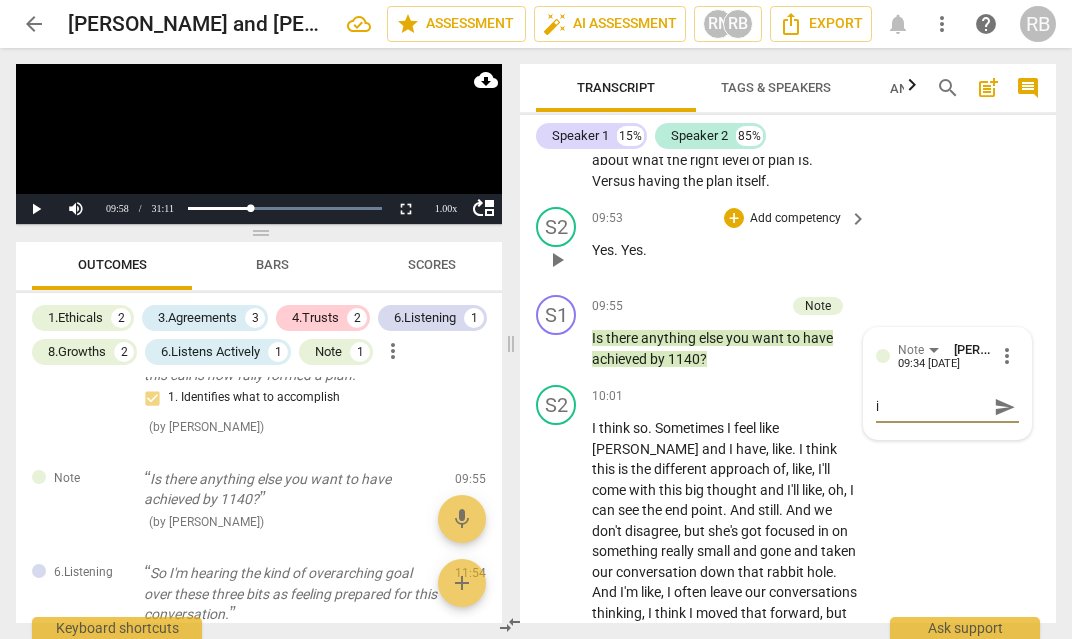 type on "in" 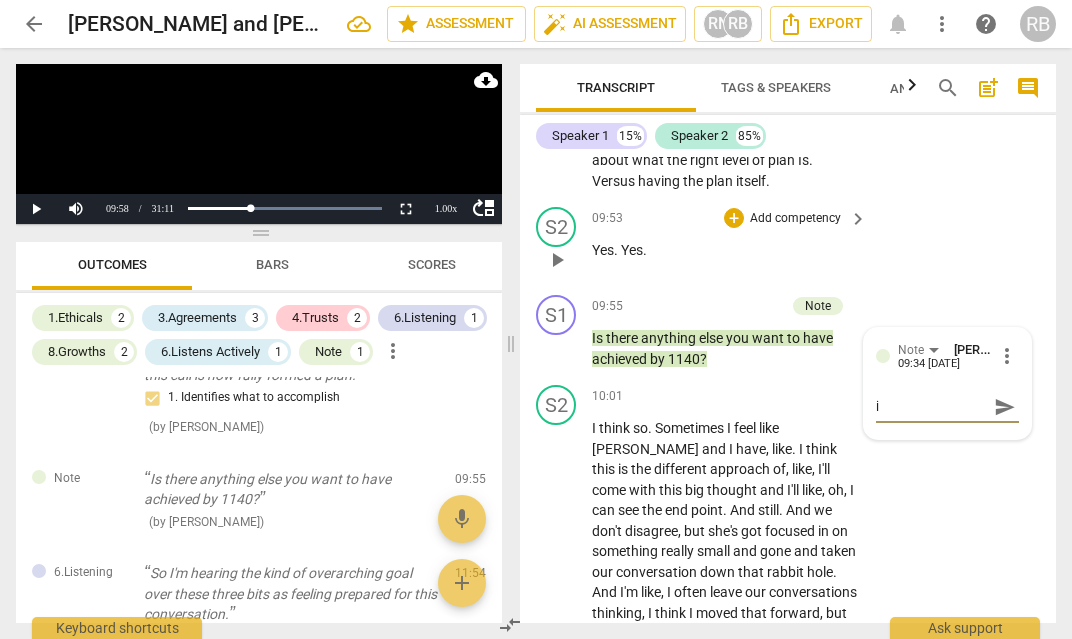 type on "in" 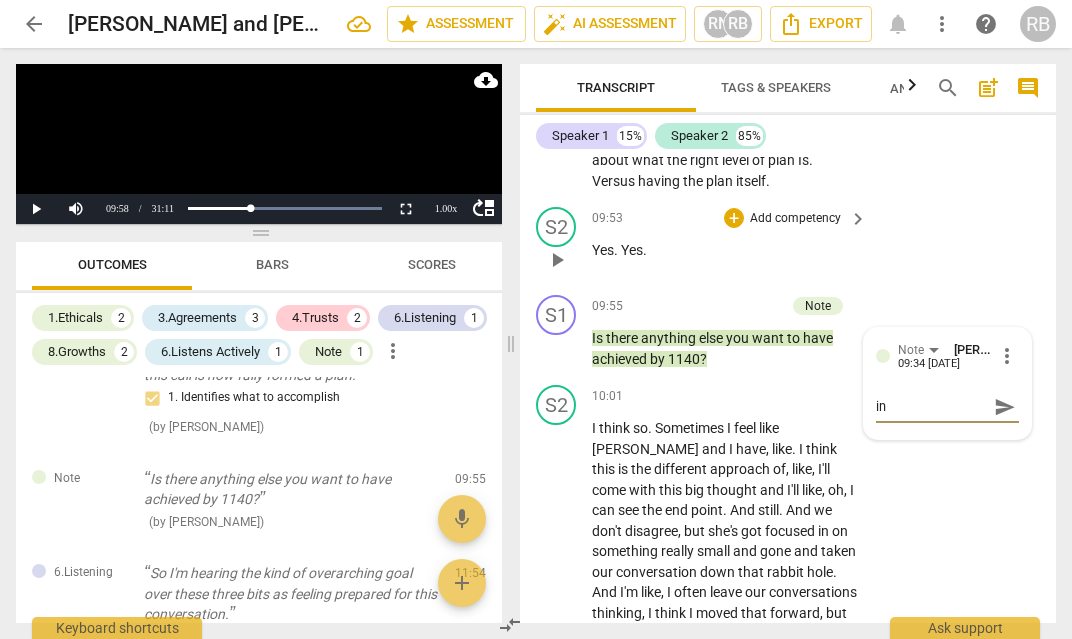 type on "int" 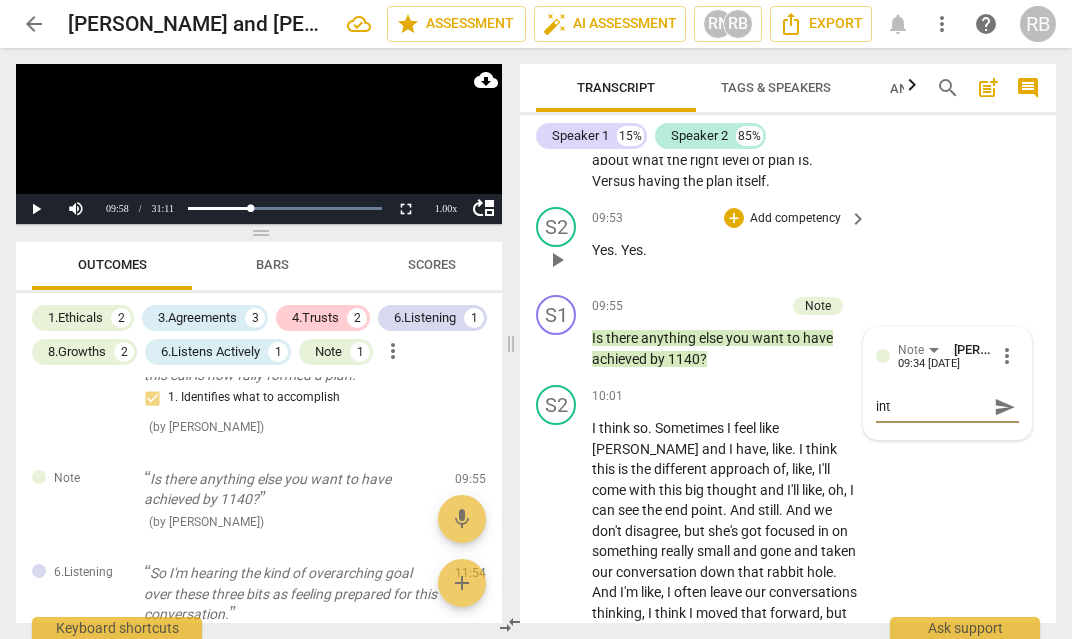 type on "inte" 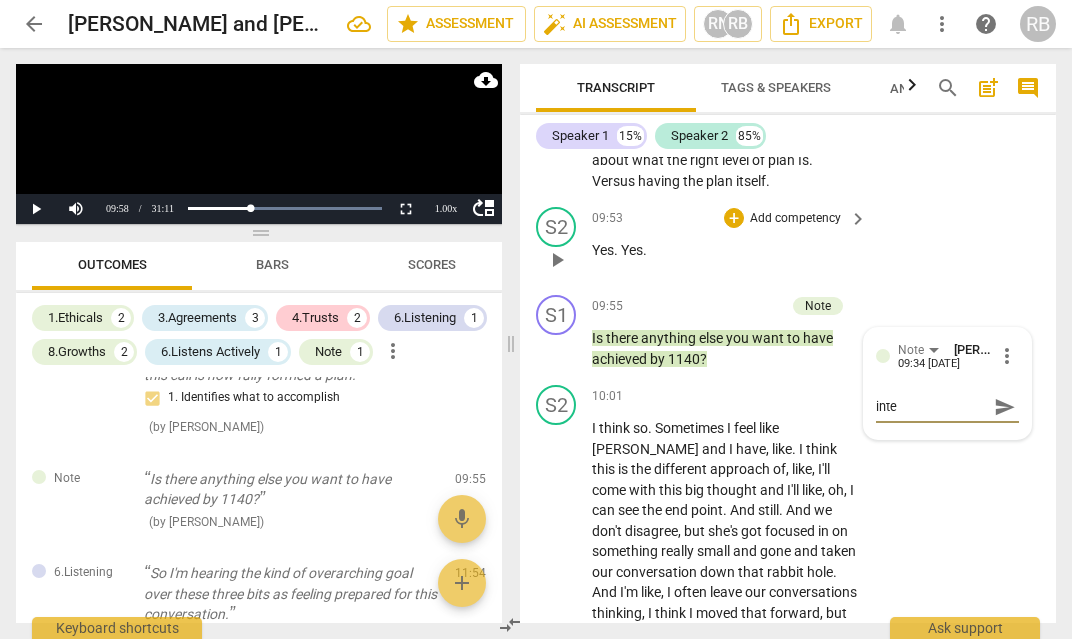 type on "inter" 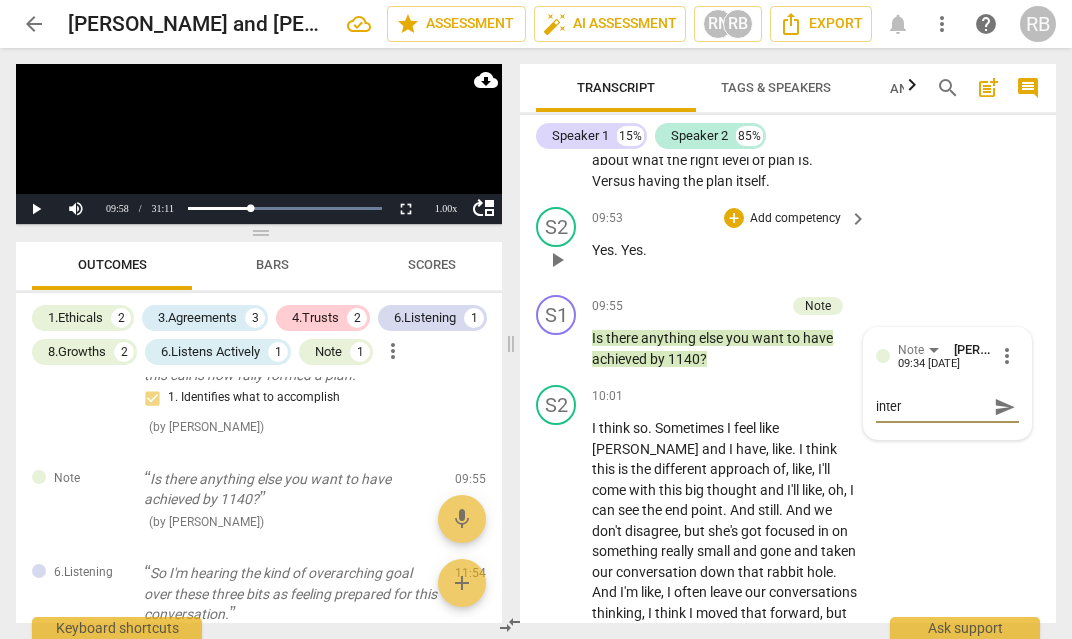 type on "intere" 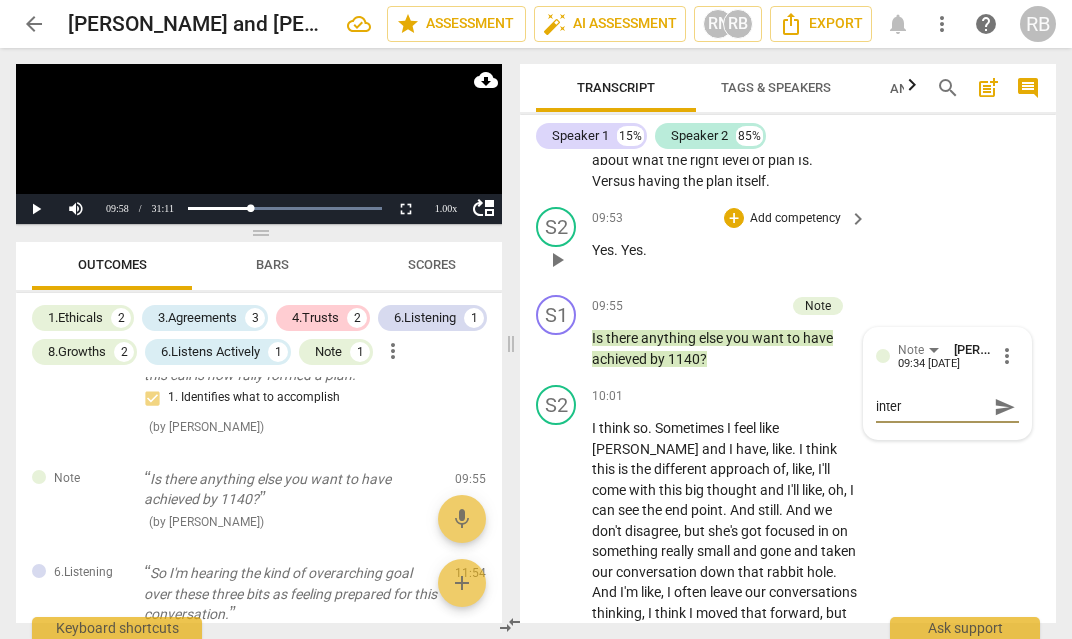 type on "intere" 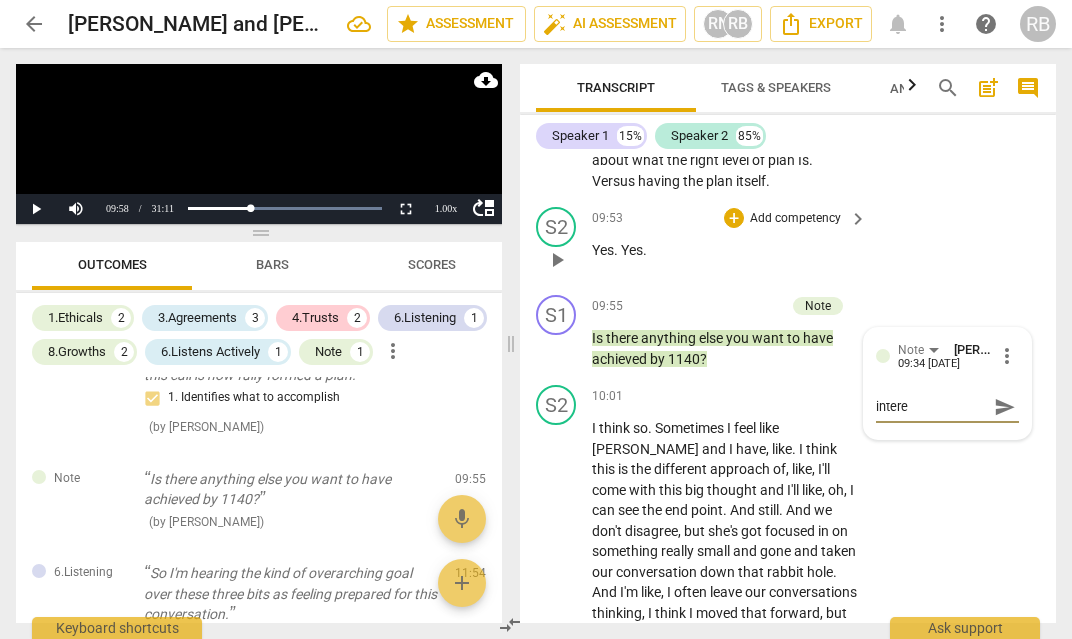 type on "interes" 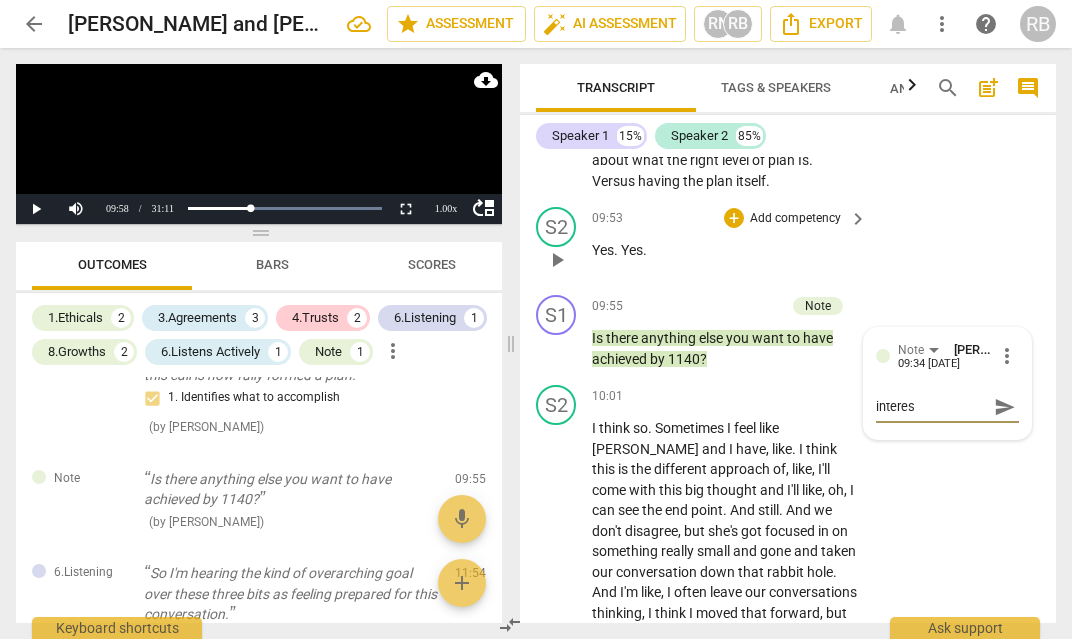 type on "interest" 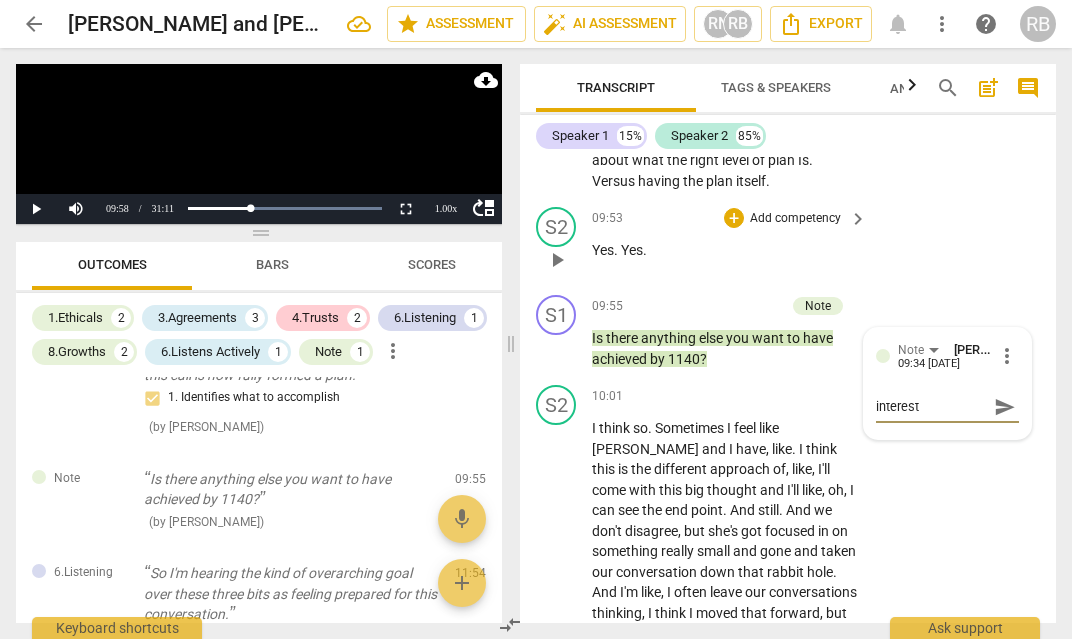 type on "interesti" 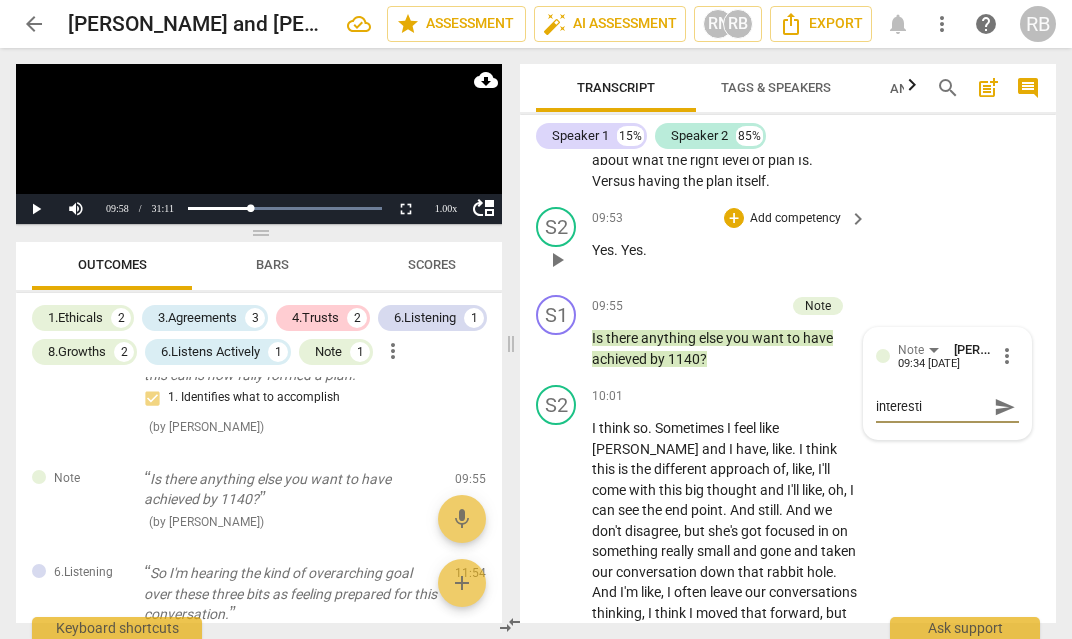 type on "interestin" 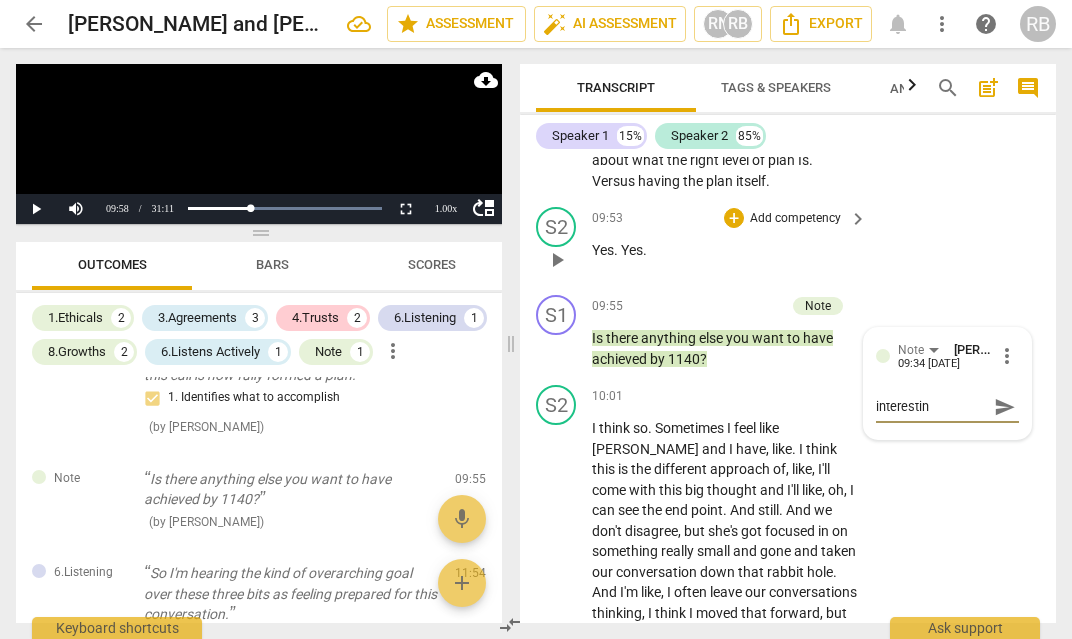 type on "interesting" 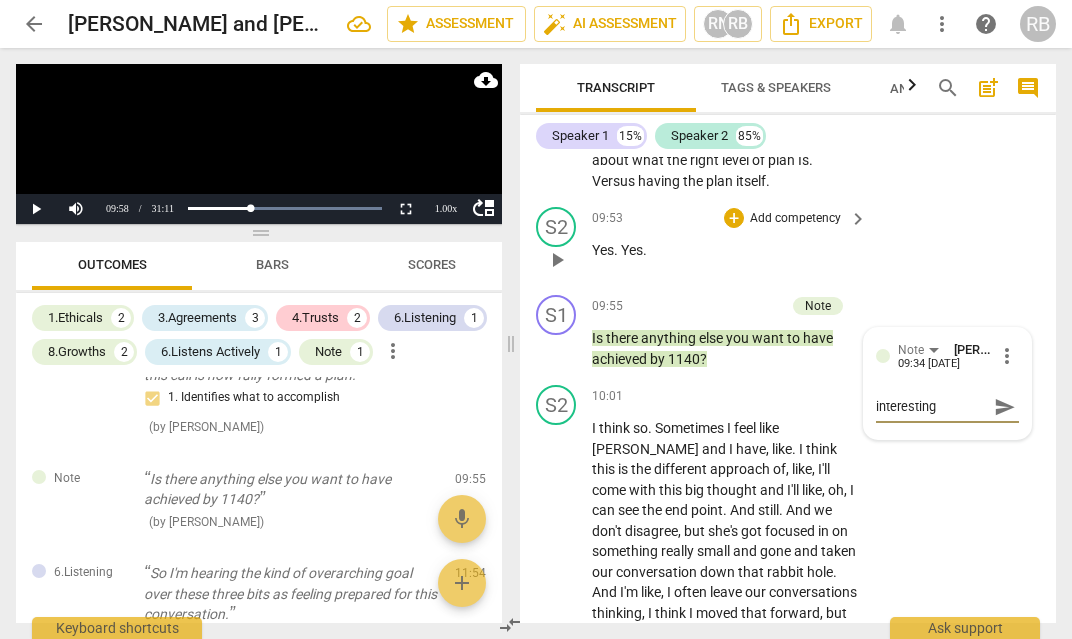 type on "interesting" 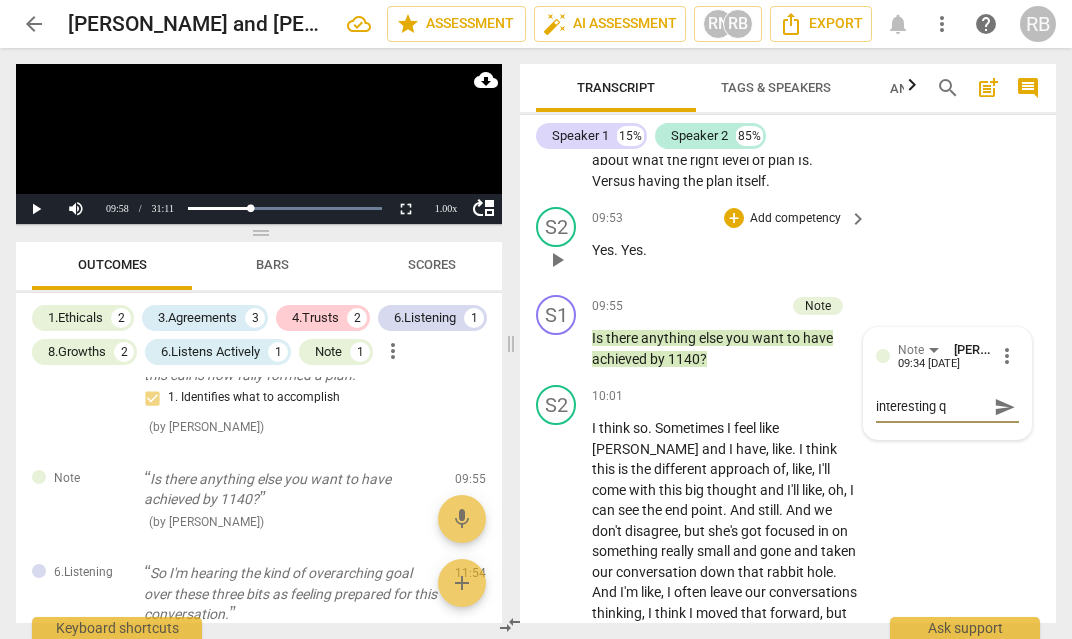 type on "interesting qu" 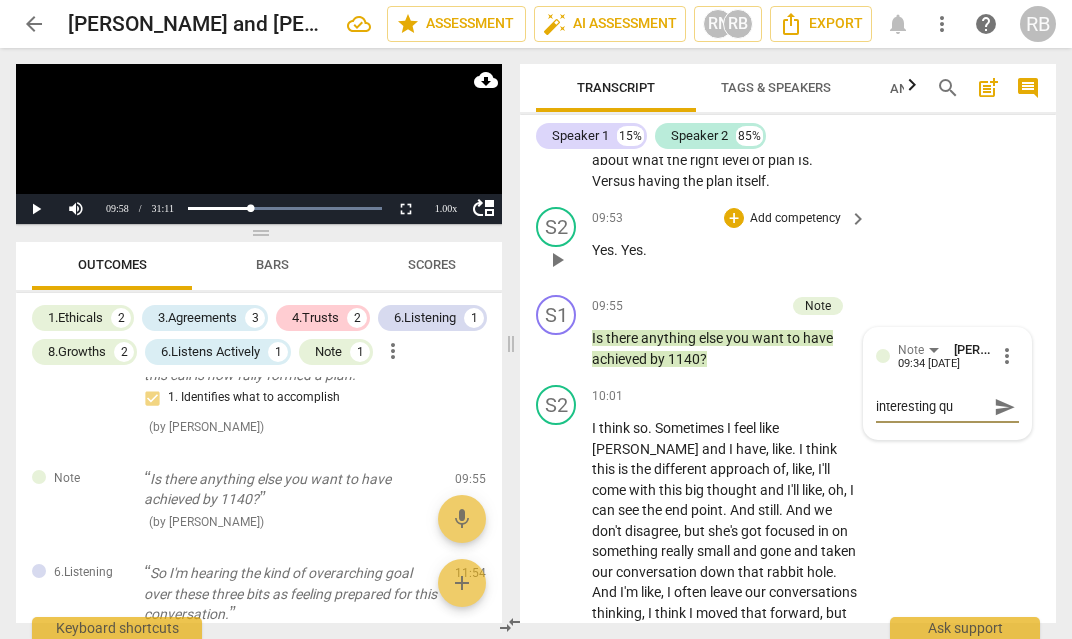 type on "interesting que" 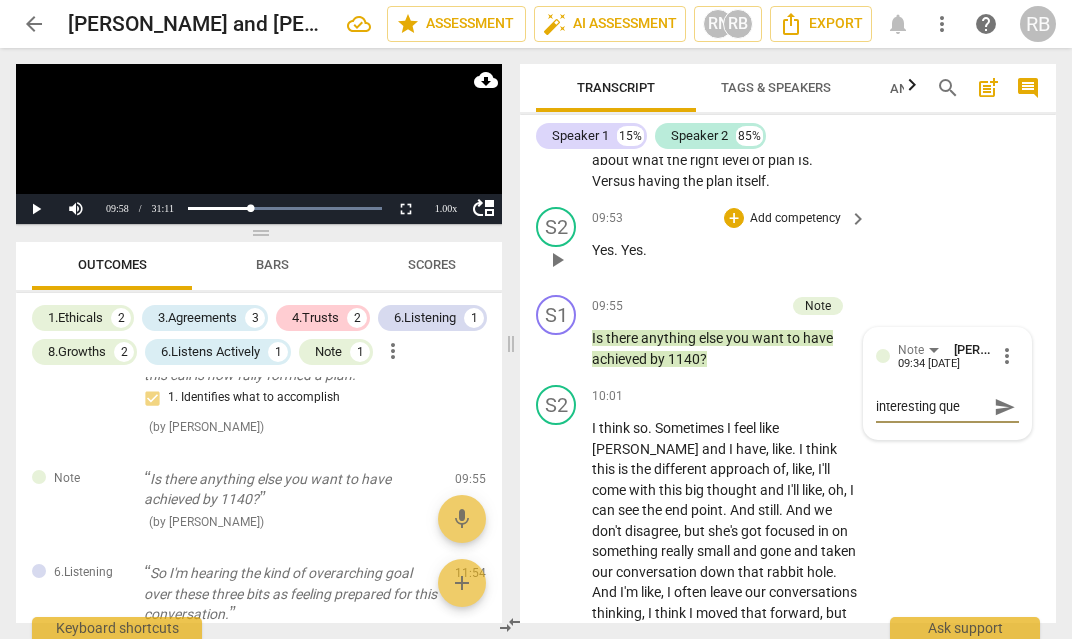 type on "interesting ques" 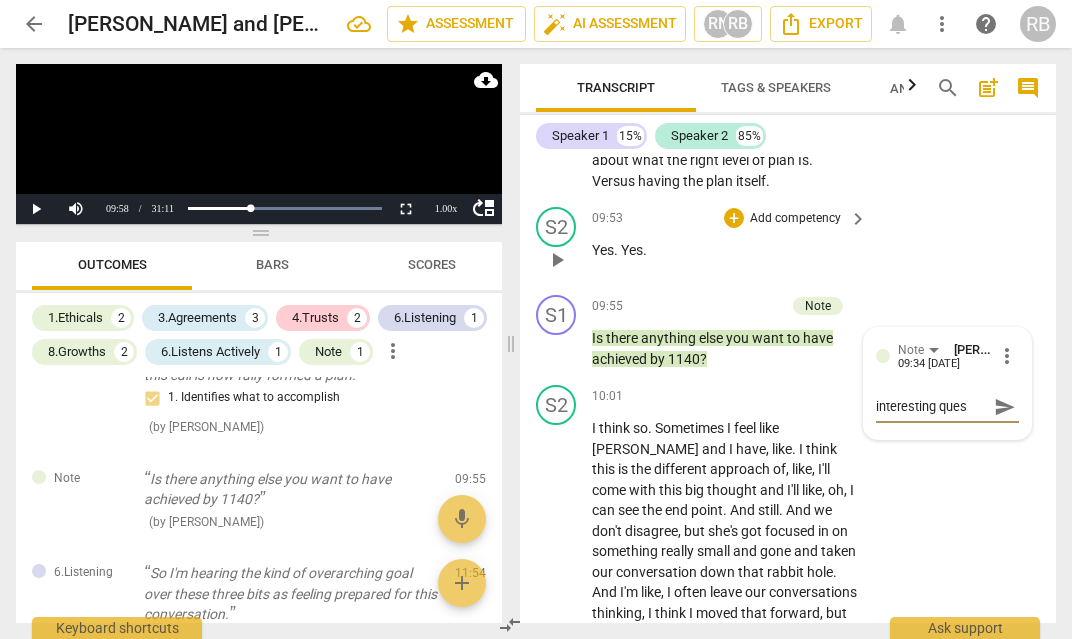 type on "interesting quest" 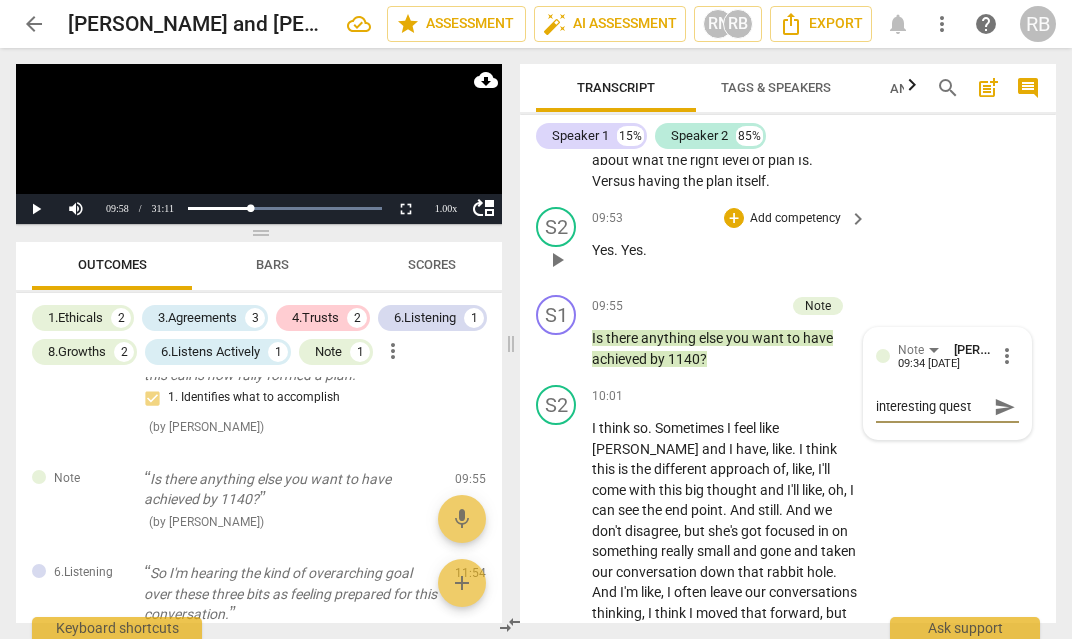 type on "interesting questi" 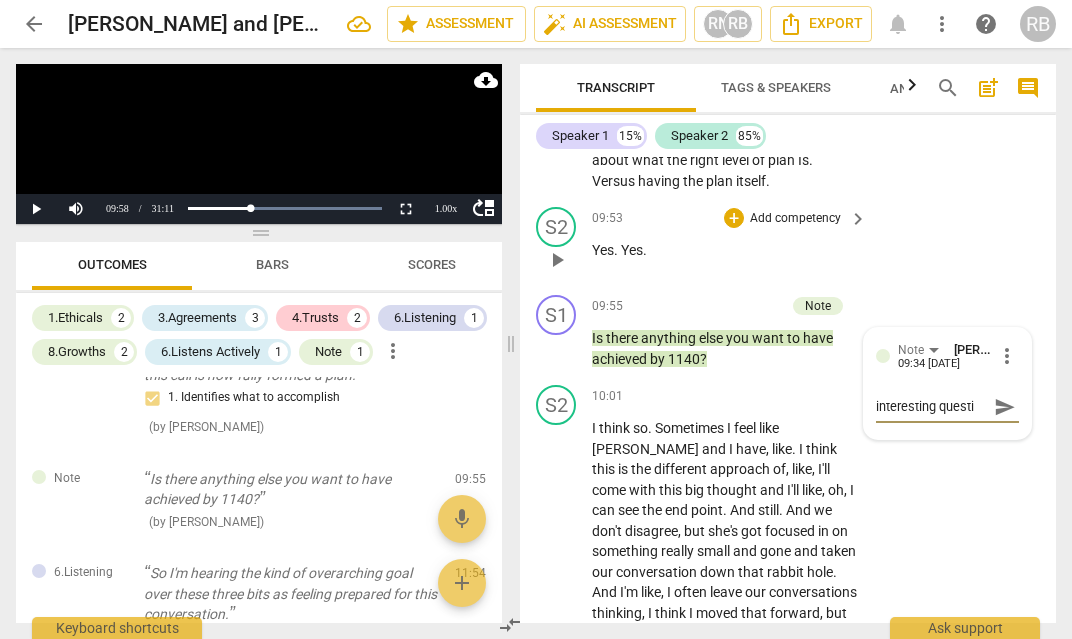 type on "interesting questio" 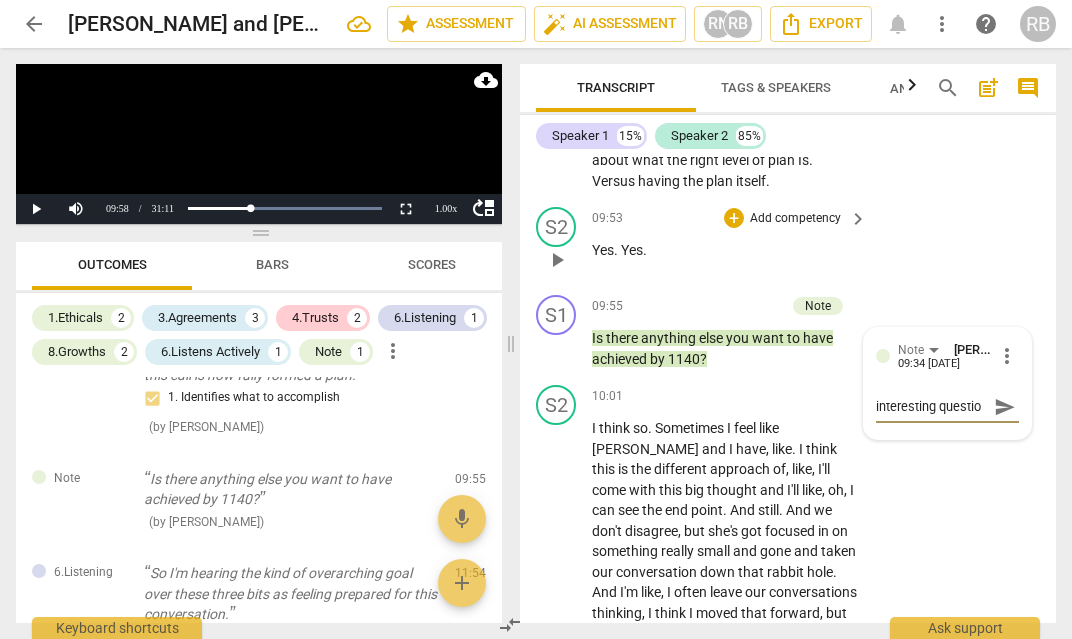 type on "interesting question" 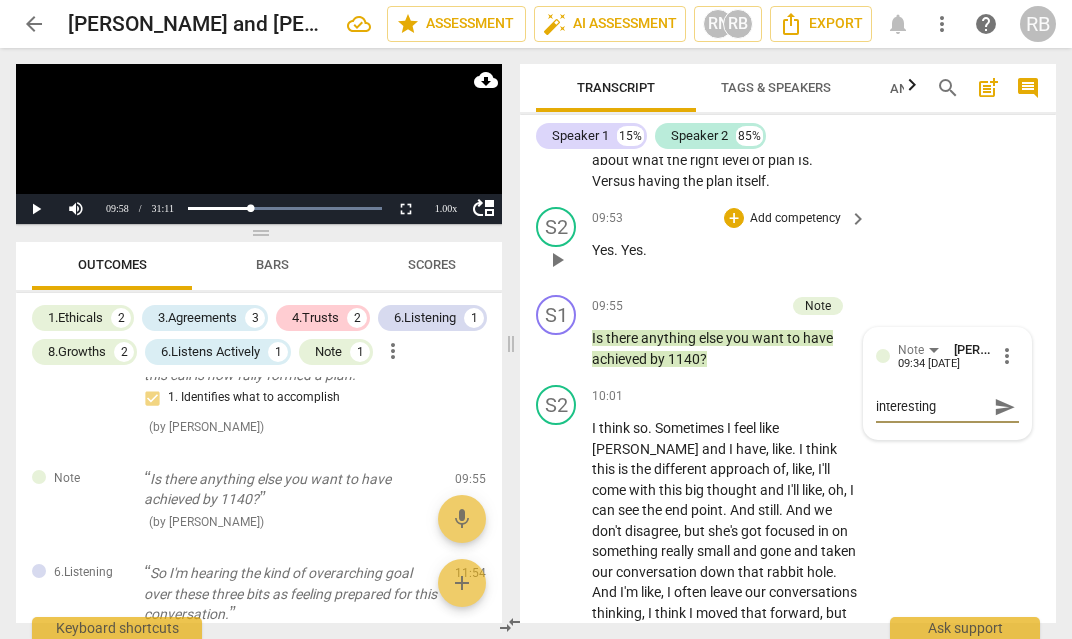 scroll, scrollTop: 17, scrollLeft: 0, axis: vertical 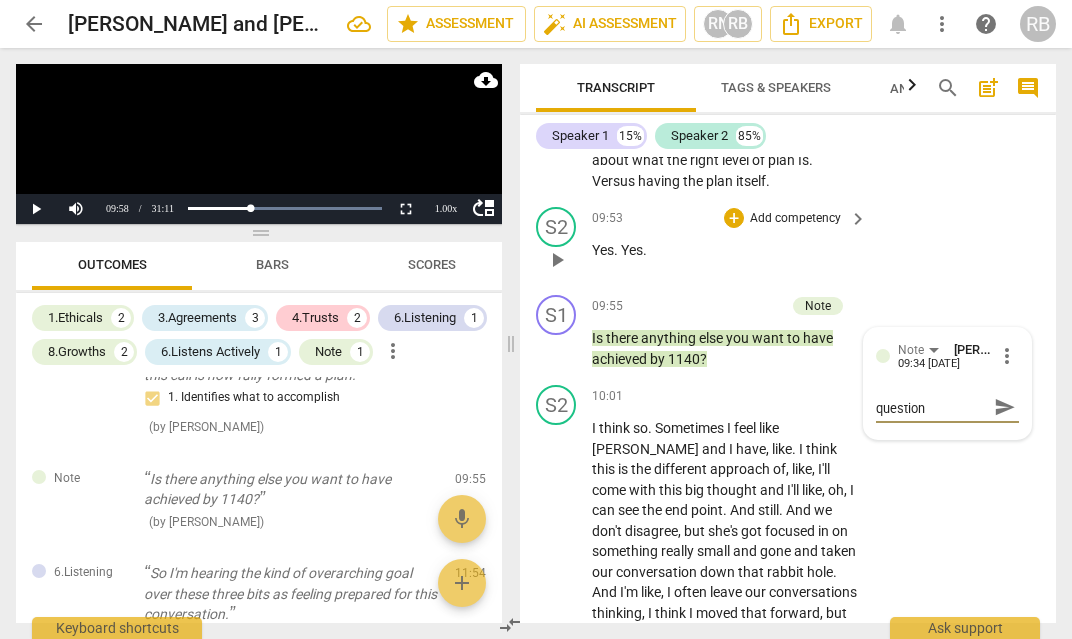 type on "interesting question," 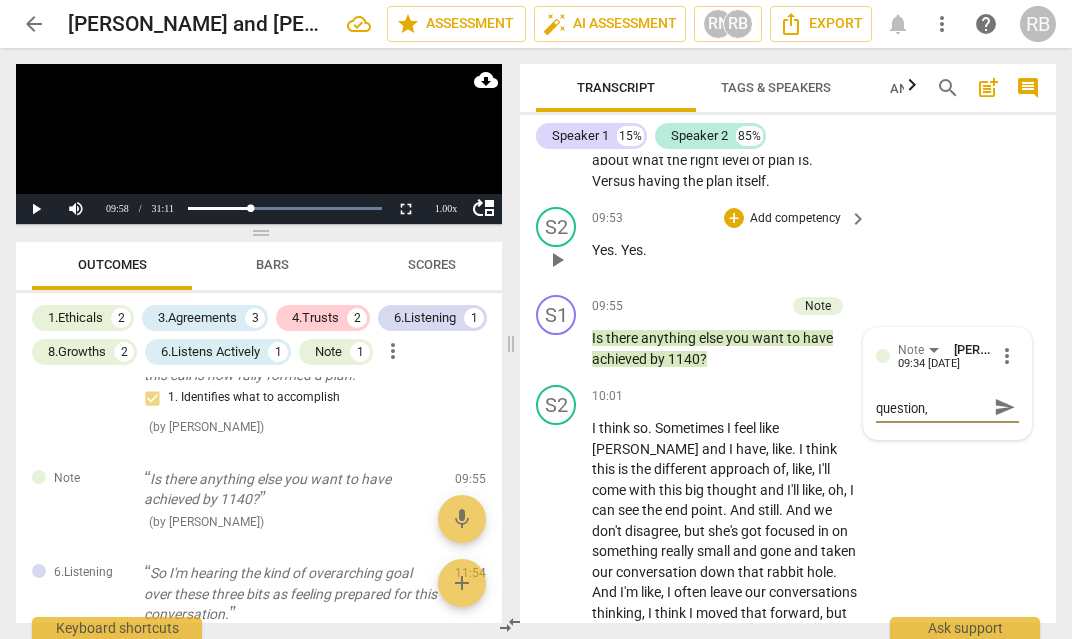 type on "interesting question," 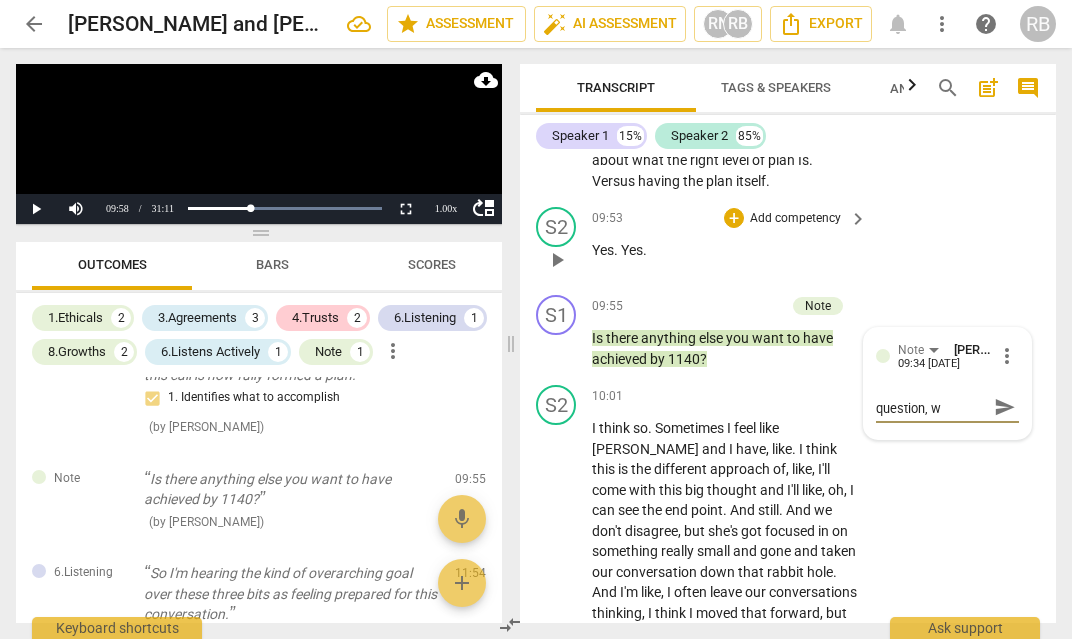 type on "interesting question, wh" 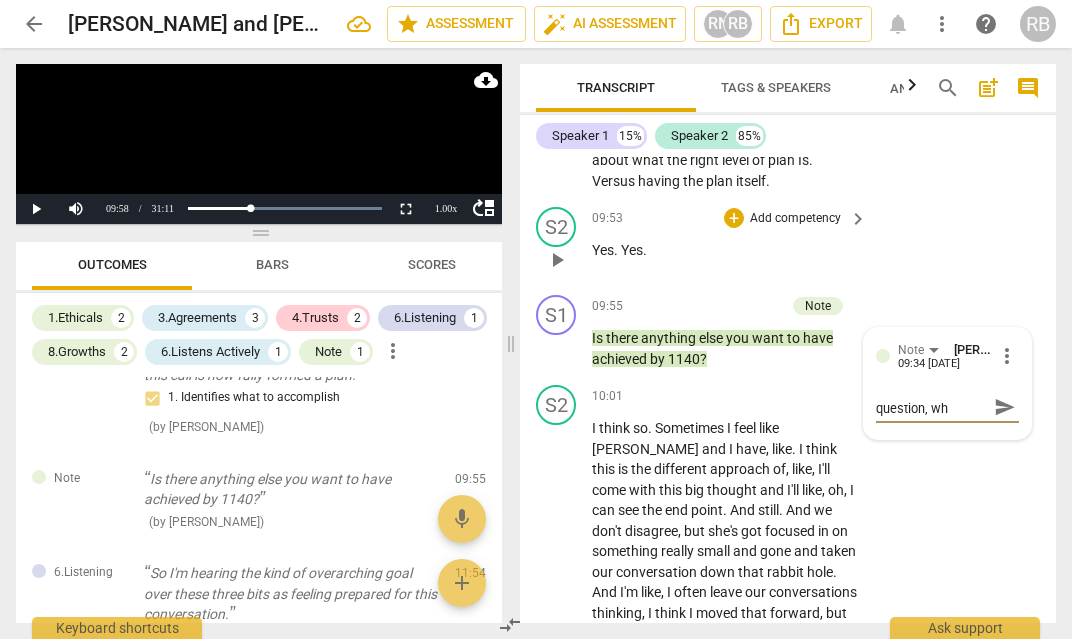 type on "interesting question, wha" 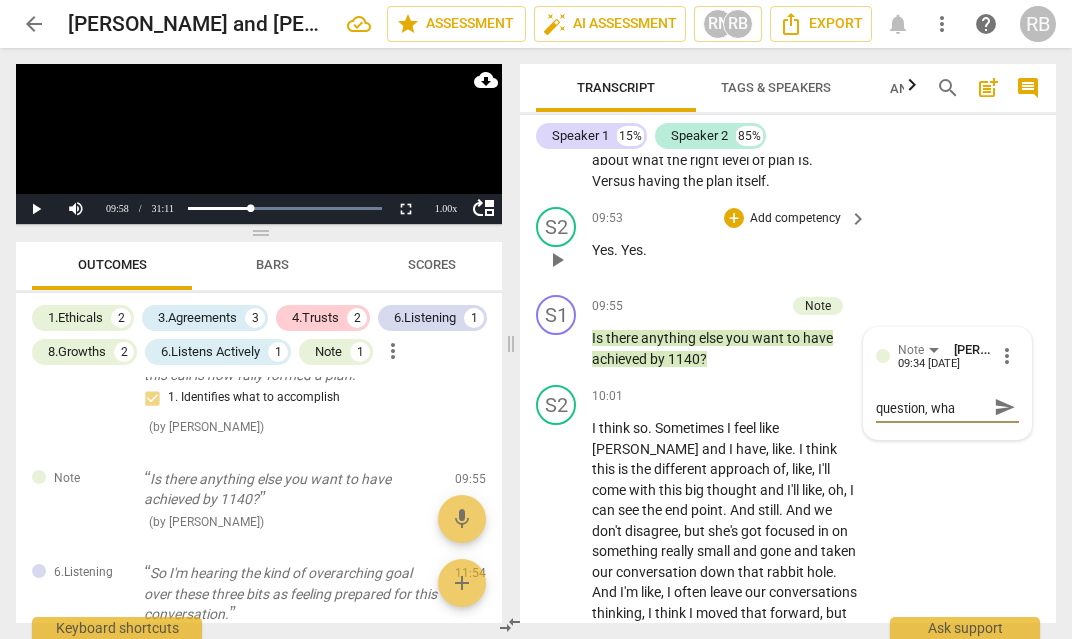 scroll, scrollTop: 0, scrollLeft: 0, axis: both 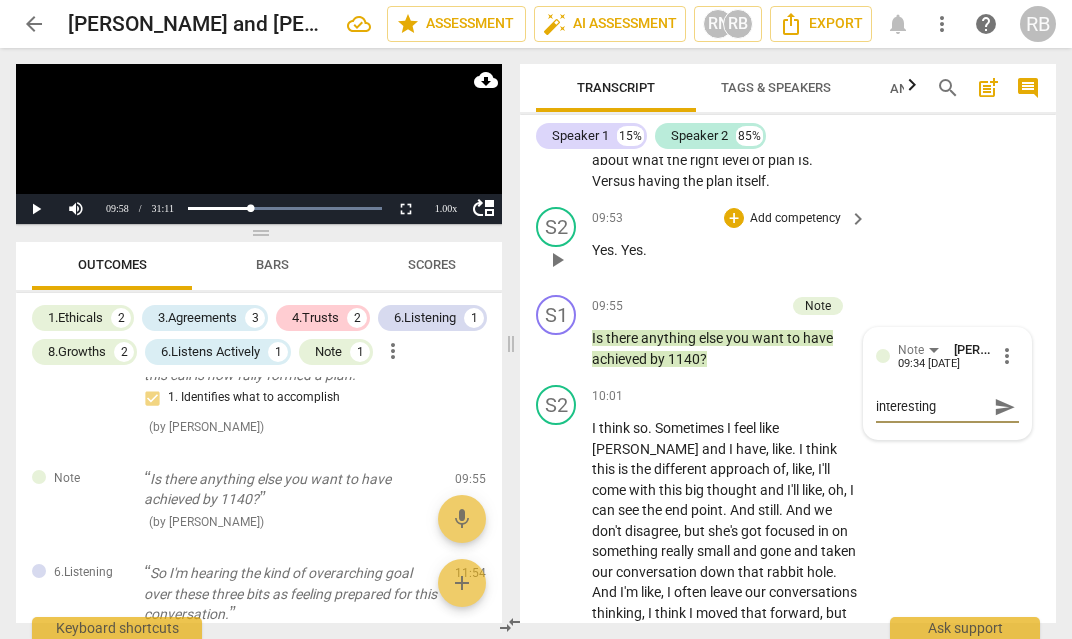 type on "interesting question, what" 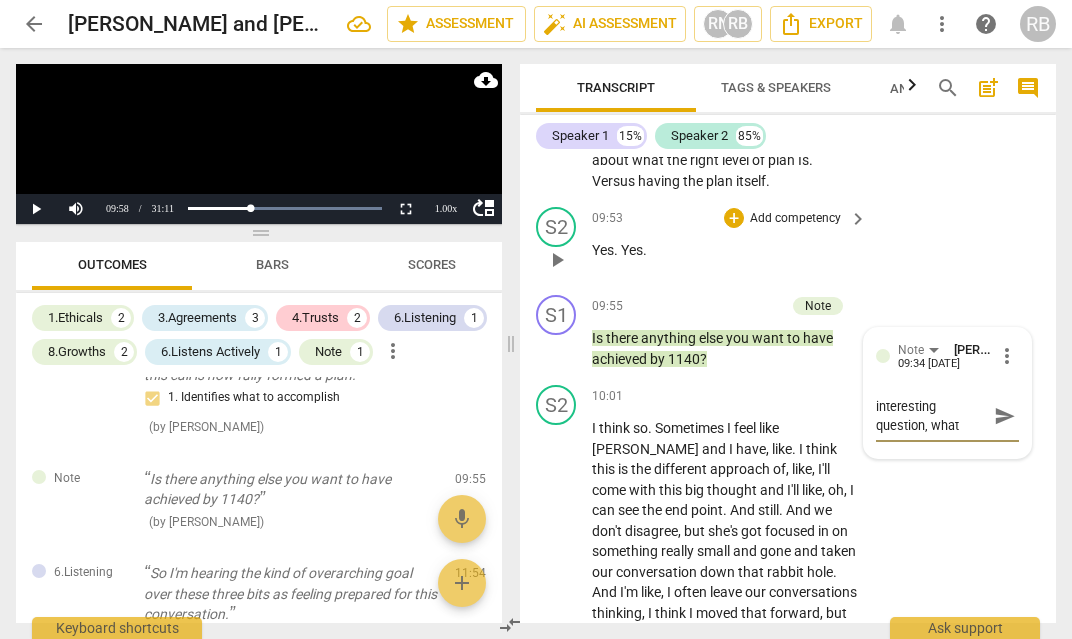 type on "interesting question, what" 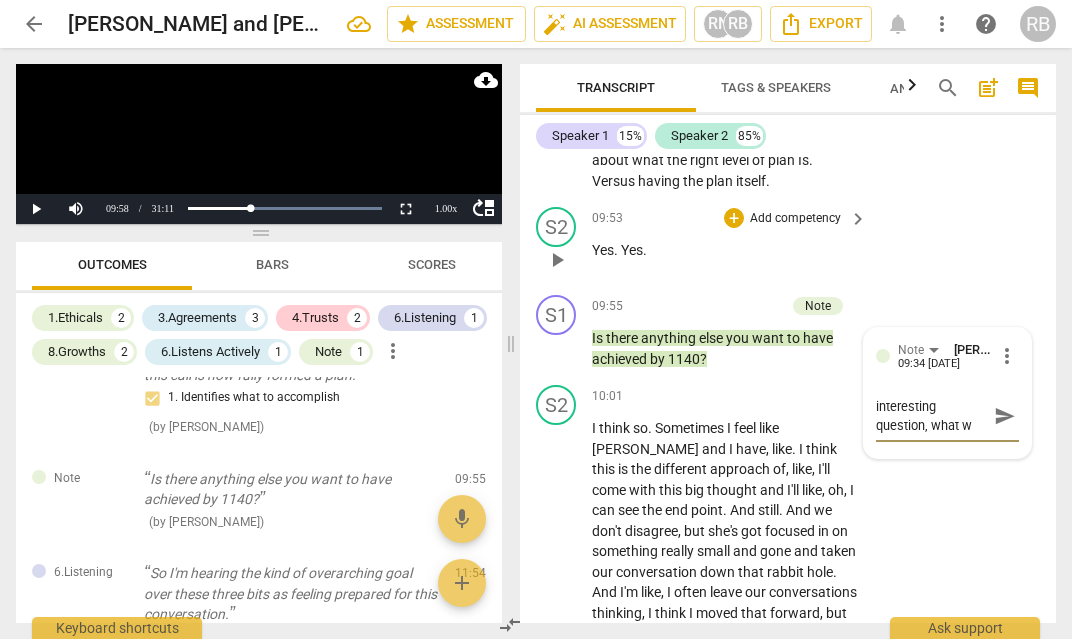 type on "interesting question, what we" 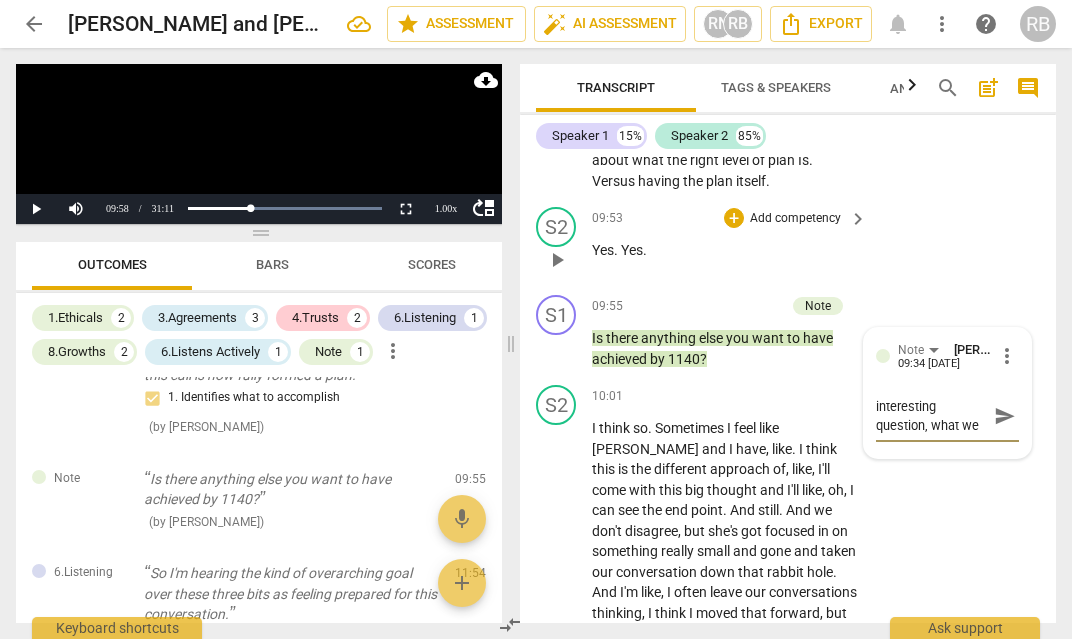 type on "interesting question, what wer" 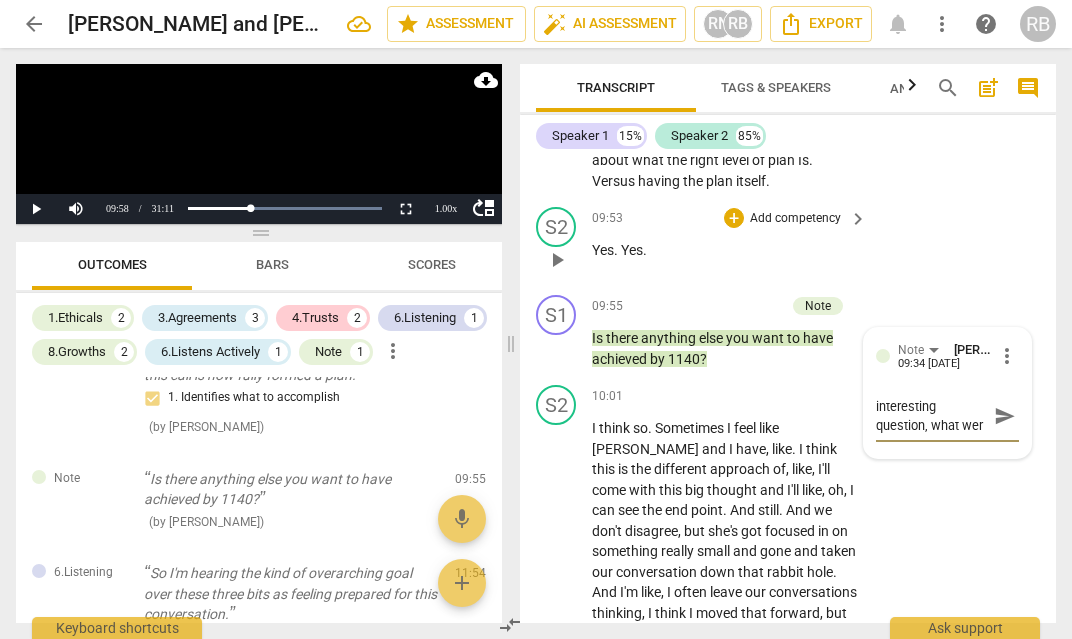 type on "interesting question, what were" 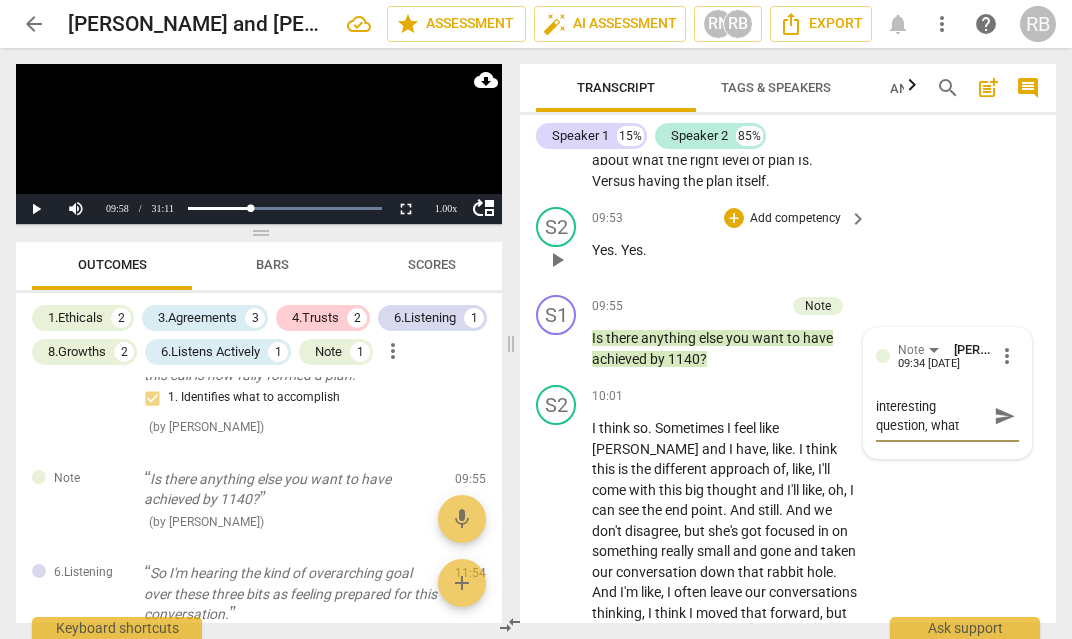 scroll, scrollTop: 17, scrollLeft: 0, axis: vertical 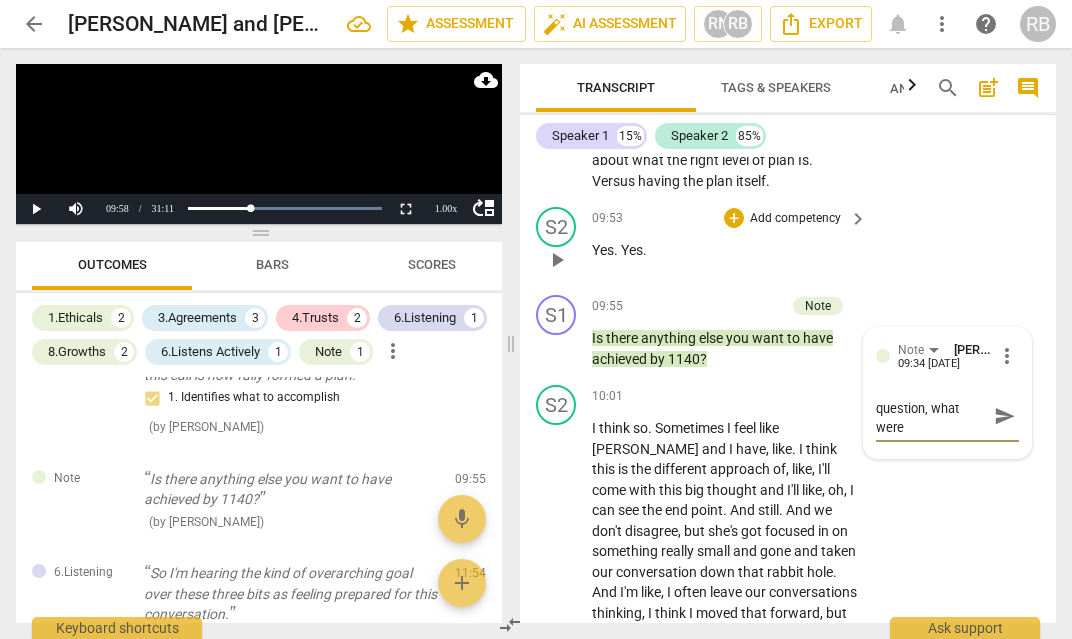 type on "interesting question, what were" 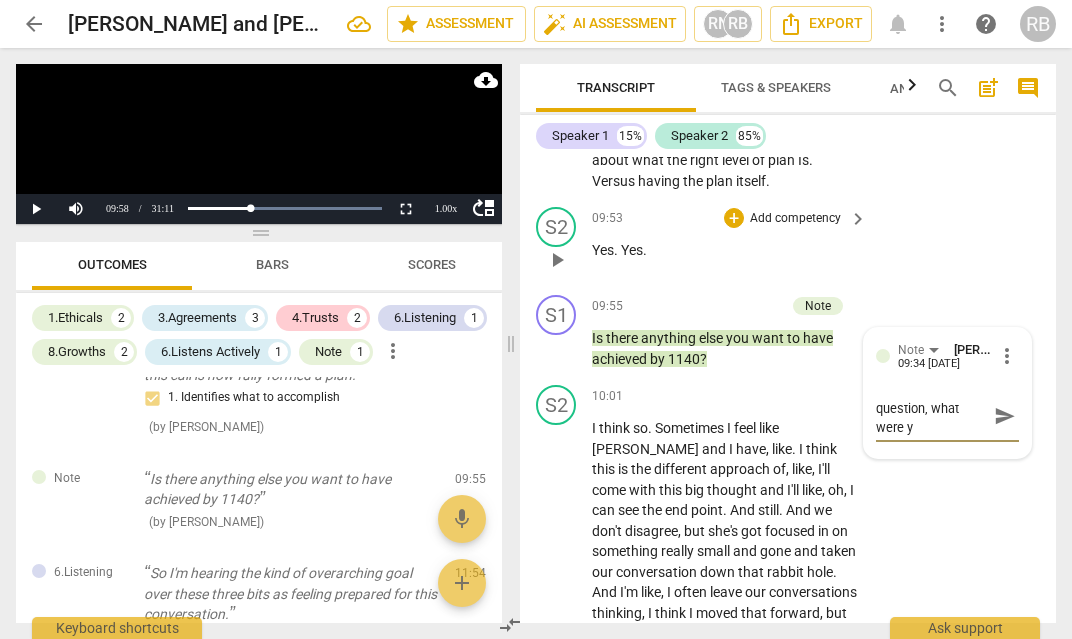 type on "interesting question, what were yo" 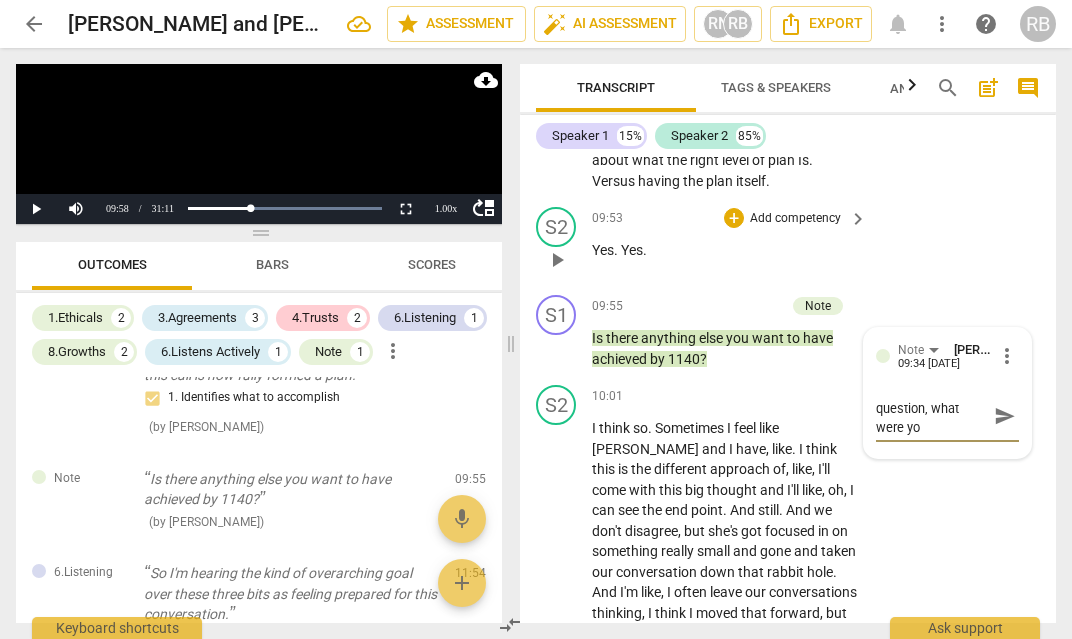 type on "interesting question, what were you" 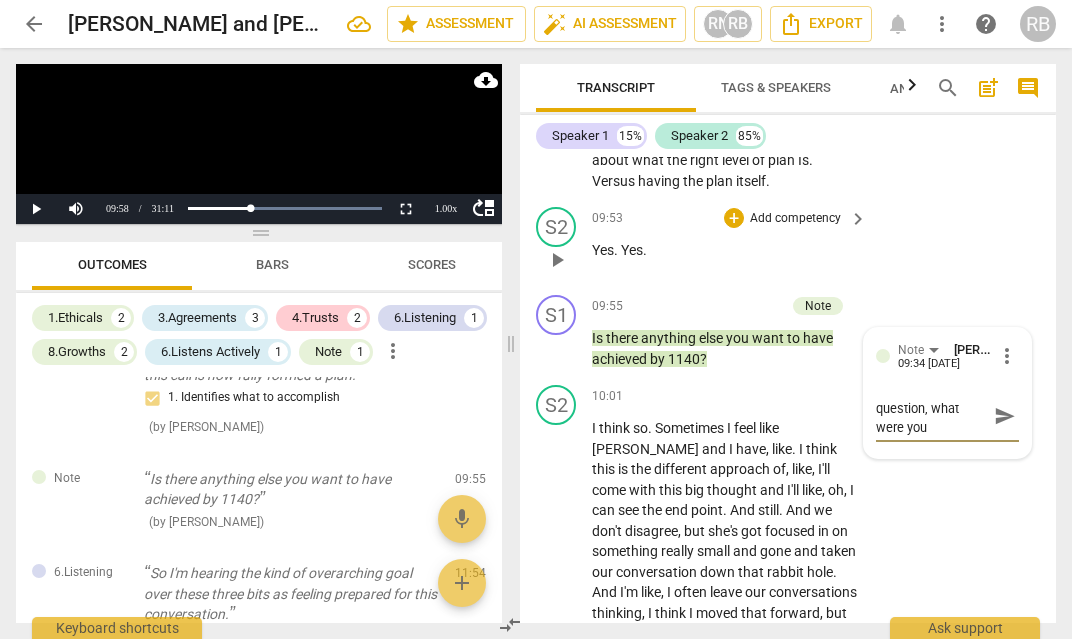 type on "interesting question, what were you" 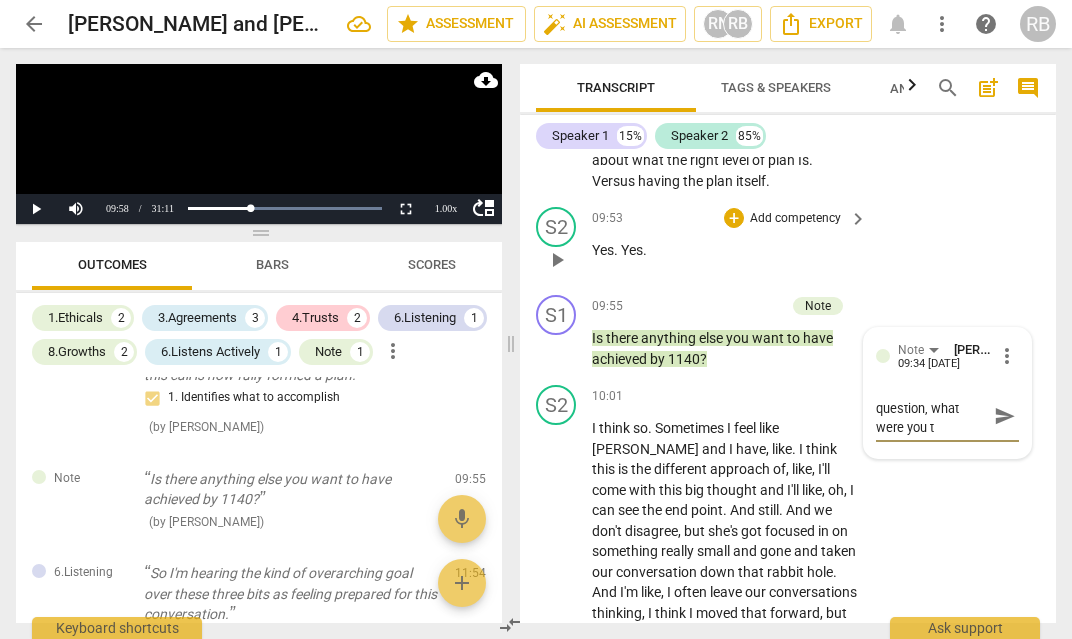type on "interesting question, what were you th" 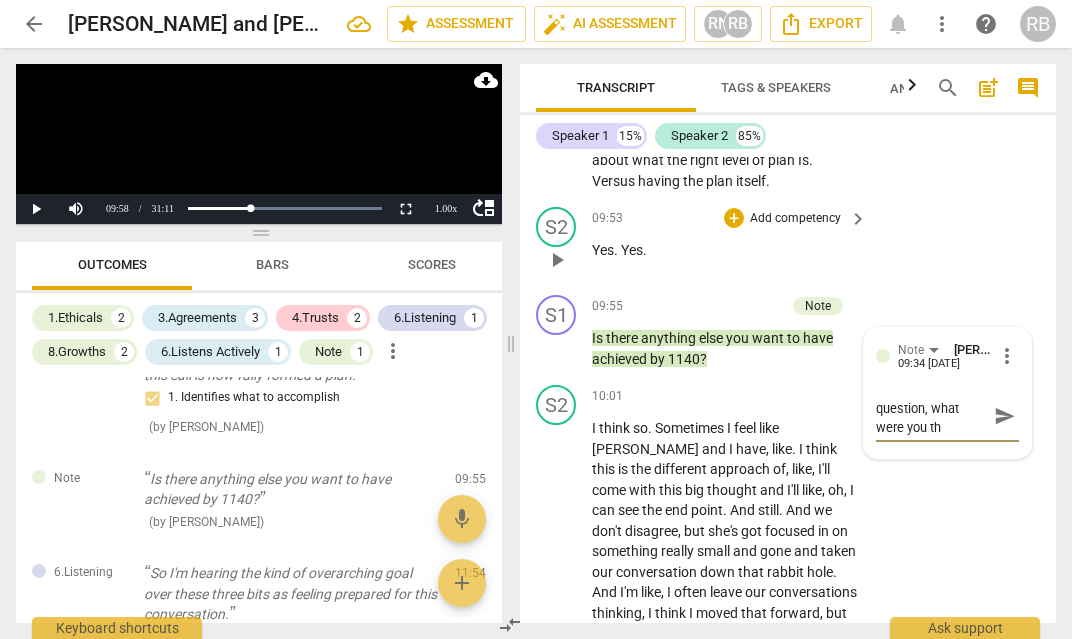 type on "interesting question, what were you thi" 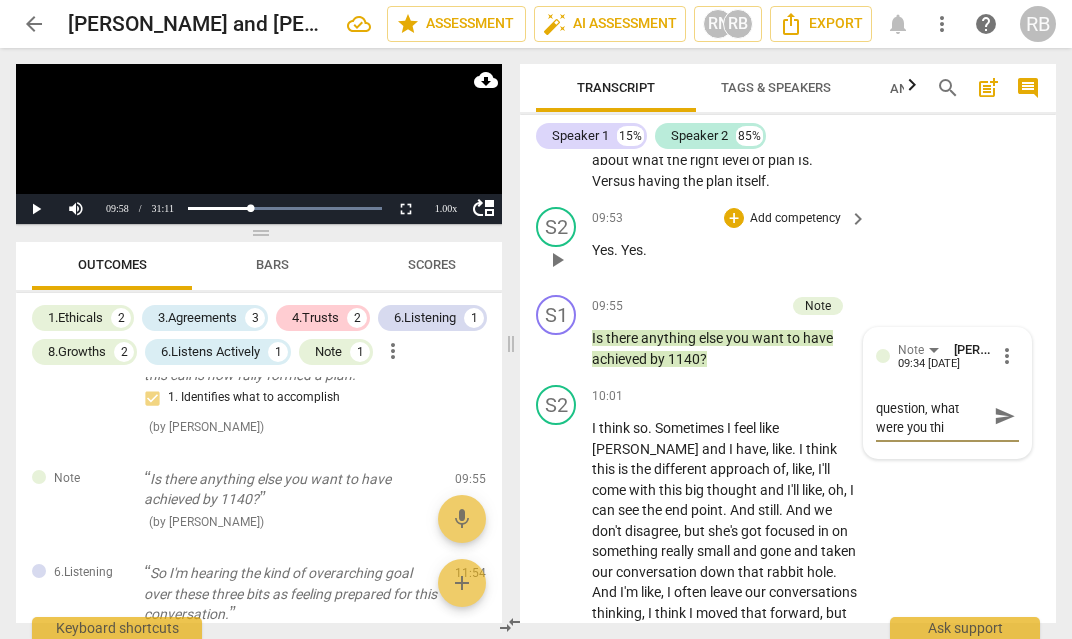 type on "interesting question, what were you thin" 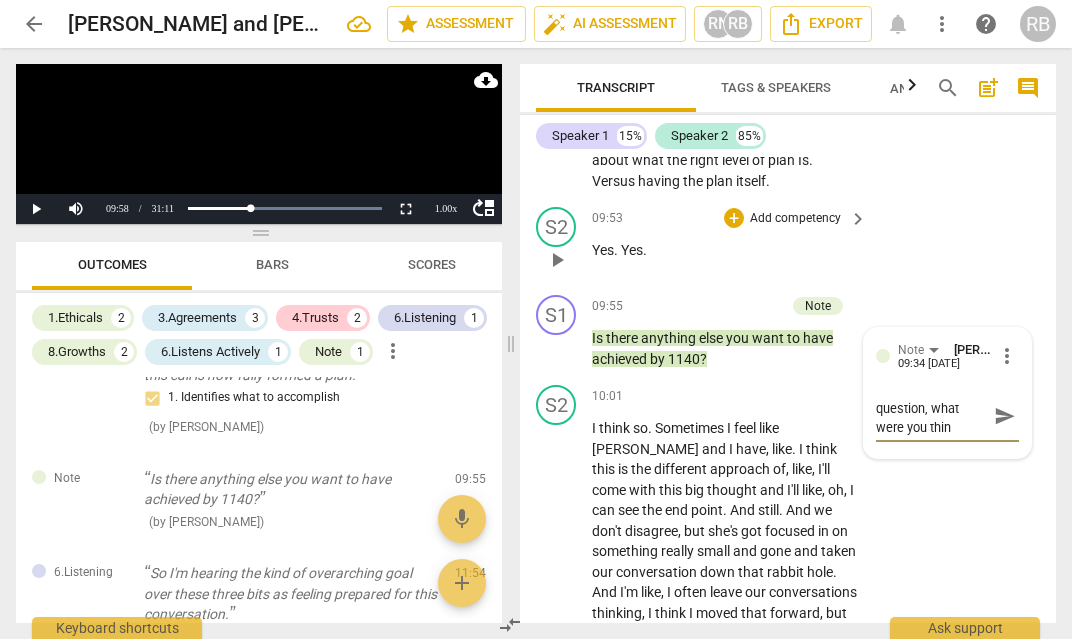 type on "interesting question, what were you think" 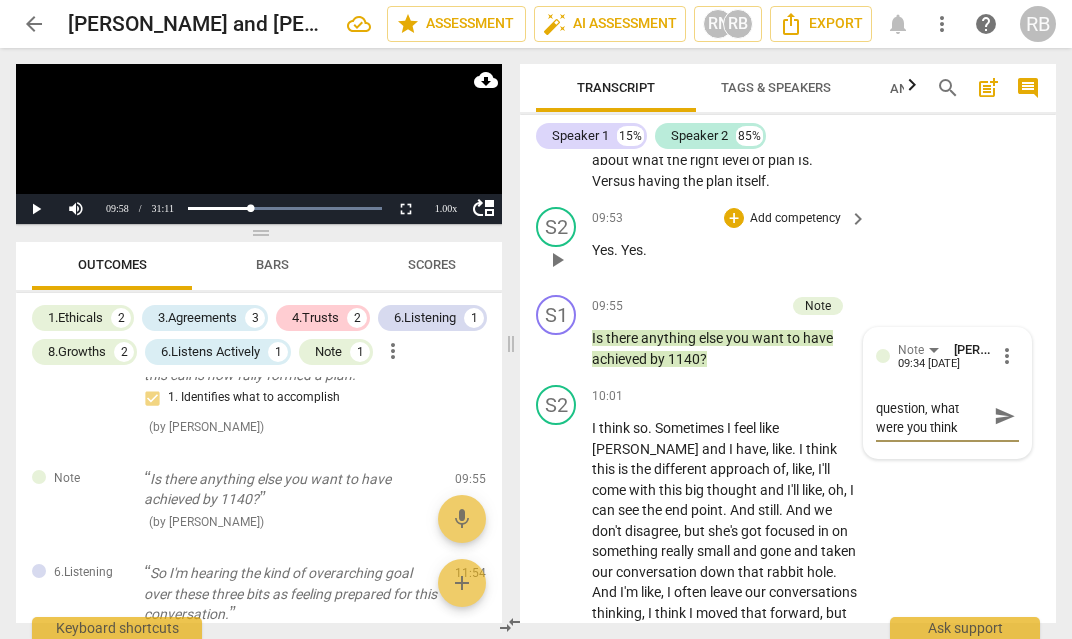 type on "interesting question, what were you thinki" 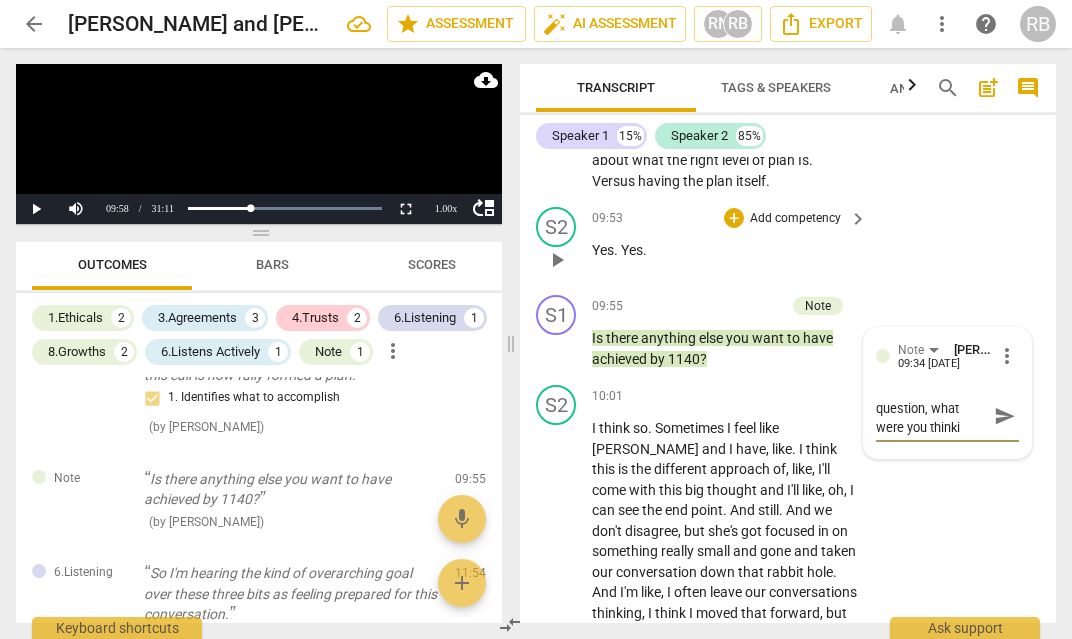 type on "interesting question, what were you thinkin" 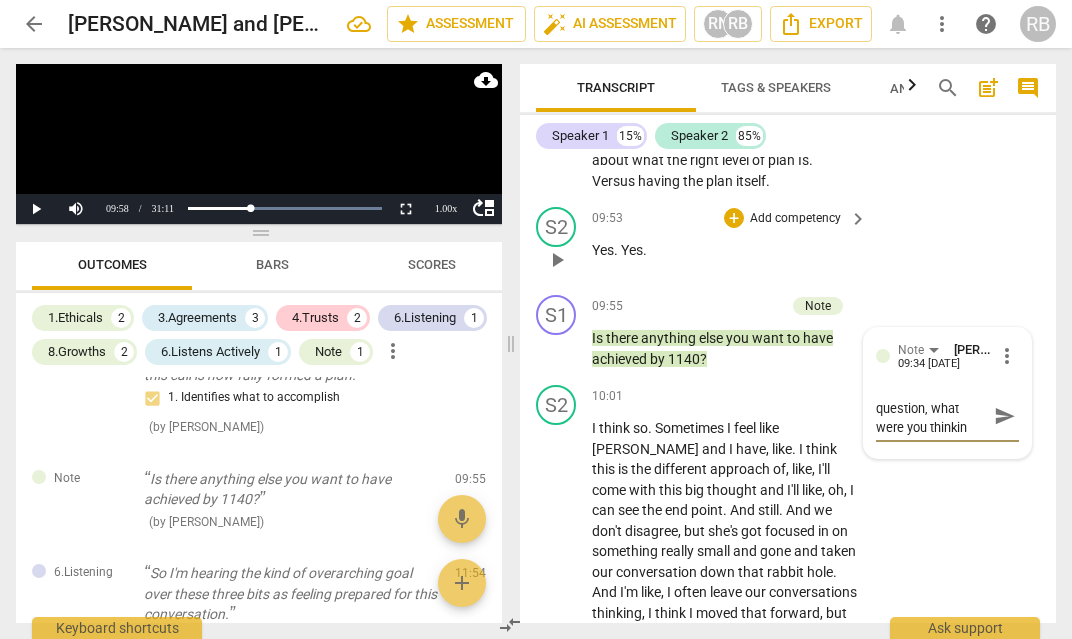type on "interesting question, what were you thinking" 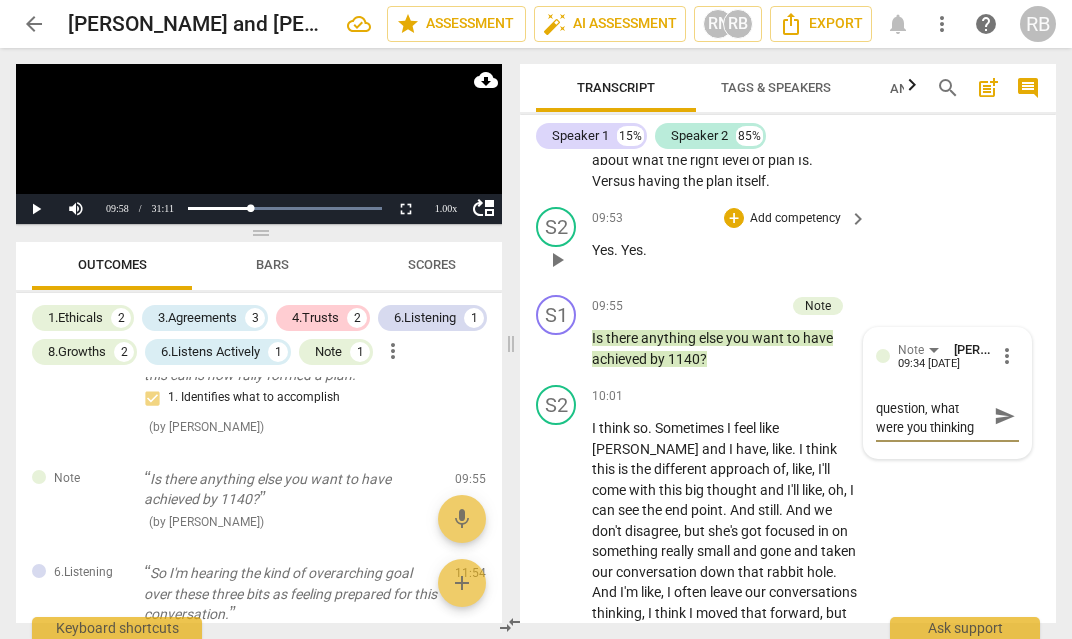 type on "interesting question, what were you thinking" 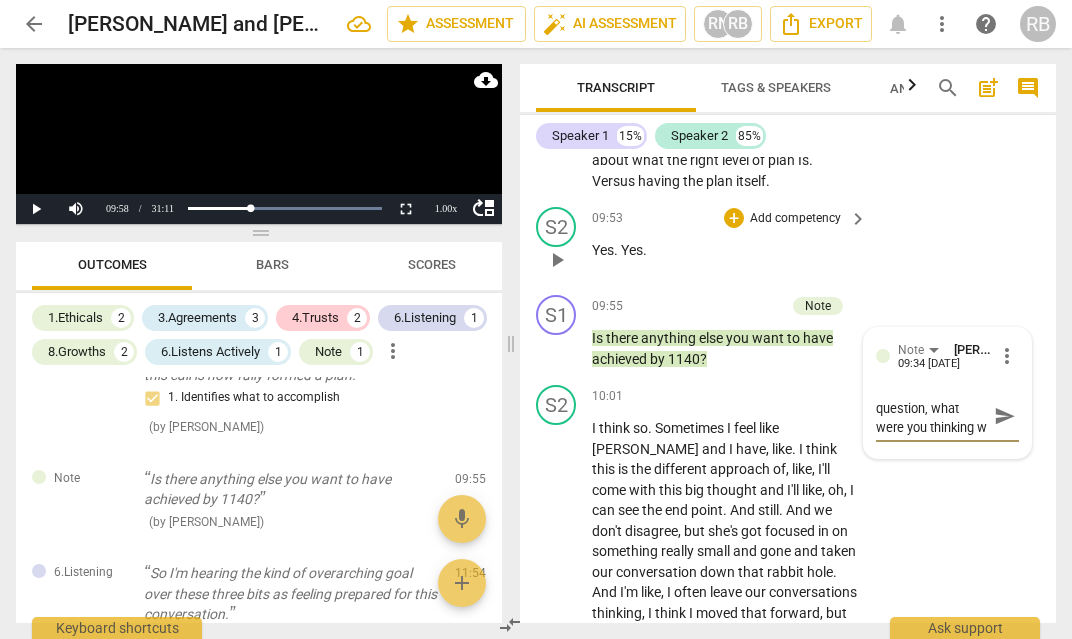 type on "interesting question, what were you thinking wh" 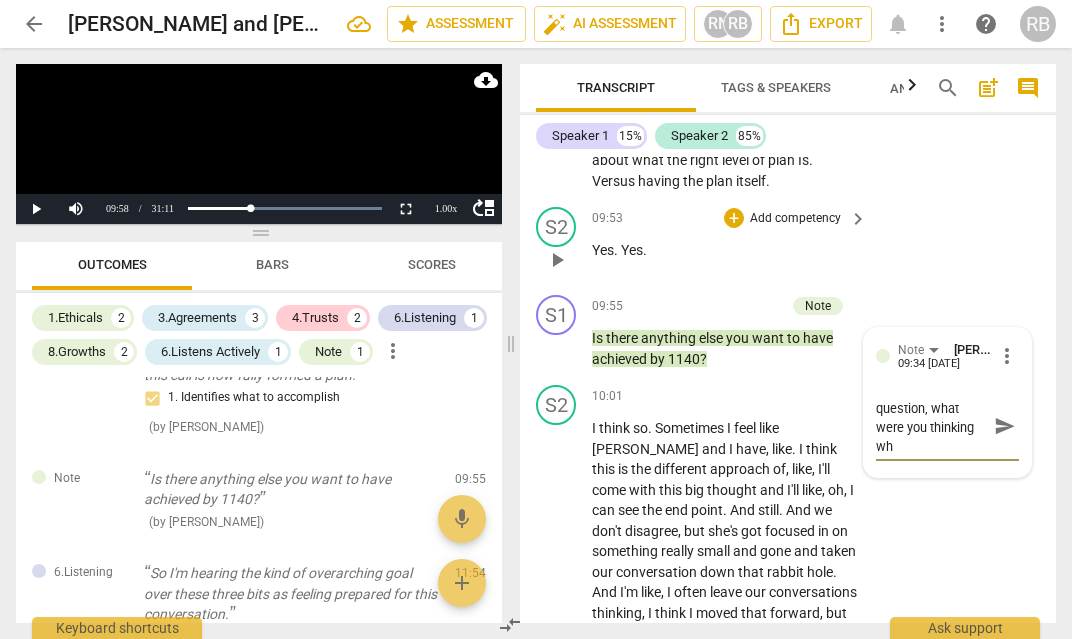 type on "interesting question, what were you thinking whe" 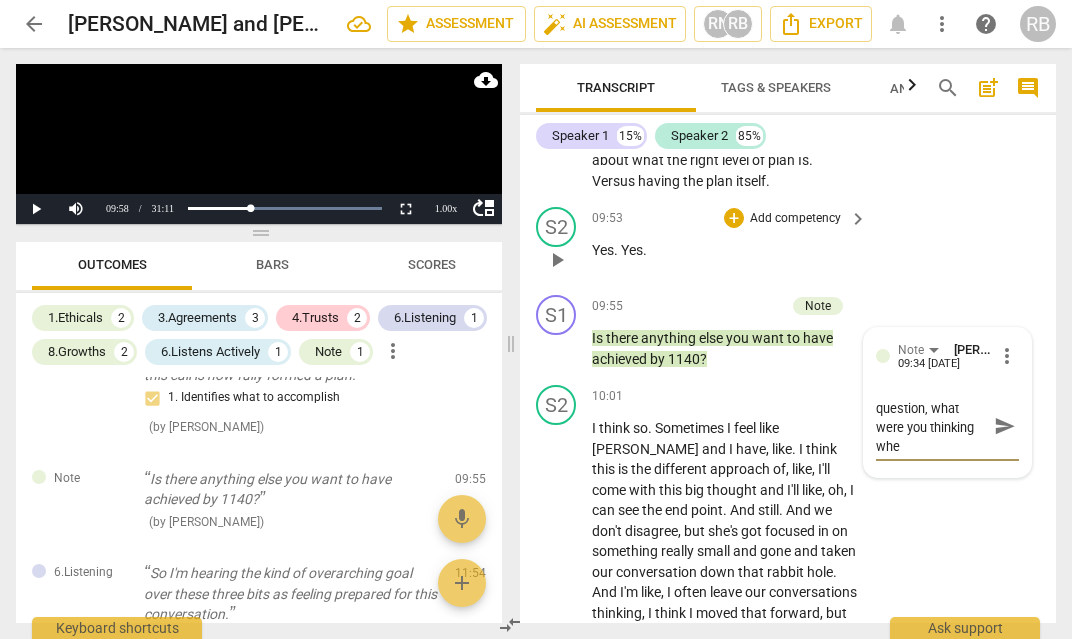 type on "interesting question, what were you thinking when" 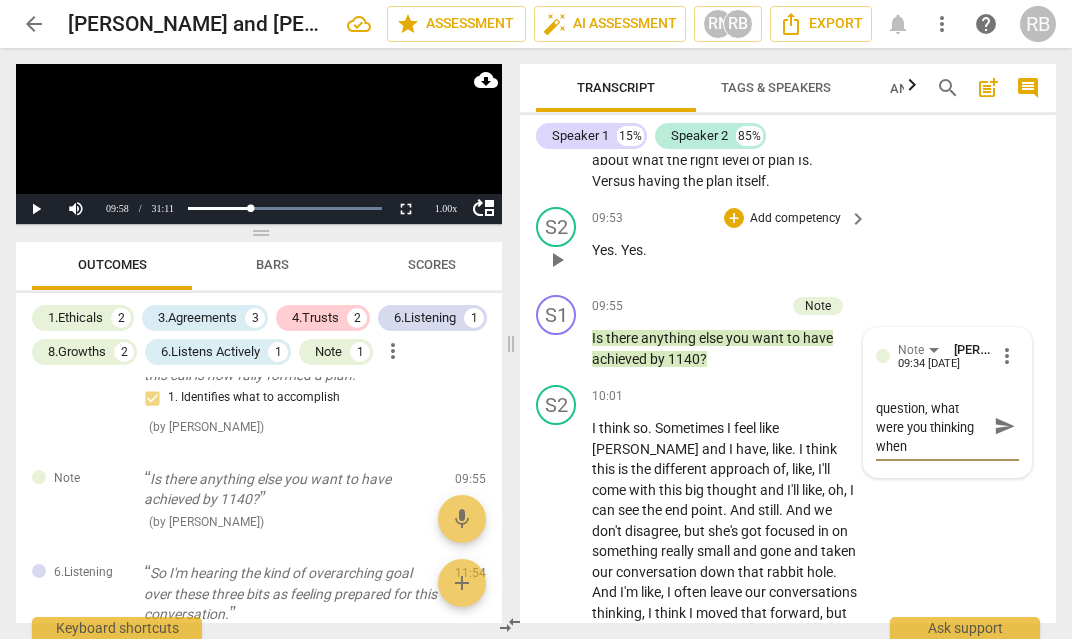 type on "interesting question, what were you thinking when" 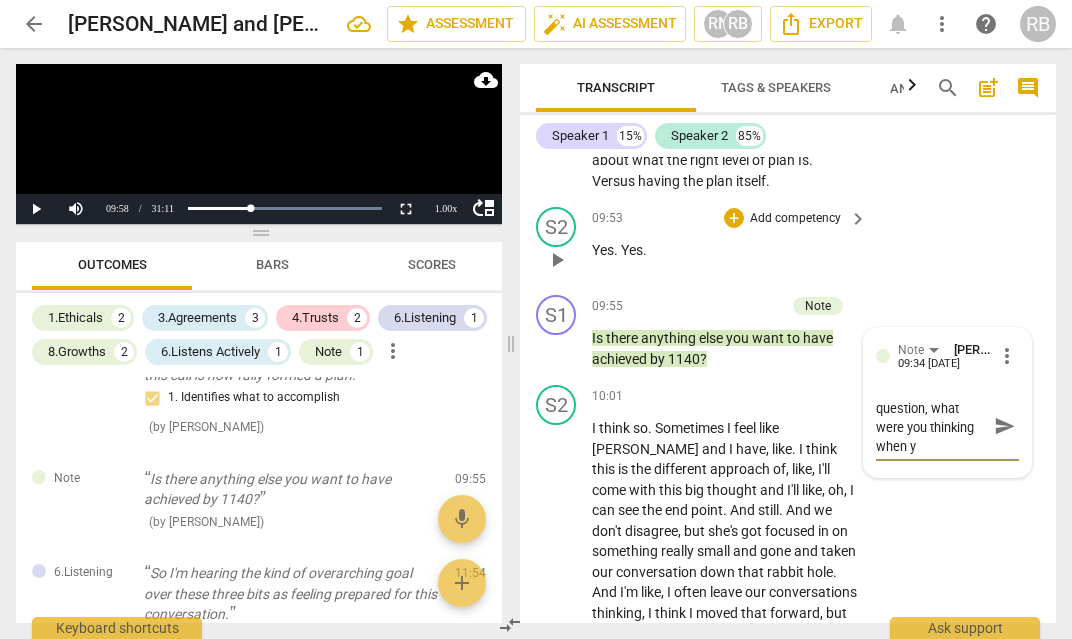 type on "interesting question, what were you thinking when yo" 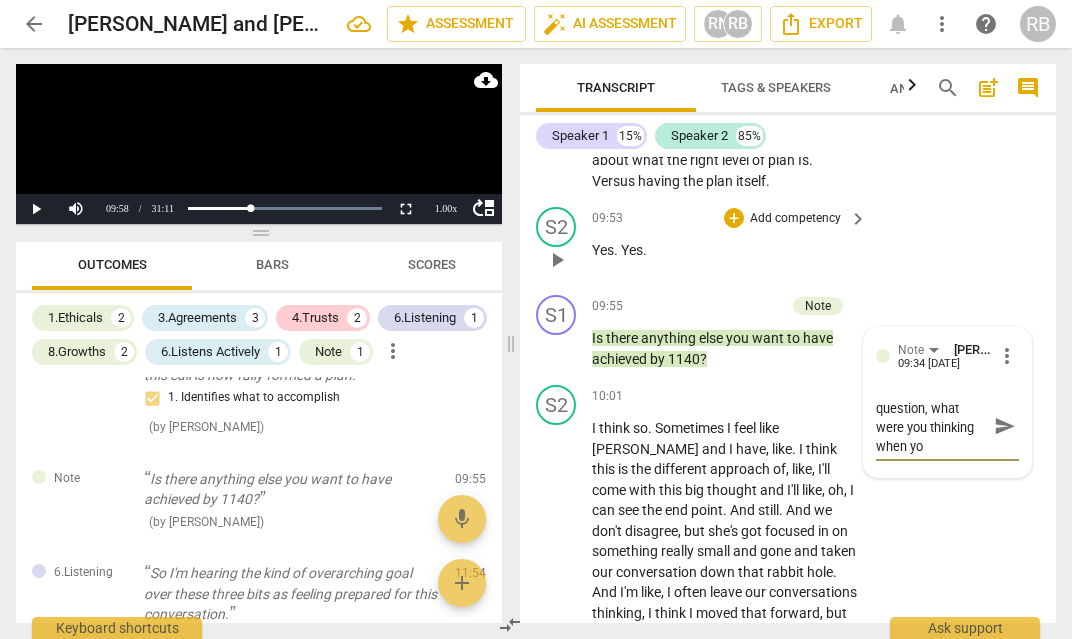 type on "interesting question, what were you thinking when you" 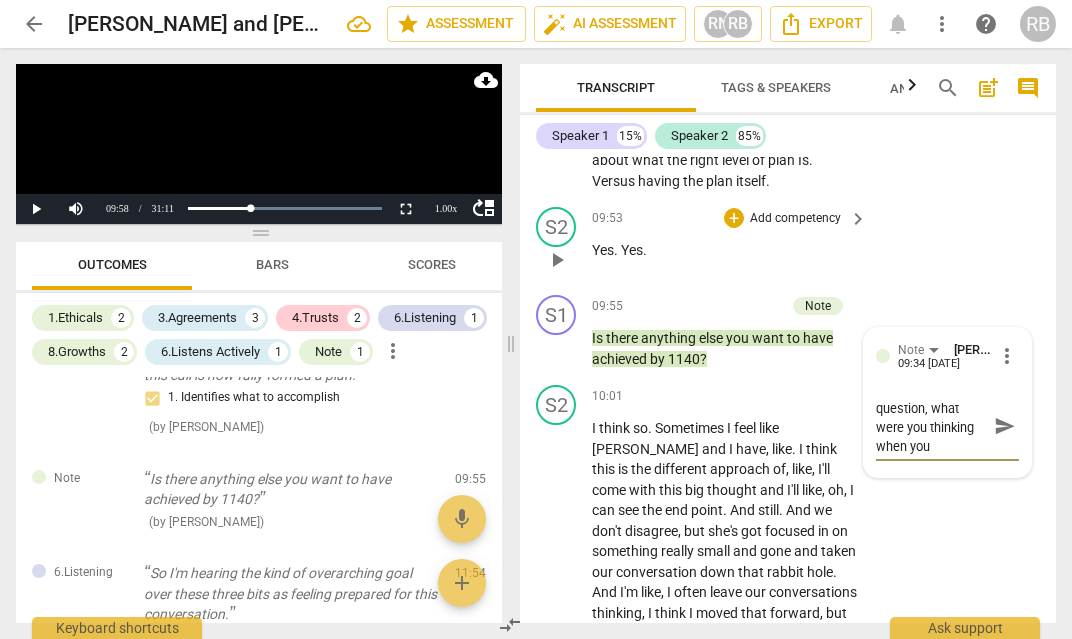 type on "interesting question, what were you thinking when you" 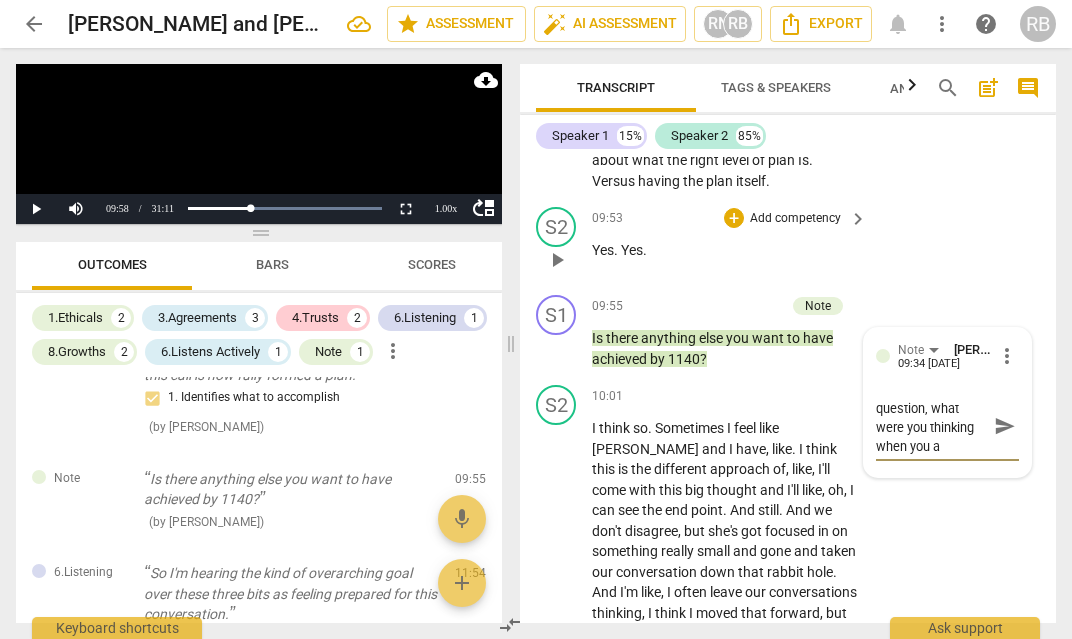 type on "interesting question, what were you thinking when you as" 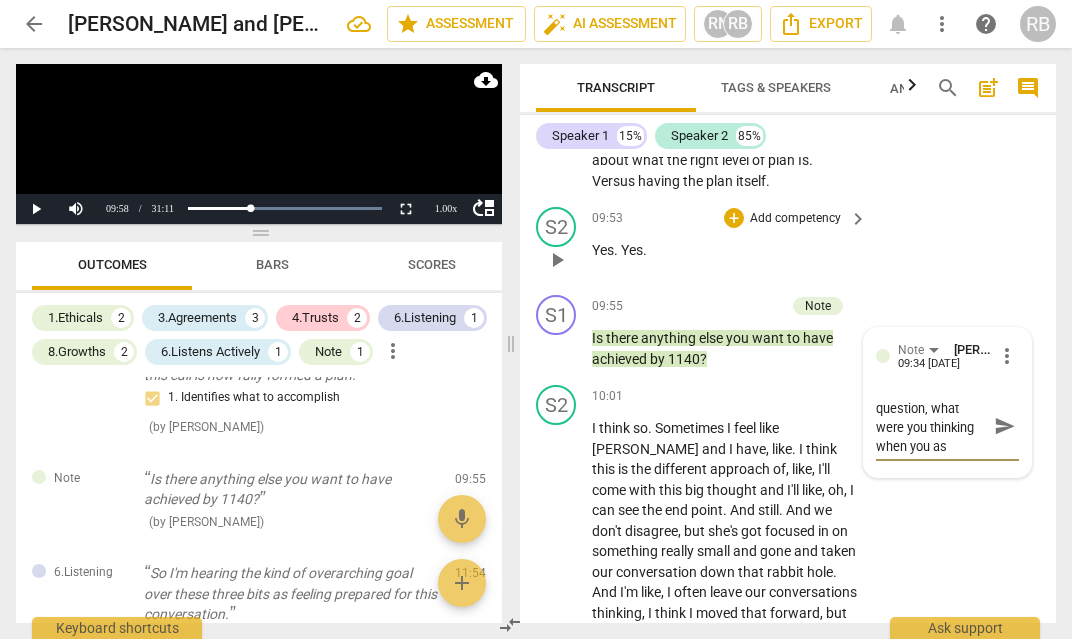 type on "interesting question, what were you thinking when you ask" 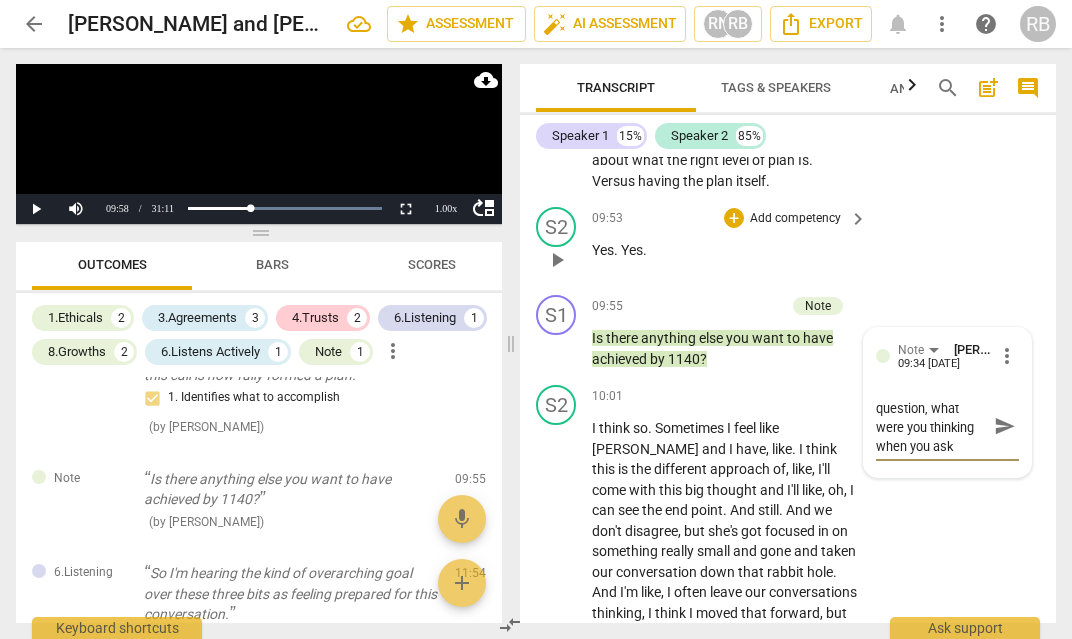 type on "interesting question, what were you thinking when you aske" 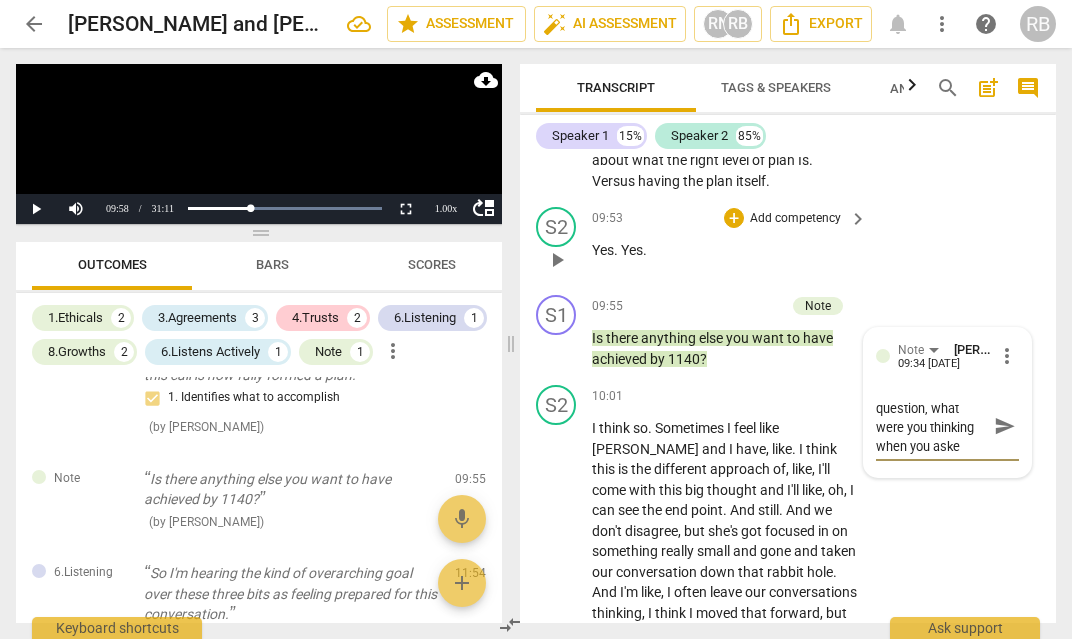 type on "interesting question, what were you thinking when you asked" 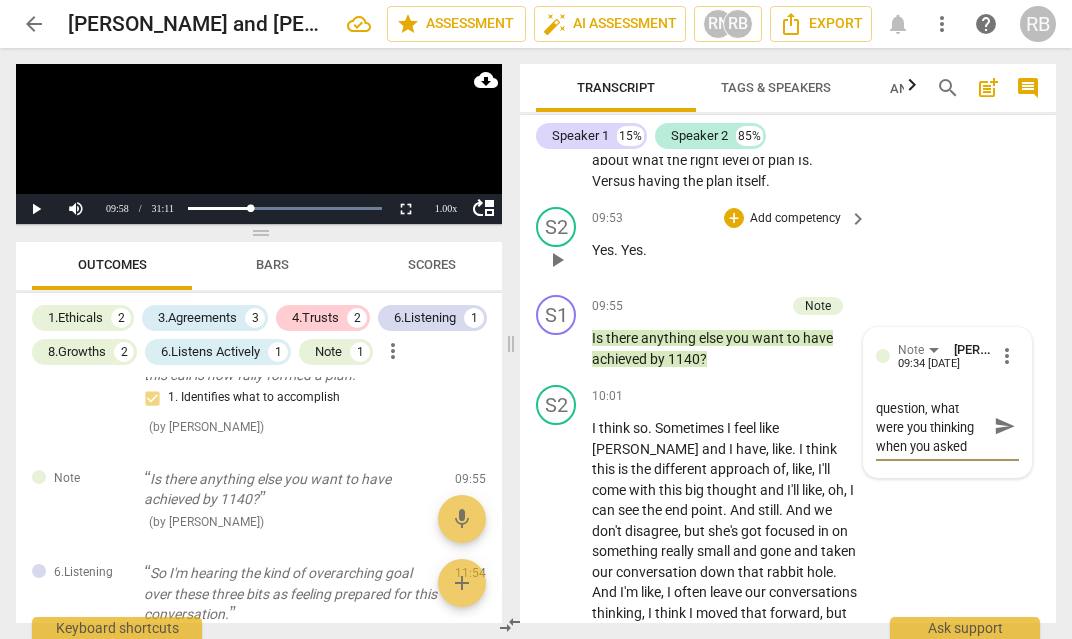 type on "interesting question, what were you thinking when you asked" 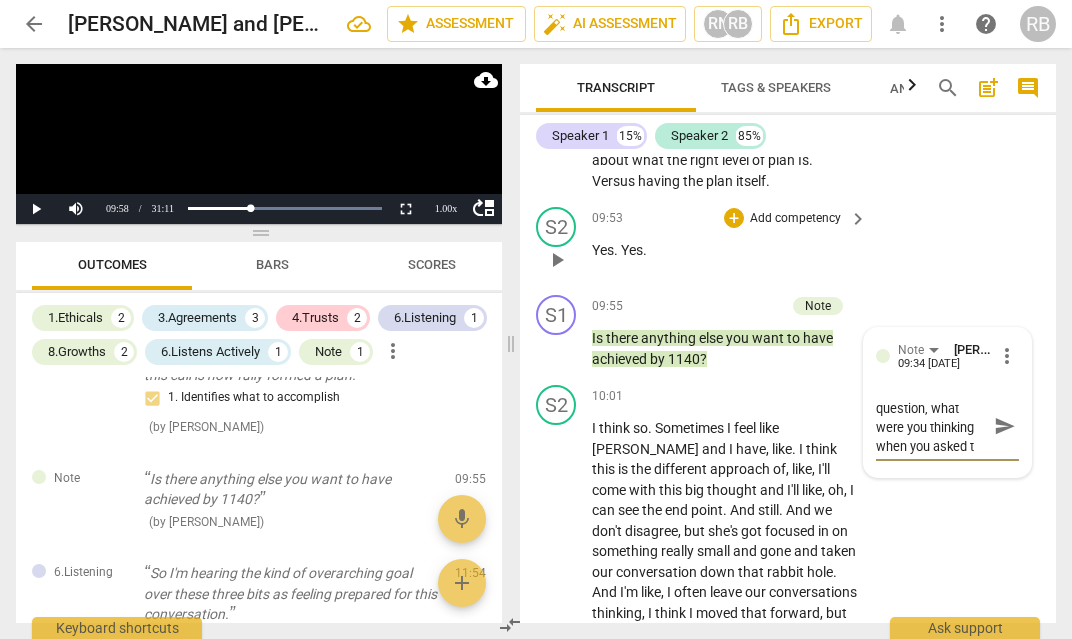 type on "interesting question, what were you thinking when you asked th" 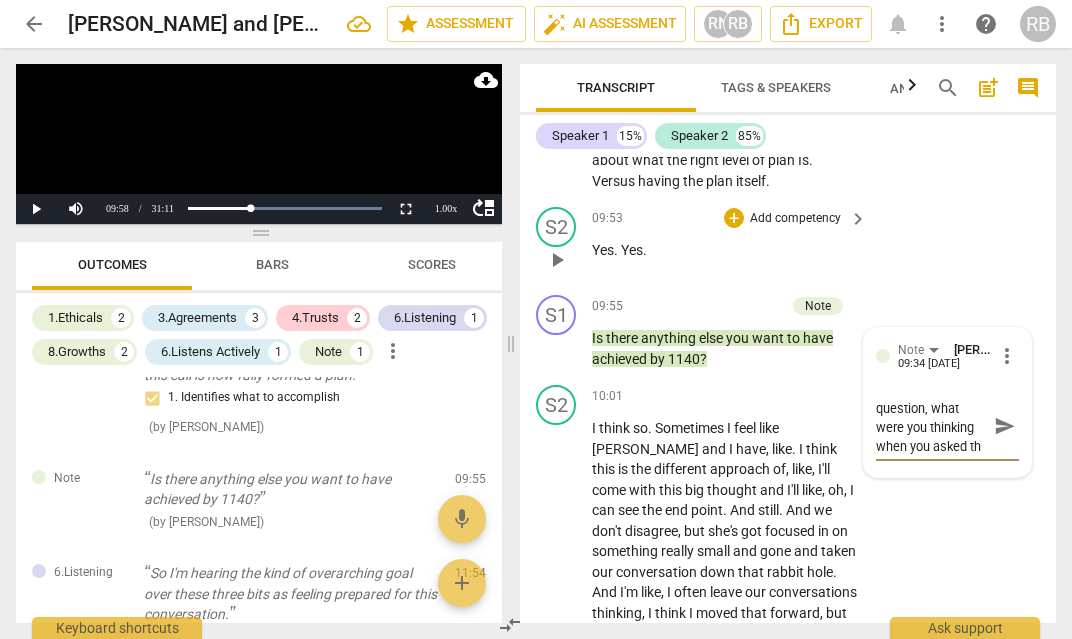 scroll, scrollTop: 36, scrollLeft: 0, axis: vertical 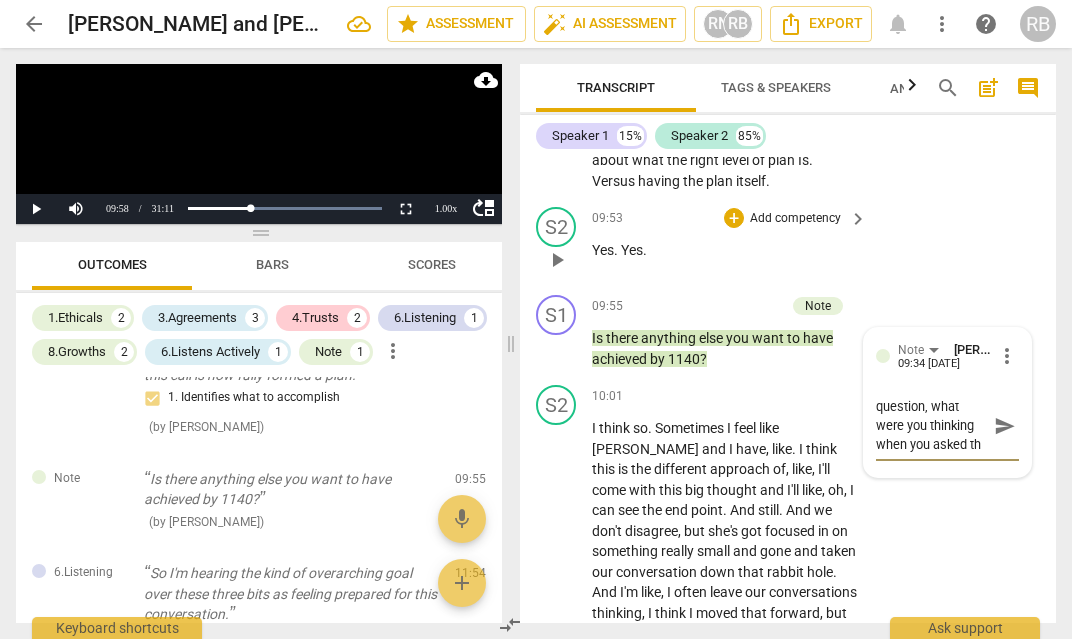 type on "interesting question, what were you thinking when you asked thi" 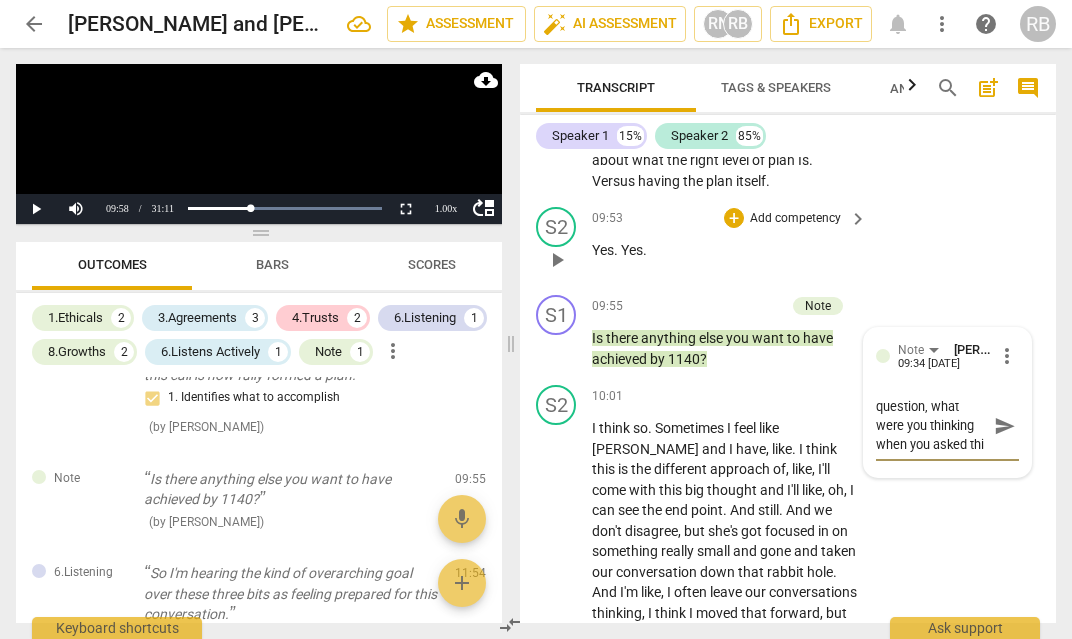 type on "interesting question, what were you thinking when you asked this" 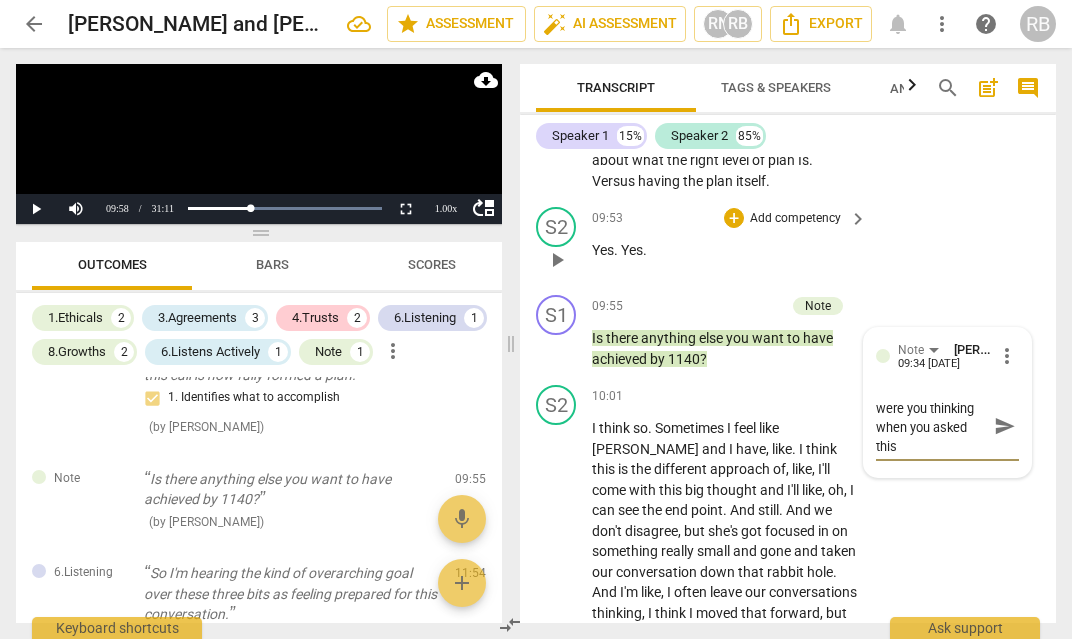 type on "interesting question, what were you thinking when you asked this?" 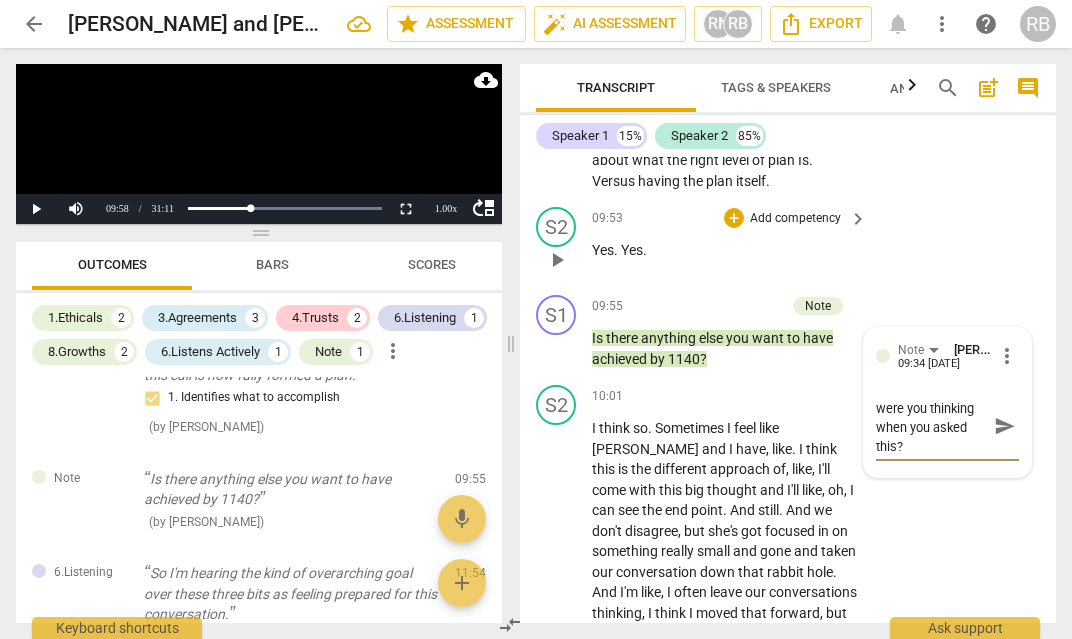 type on "interesting question, what were you thinking when you asked this?" 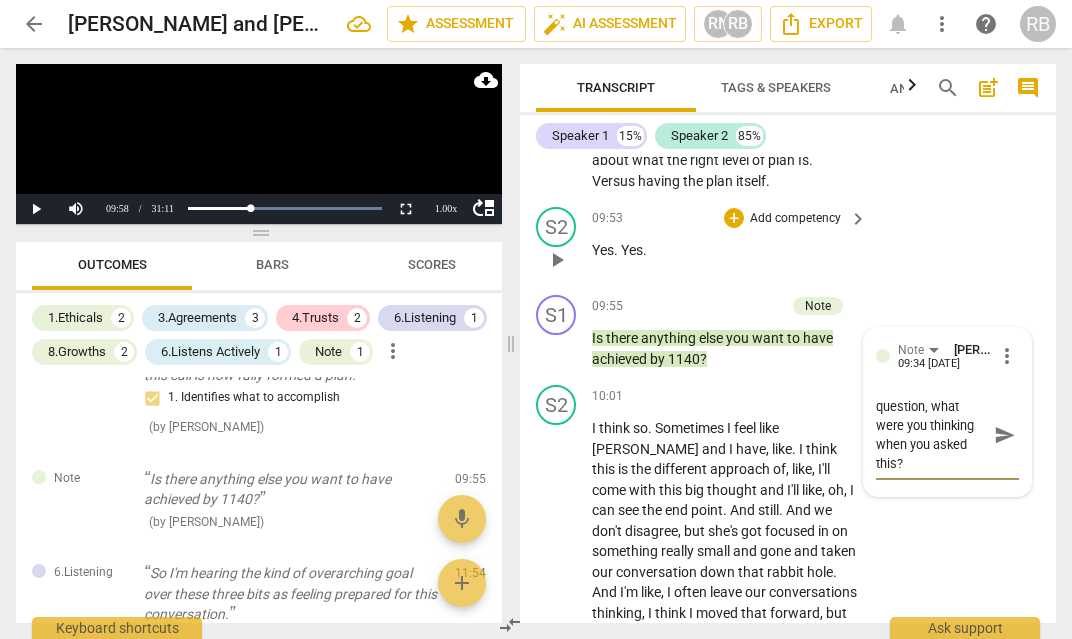 type on "interesting question, what were you thinking when you asked this?" 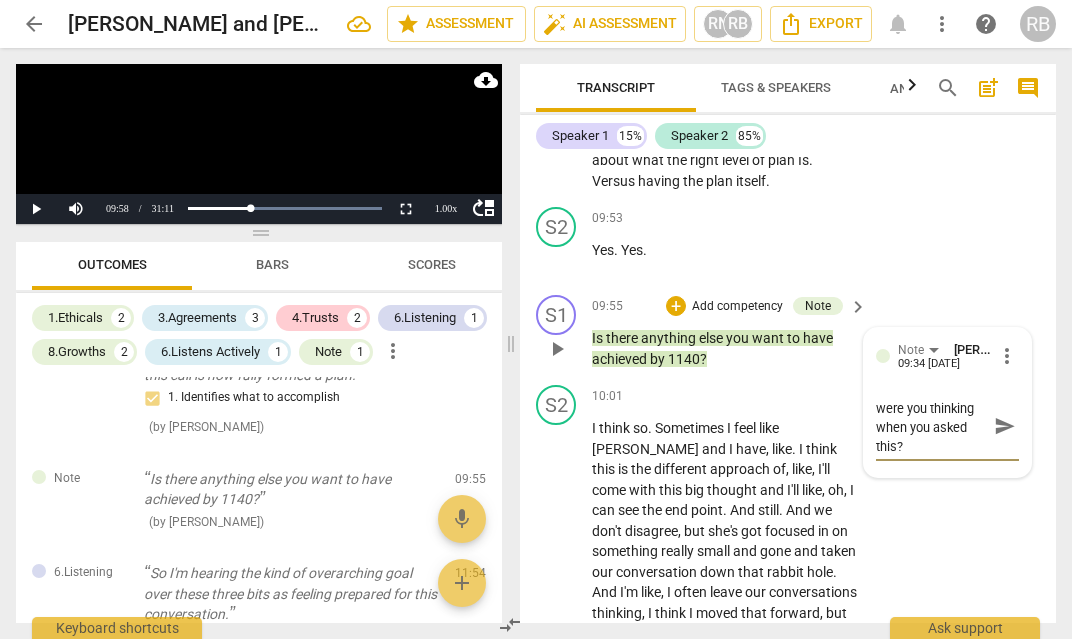 type on "interesting question, what were you thinking when you asked this?" 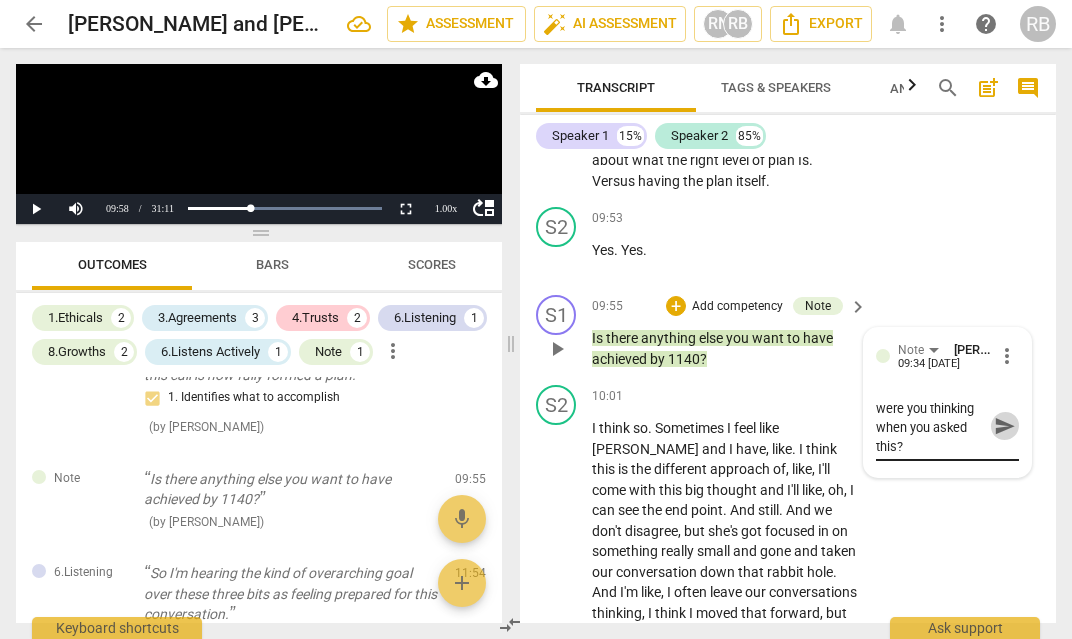 click on "send" at bounding box center [1005, 426] 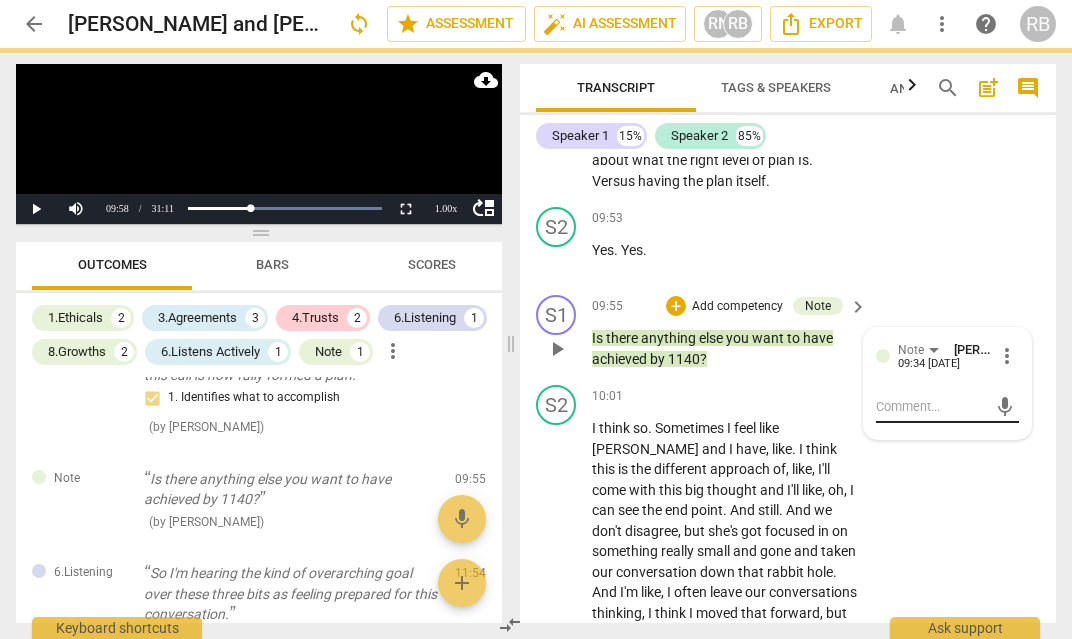 scroll, scrollTop: 0, scrollLeft: 0, axis: both 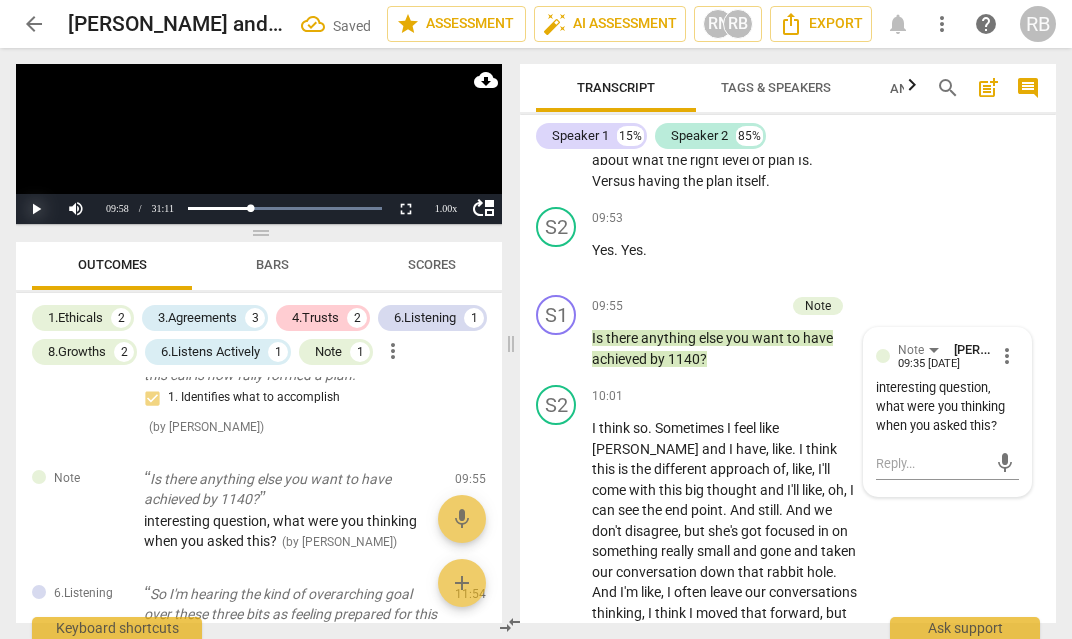 click on "Play" at bounding box center (36, 209) 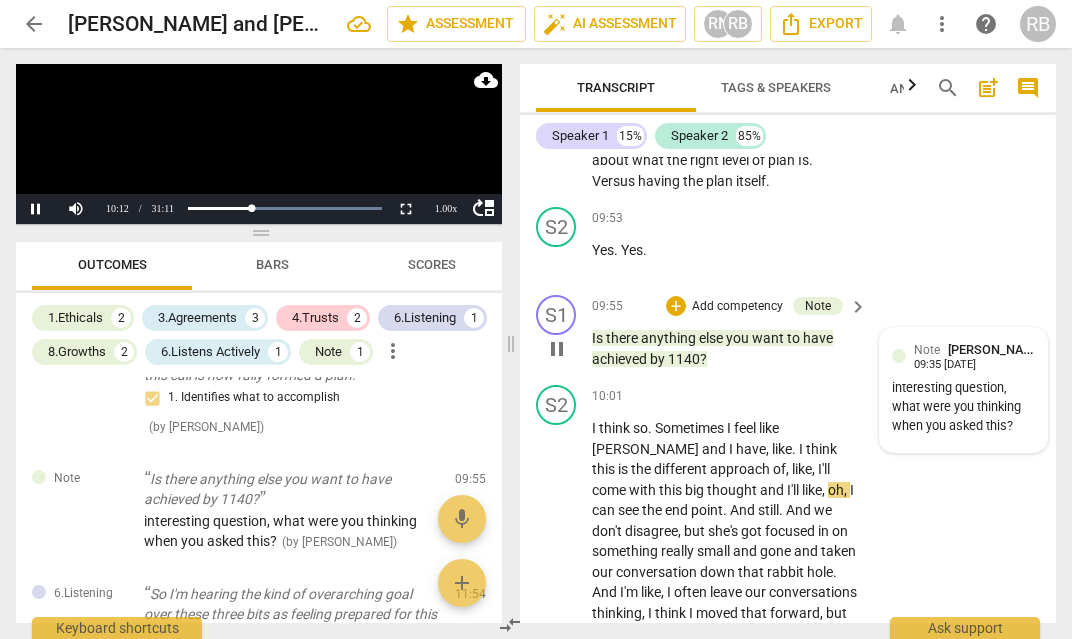click on "interesting question, what were you thinking when you asked this?" at bounding box center (963, 407) 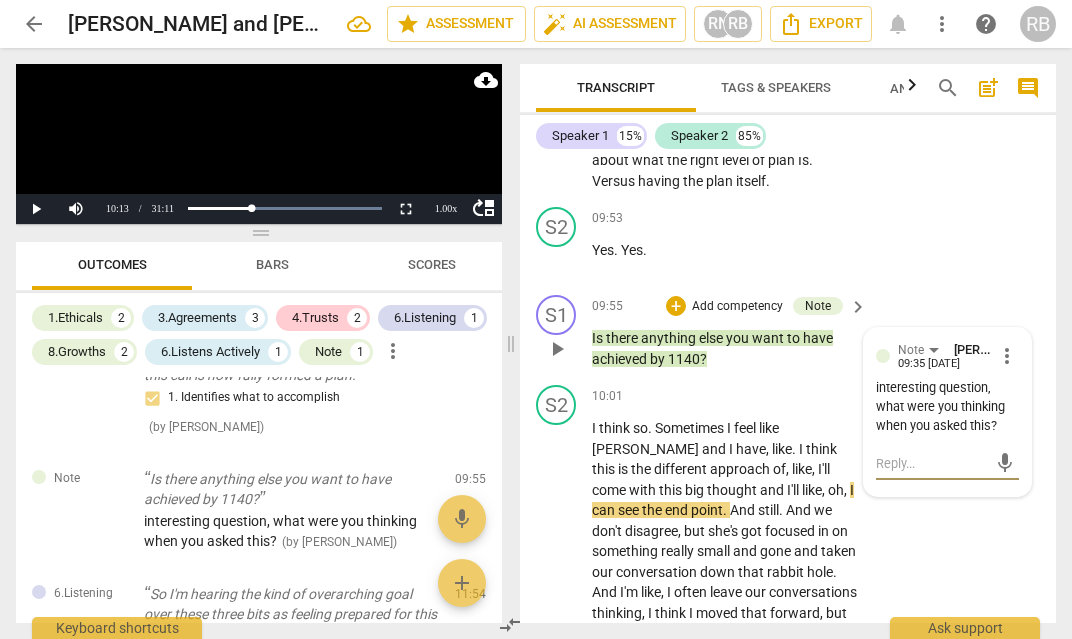click at bounding box center (931, 463) 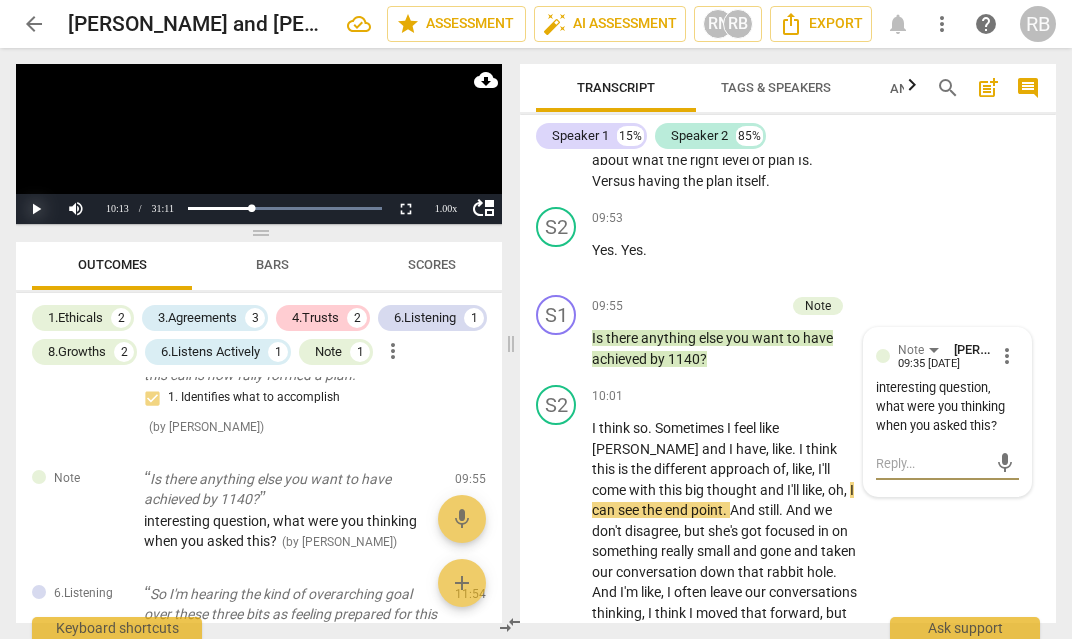 click on "Play" at bounding box center [36, 209] 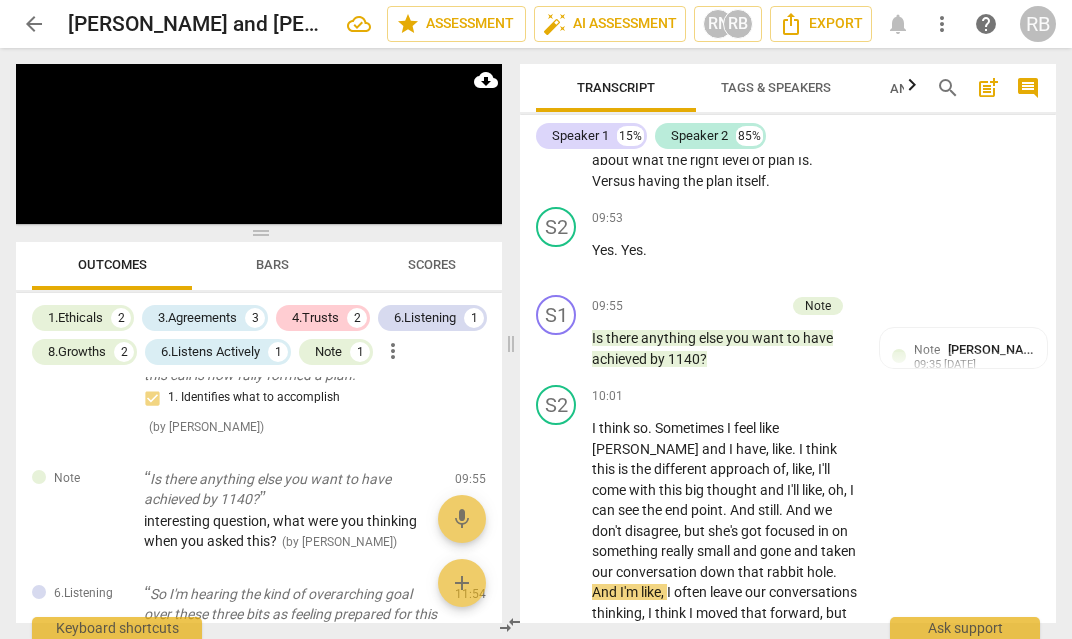 scroll, scrollTop: 5565, scrollLeft: 0, axis: vertical 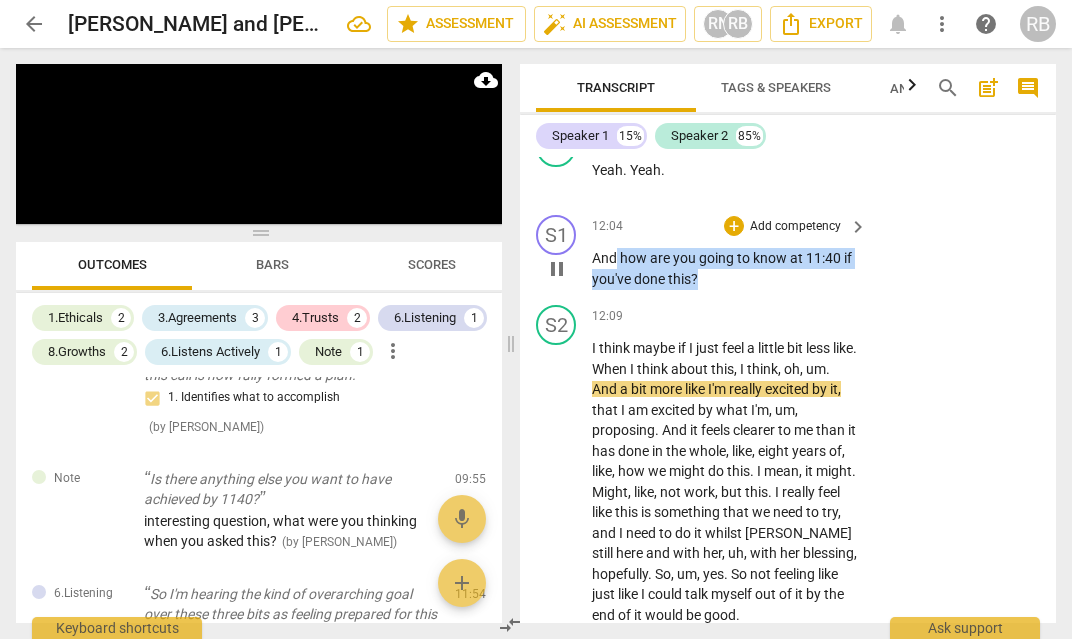 drag, startPoint x: 714, startPoint y: 342, endPoint x: 618, endPoint y: 327, distance: 97.16481 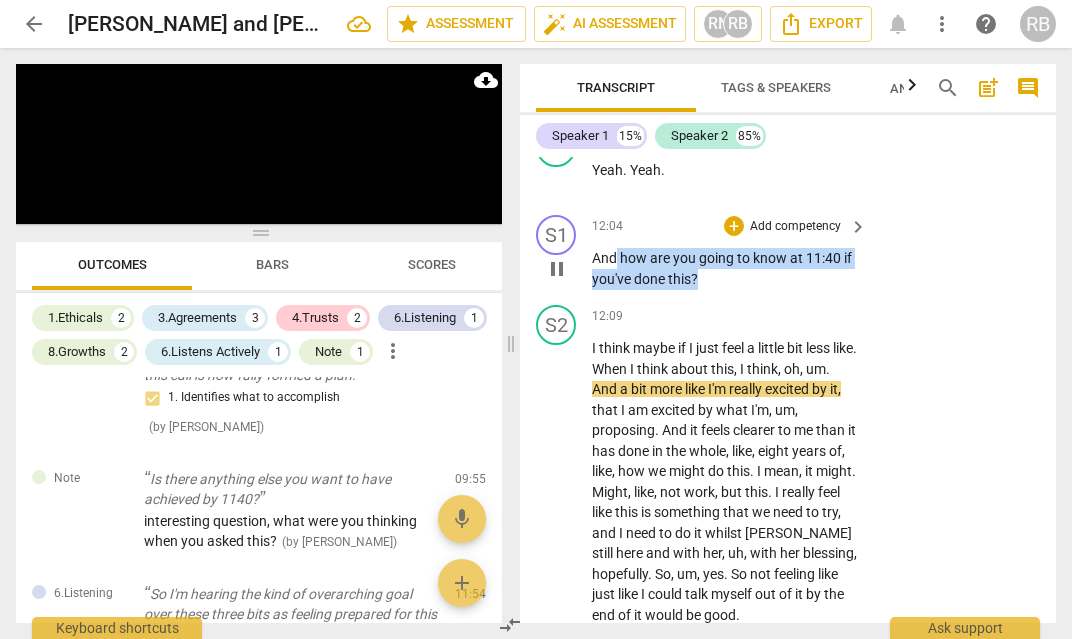 click on "And   how   are   you   going   to   know   at   11:40   if   you've   done   this ?" at bounding box center (724, 268) 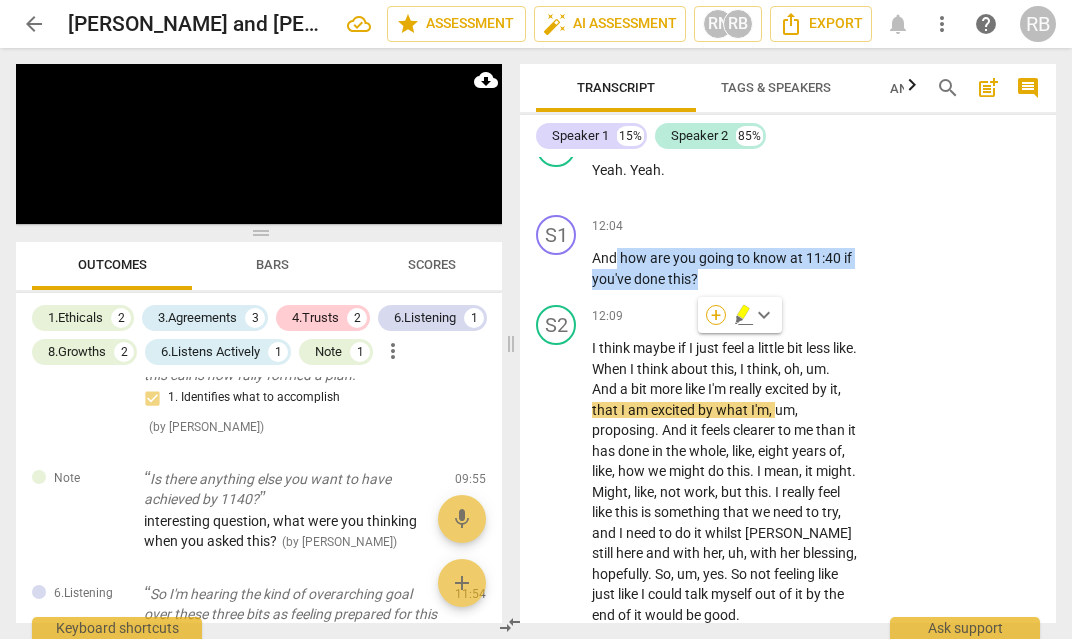 click on "+" at bounding box center (716, 315) 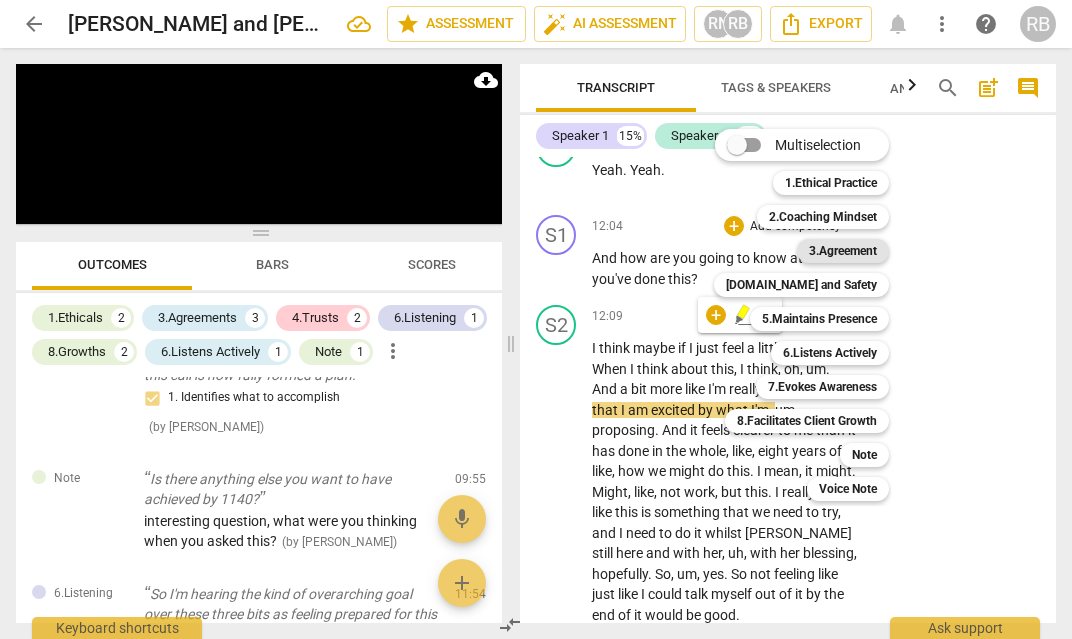 click on "3.Agreement" at bounding box center [843, 251] 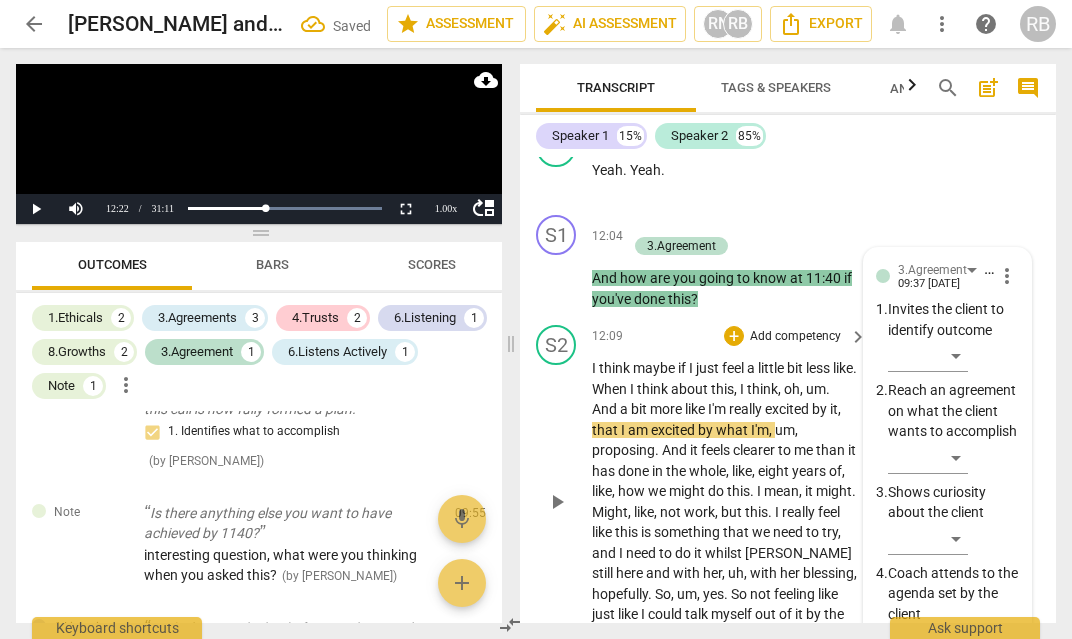 scroll, scrollTop: 6636, scrollLeft: 0, axis: vertical 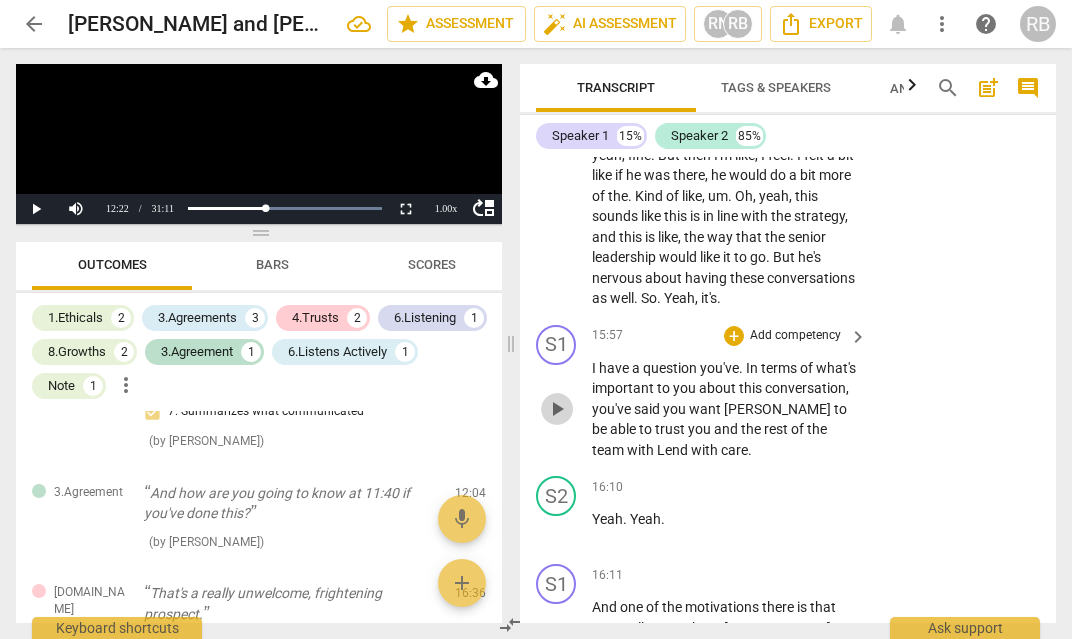 click on "play_arrow" at bounding box center (557, 409) 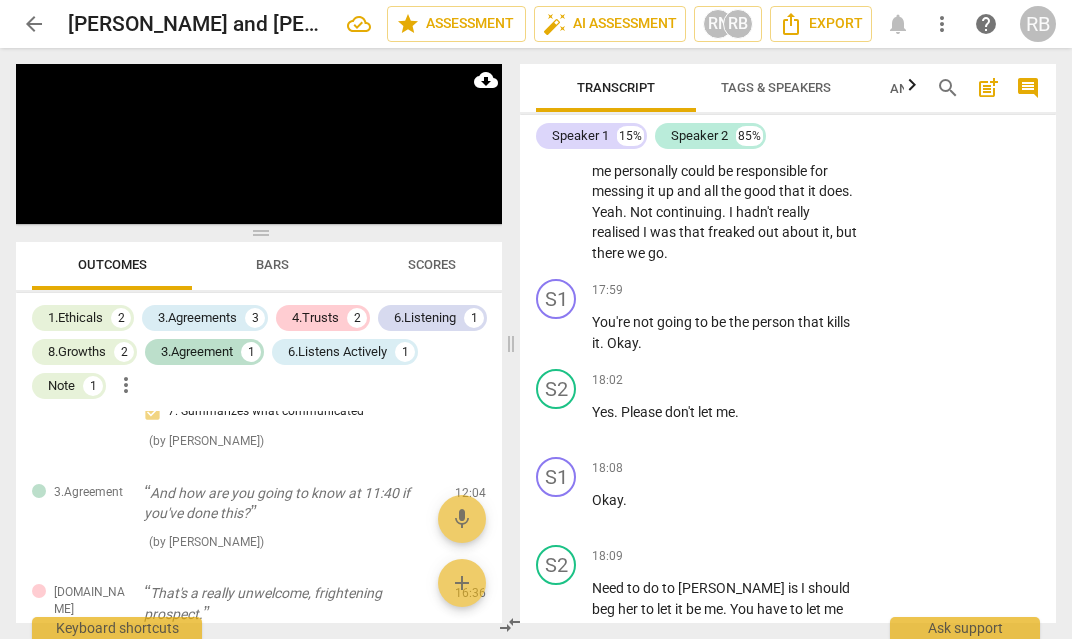 scroll, scrollTop: 9374, scrollLeft: 0, axis: vertical 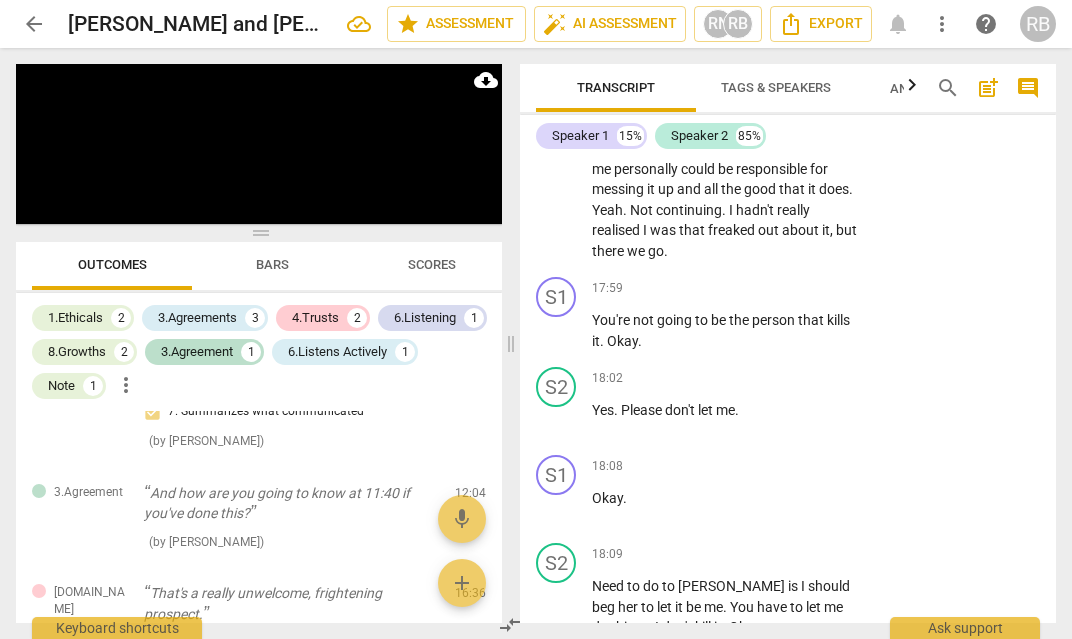 click on "I" at bounding box center (646, 230) 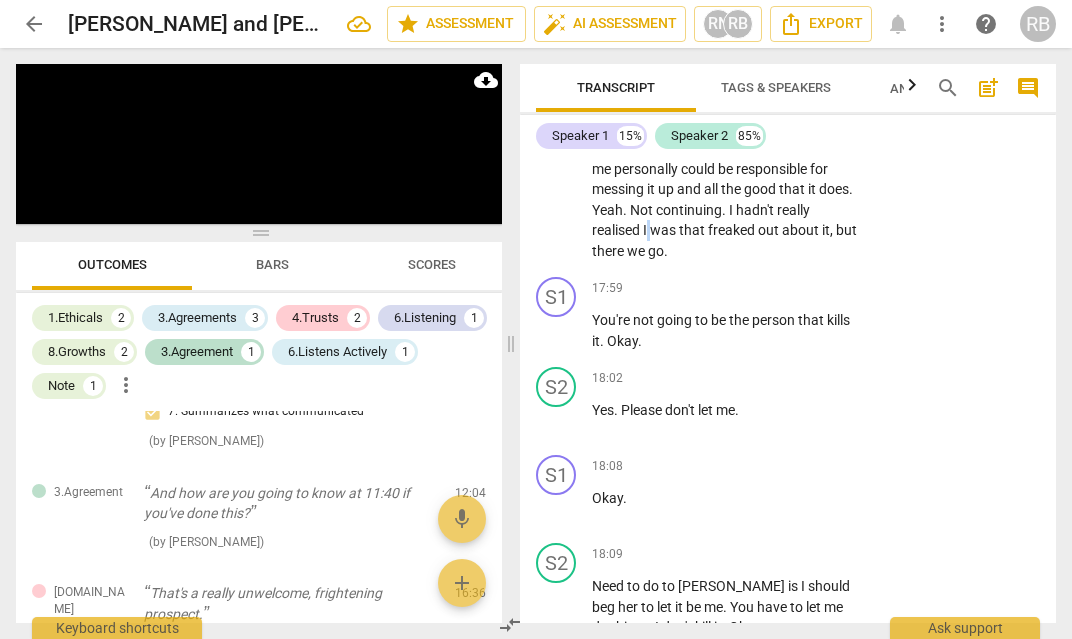 click on "I" at bounding box center (646, 230) 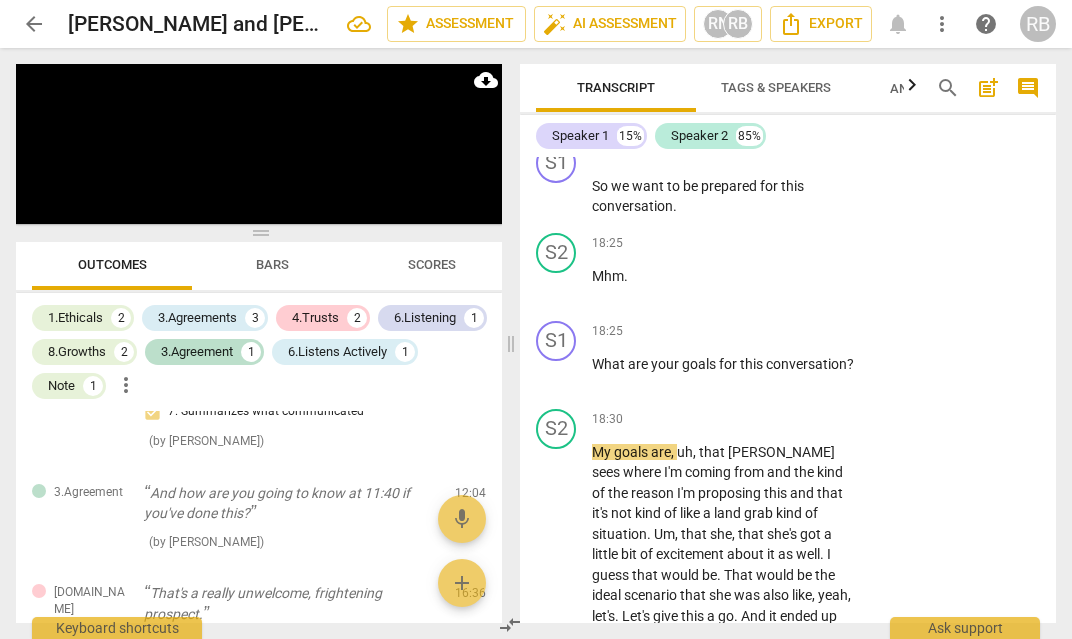 scroll, scrollTop: 9872, scrollLeft: 0, axis: vertical 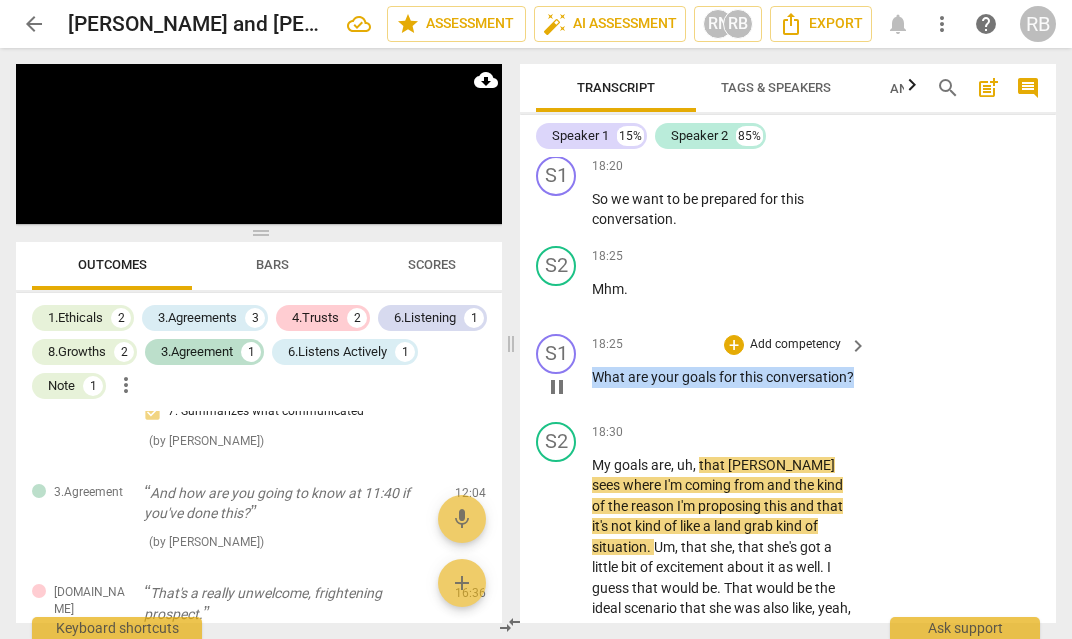 drag, startPoint x: 693, startPoint y: 375, endPoint x: 586, endPoint y: 358, distance: 108.34205 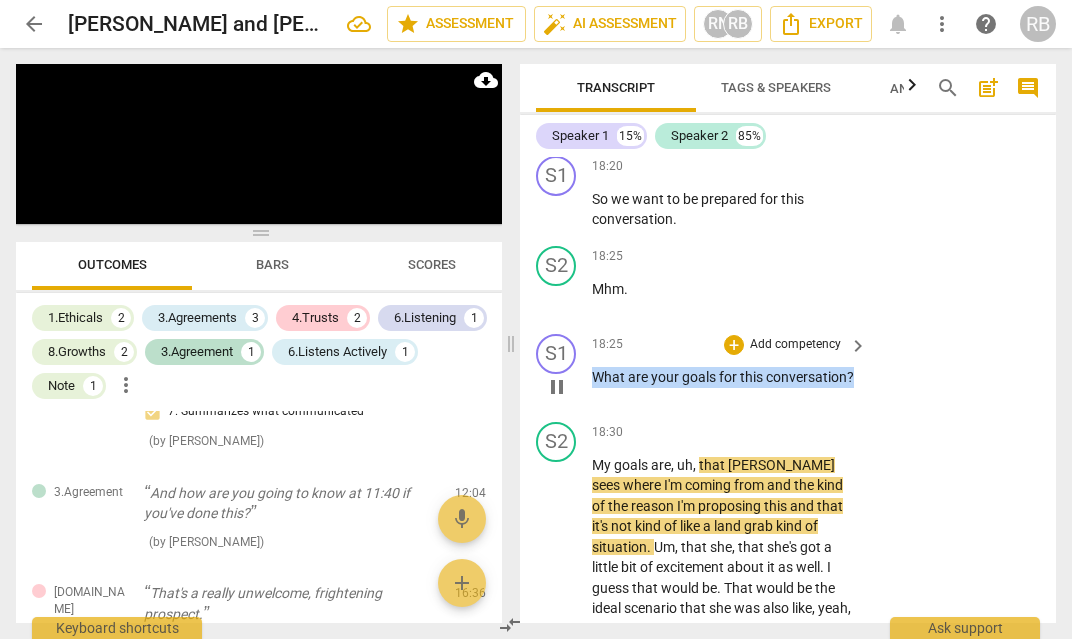 click on "S1 play_arrow pause 18:25 + Add competency keyboard_arrow_right What   are   your   goals   for   this   conversation ?" at bounding box center (788, 370) 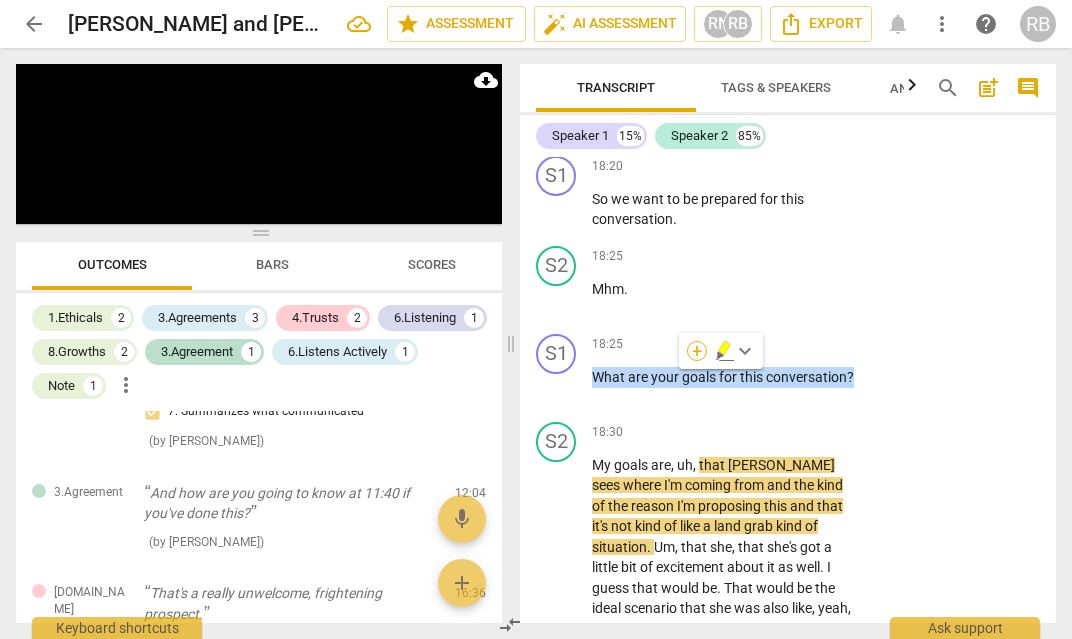 click on "+" at bounding box center (697, 351) 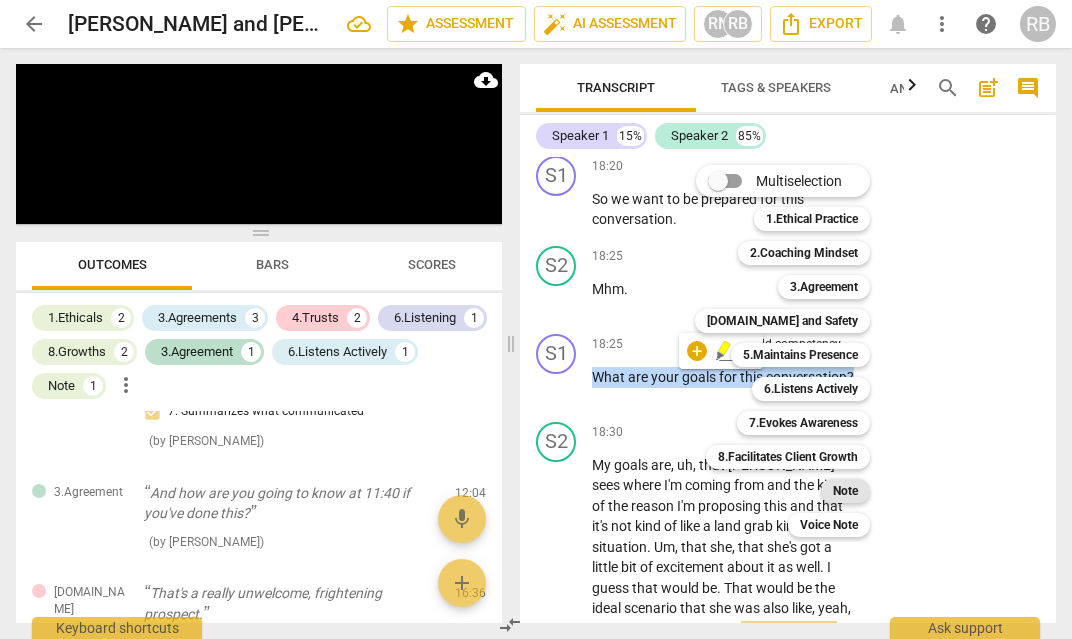 scroll, scrollTop: 10358, scrollLeft: 0, axis: vertical 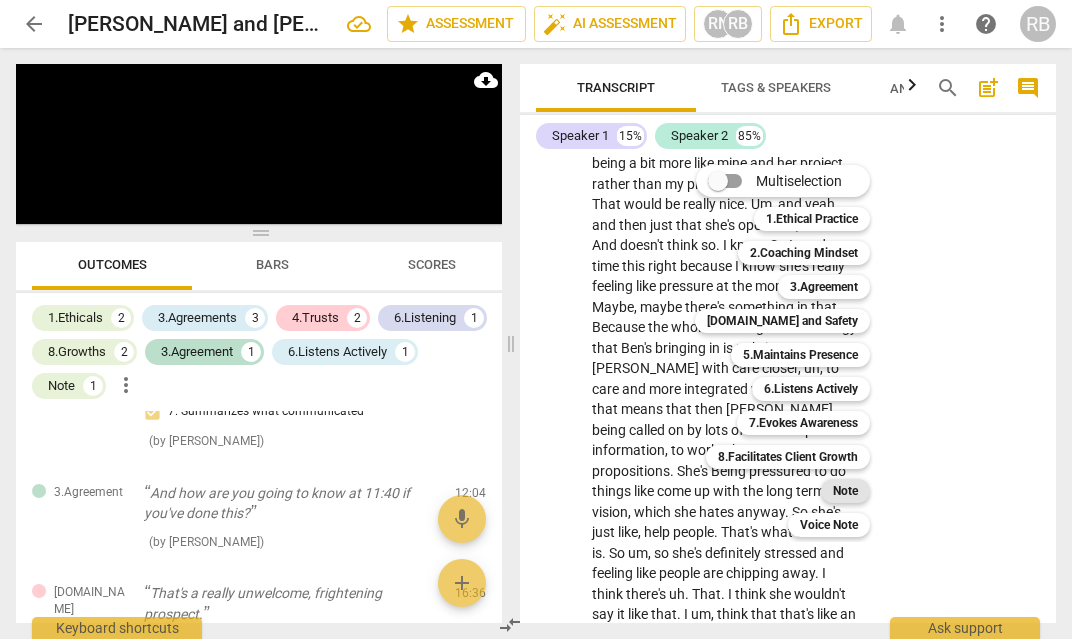 click on "Note" at bounding box center [845, 491] 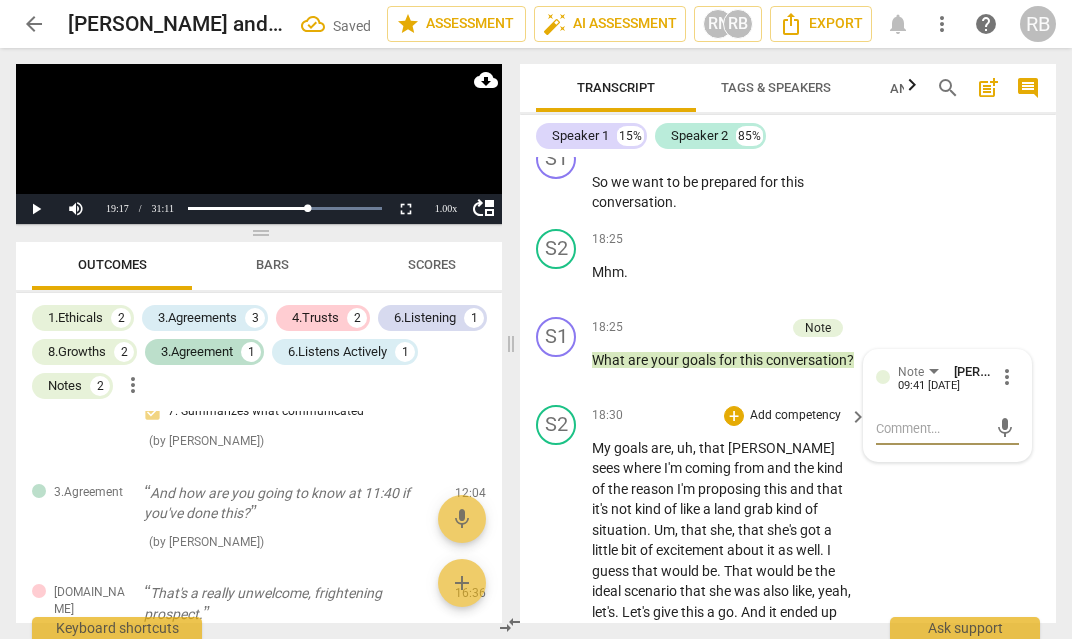 scroll, scrollTop: 9832, scrollLeft: 0, axis: vertical 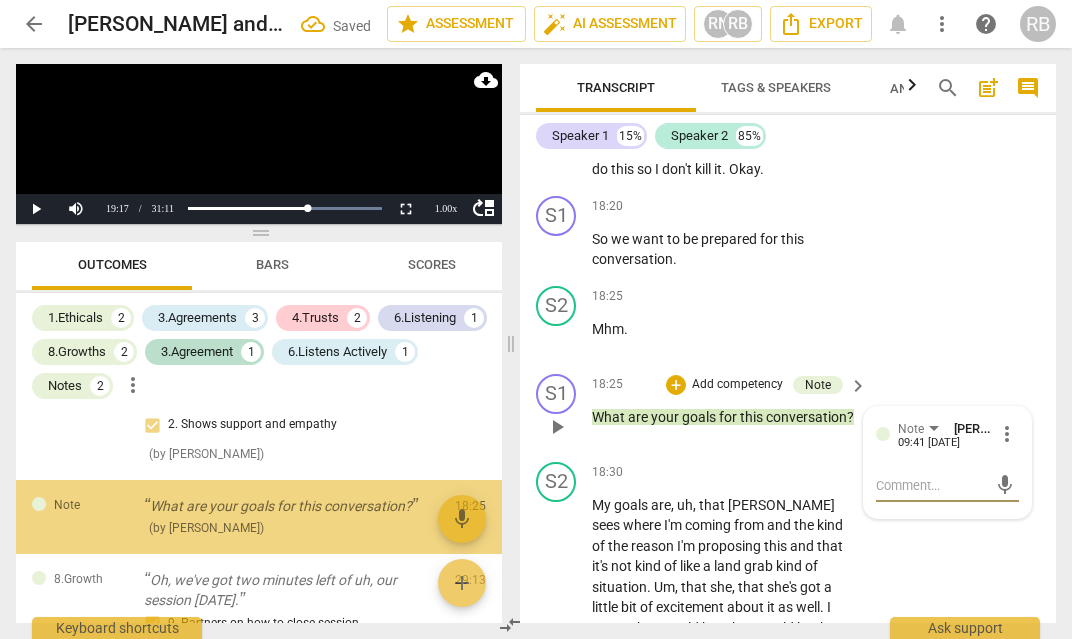 click at bounding box center [931, 485] 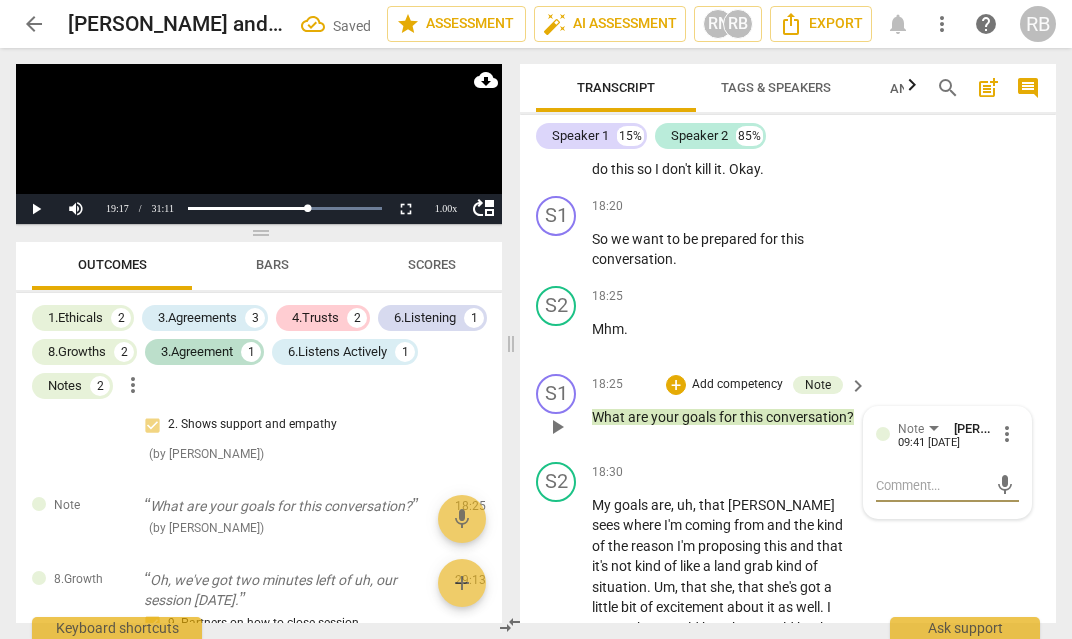type on "i" 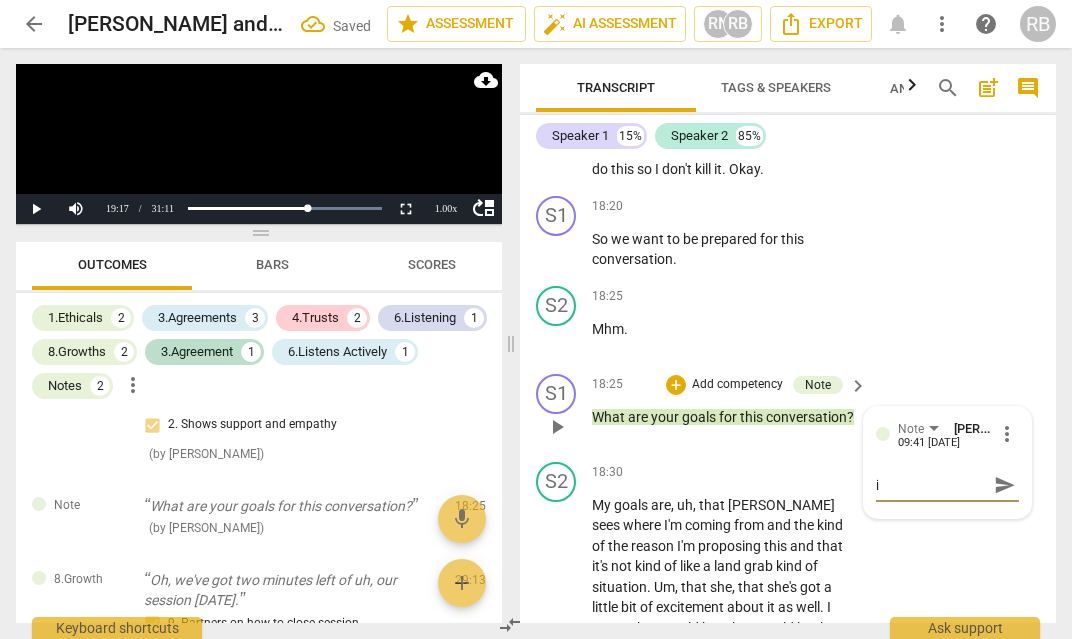 type on "is" 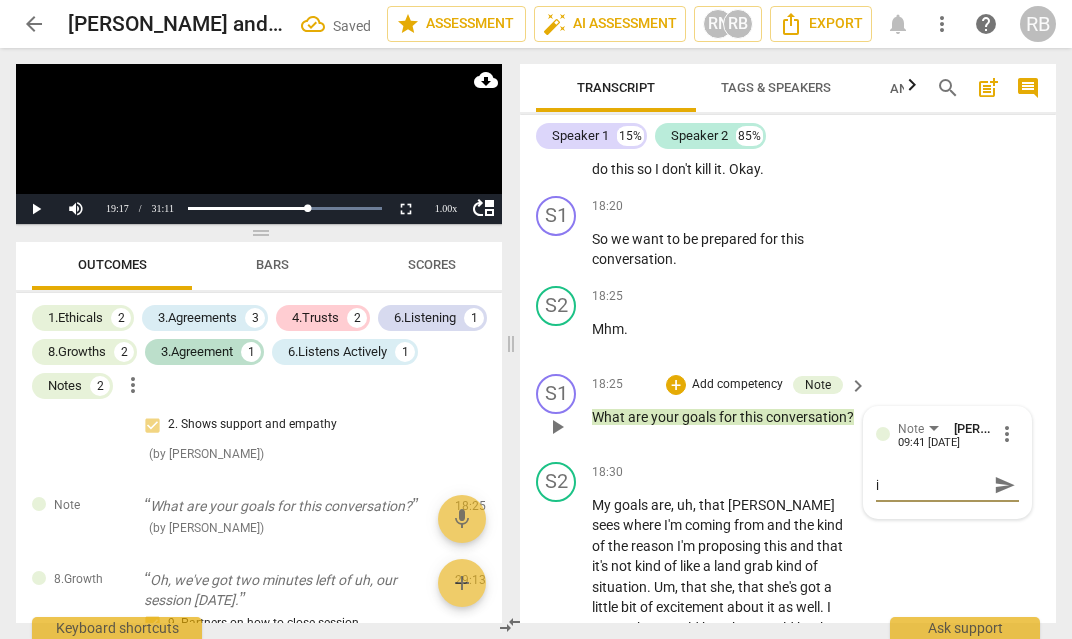 type on "is" 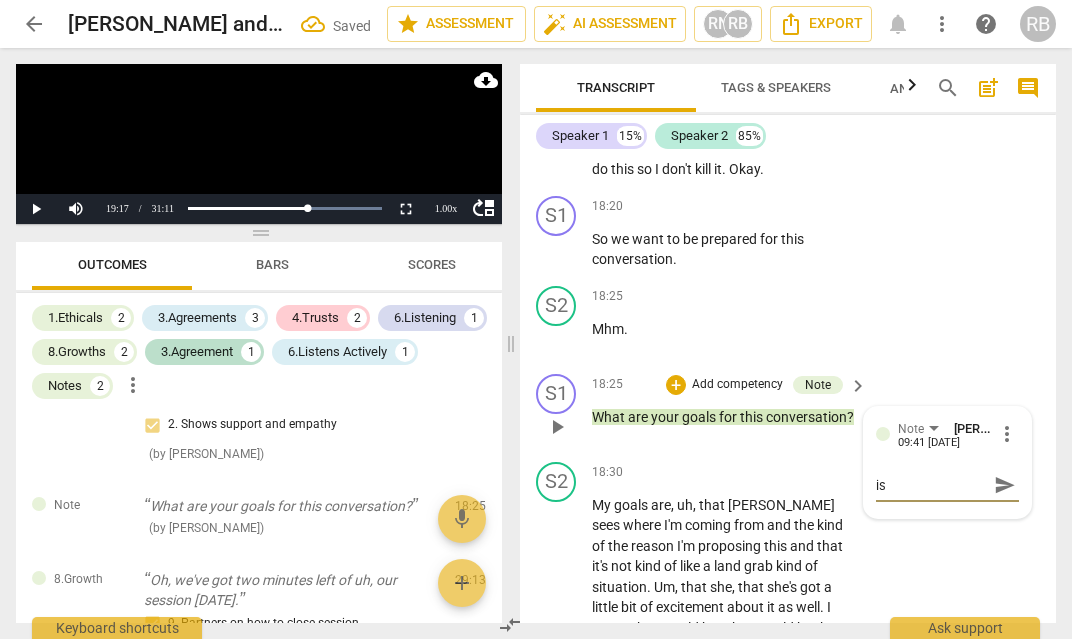 type on "is" 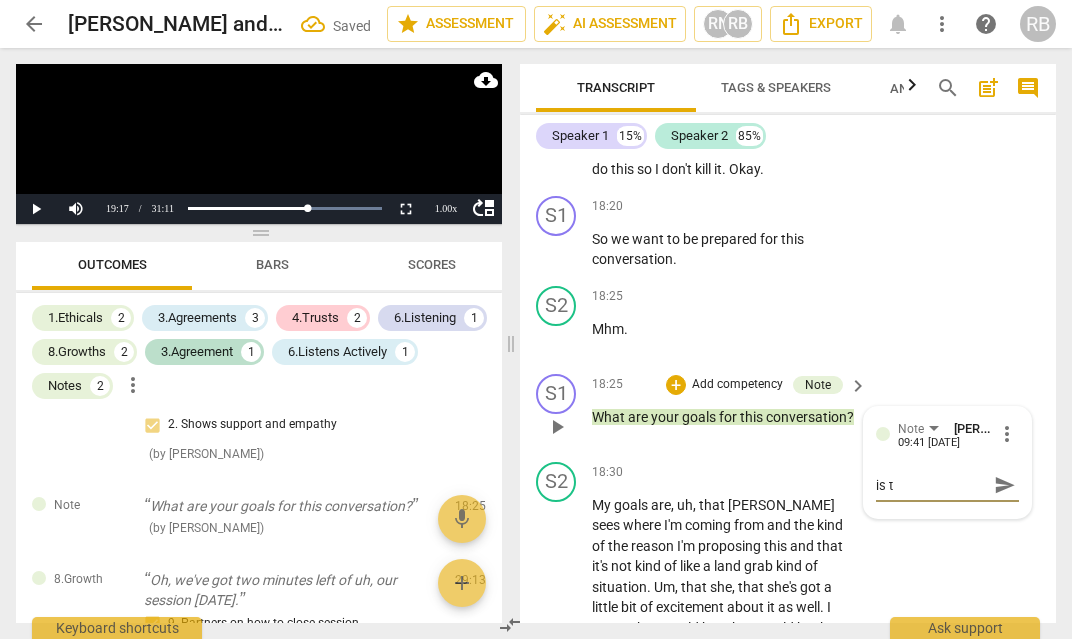 type on "is t" 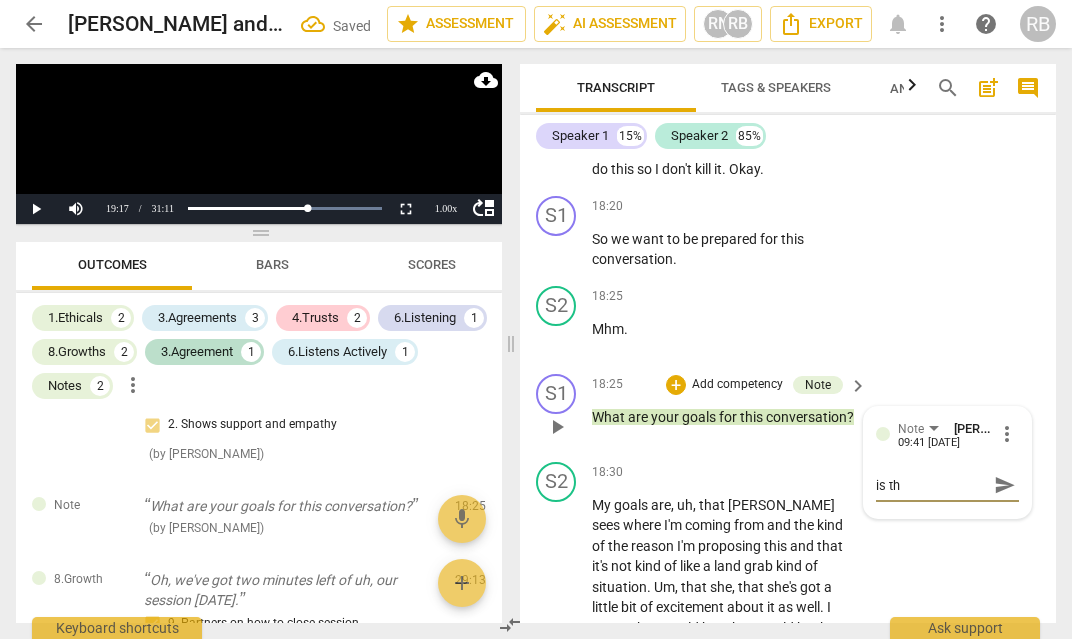 type on "is thi" 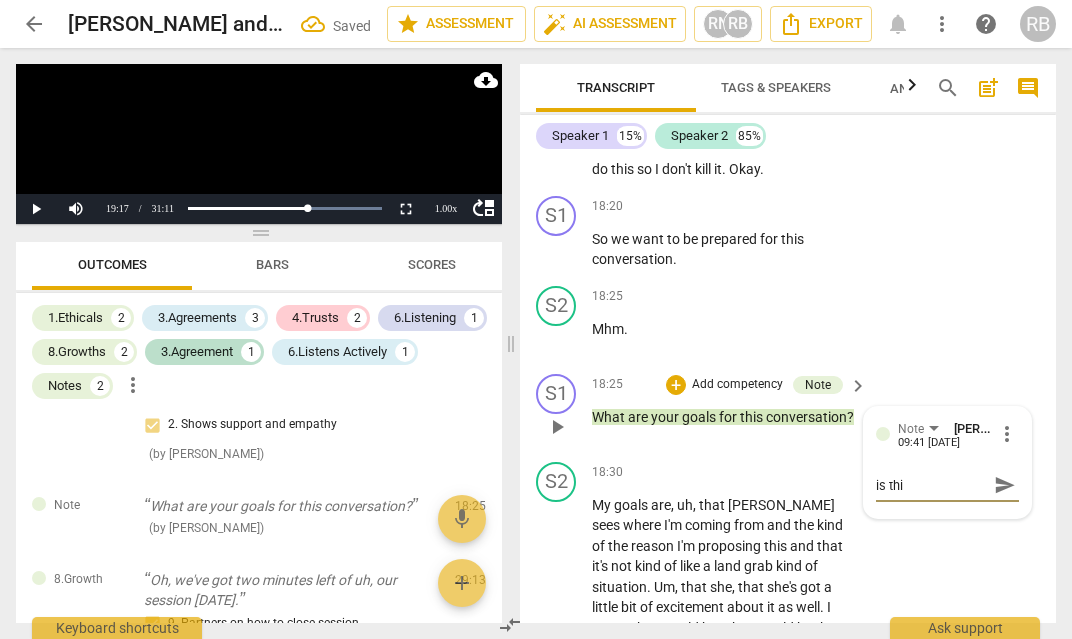 type on "is this" 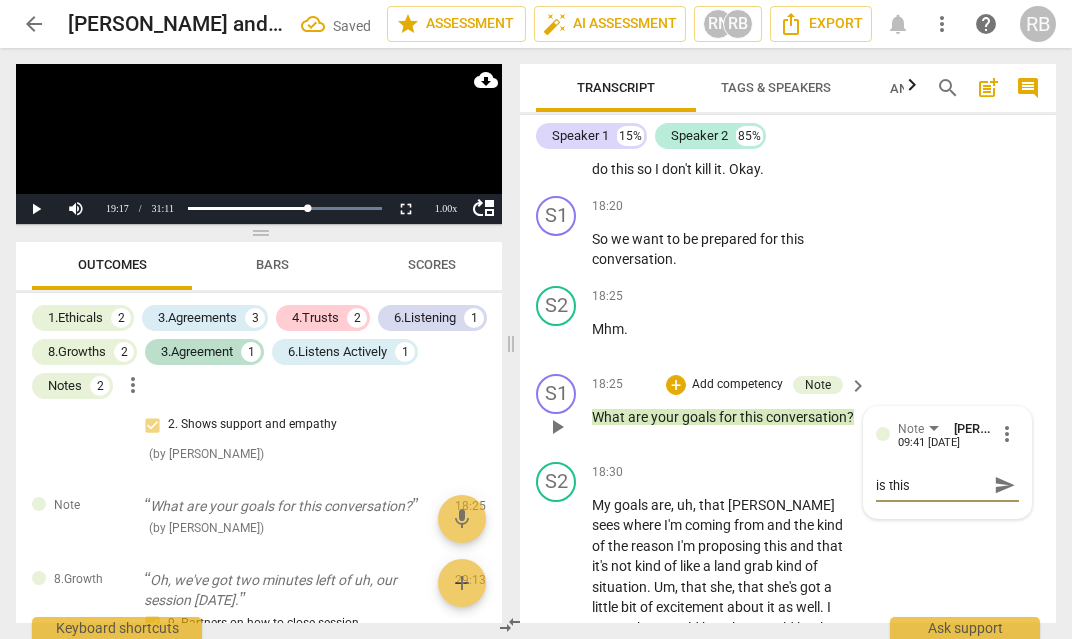 type on "is this" 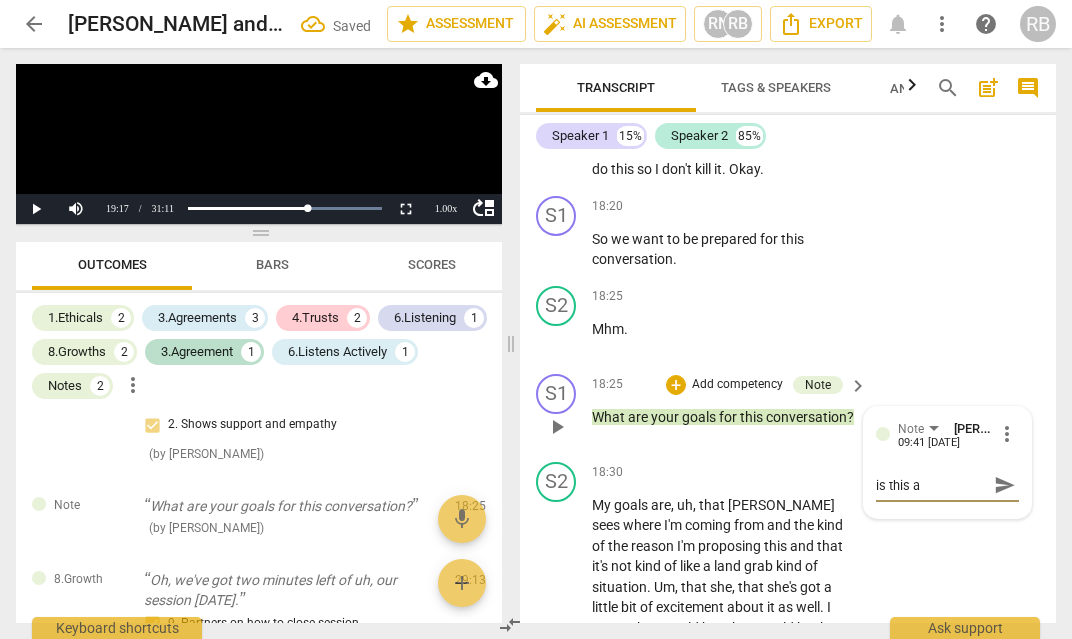 type on "is this a" 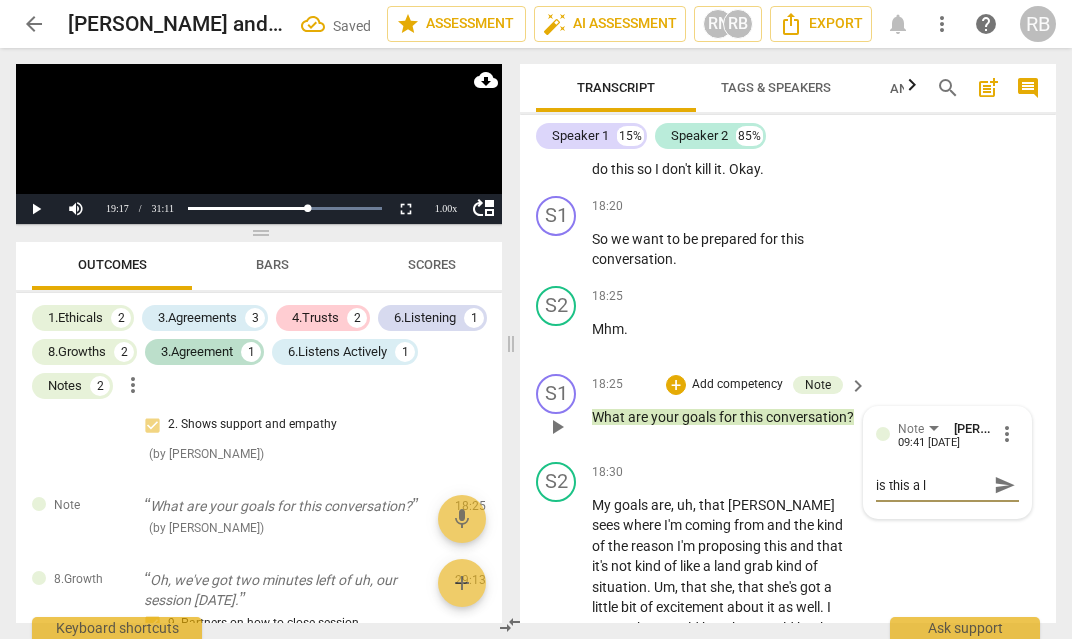 type on "is this a li" 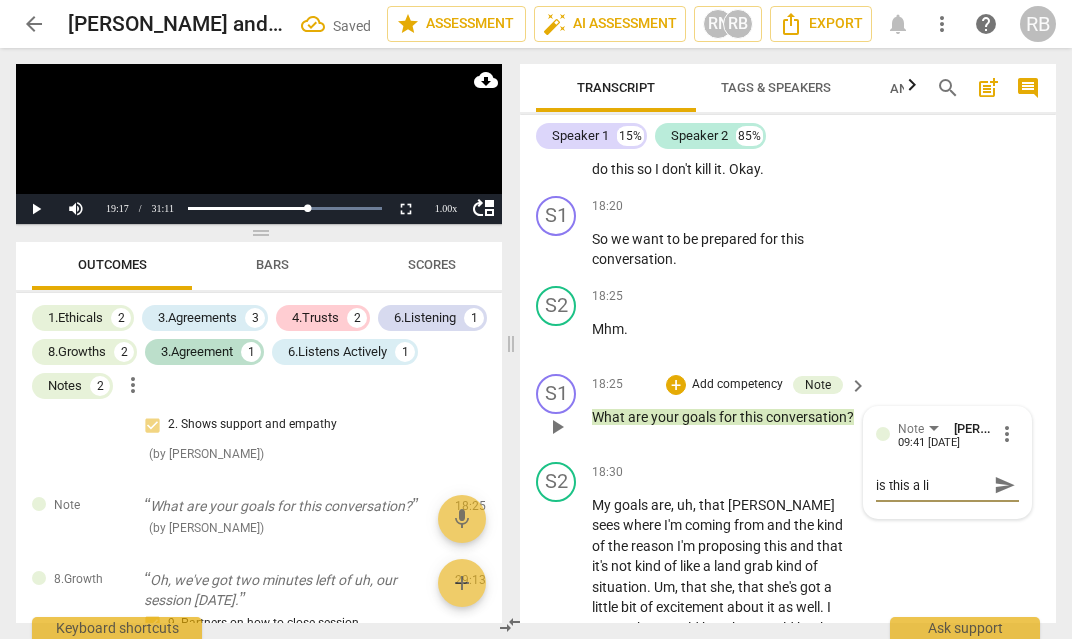 type on "is this a lit" 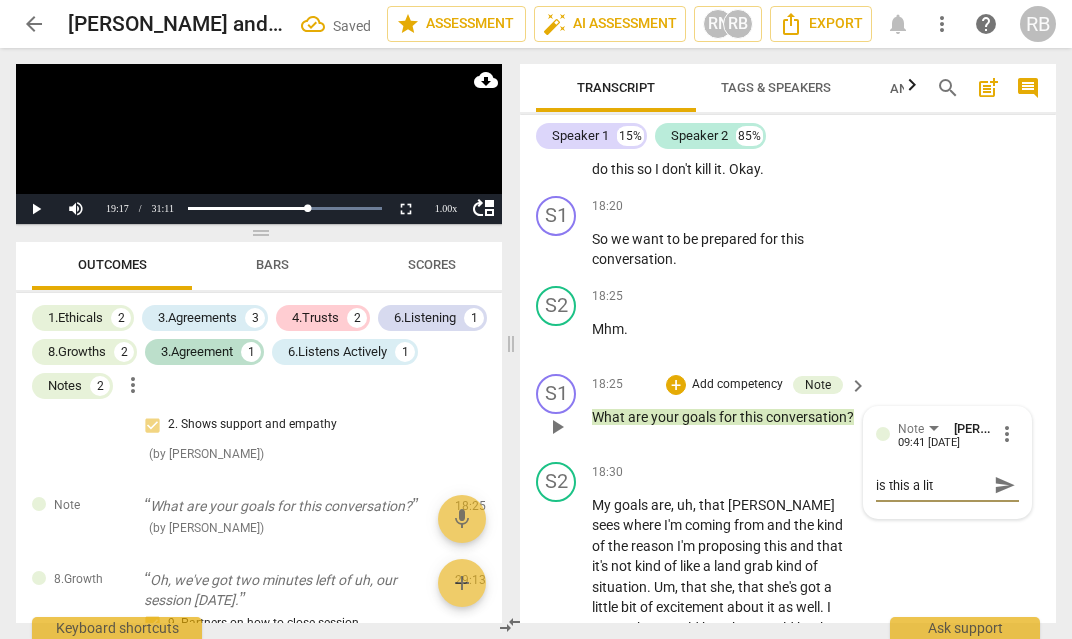 type on "is this a litt" 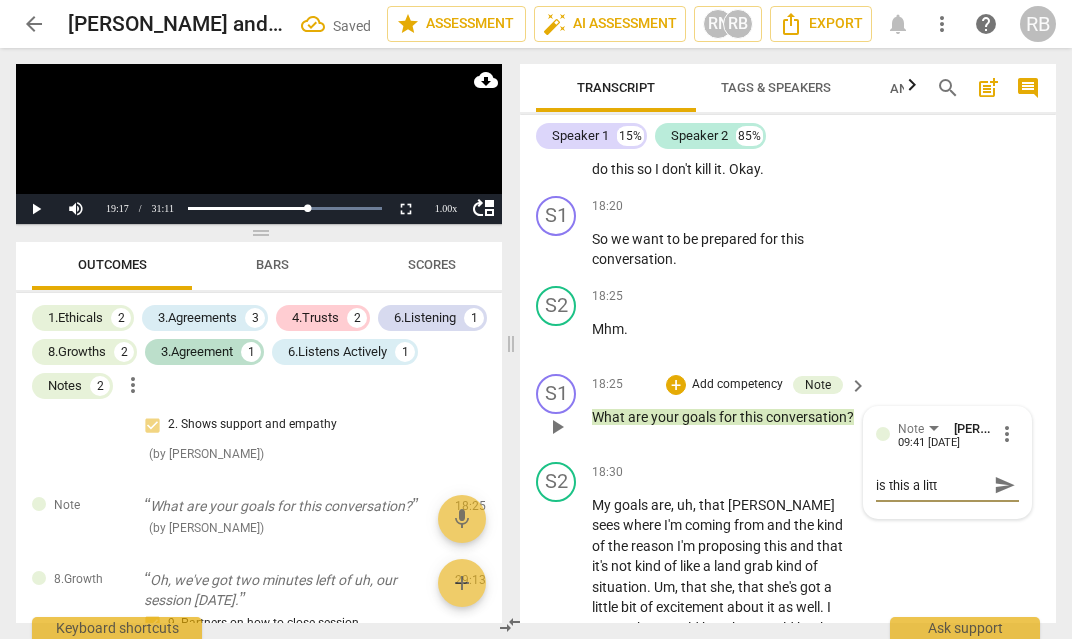 type on "is this a littl" 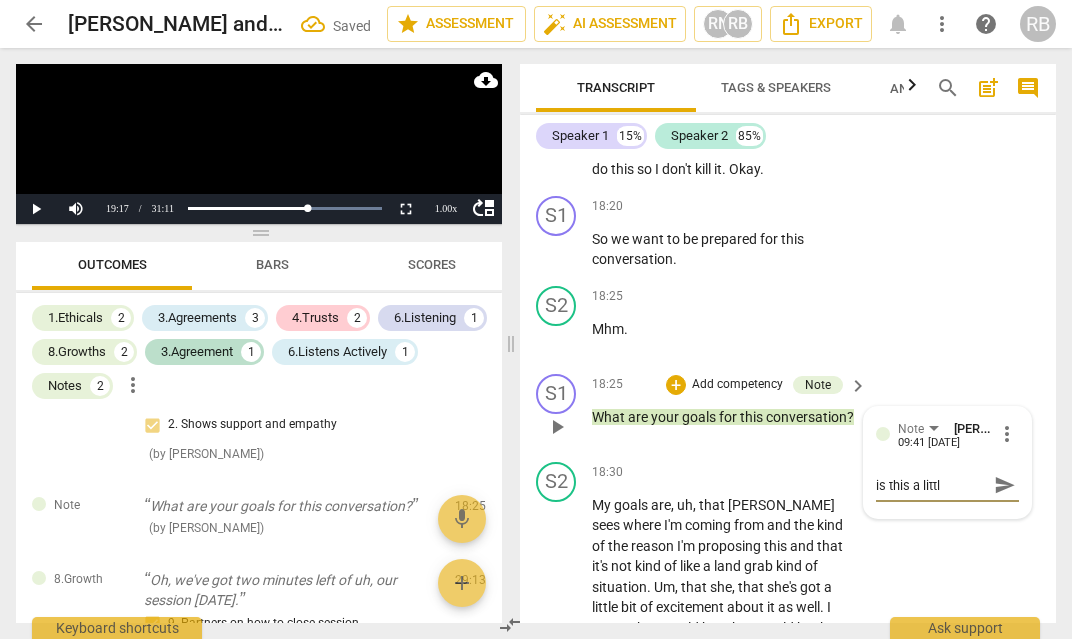 type on "is this a little" 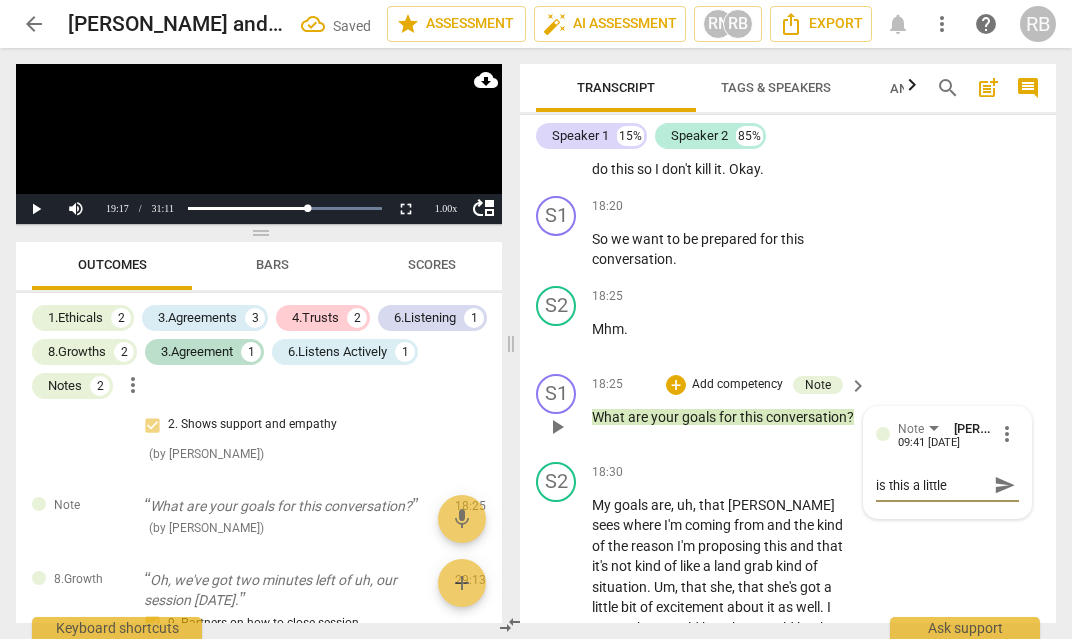 type on "is this a little" 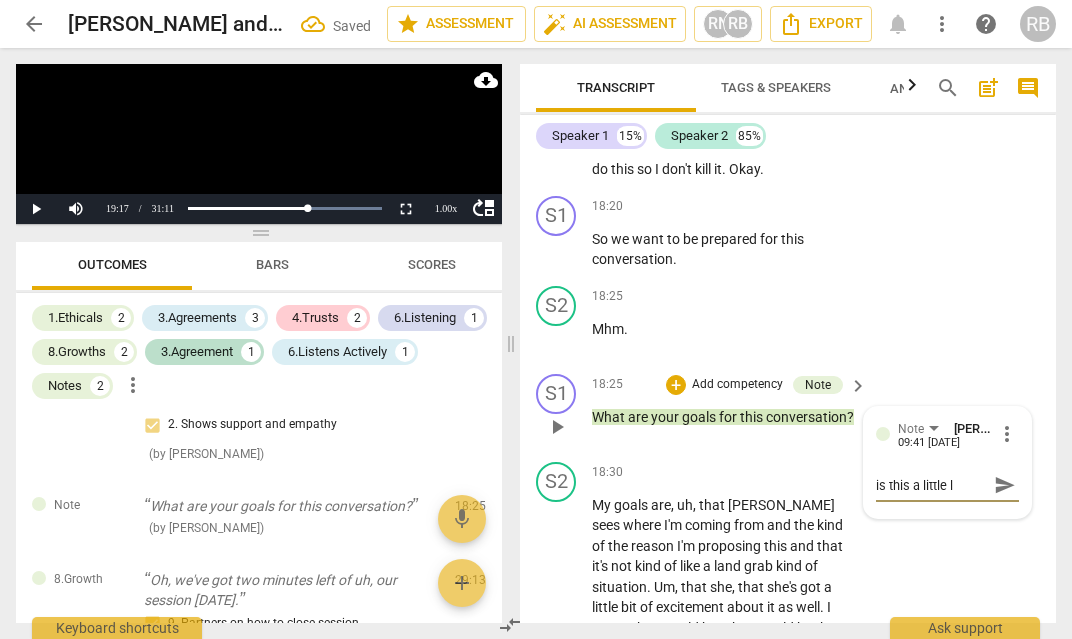 type on "is this a little le" 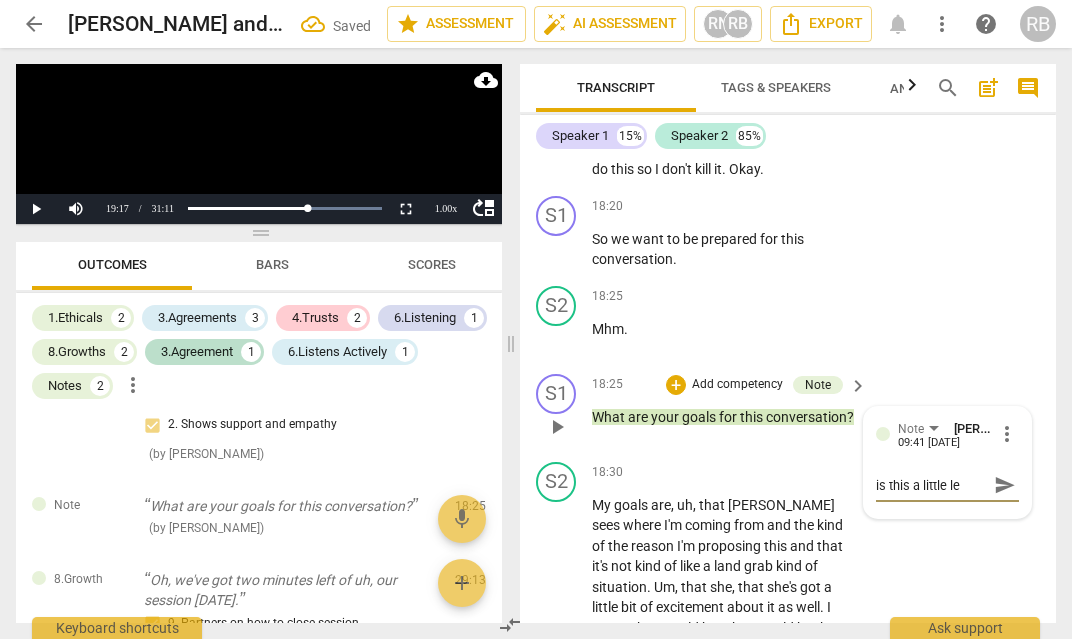 type on "is this a little lea" 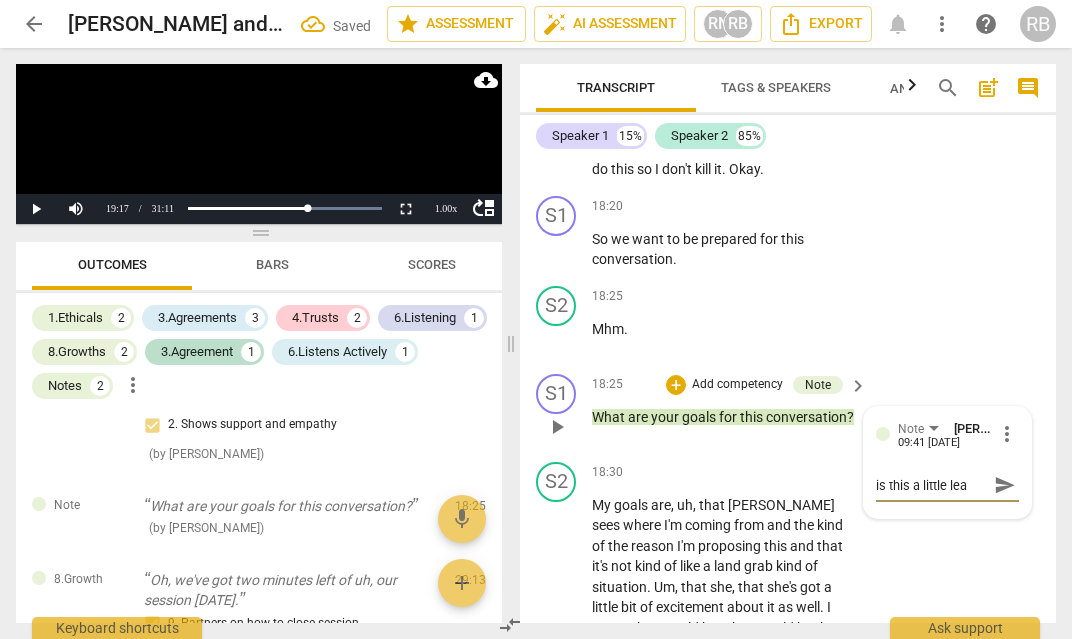 type on "is this a little lead" 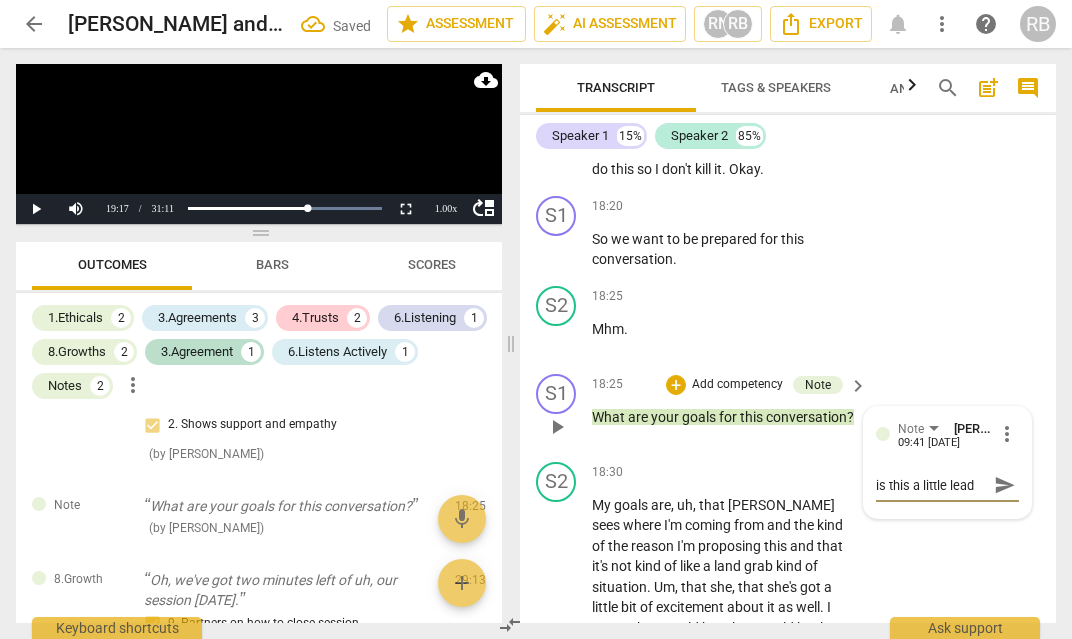 type on "is this a little leadi" 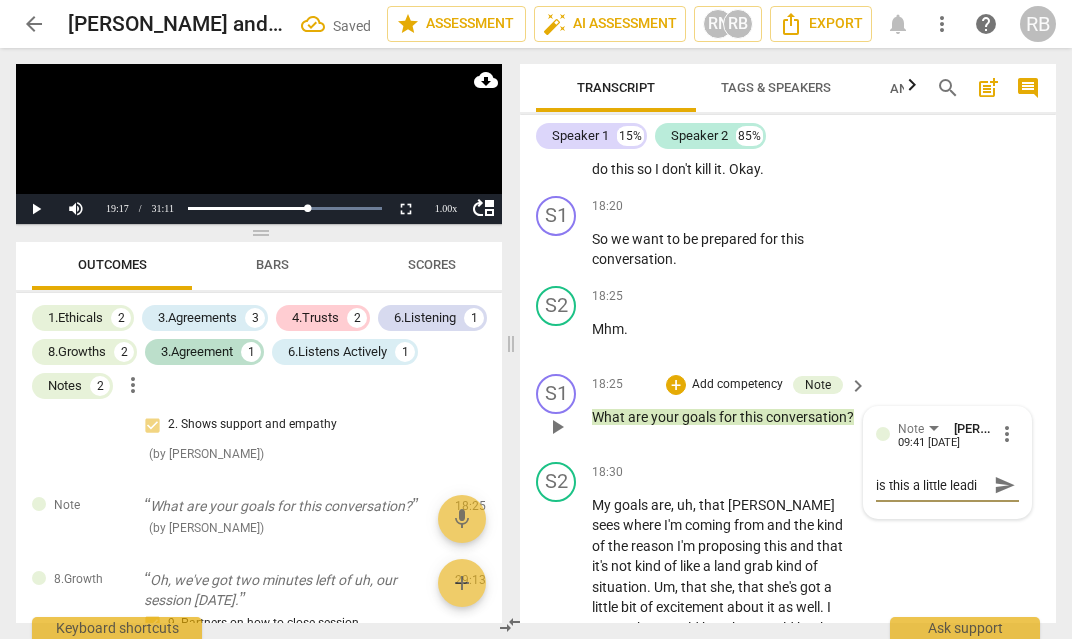 type on "is this a little leadin" 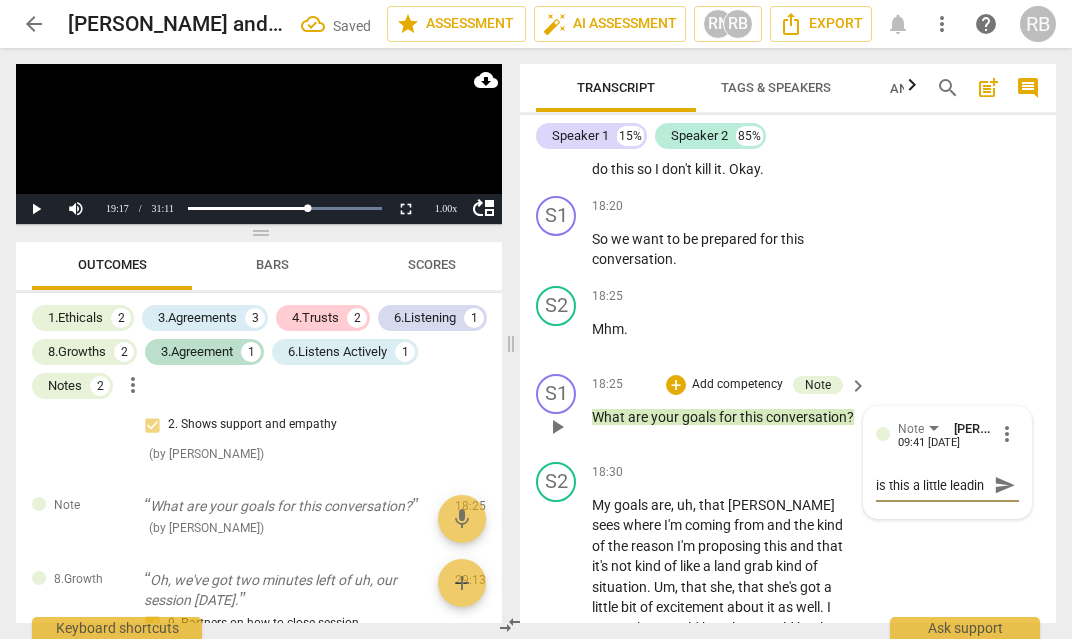 type on "is this a little leading" 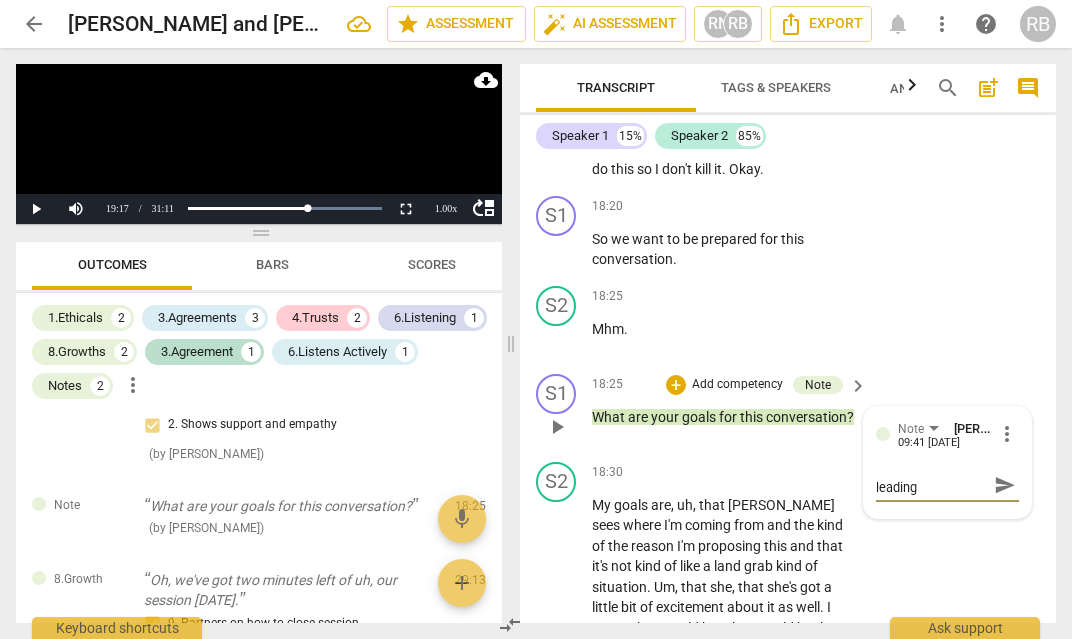 type on "is this a little leading?" 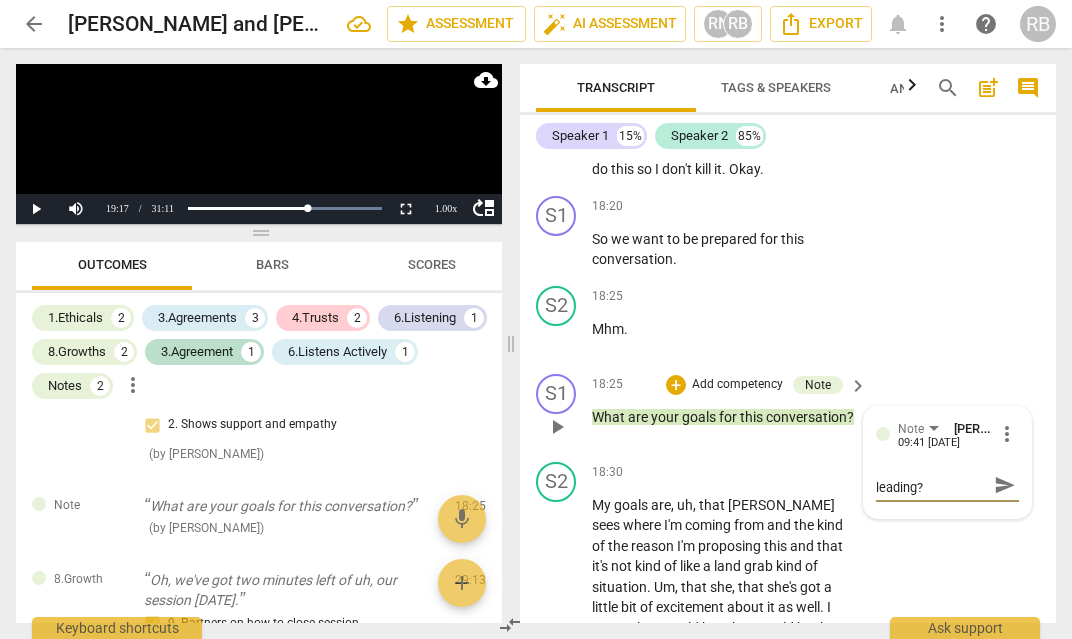 type on "is this a little leading?" 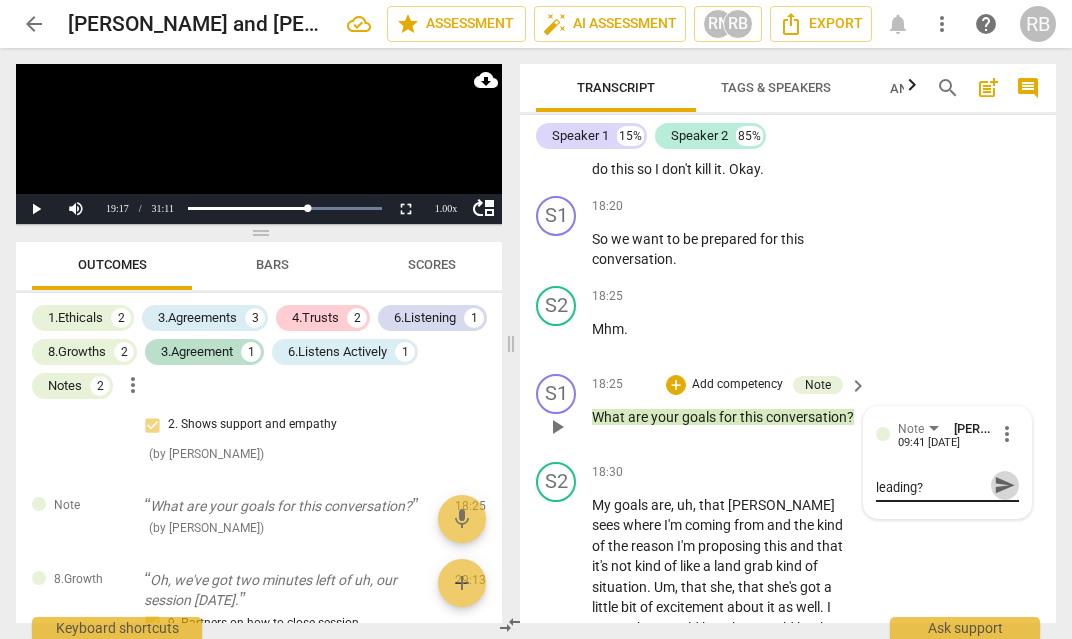 click on "send" at bounding box center [1005, 485] 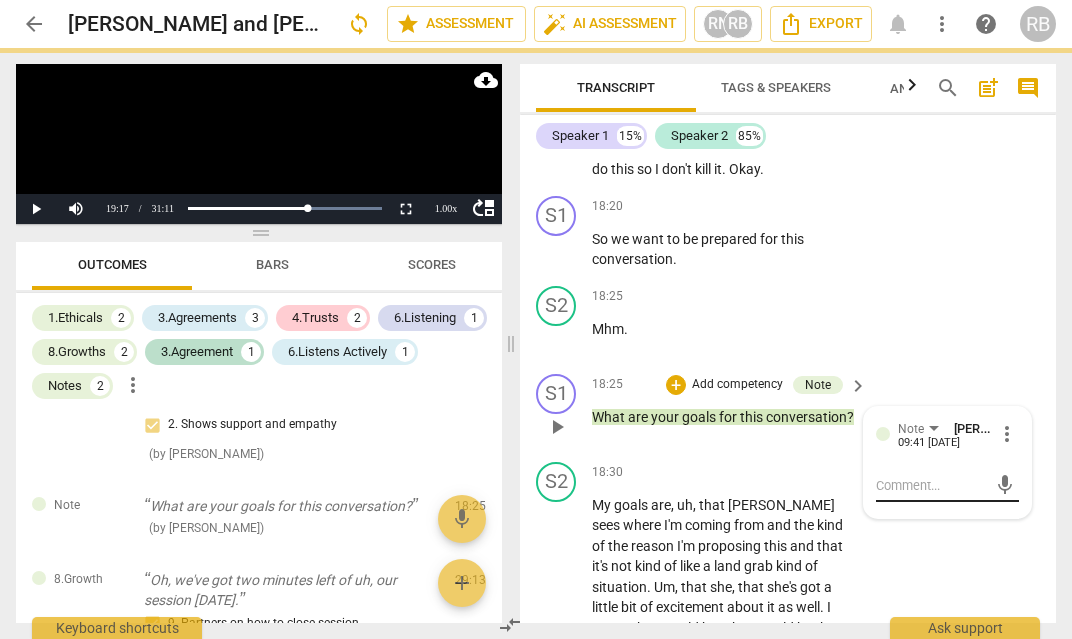 scroll, scrollTop: 0, scrollLeft: 0, axis: both 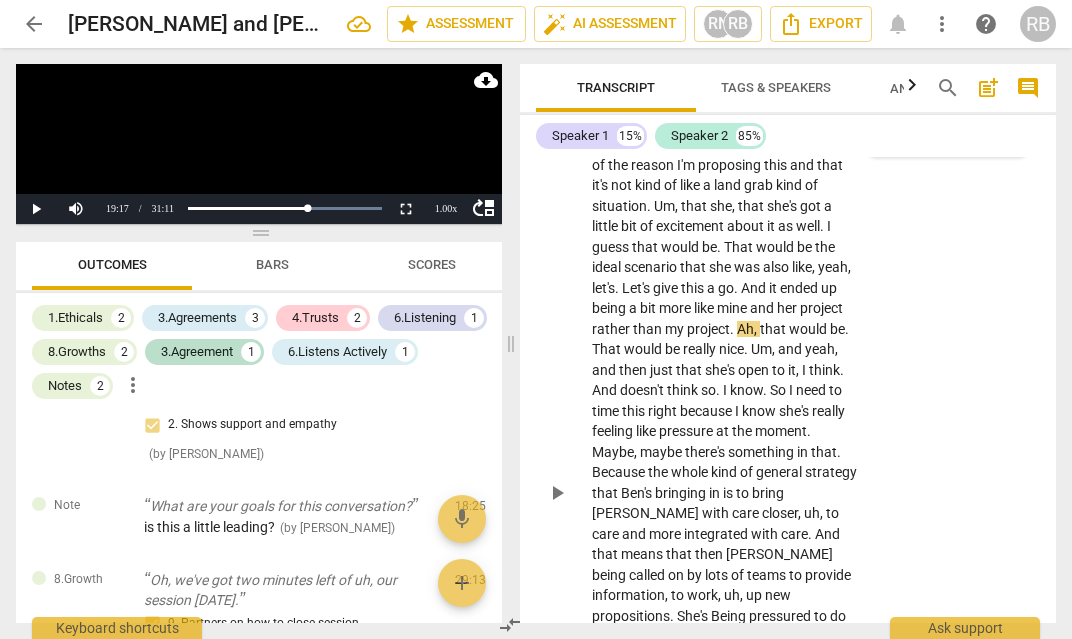 click on "play_arrow" at bounding box center (557, 493) 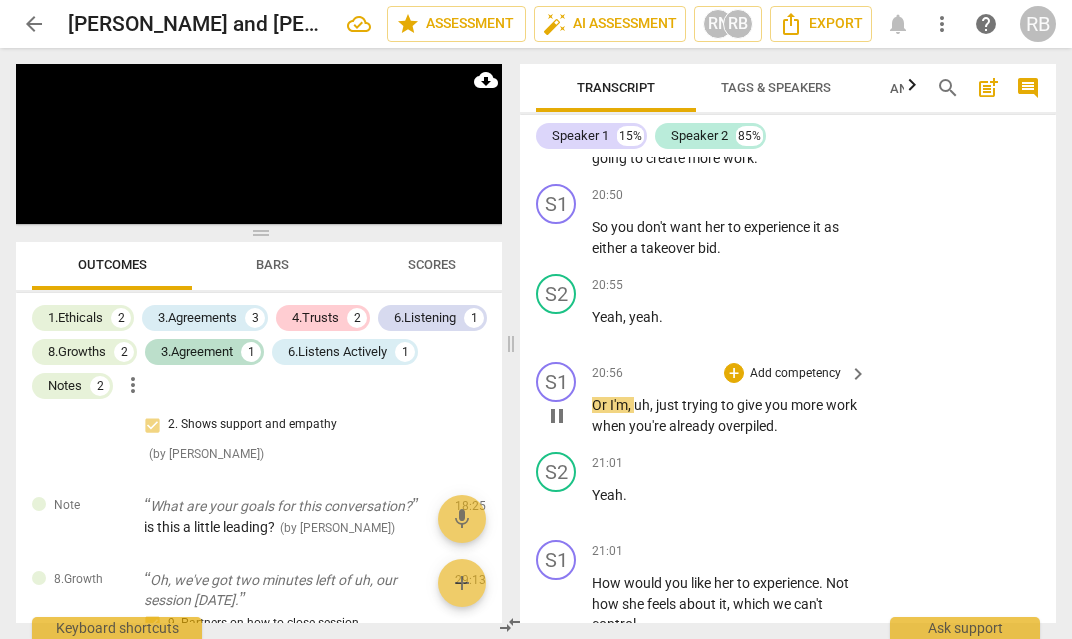 scroll, scrollTop: 10912, scrollLeft: 0, axis: vertical 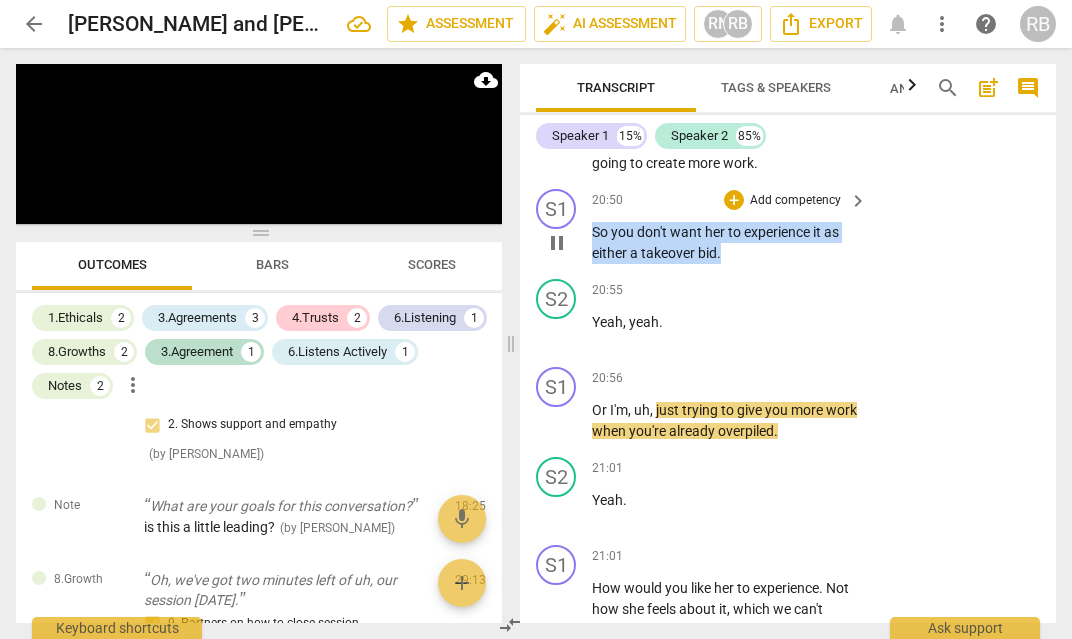 drag, startPoint x: 727, startPoint y: 233, endPoint x: 591, endPoint y: 215, distance: 137.186 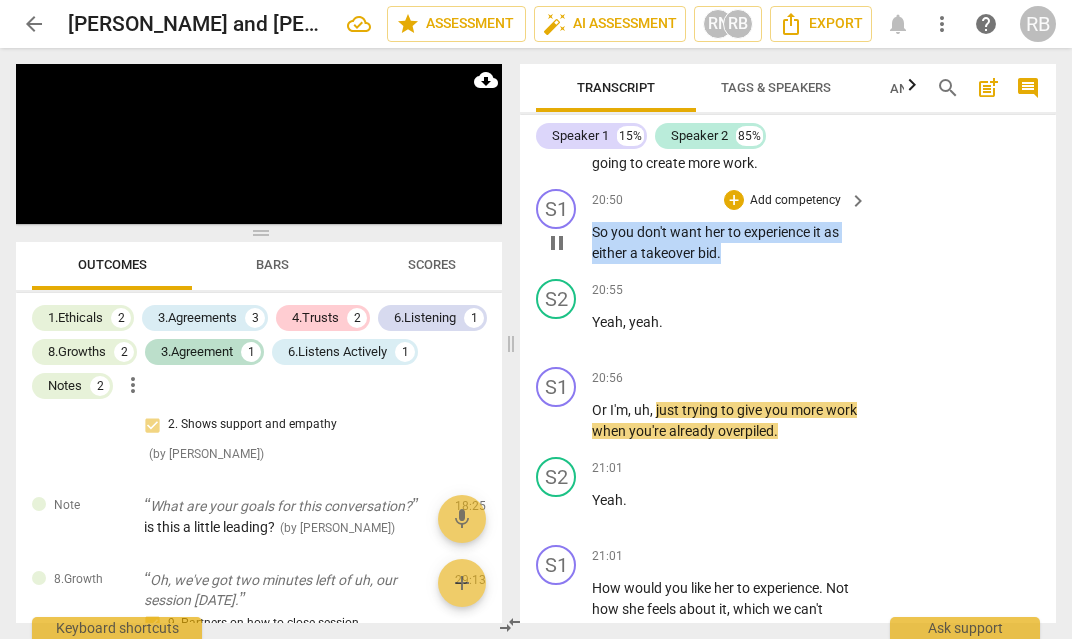 click on "So   you   don't   want   her   to   experience   it   as   either   a   takeover   bid ." at bounding box center (724, 242) 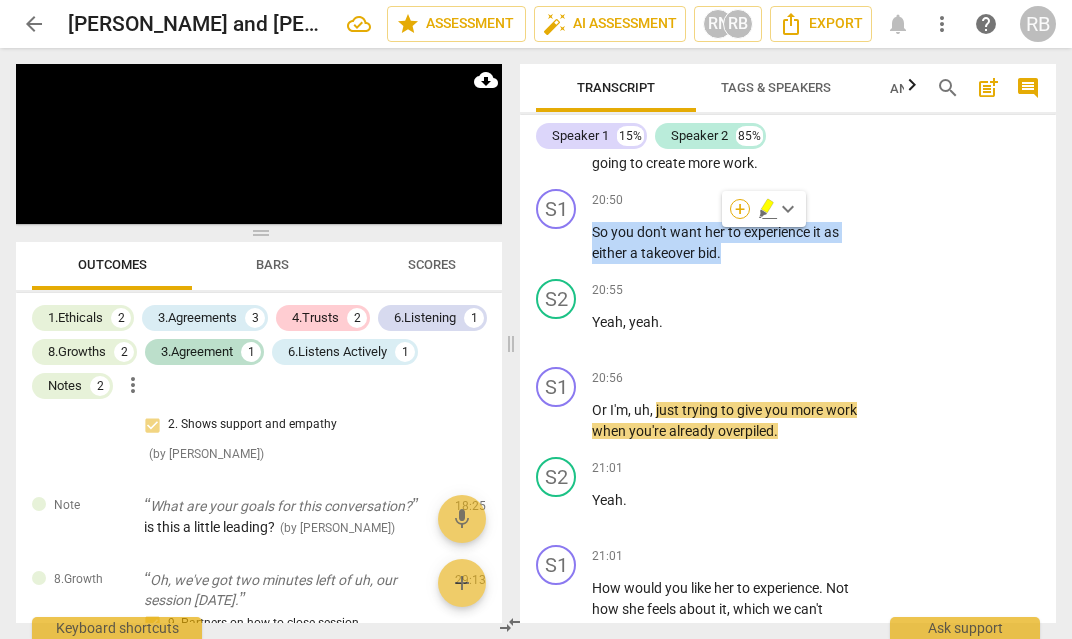 click on "+" at bounding box center (740, 209) 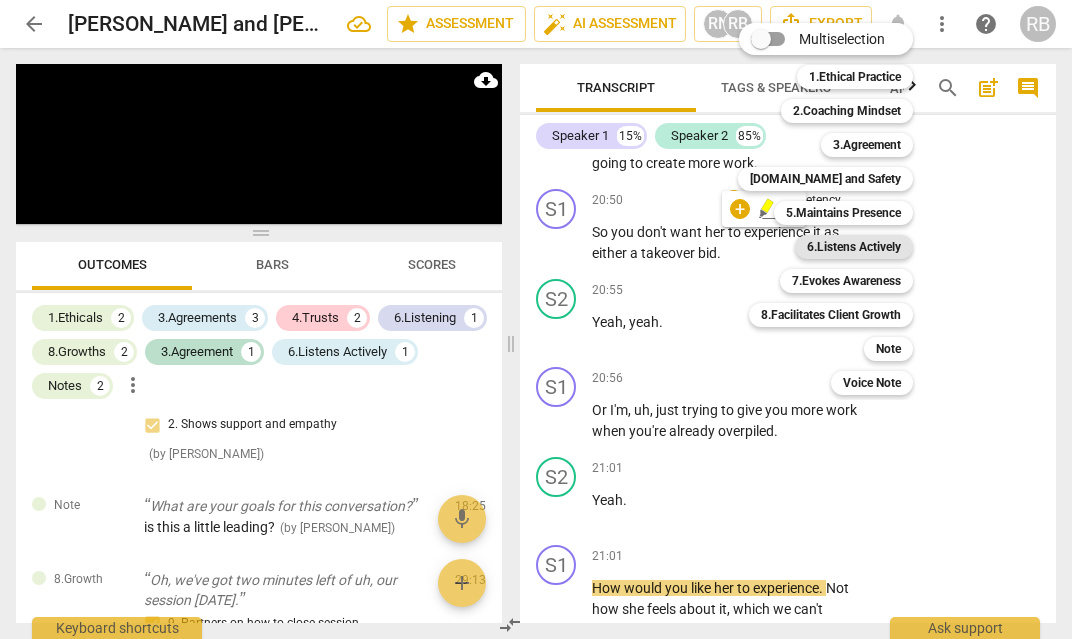 click on "6.Listens Actively" at bounding box center [854, 247] 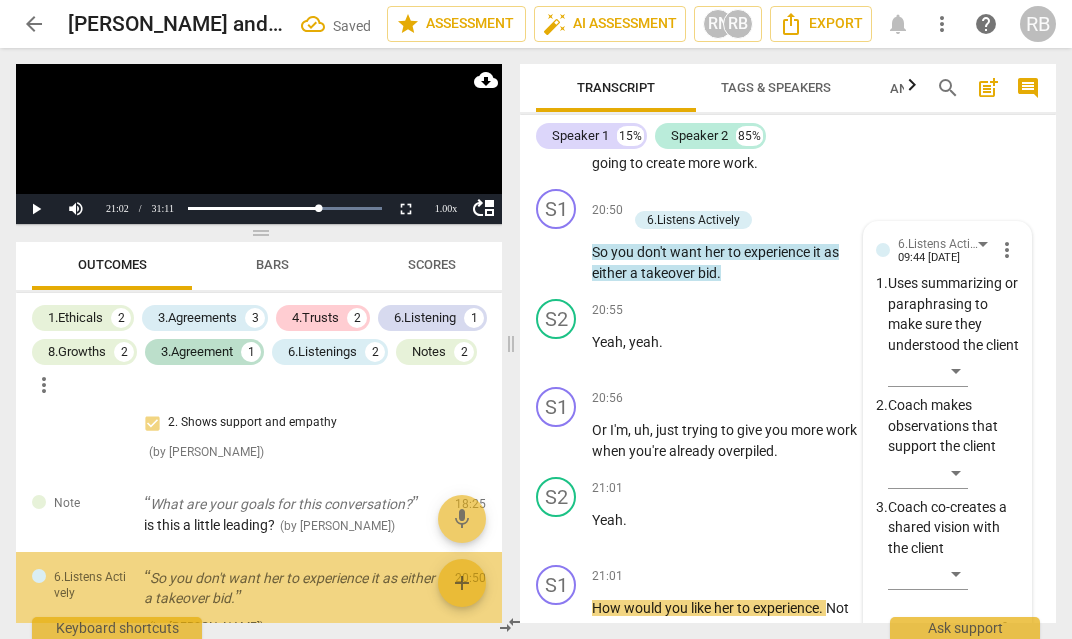 scroll, scrollTop: 11156, scrollLeft: 0, axis: vertical 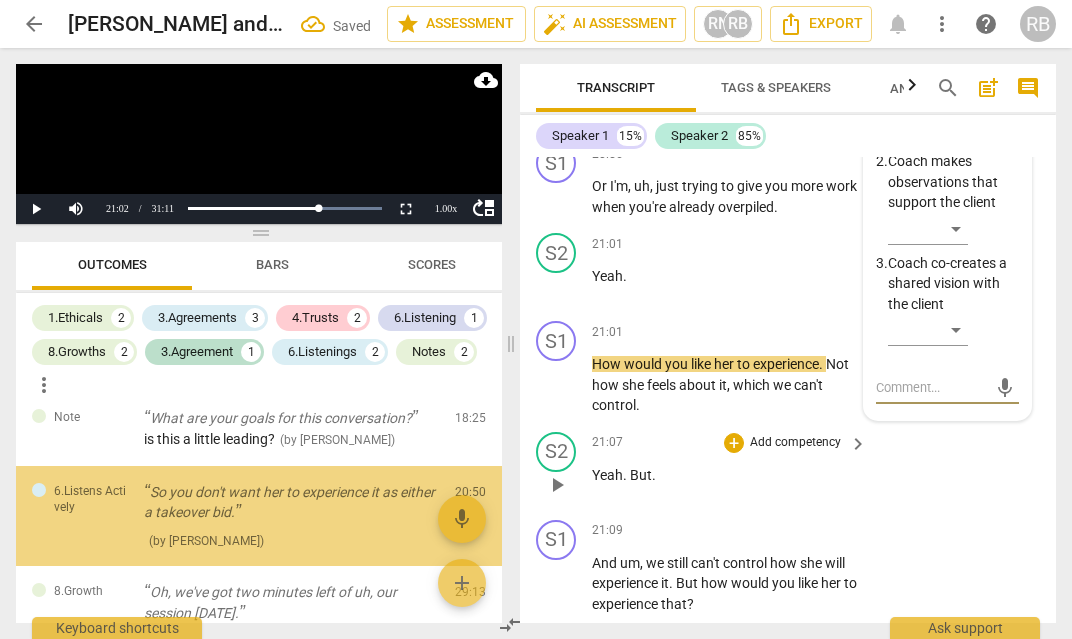 click on "21:07 + Add competency keyboard_arrow_right Yeah .   But ." at bounding box center [730, 468] 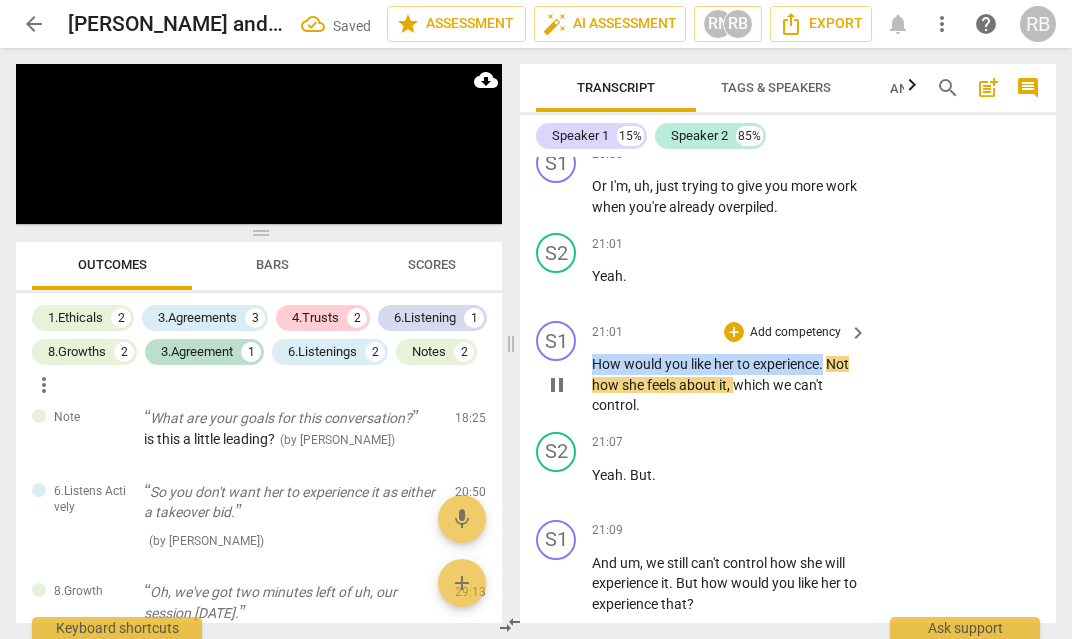 drag, startPoint x: 826, startPoint y: 349, endPoint x: 589, endPoint y: 347, distance: 237.00844 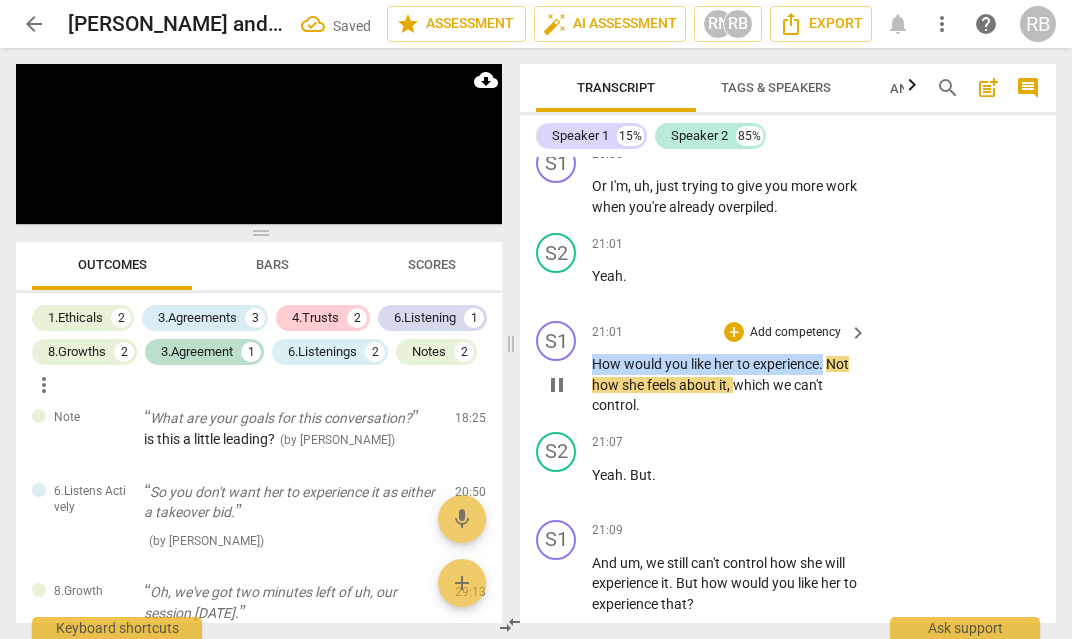 click on "S1 play_arrow pause 21:01 + Add competency keyboard_arrow_right How   would   you   like   her   to   experience .   Not   how   she   feels   about   it ,   which   we   can't   control ." at bounding box center (788, 368) 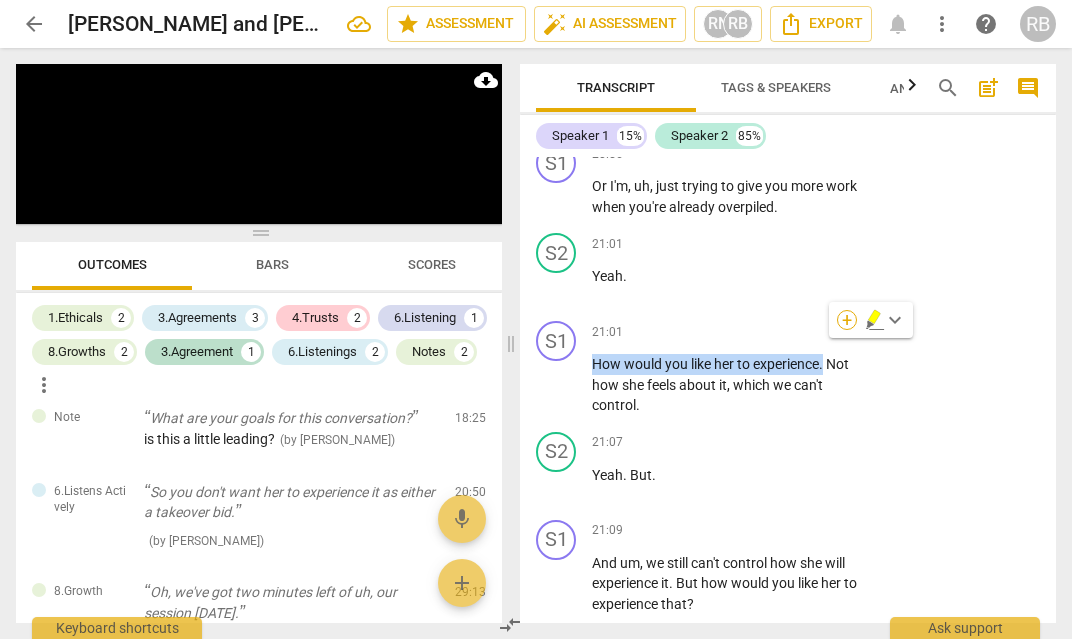 click on "+" at bounding box center [847, 320] 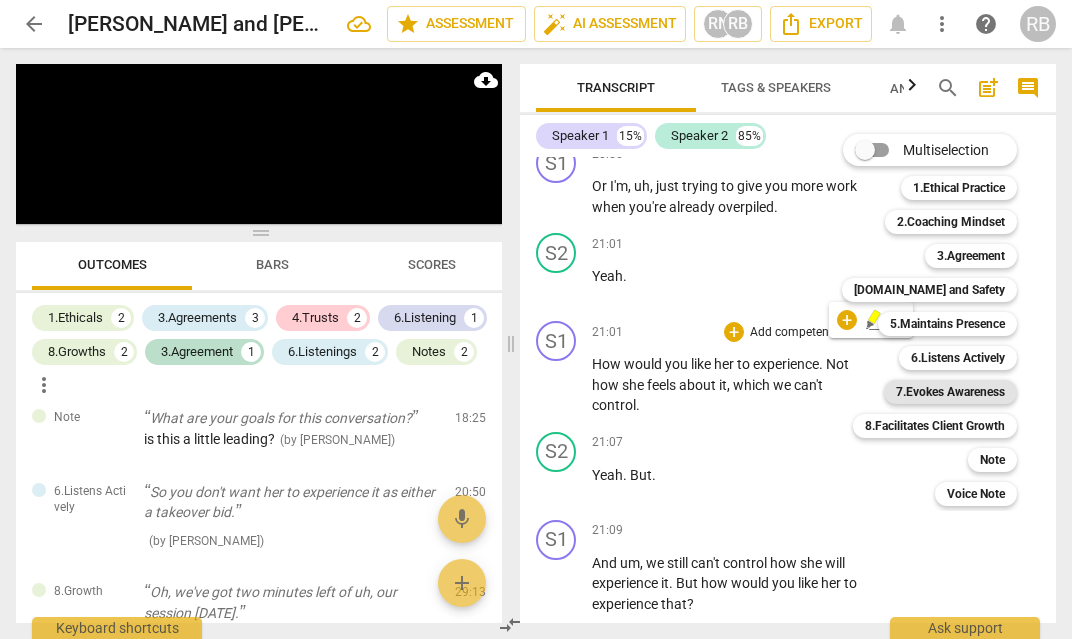click on "7.Evokes Awareness" at bounding box center (950, 392) 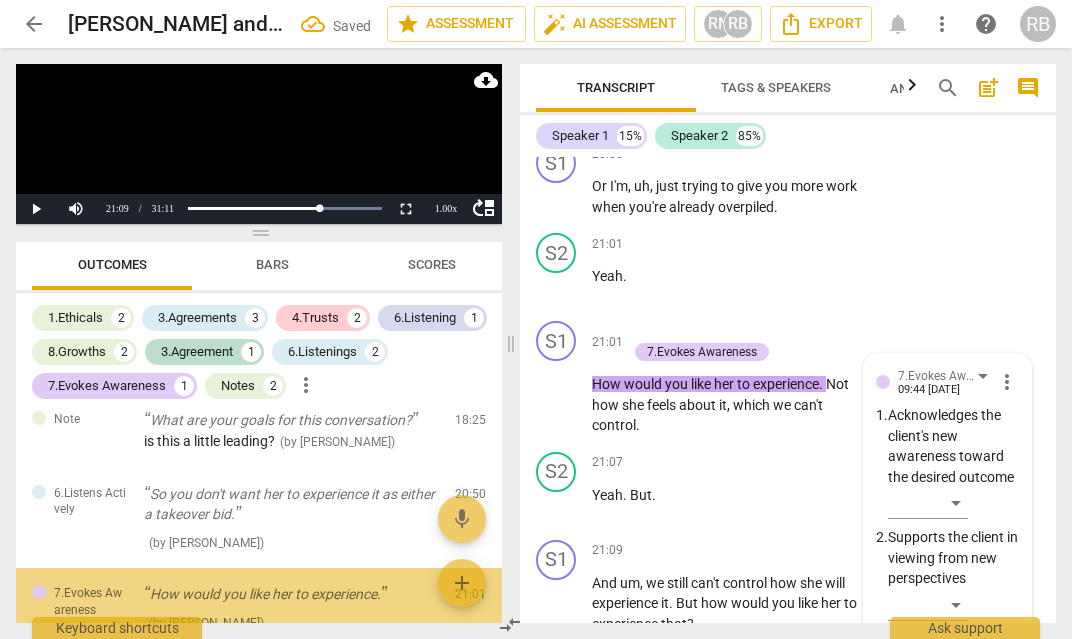 scroll, scrollTop: 11553, scrollLeft: 0, axis: vertical 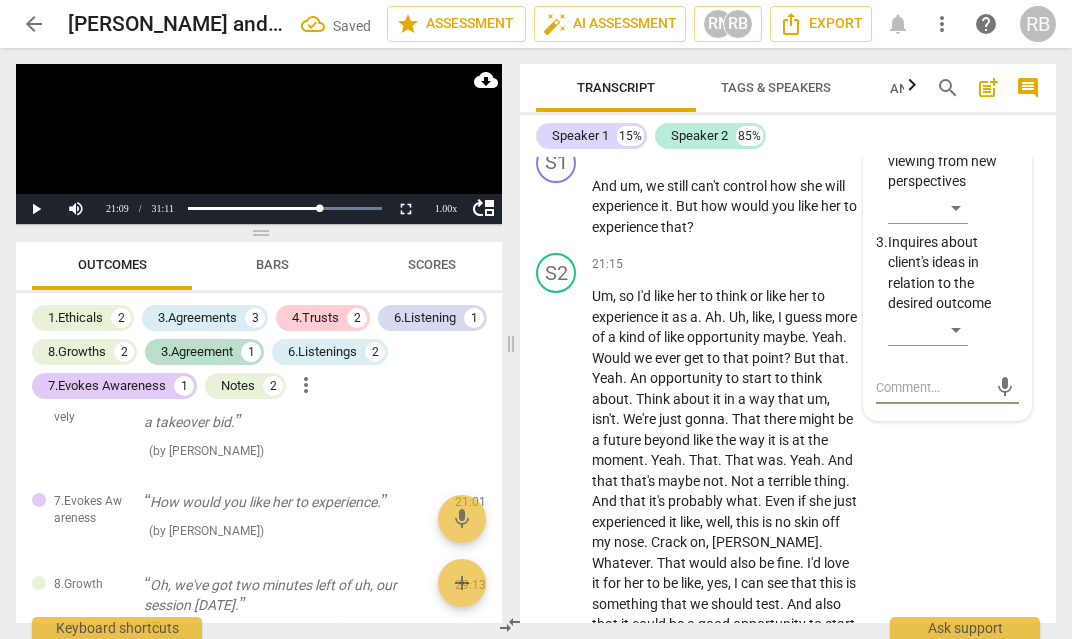click at bounding box center [931, 387] 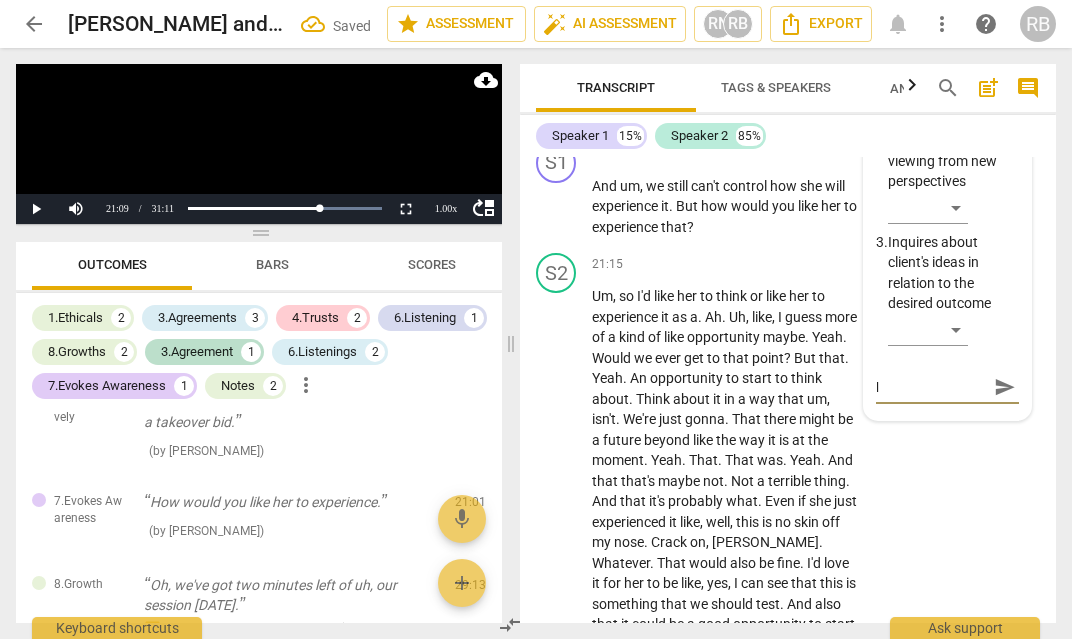 type on "lo" 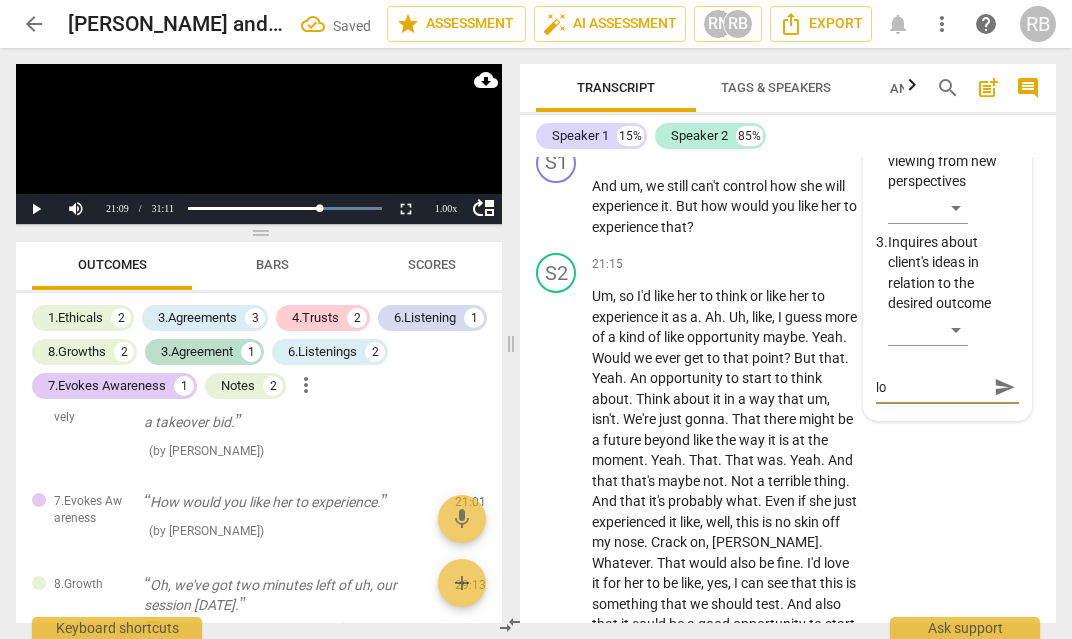 type on "lov" 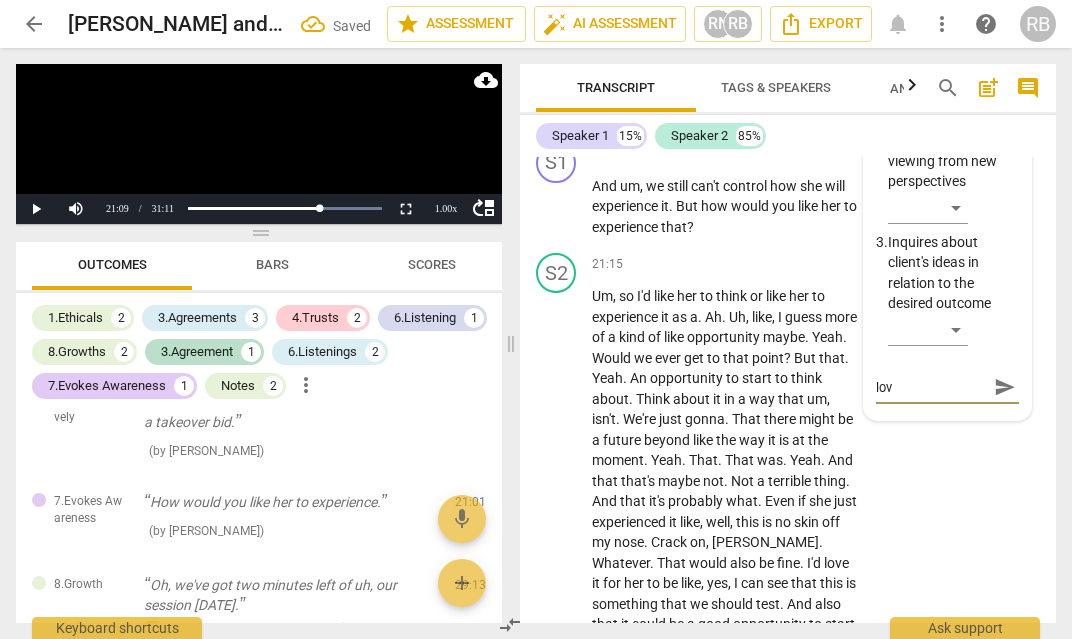 type on "love" 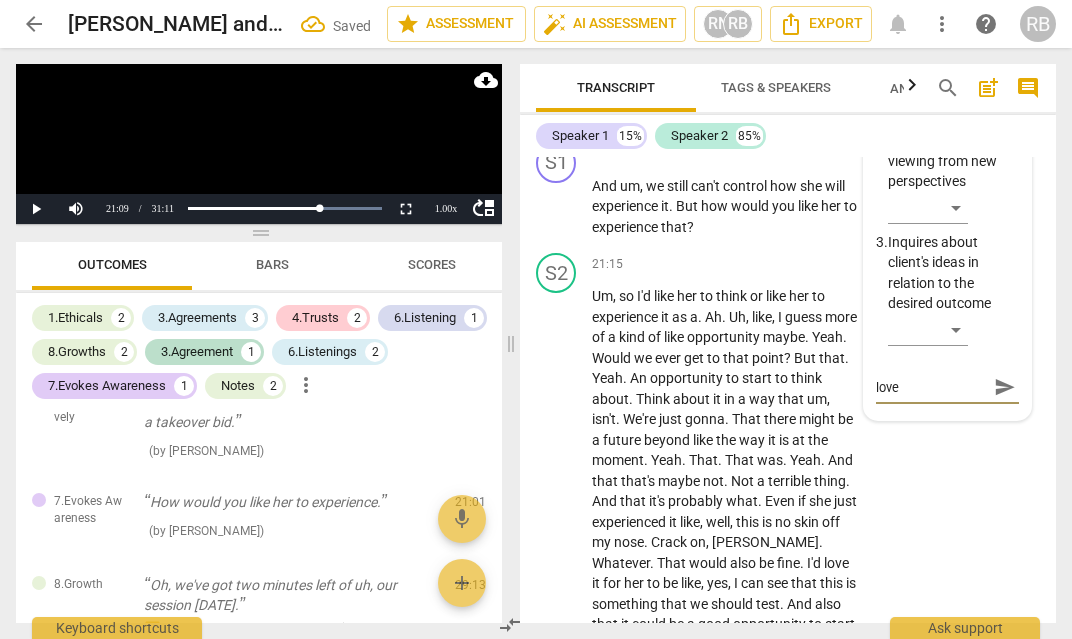 type on "lovel" 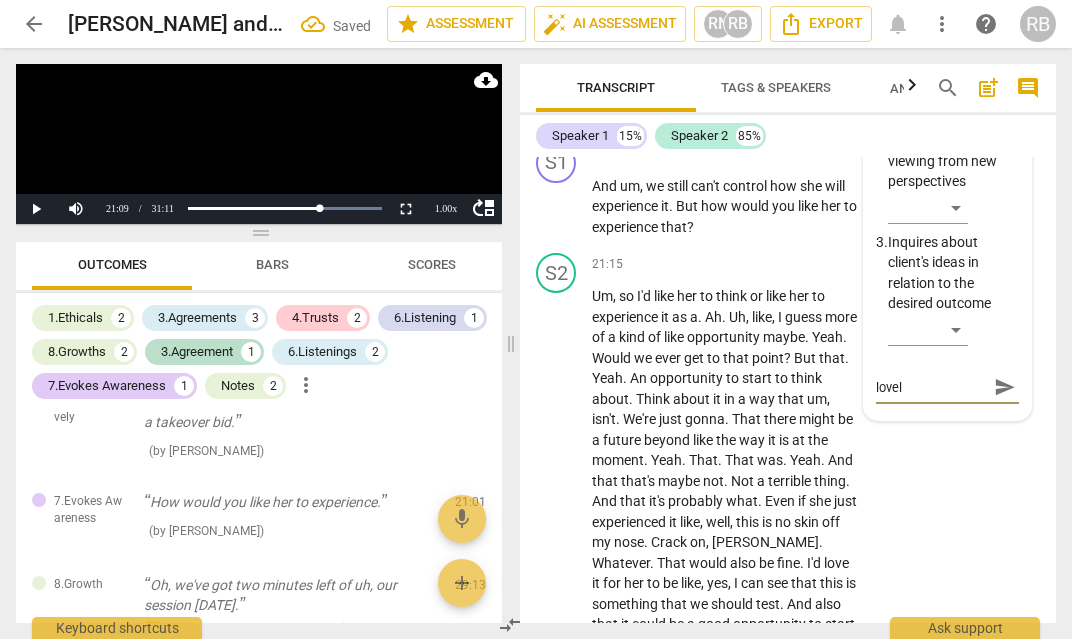 type on "lovely" 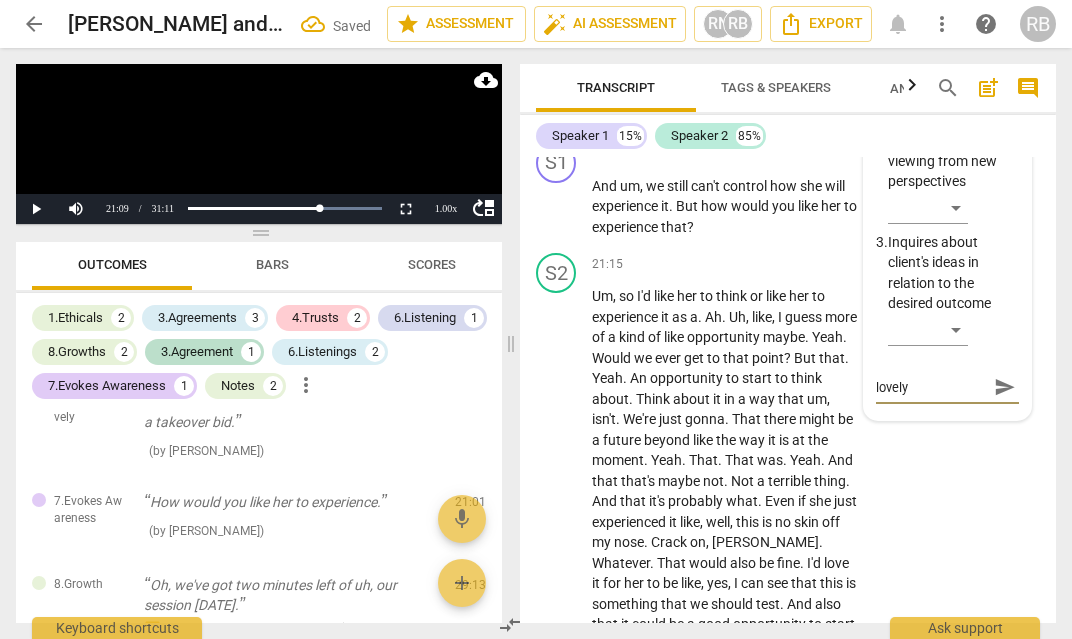 type on "lovely" 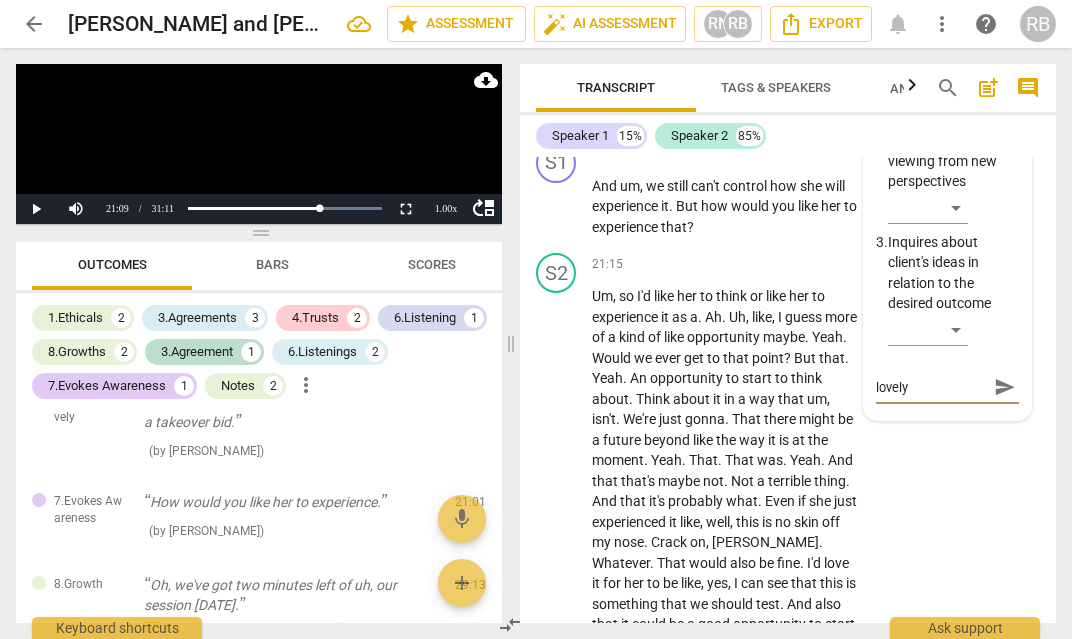 type on "lovely q" 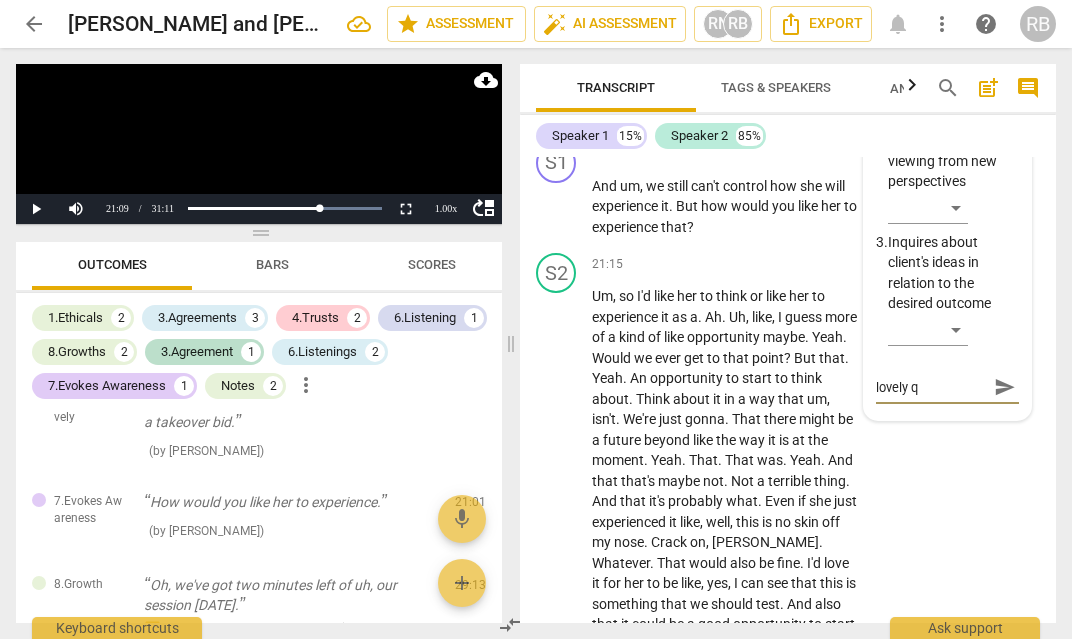 type on "lovely qu" 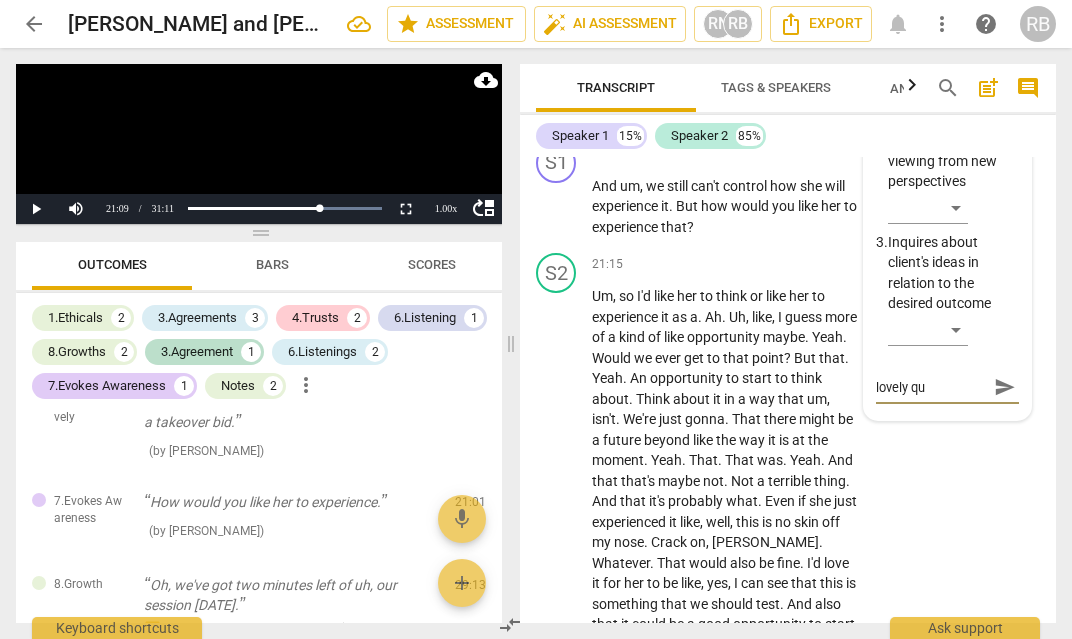 type on "lovely que" 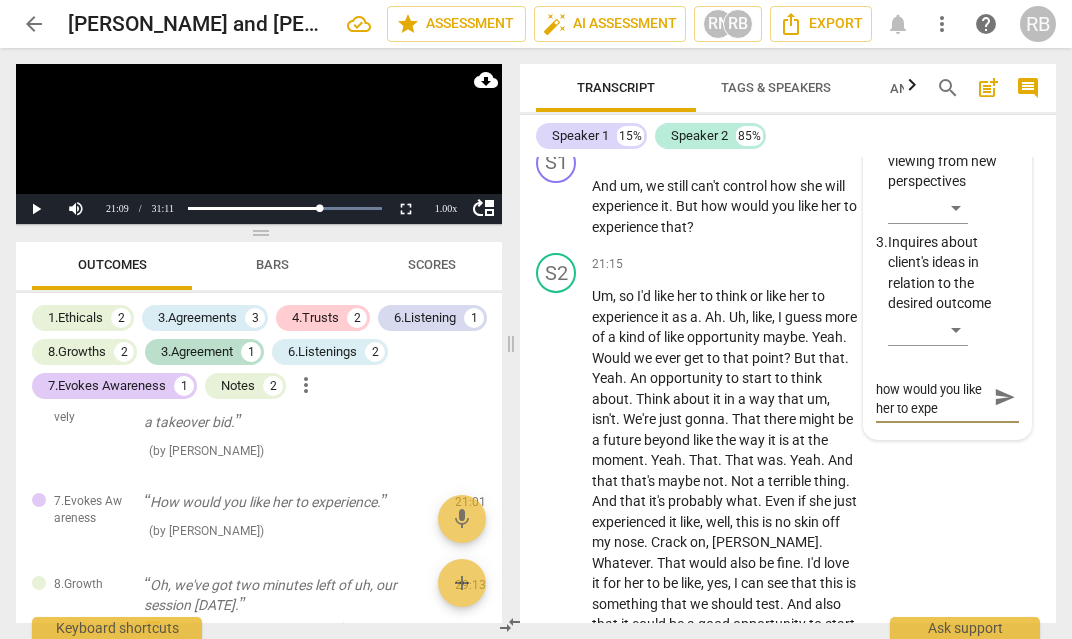 scroll, scrollTop: 0, scrollLeft: 0, axis: both 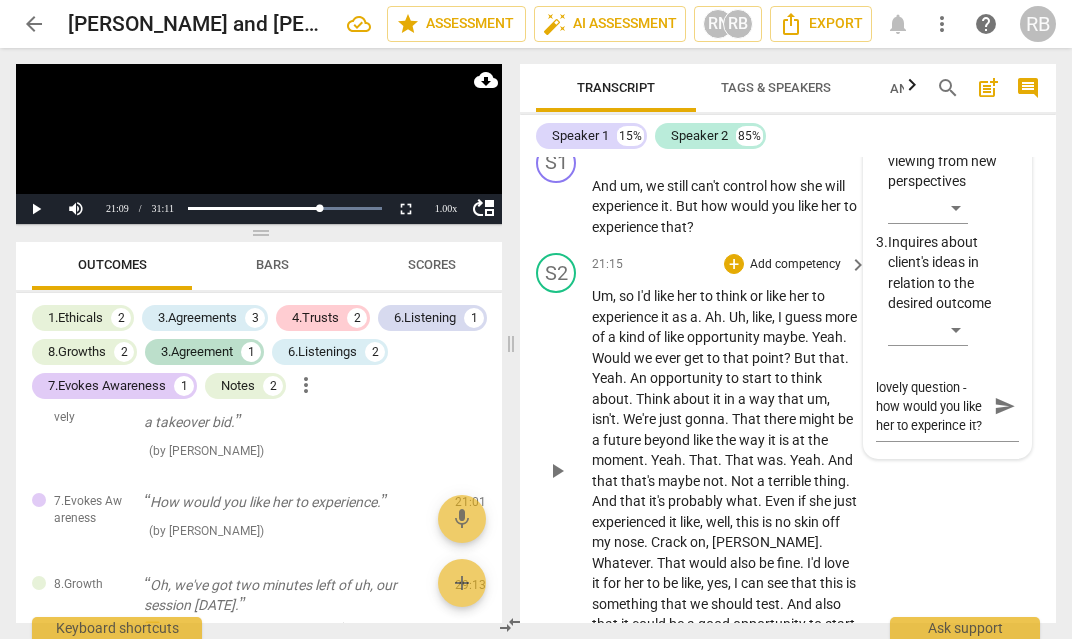 drag, startPoint x: 987, startPoint y: 428, endPoint x: 857, endPoint y: 377, distance: 139.64598 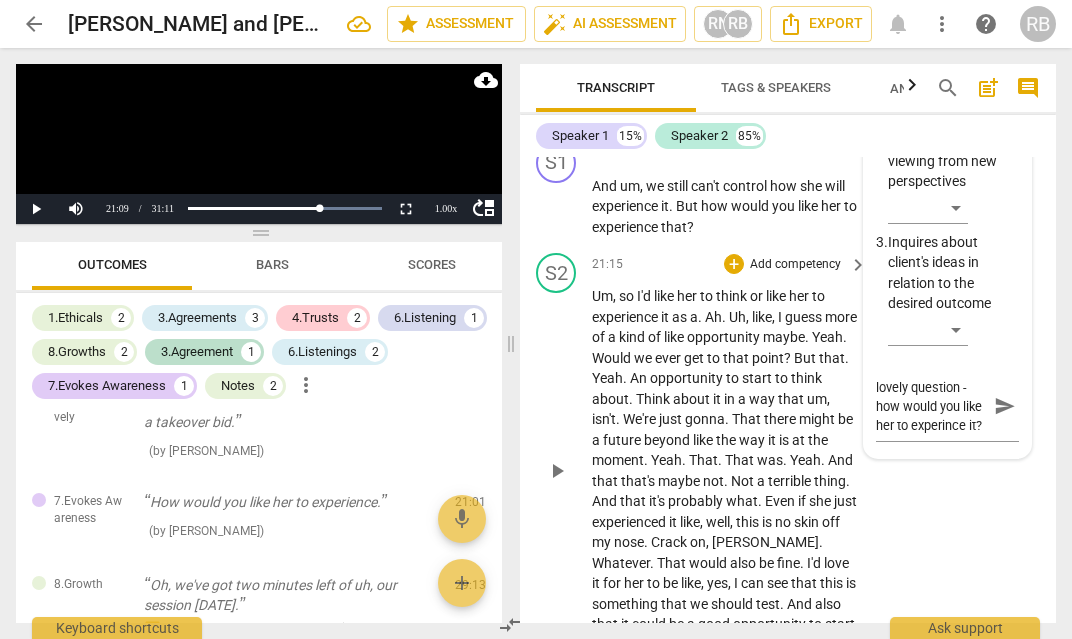 click on "S1 play_arrow pause 00:00 + Add competency keyboard_arrow_right Who   knows   what   black   magic   was   being   worked   there .   But   we   are   now   recording .   So   we   have   a   30   minute   coaching   session   together   this   morning .   [PERSON_NAME] . S2 play_arrow pause 00:14 + Add competency keyboard_arrow_right Yeah . S1 play_arrow pause 00:14 + Add competency 1.Ethicals keyboard_arrow_right Just   to   remind   you   all   the   same   kind   of   principles   and   rules   apply   as   uh ,   when   we've   done   other   coaching   sessions   together .   So   this   is   a   completely   confidential   space   for   you   to   discuss   anything   you   want .   The   only   time   I   would   break   that   confidentiality   is   if   I   was   worried   you   might   be   a   risk   to   yourself   or   to   others .   And   I   would   let   you   know   if   I   intended   to   do   that .   And   I   sometimes   take   notes   just   for   my   own   benefit ,   but   they   never" at bounding box center (788, 390) 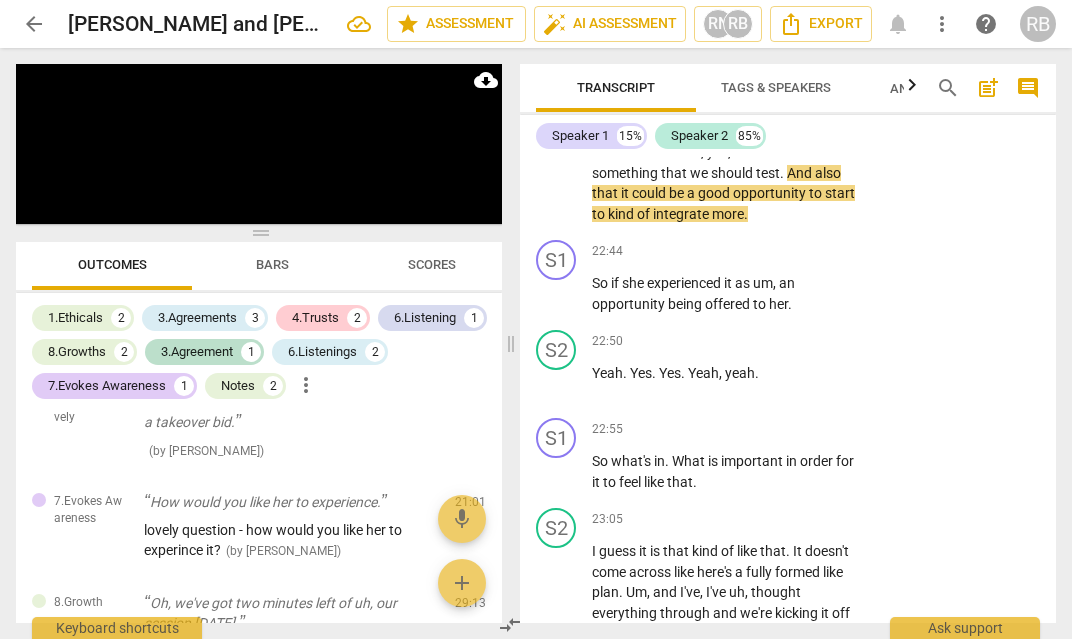 scroll, scrollTop: 11986, scrollLeft: 0, axis: vertical 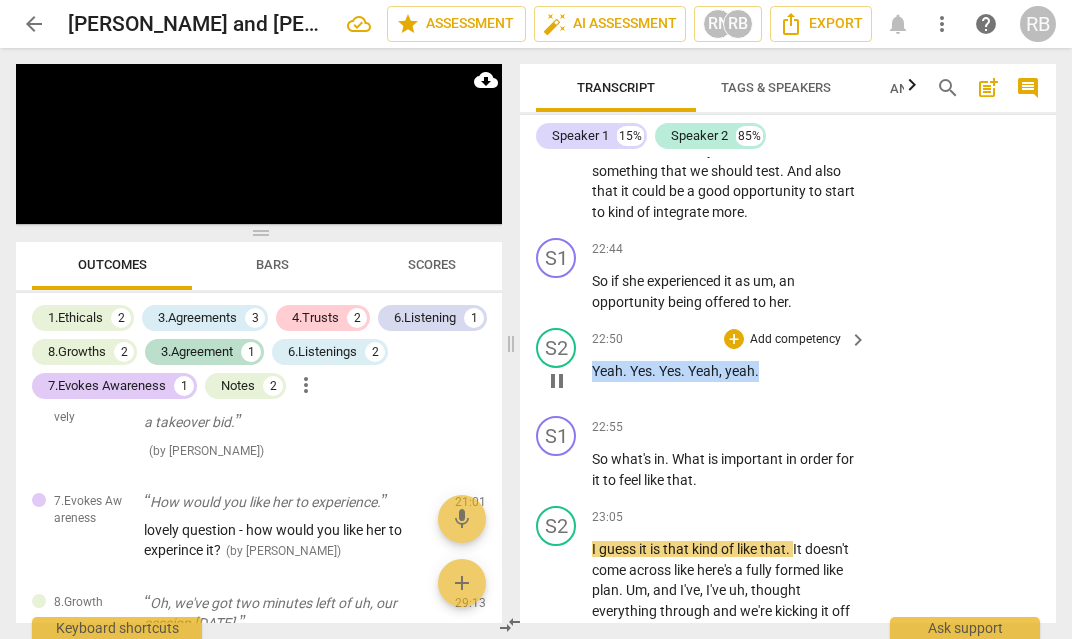 drag, startPoint x: 766, startPoint y: 374, endPoint x: 583, endPoint y: 375, distance: 183.00273 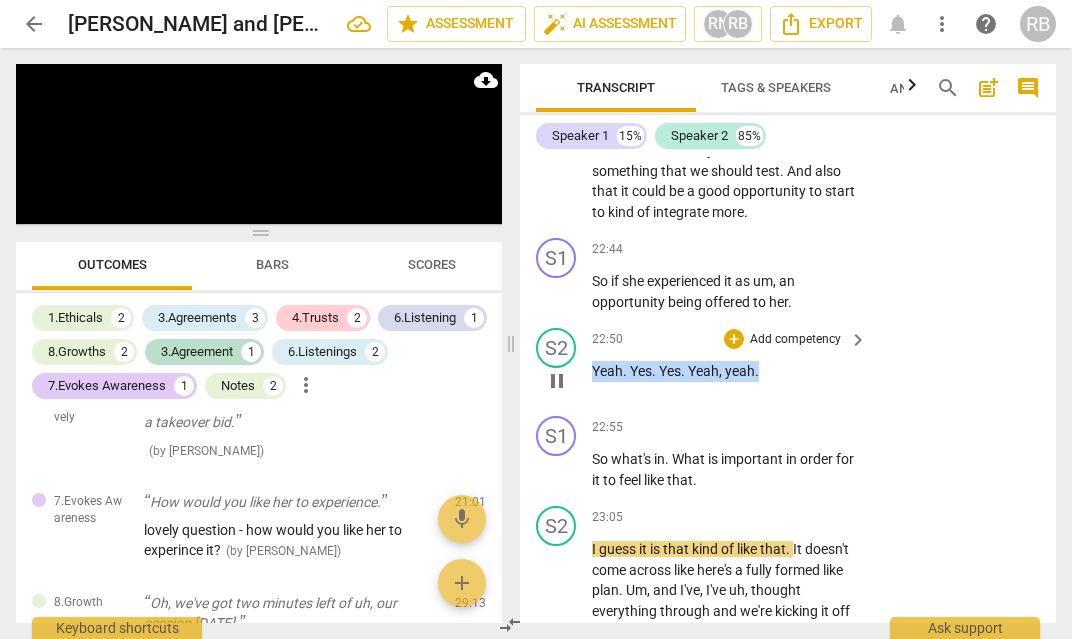click on "S2 play_arrow pause 22:50 + Add competency keyboard_arrow_right Yeah .   Yes .   Yes .   Yeah ,   yeah ." at bounding box center (788, 364) 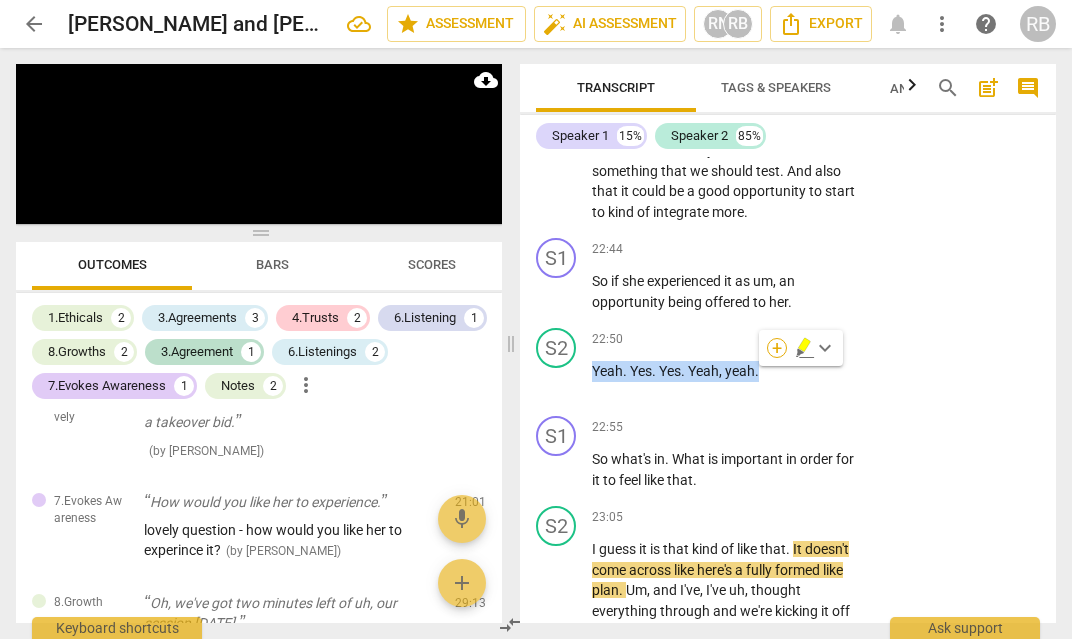 click on "+" at bounding box center [777, 348] 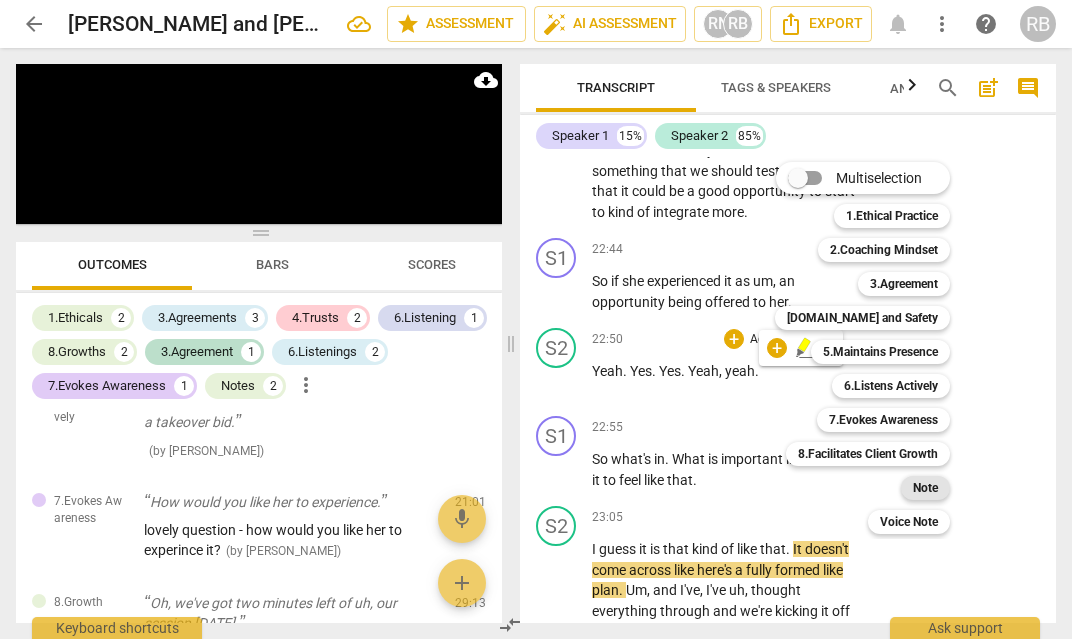 click on "Note" at bounding box center [925, 488] 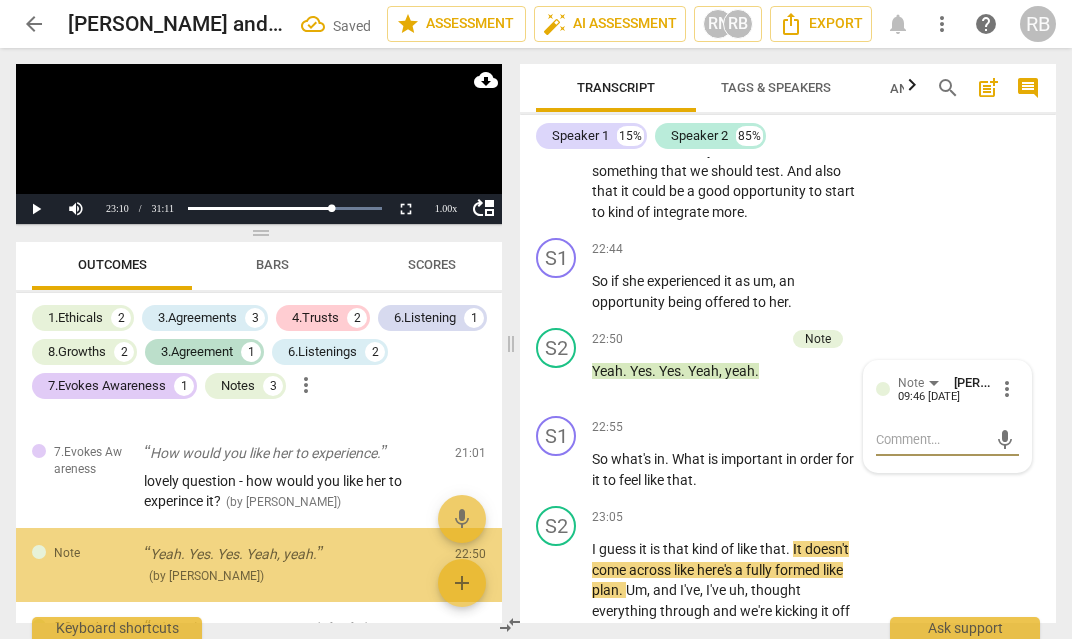 scroll, scrollTop: 1414, scrollLeft: 0, axis: vertical 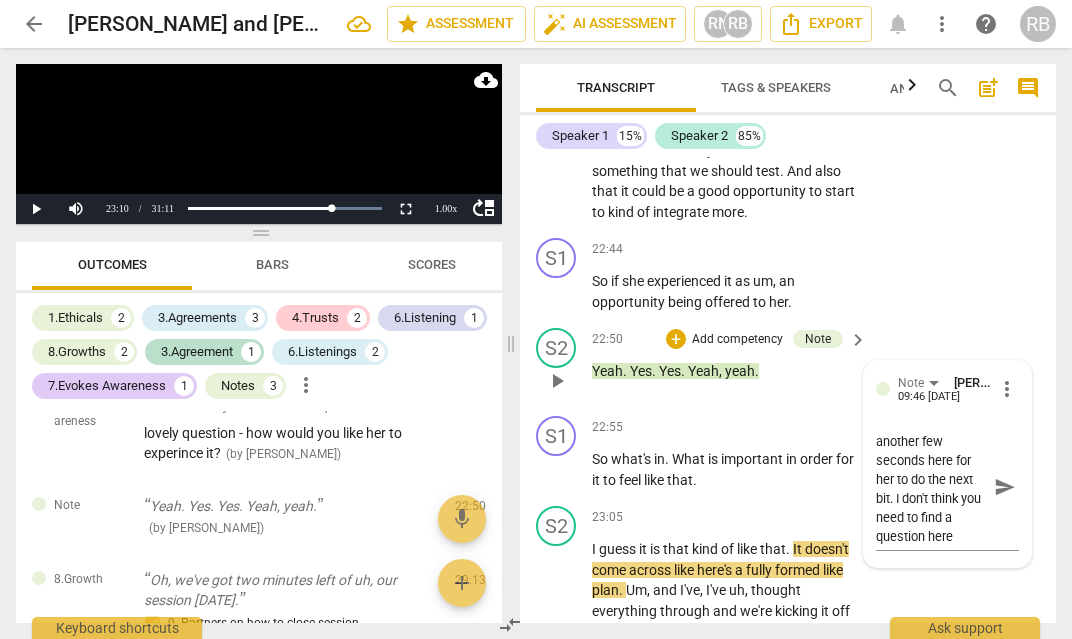drag, startPoint x: 952, startPoint y: 549, endPoint x: 868, endPoint y: 435, distance: 141.60509 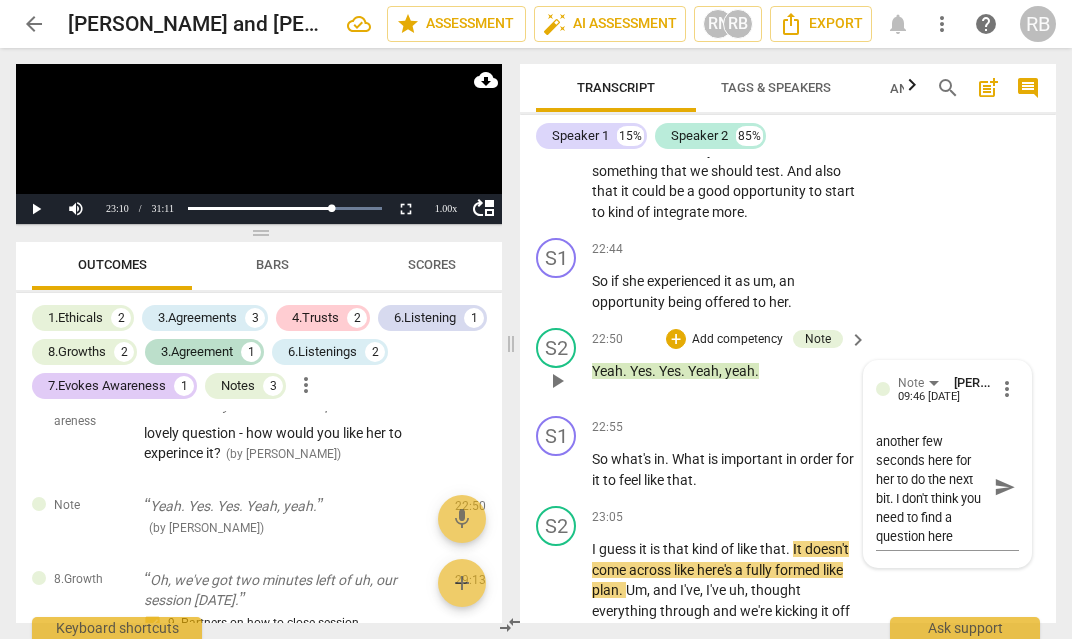 click on "Note [PERSON_NAME] 09:46 [DATE] more_vert this has landed with her! Wait another few seconds here for her to do the next bit. I don't think you need to find a question here this has landed with her! Wait another few seconds here for her to do the next bit. I don't think you need to find a question here send" at bounding box center (947, 464) 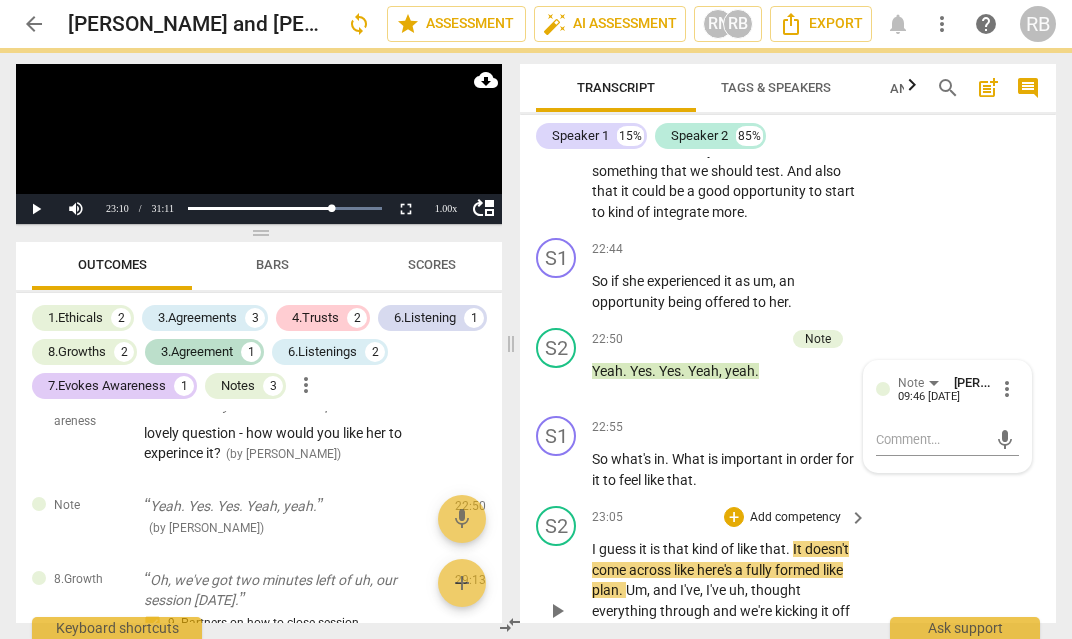 scroll, scrollTop: 0, scrollLeft: 0, axis: both 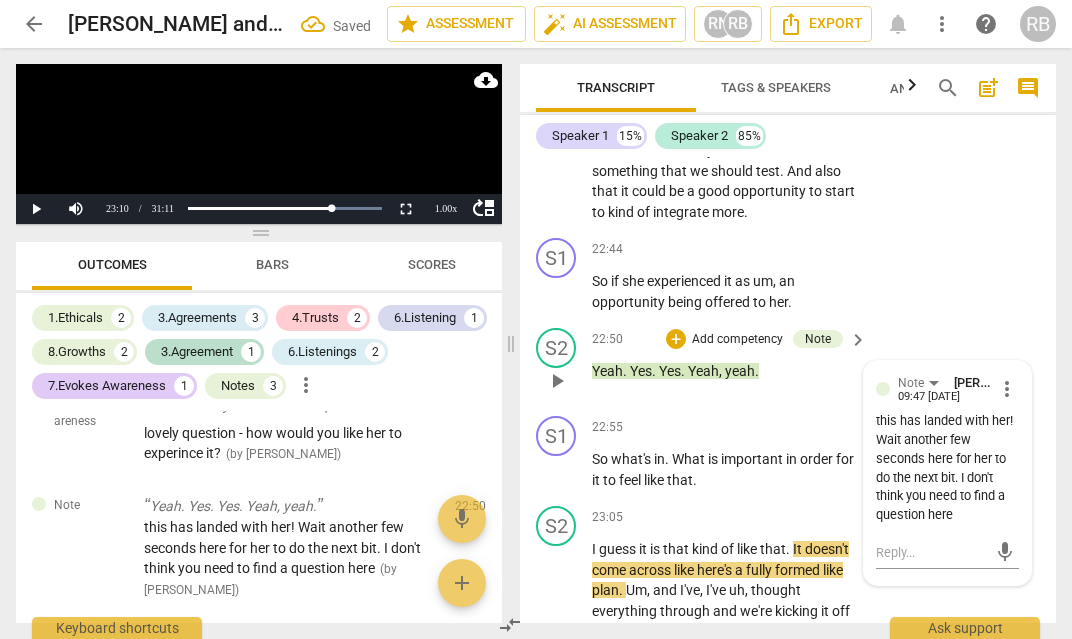 click on "this has landed with her! Wait another few seconds here for her to do the next bit. I don't think you need to find a question here" at bounding box center [947, 468] 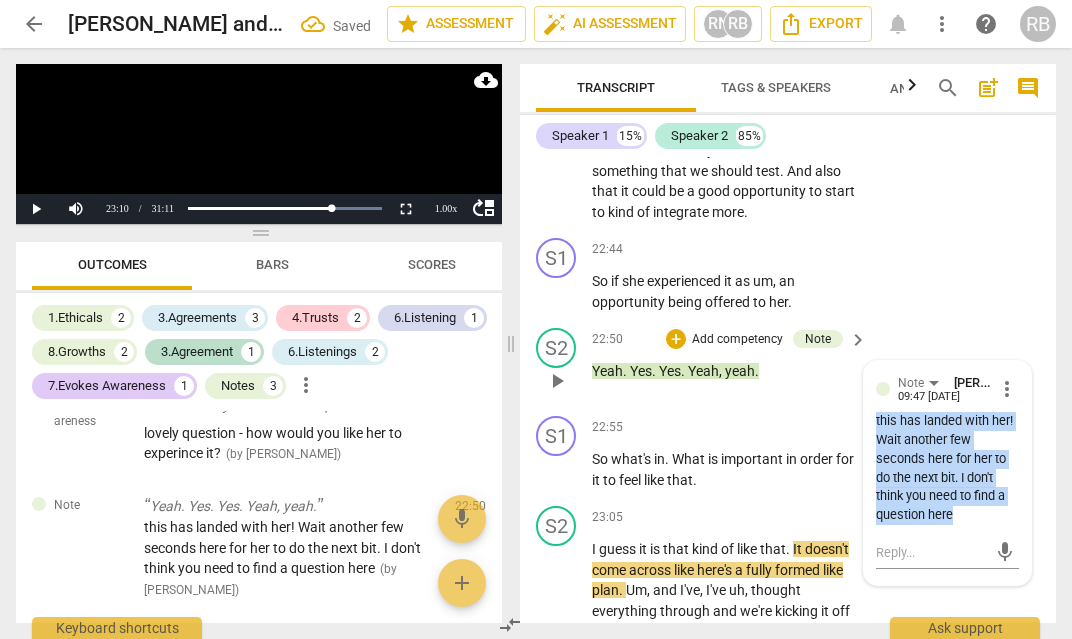 drag, startPoint x: 951, startPoint y: 518, endPoint x: 868, endPoint y: 411, distance: 135.41788 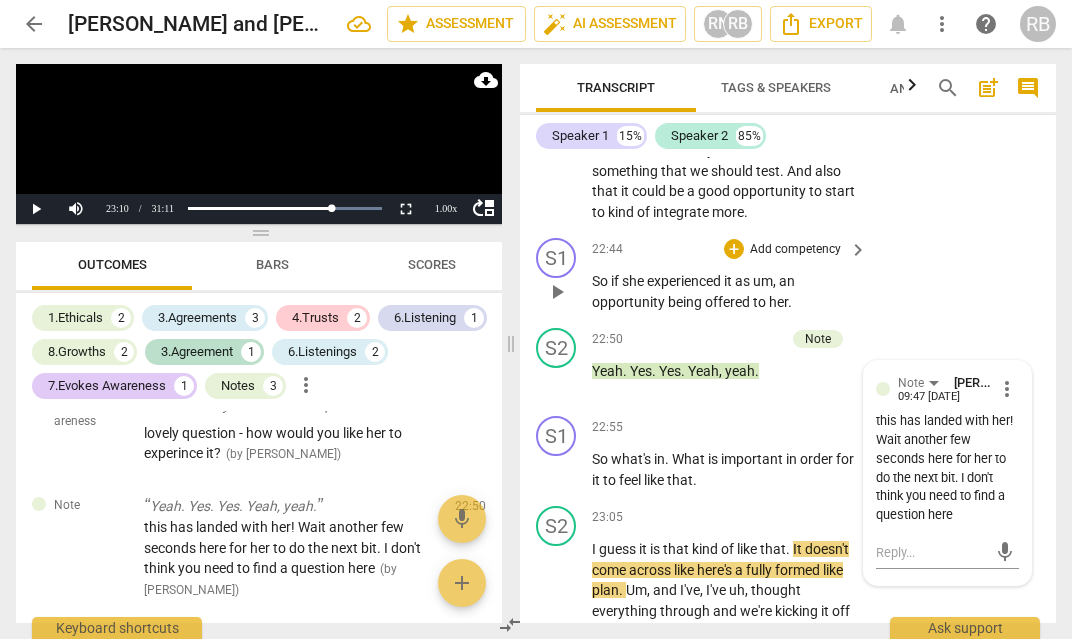 click on "an" at bounding box center [787, 281] 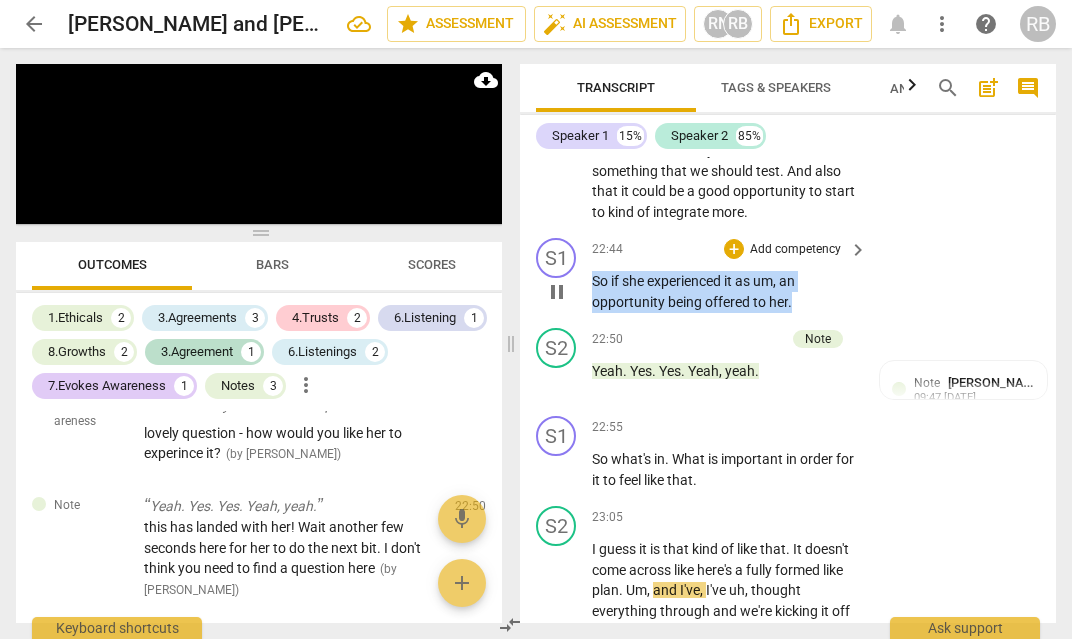 drag, startPoint x: 796, startPoint y: 301, endPoint x: 585, endPoint y: 292, distance: 211.19185 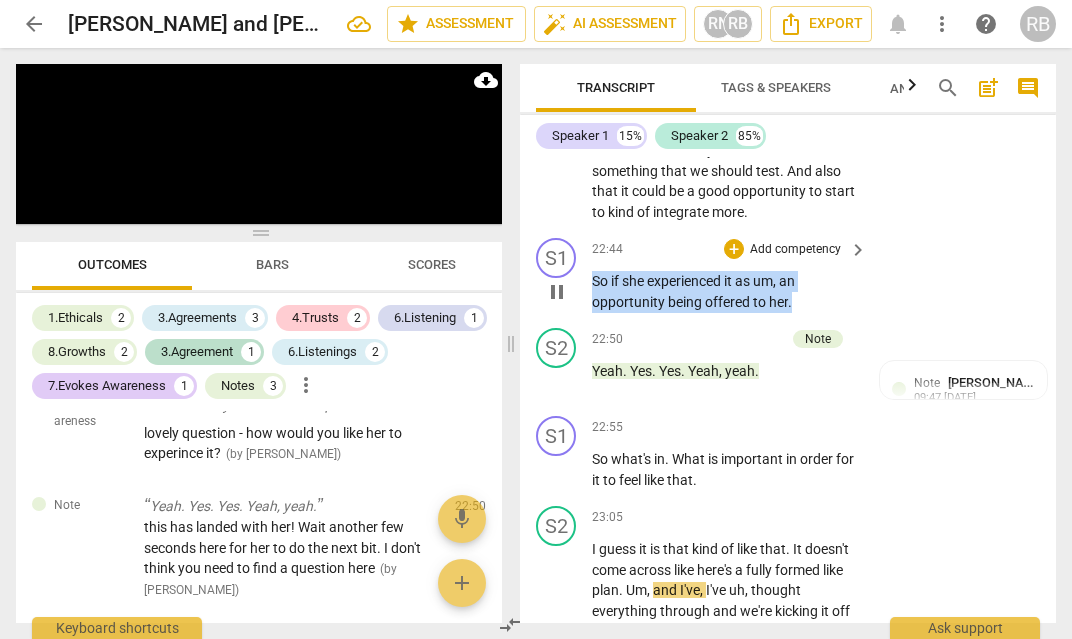 click on "S1 play_arrow pause 22:44 + Add competency keyboard_arrow_right So   if   she   experienced   it   as   um ,   an   opportunity   being   offered   to   her ." at bounding box center [788, 275] 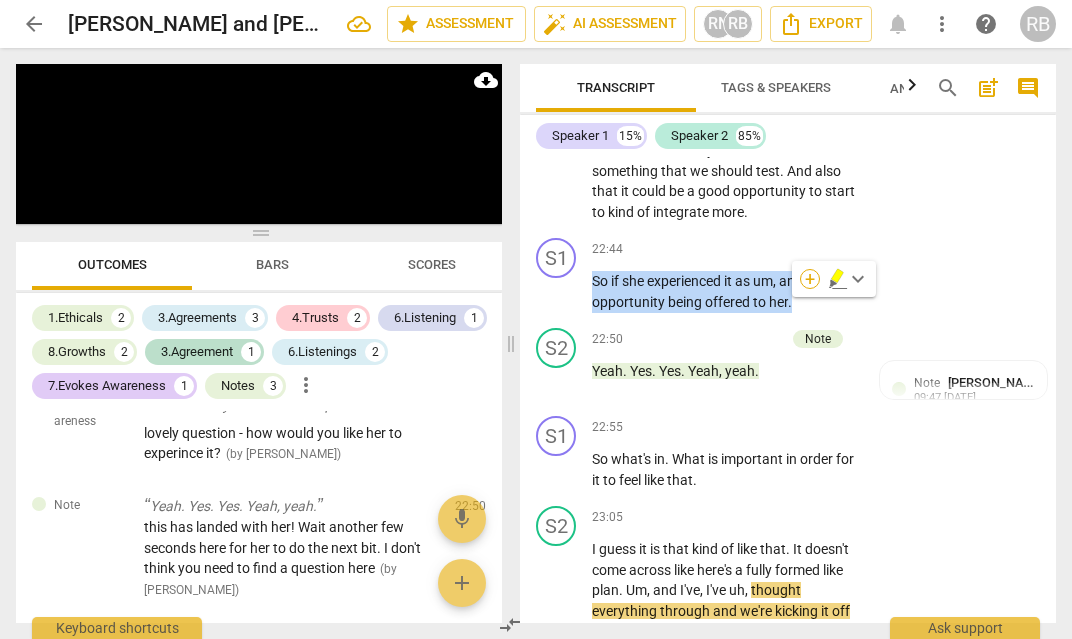 click on "+" at bounding box center [810, 279] 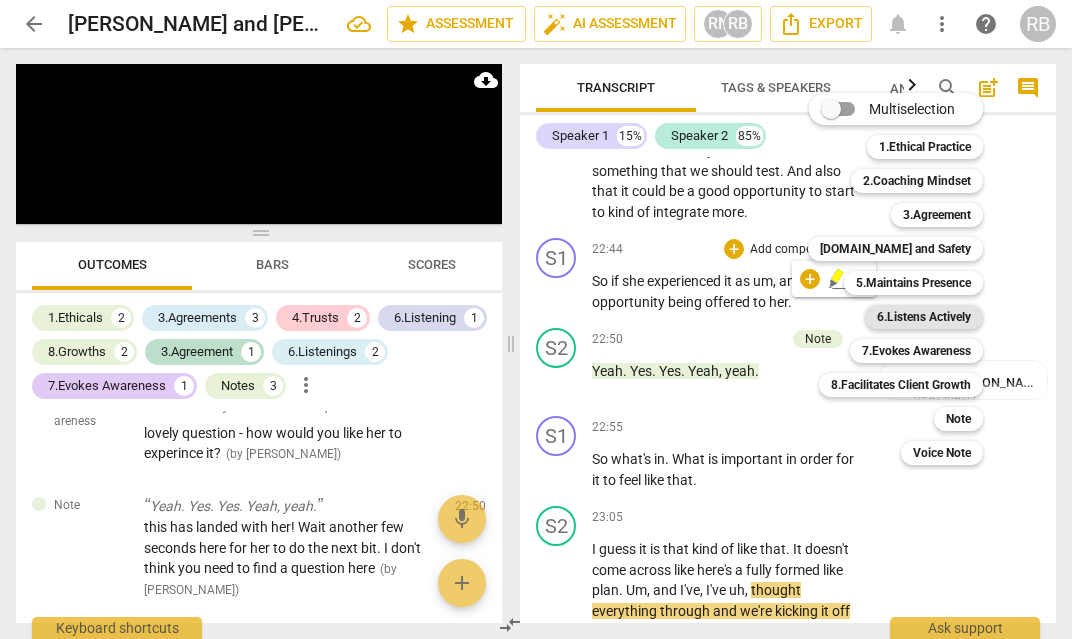 click on "6.Listens Actively" at bounding box center (924, 317) 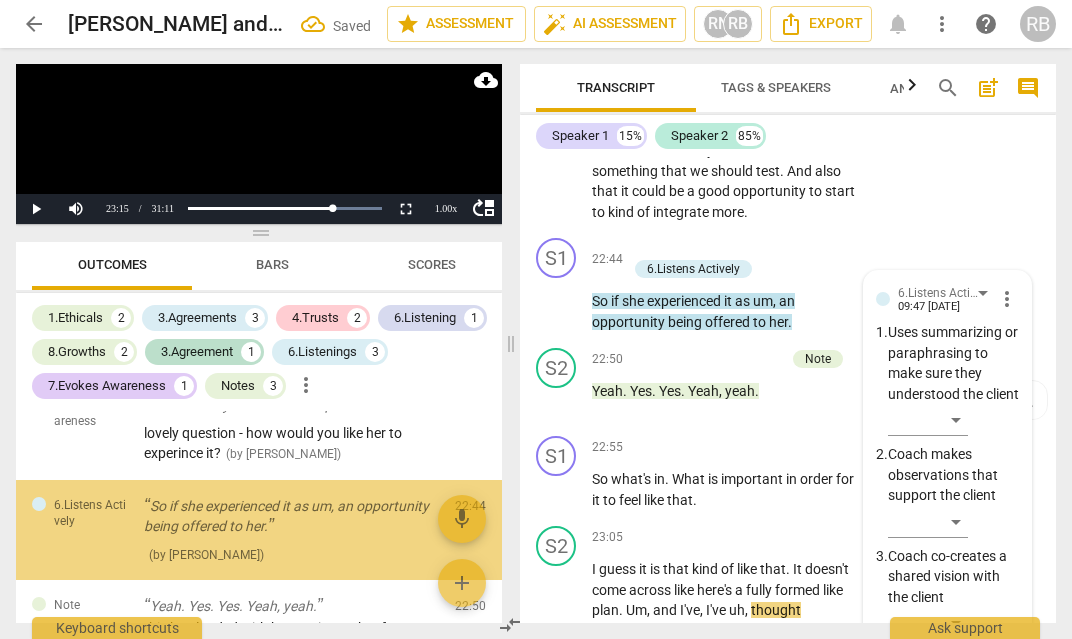scroll, scrollTop: 12300, scrollLeft: 0, axis: vertical 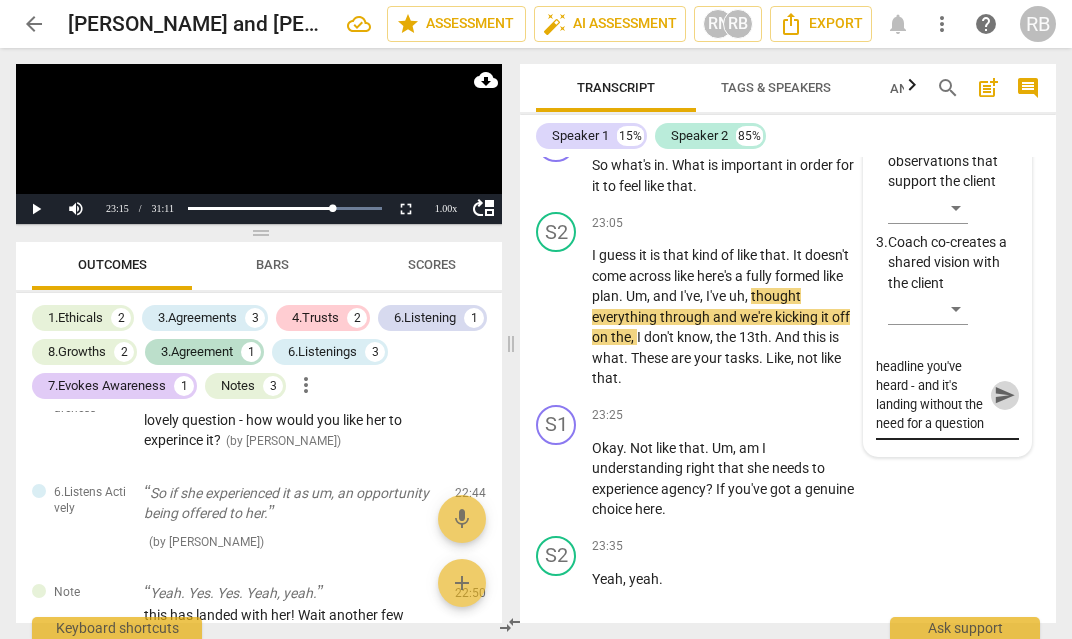 click on "send" at bounding box center (1005, 395) 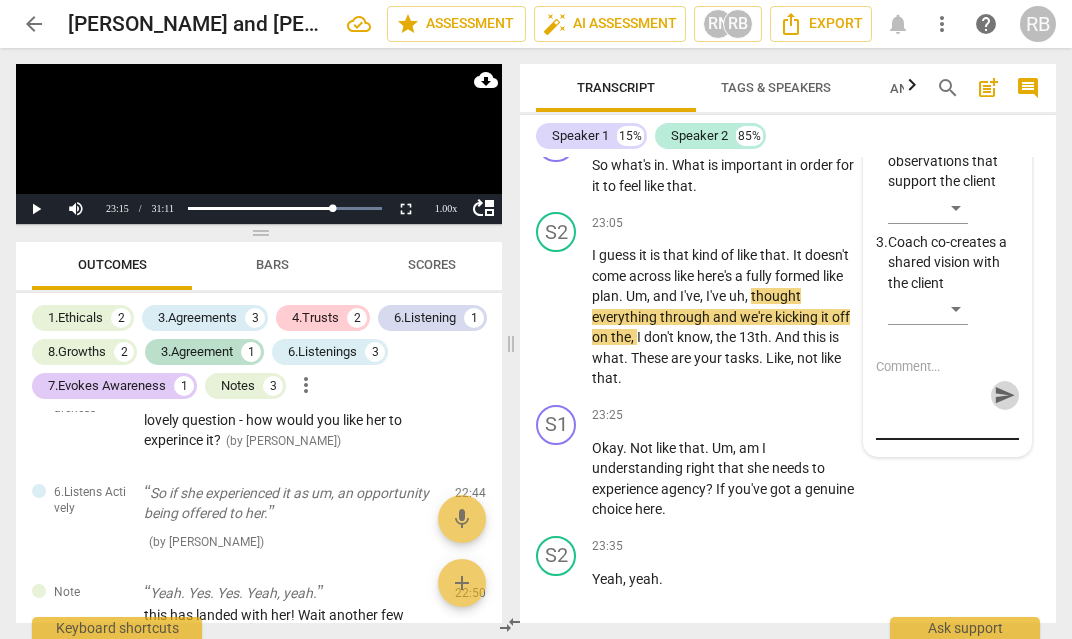 scroll, scrollTop: 0, scrollLeft: 0, axis: both 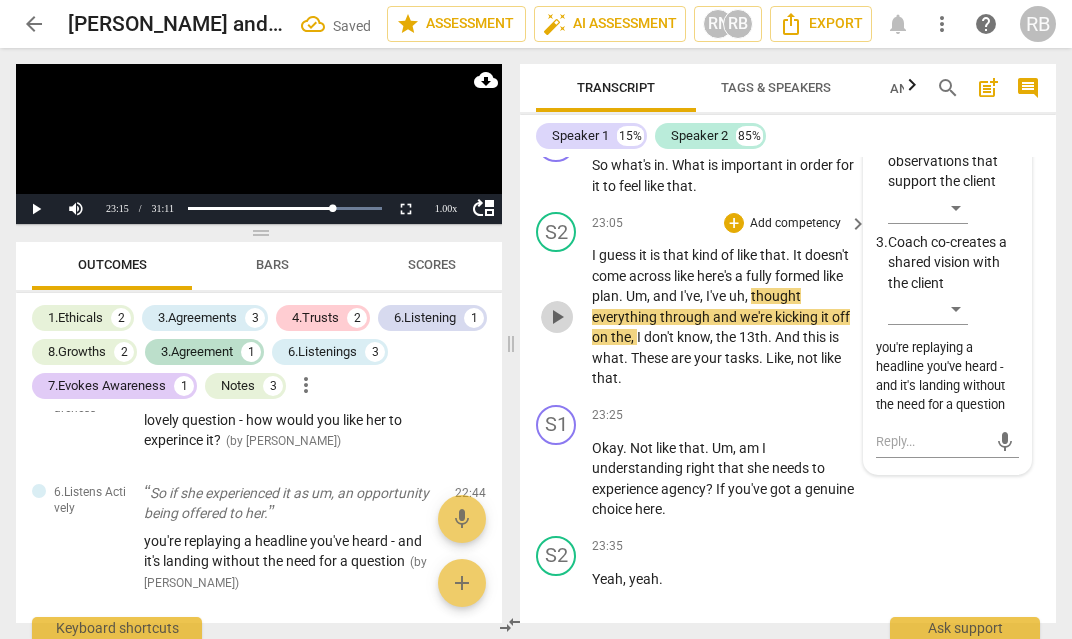 click on "play_arrow" at bounding box center (557, 317) 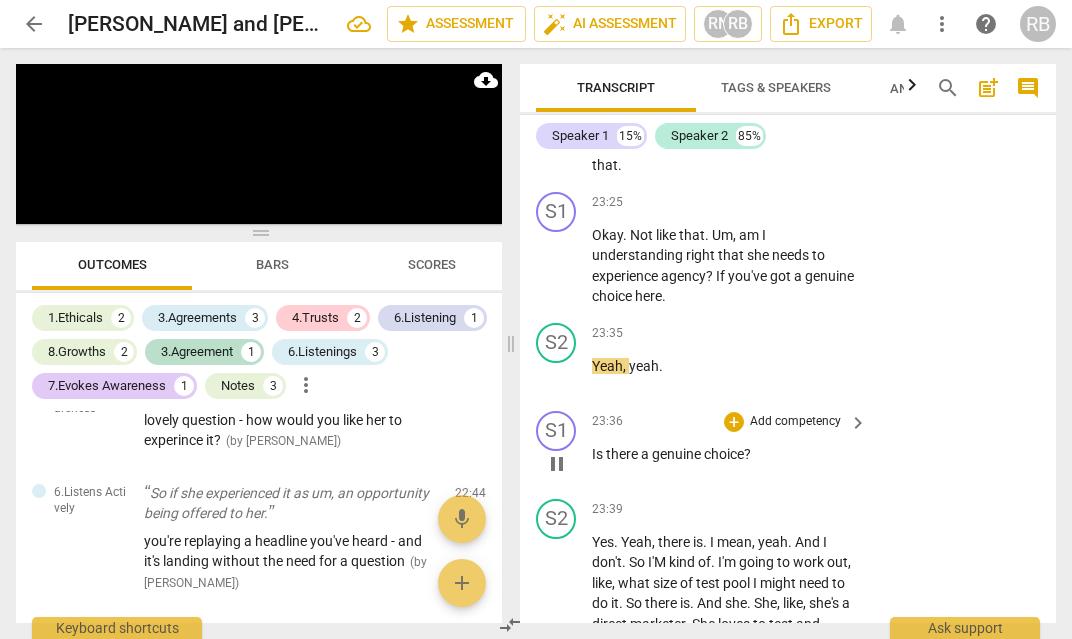 scroll, scrollTop: 12511, scrollLeft: 0, axis: vertical 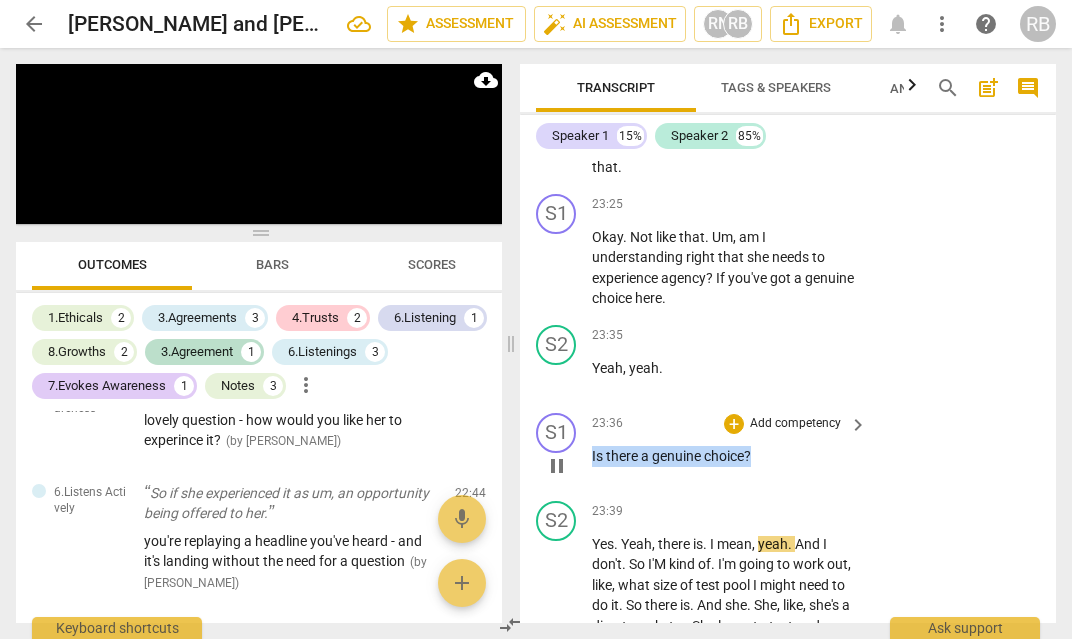 drag, startPoint x: 759, startPoint y: 461, endPoint x: 590, endPoint y: 464, distance: 169.02663 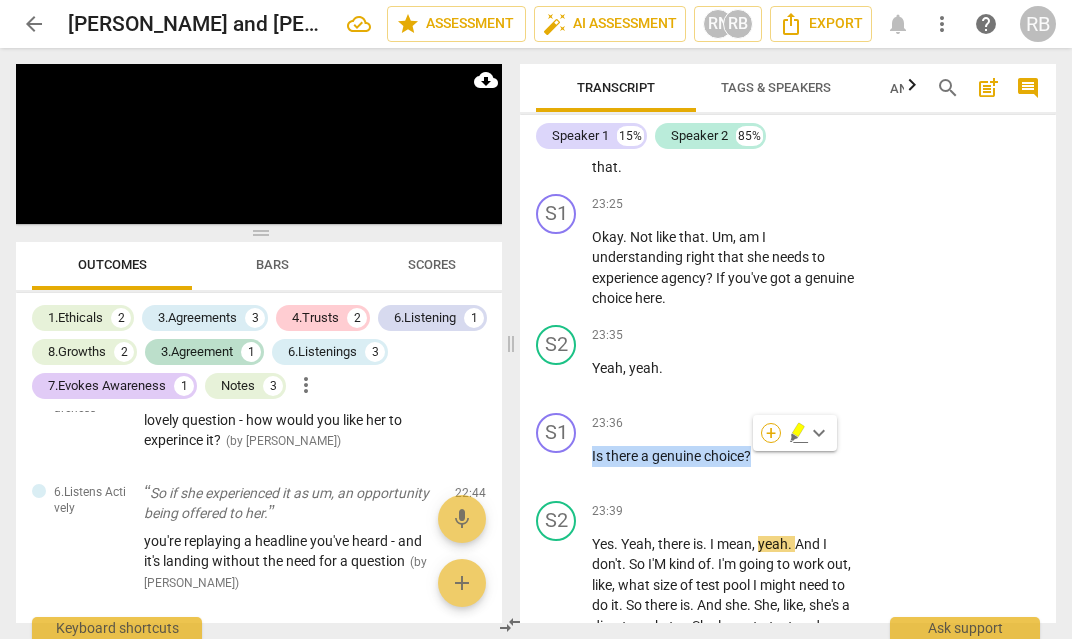click on "+" at bounding box center (771, 433) 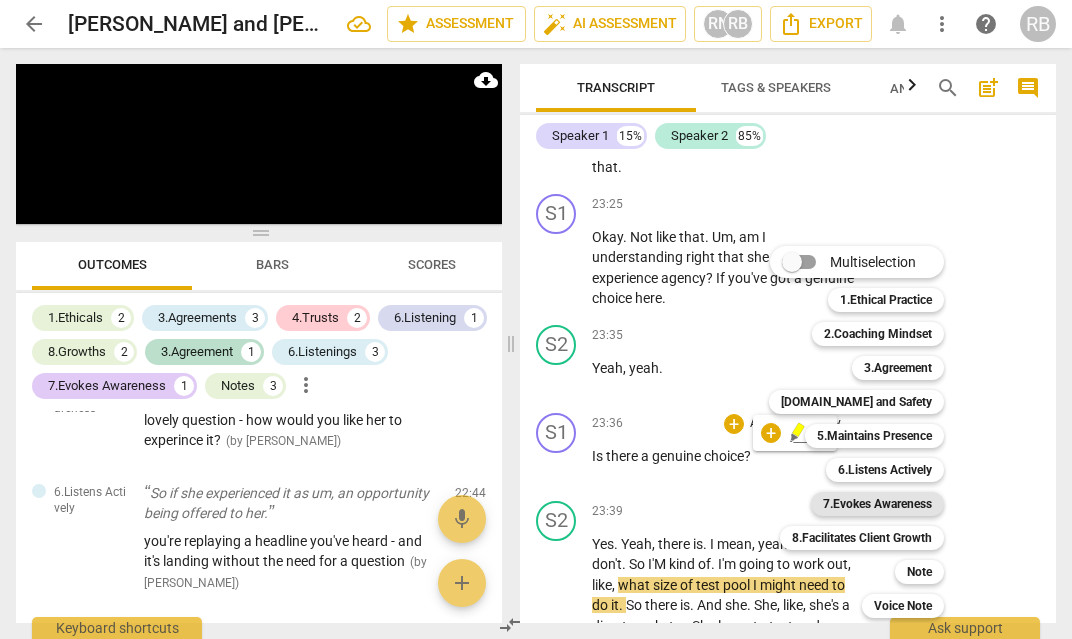click on "7.Evokes Awareness" at bounding box center [877, 504] 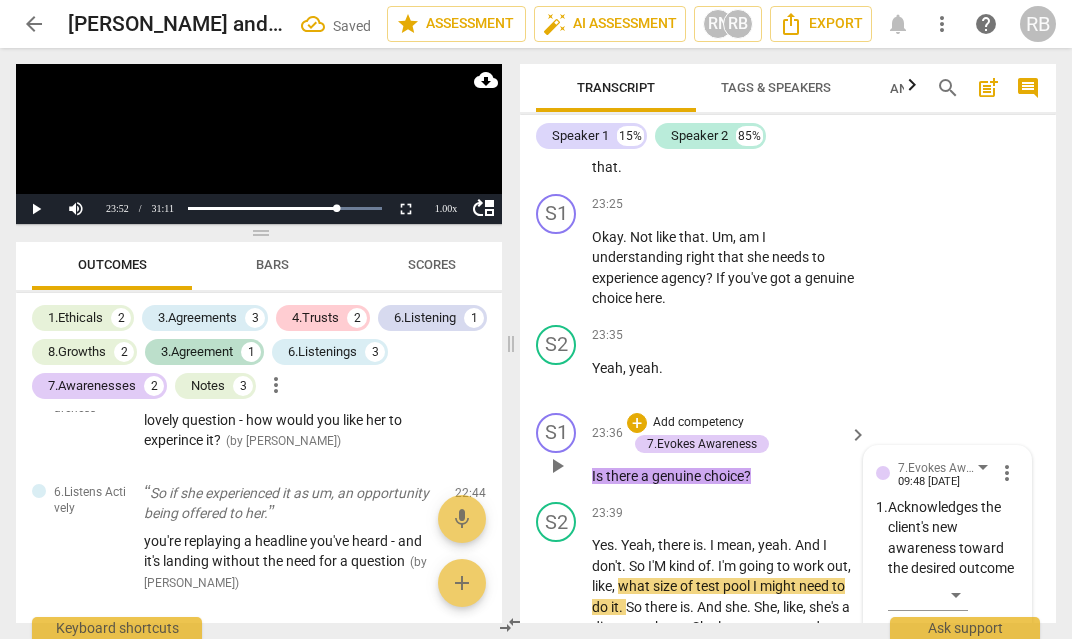 scroll, scrollTop: 13020, scrollLeft: 0, axis: vertical 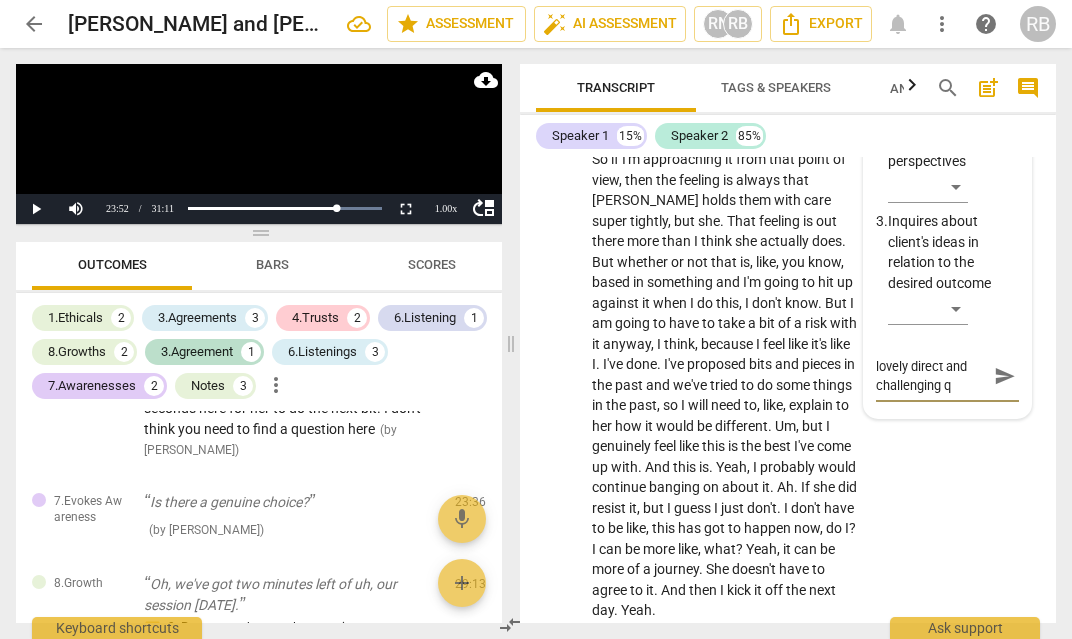 click on "send" at bounding box center (1004, 376) 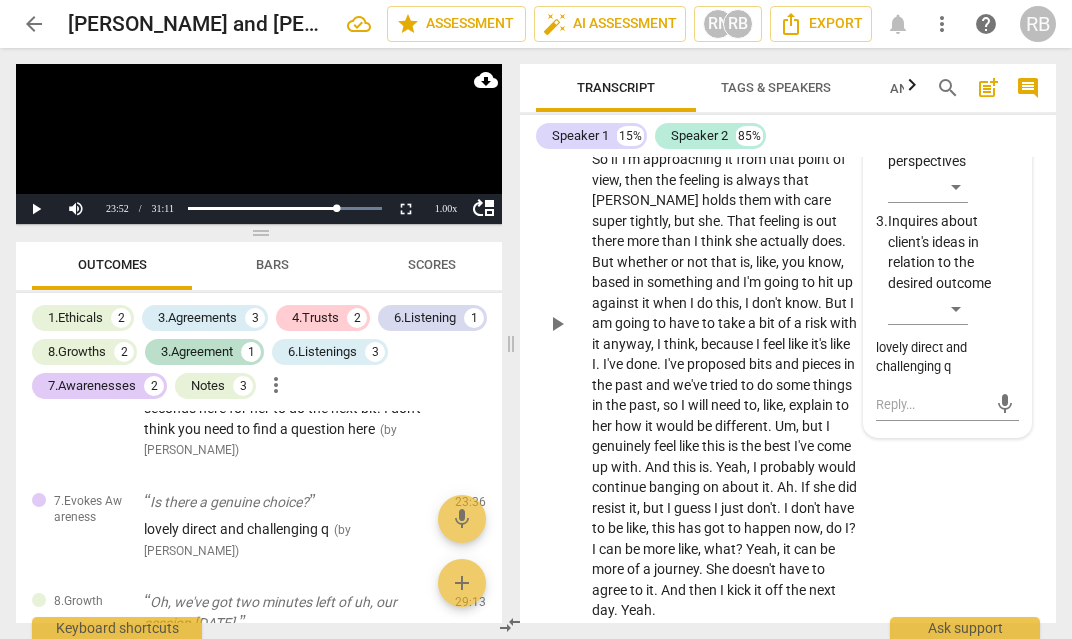click on "play_arrow" at bounding box center [557, 324] 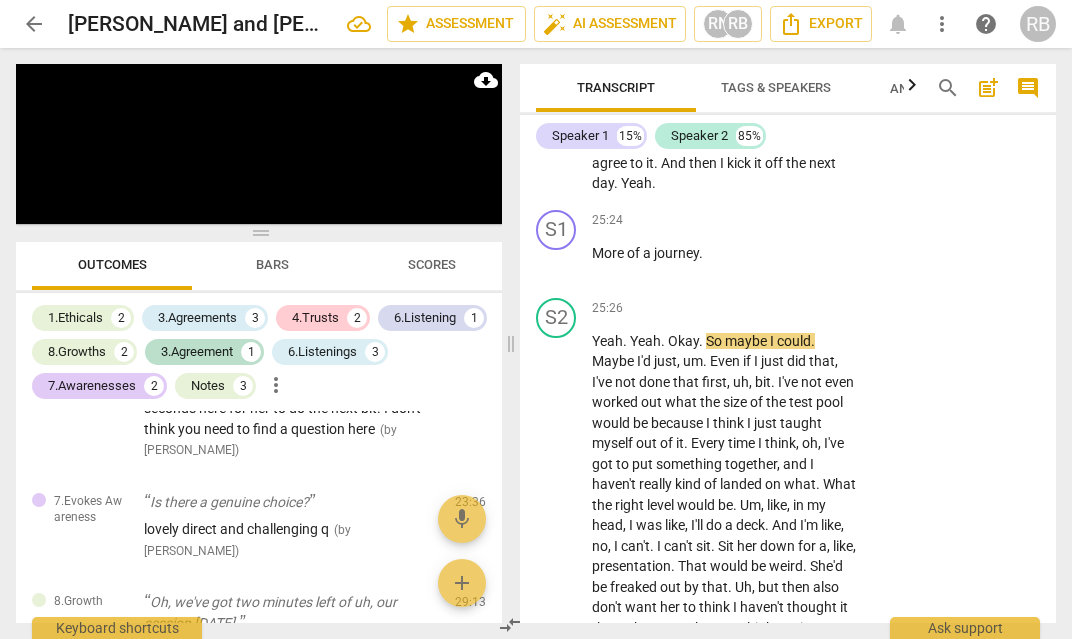 scroll, scrollTop: 13413, scrollLeft: 0, axis: vertical 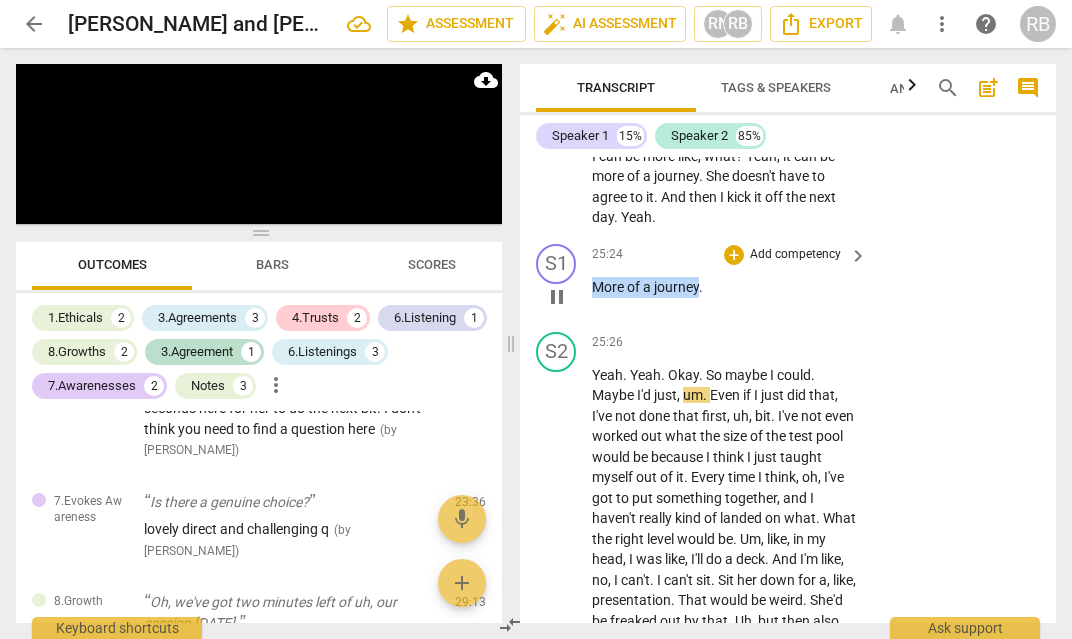 drag, startPoint x: 701, startPoint y: 292, endPoint x: 577, endPoint y: 292, distance: 124 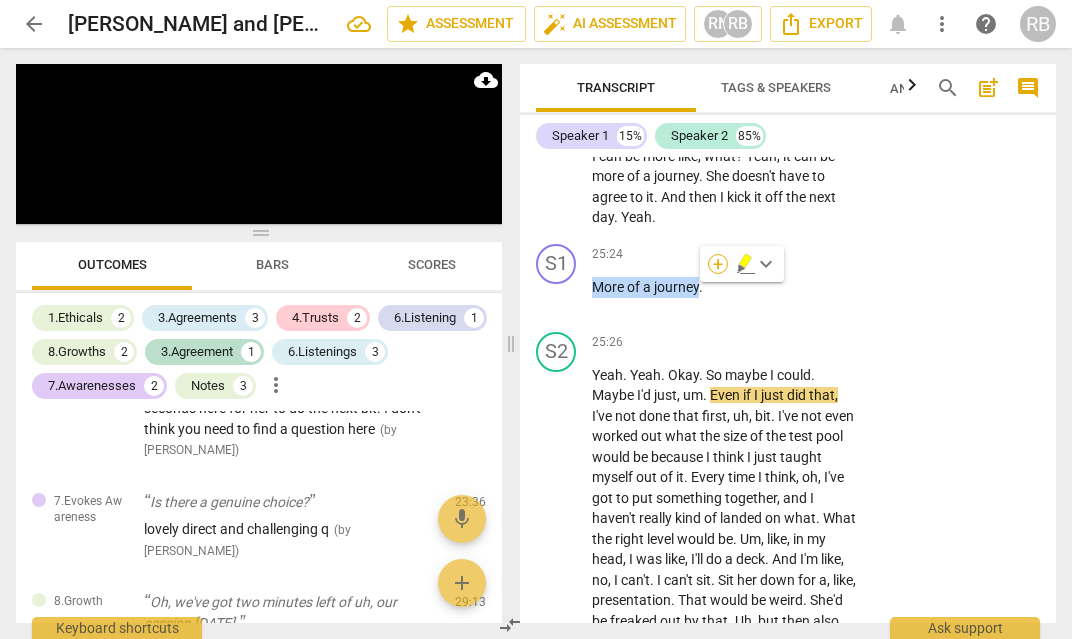 click on "+" at bounding box center (718, 264) 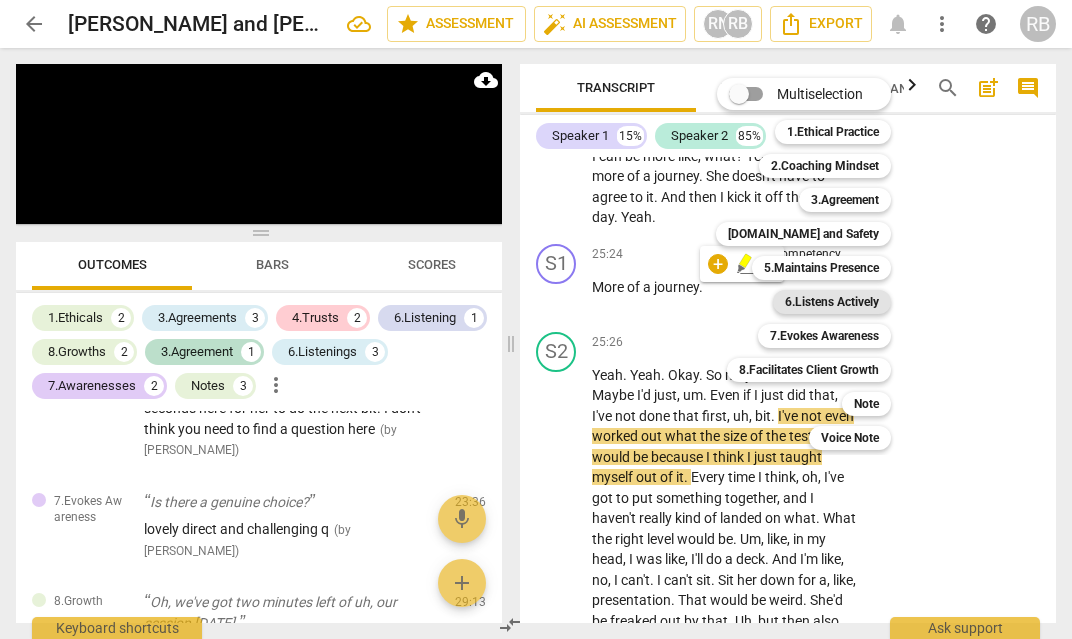 click on "6.Listens Actively" at bounding box center [832, 302] 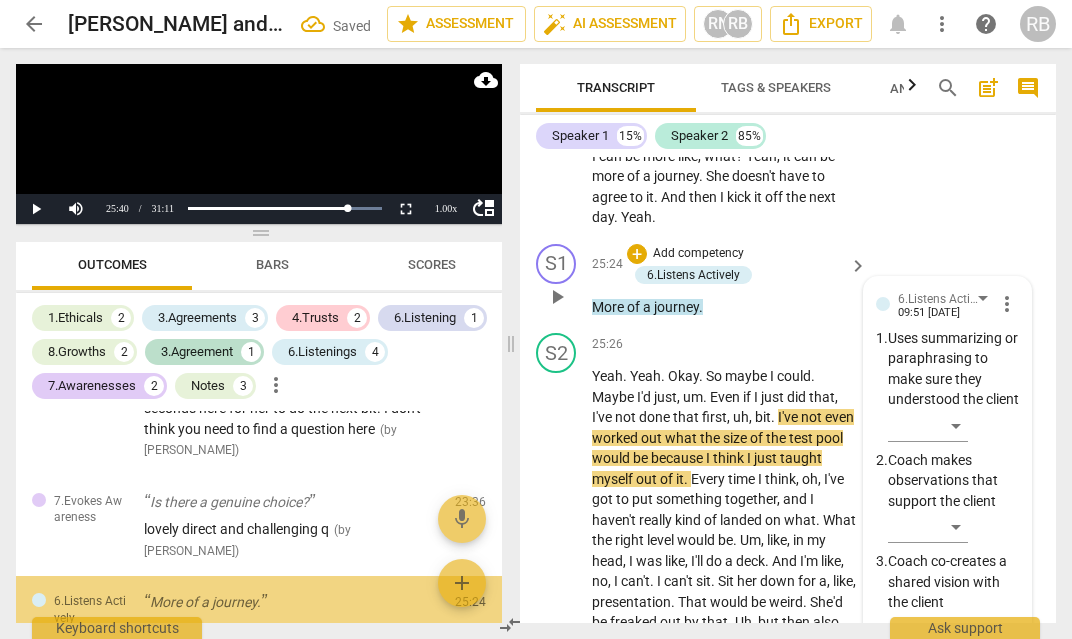 scroll, scrollTop: 13732, scrollLeft: 0, axis: vertical 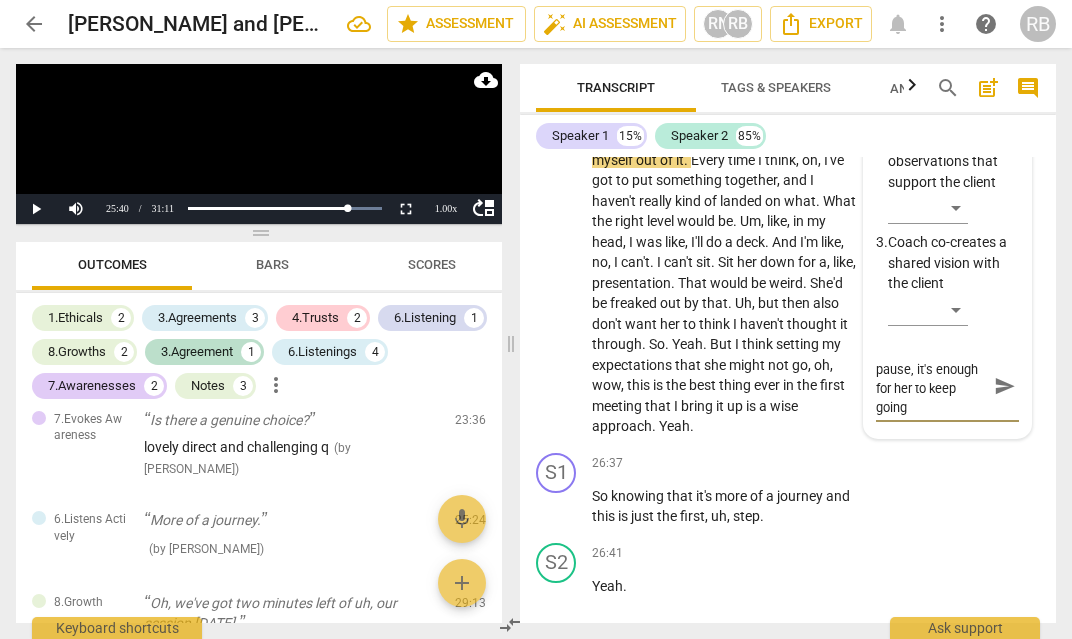 click on "send" at bounding box center [1005, 386] 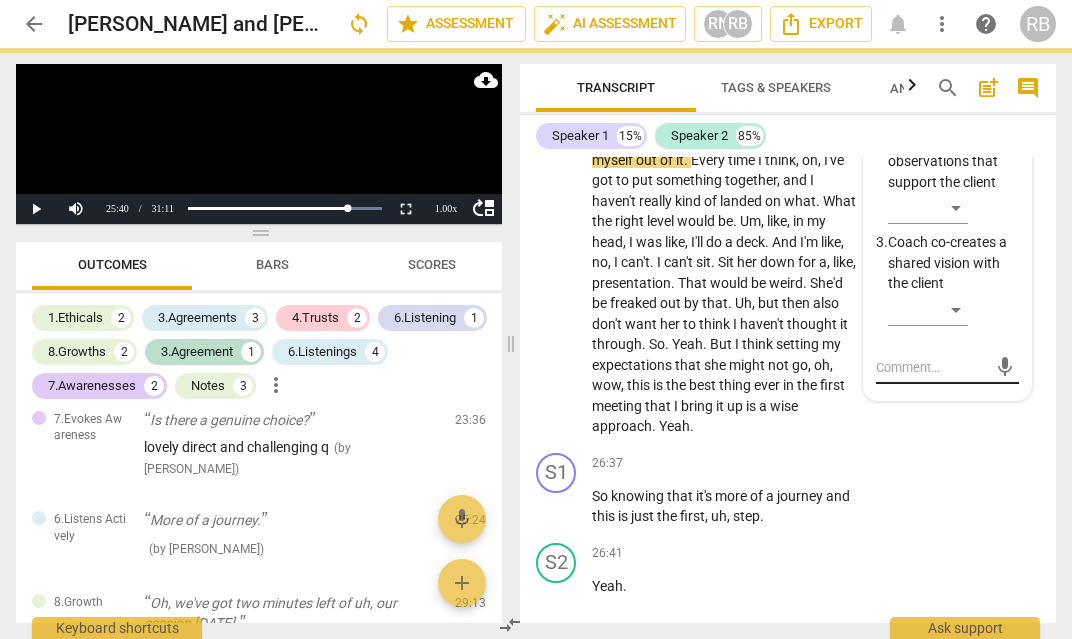 scroll, scrollTop: 0, scrollLeft: 0, axis: both 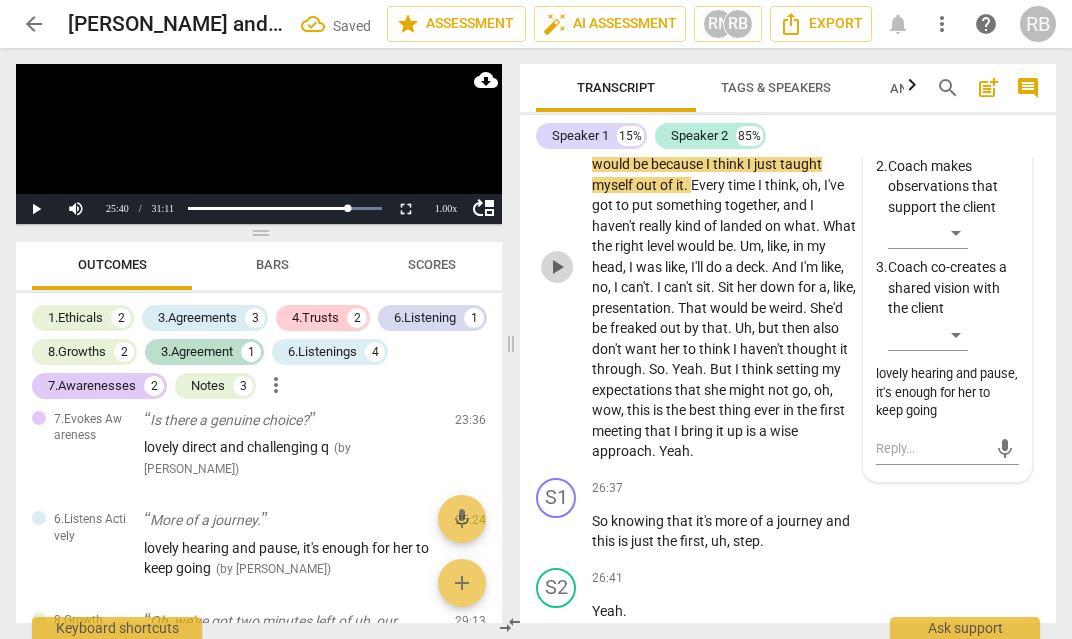 click on "play_arrow" at bounding box center (557, 267) 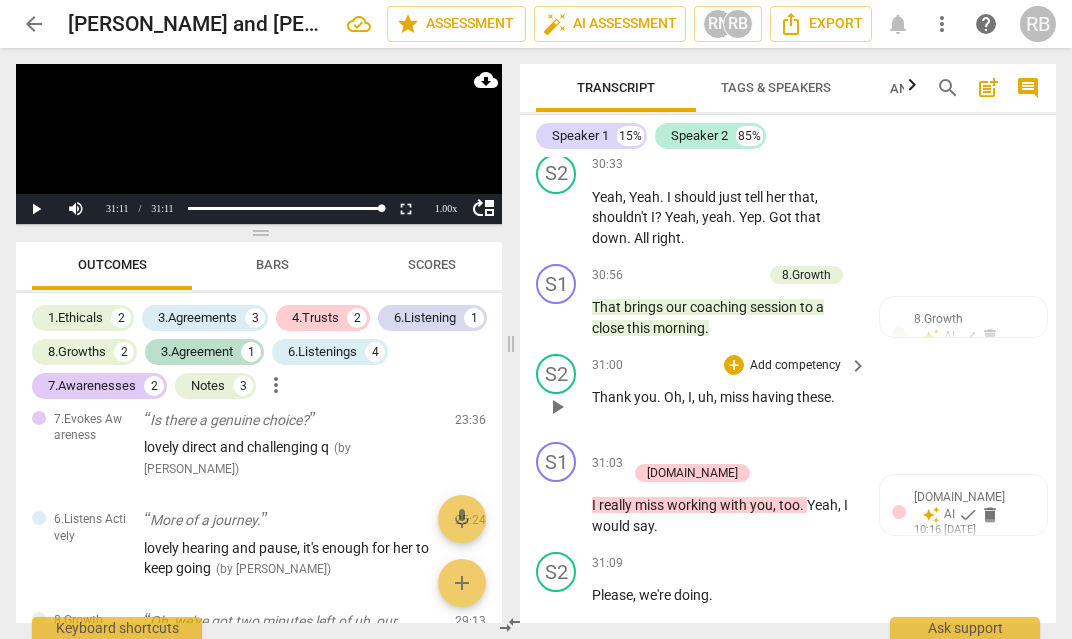 scroll, scrollTop: 16184, scrollLeft: 0, axis: vertical 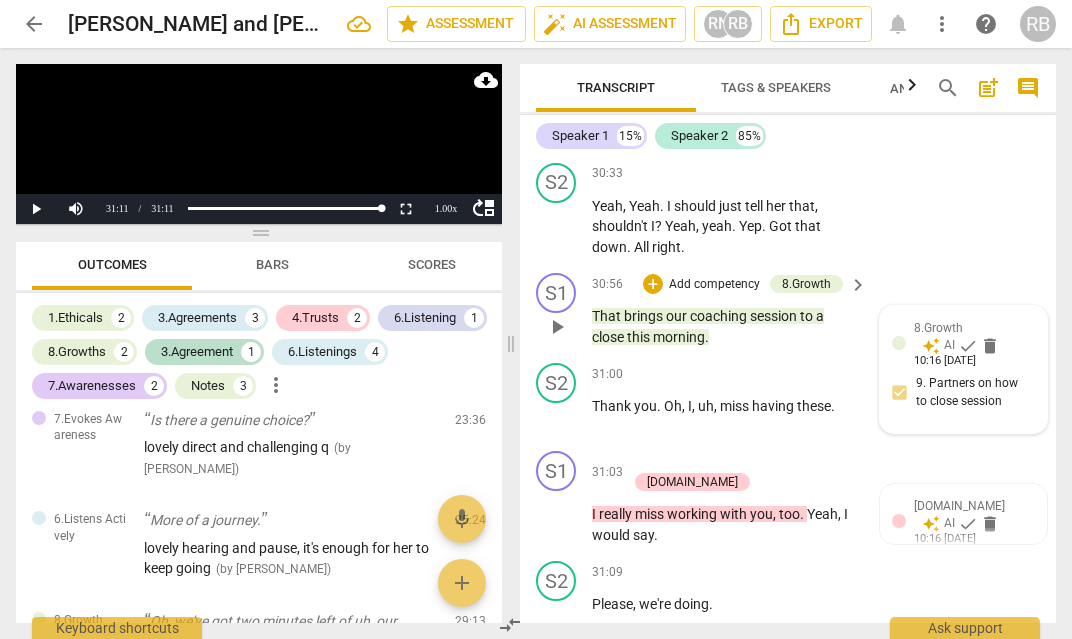 click on "8.Growth auto_awesome AI check delete 10:16 [DATE] 9. Partners on how to close session" at bounding box center (963, 369) 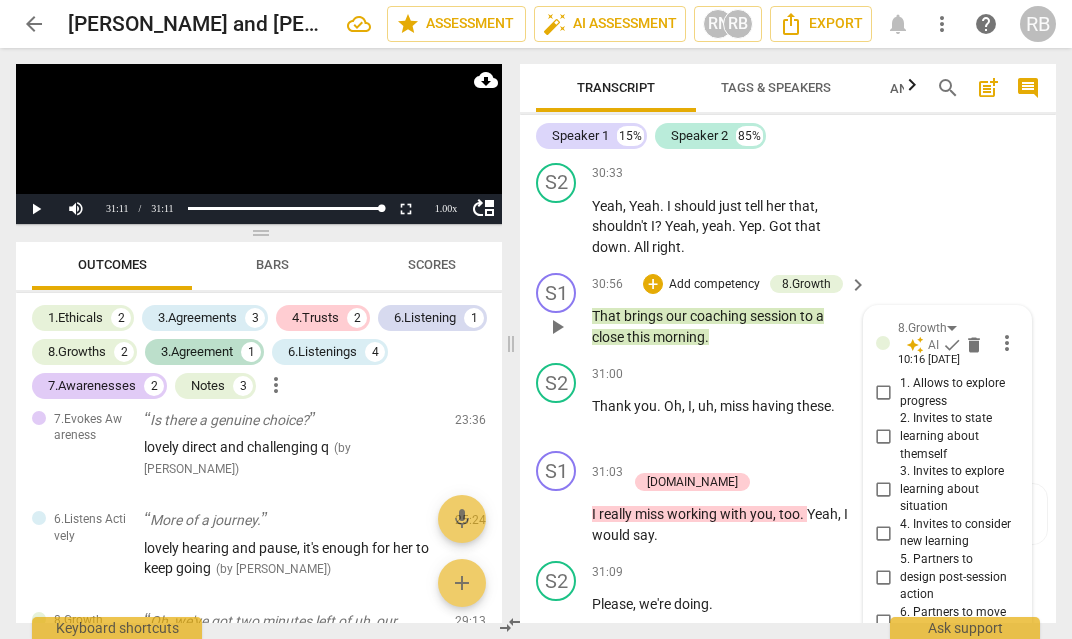 scroll, scrollTop: 16451, scrollLeft: 0, axis: vertical 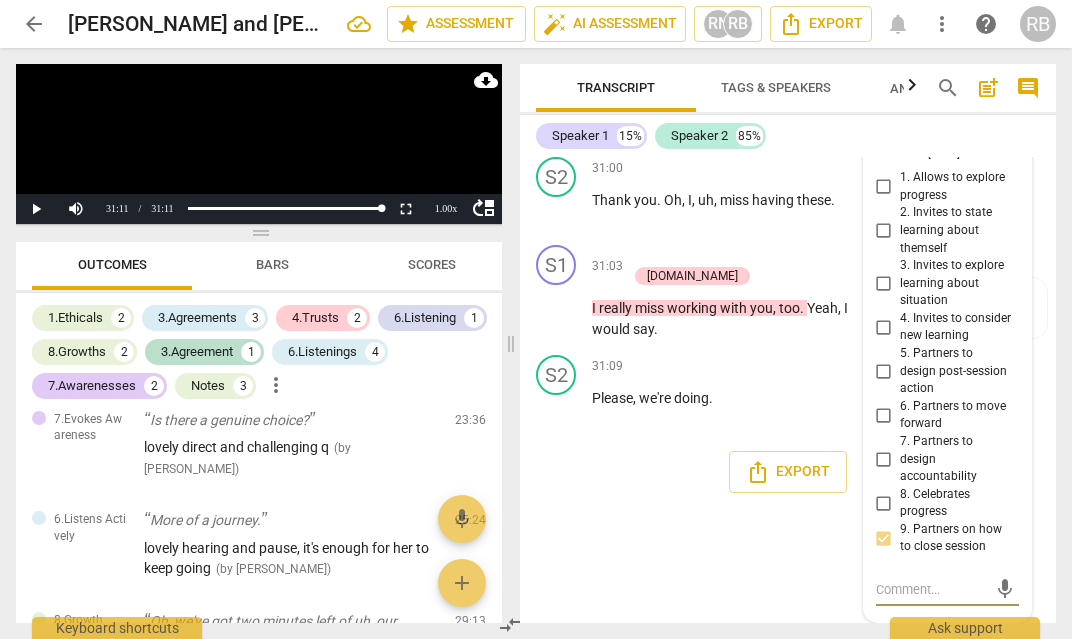 click on "mic" at bounding box center [947, 590] 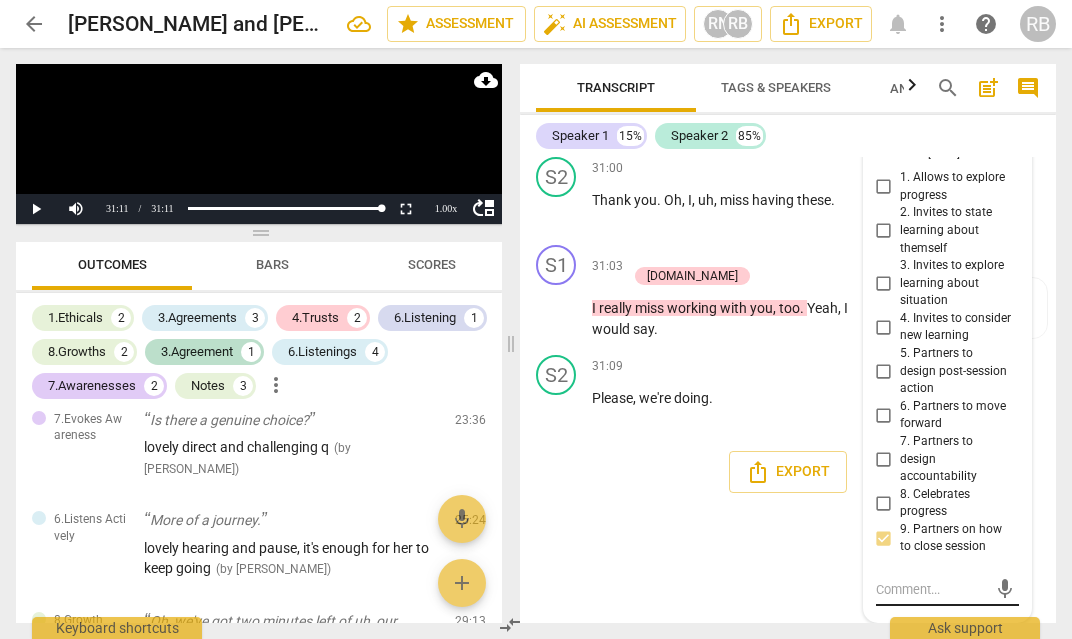 click on "mic" at bounding box center [947, 590] 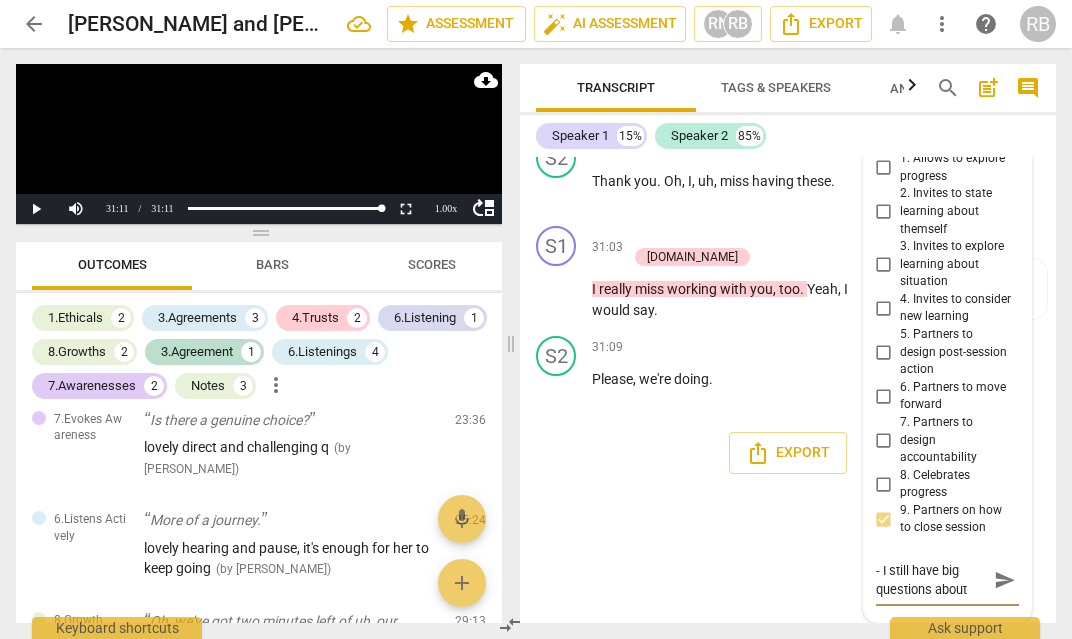 scroll, scrollTop: 17, scrollLeft: 0, axis: vertical 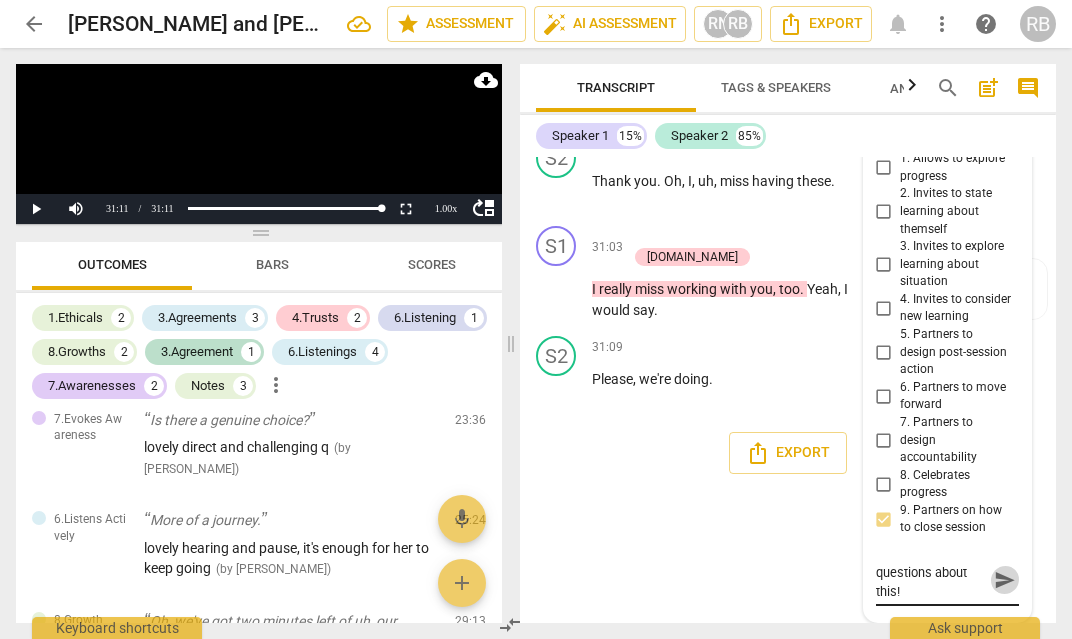 click on "send" at bounding box center [1005, 580] 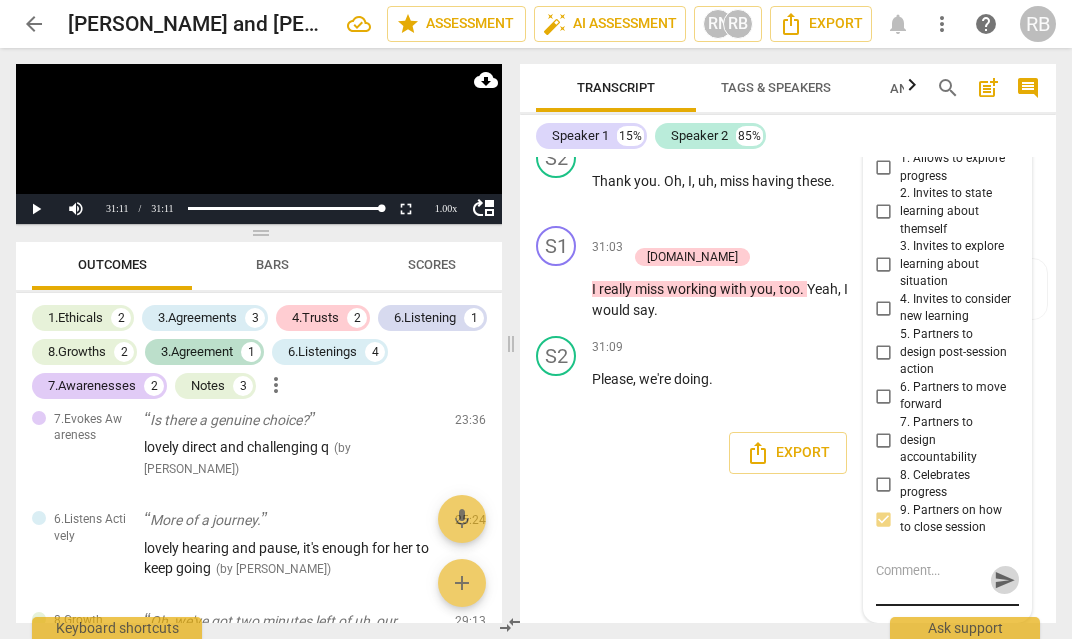 scroll, scrollTop: 0, scrollLeft: 0, axis: both 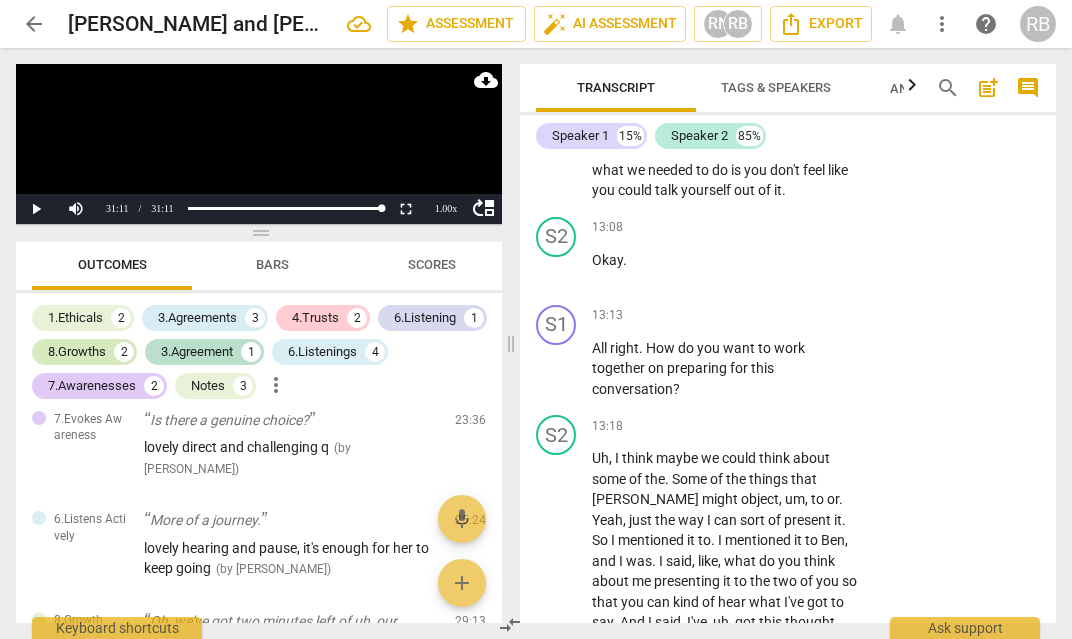 click on "8.Growths" at bounding box center (77, 352) 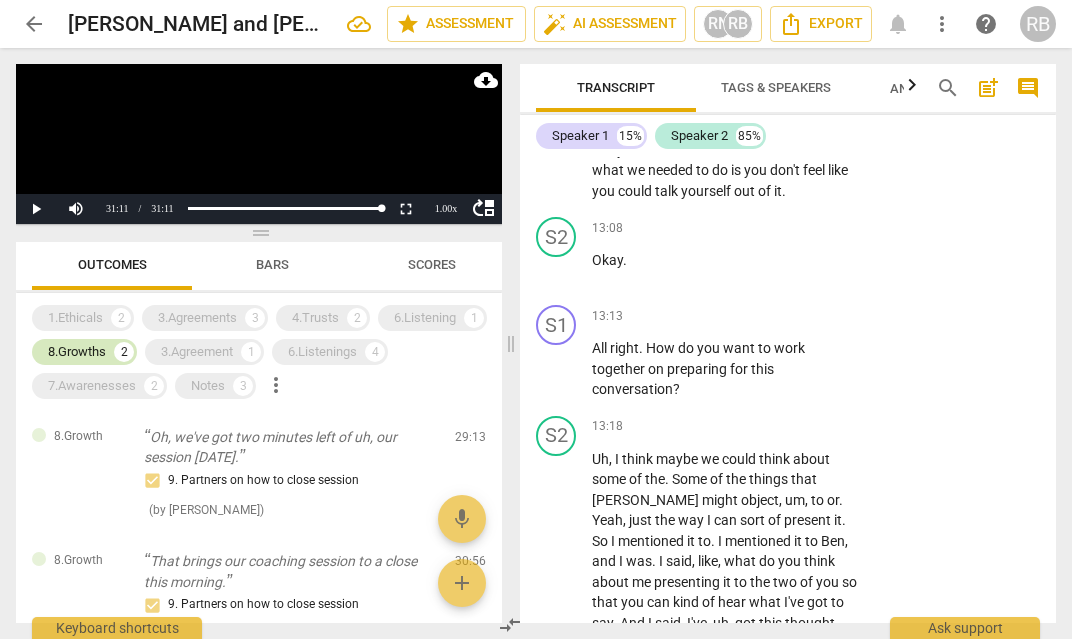 click on "8.Growths" at bounding box center (77, 352) 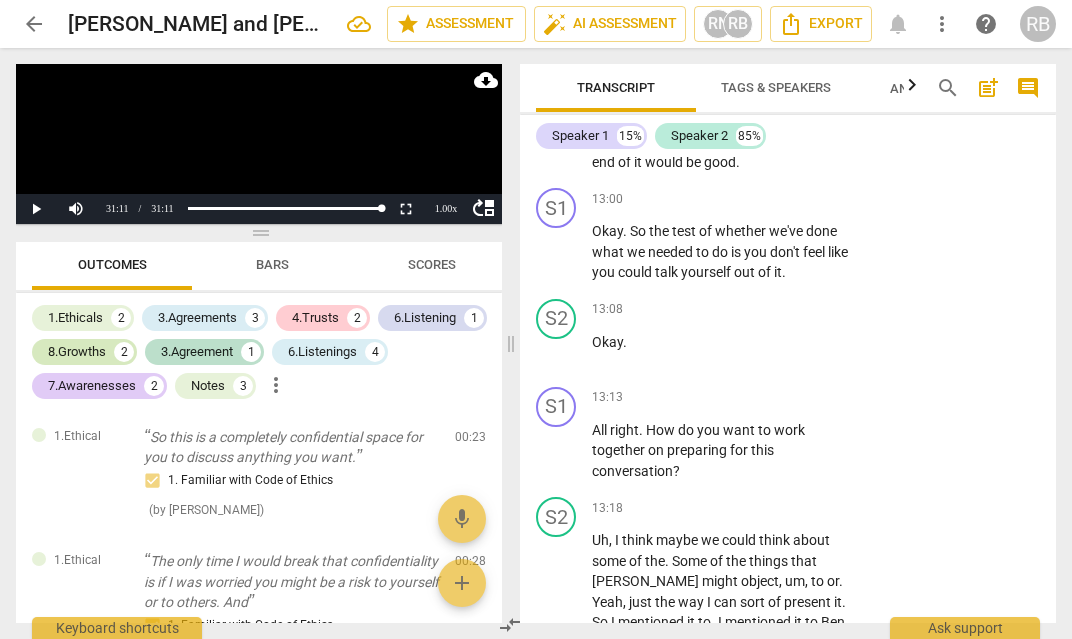 scroll, scrollTop: 6801, scrollLeft: 0, axis: vertical 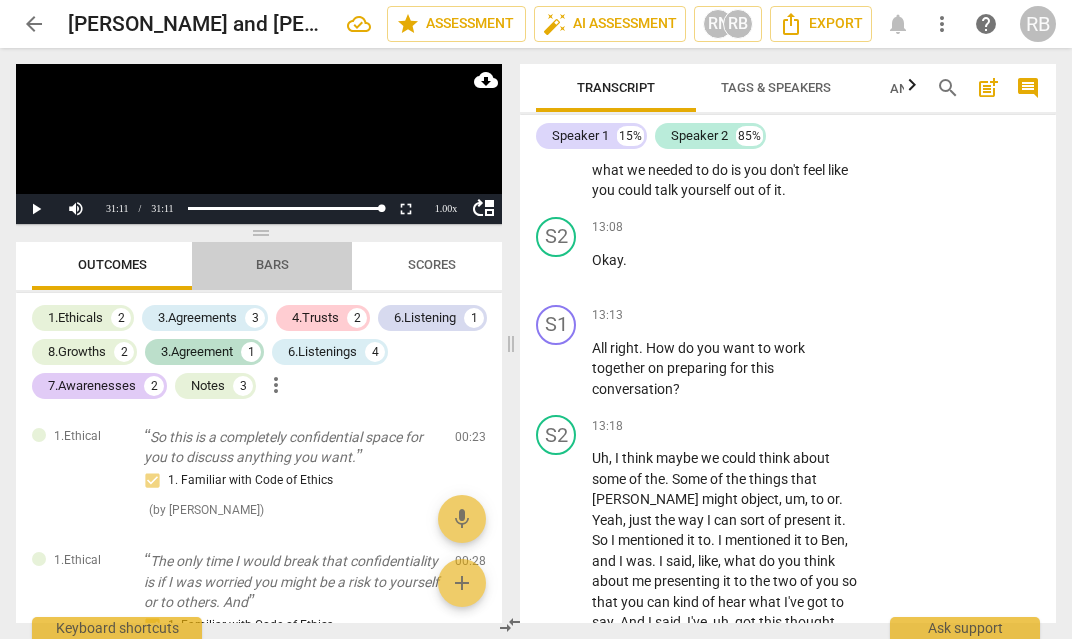 click on "Bars" at bounding box center [272, 264] 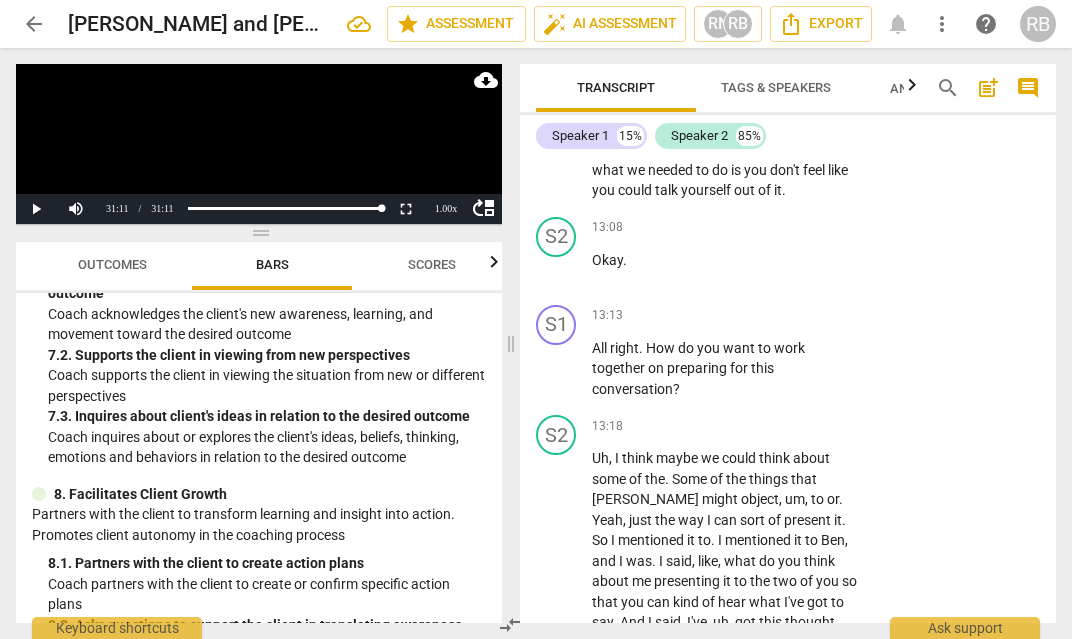 scroll, scrollTop: 1516, scrollLeft: 0, axis: vertical 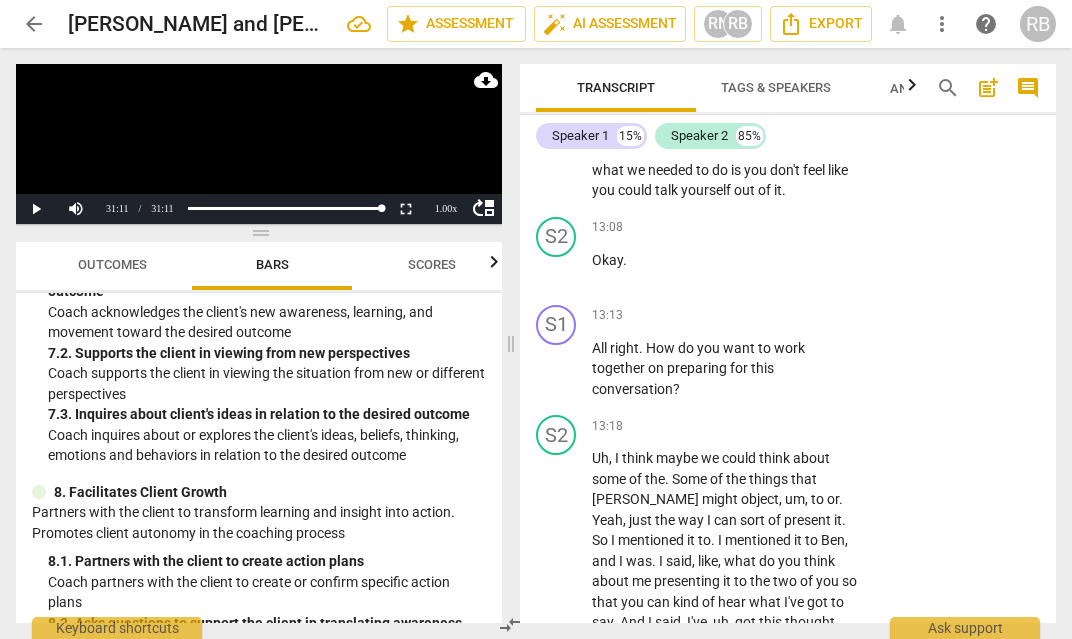 click on "Outcomes" at bounding box center [112, 264] 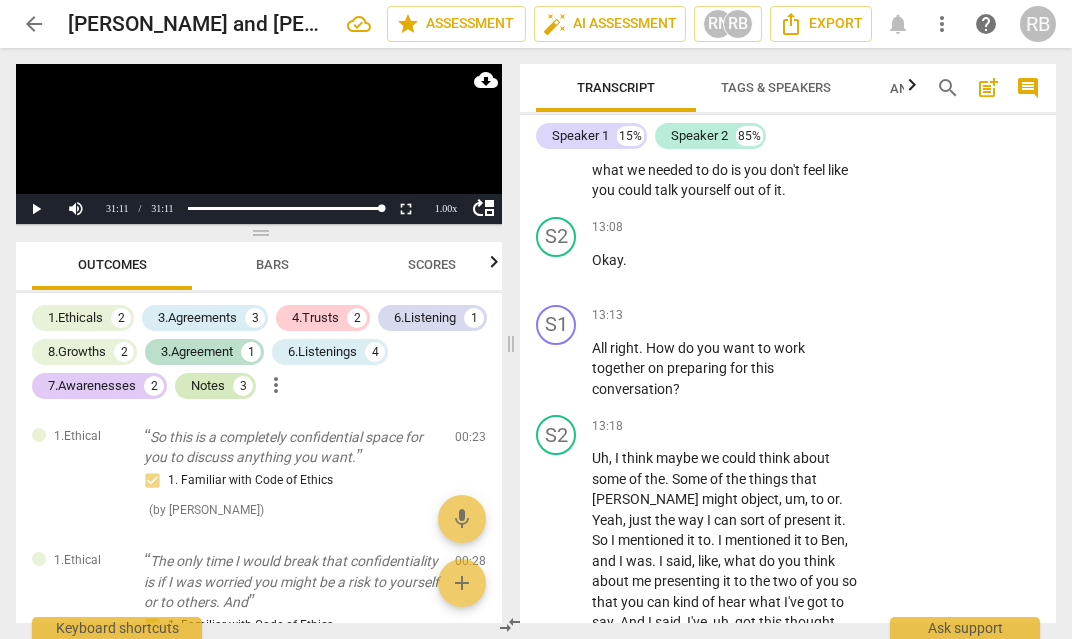 click on "Notes" at bounding box center [208, 386] 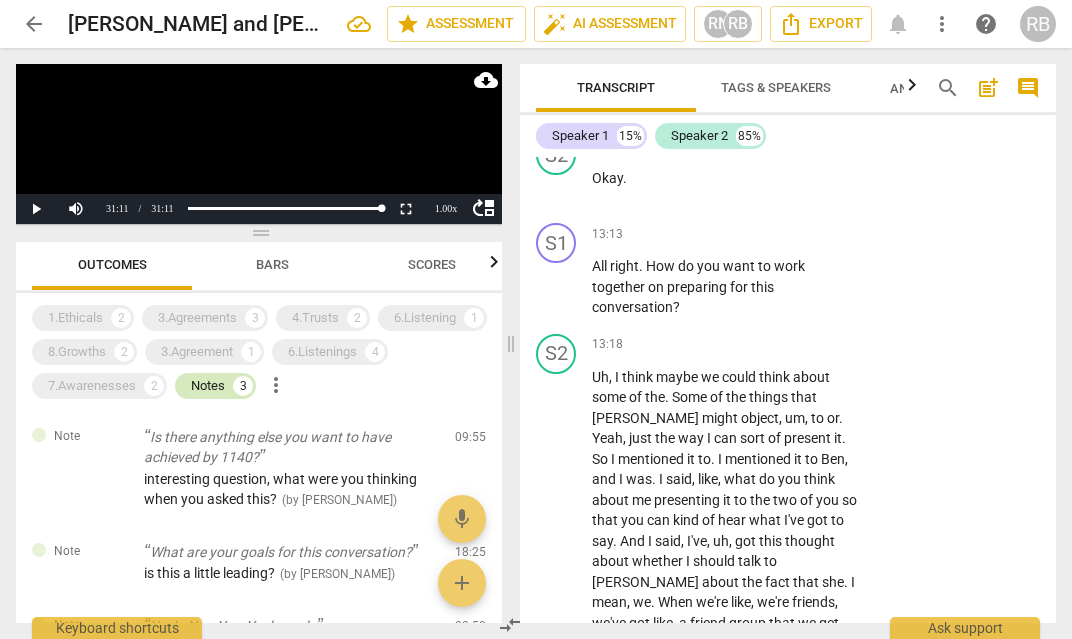 scroll, scrollTop: 6719, scrollLeft: 0, axis: vertical 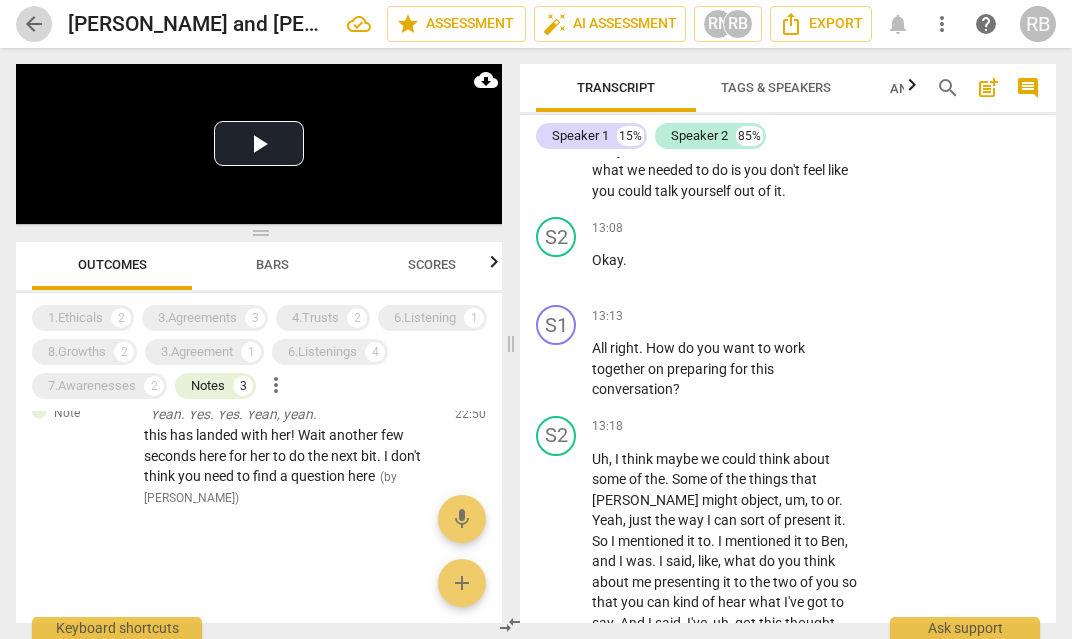 click on "arrow_back" at bounding box center (34, 24) 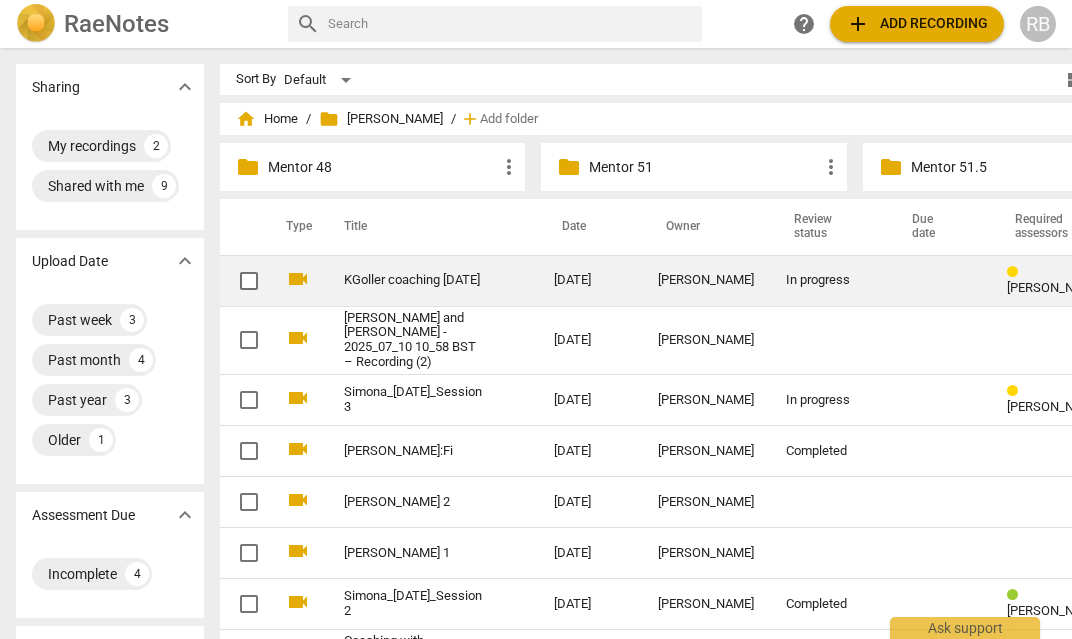 click on "KGoller coaching [DATE]" at bounding box center (413, 280) 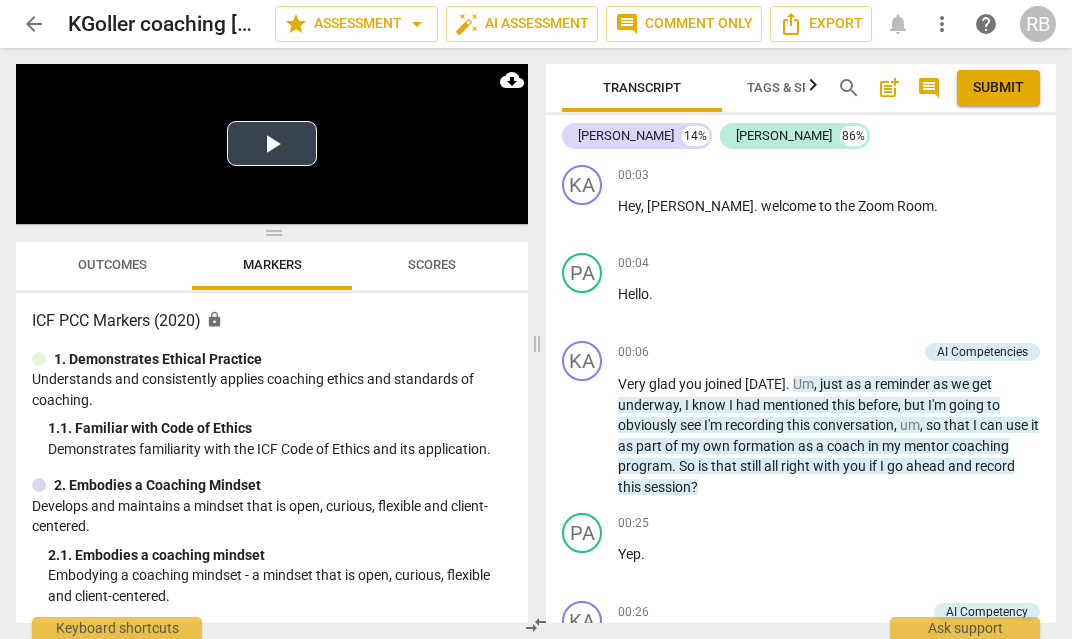 click on "Play Video" at bounding box center (272, 143) 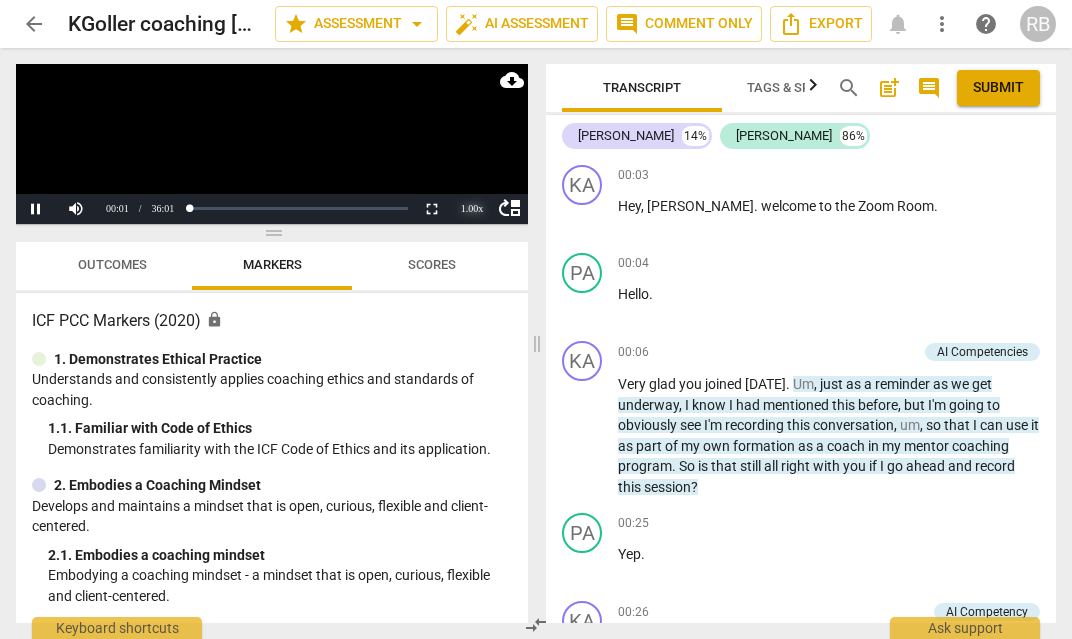 click on "1.00 x" at bounding box center [472, 209] 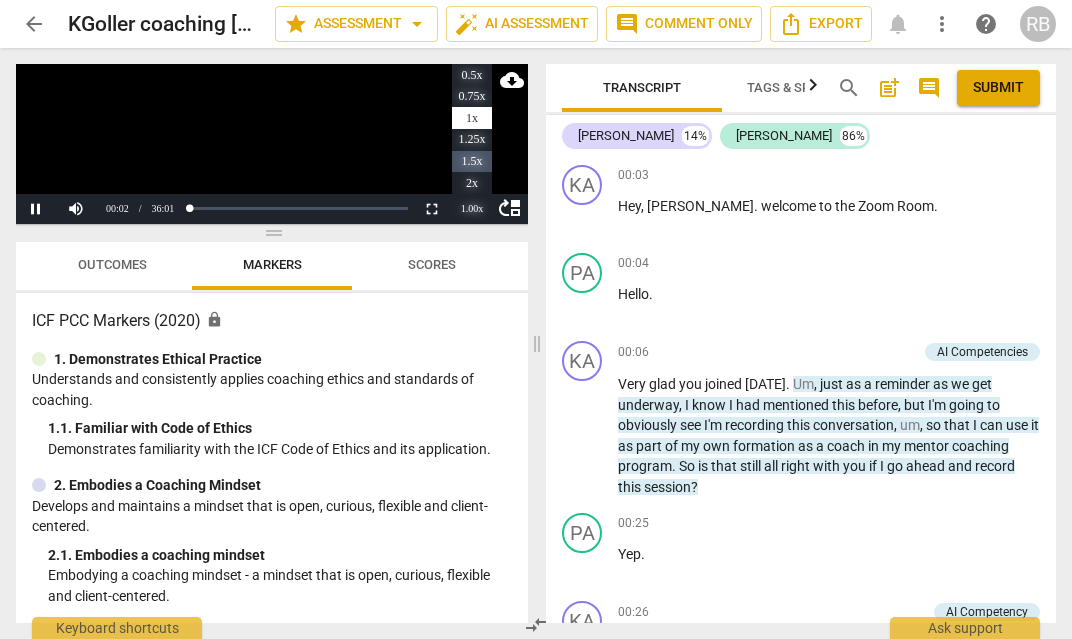 click on "1.5x" at bounding box center [472, 162] 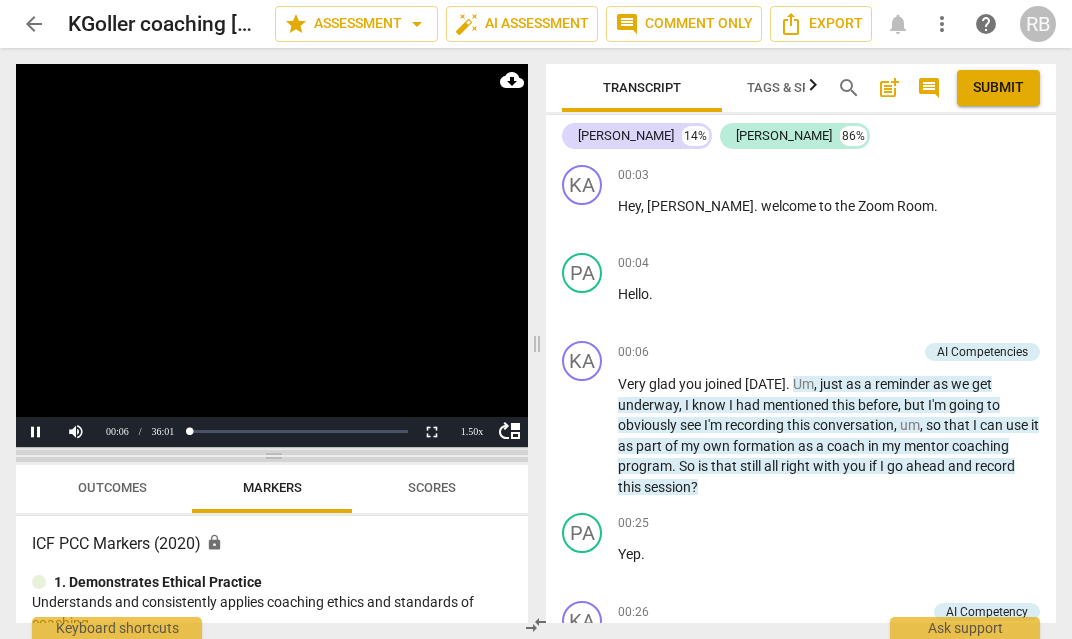 drag, startPoint x: 277, startPoint y: 229, endPoint x: 283, endPoint y: 452, distance: 223.0807 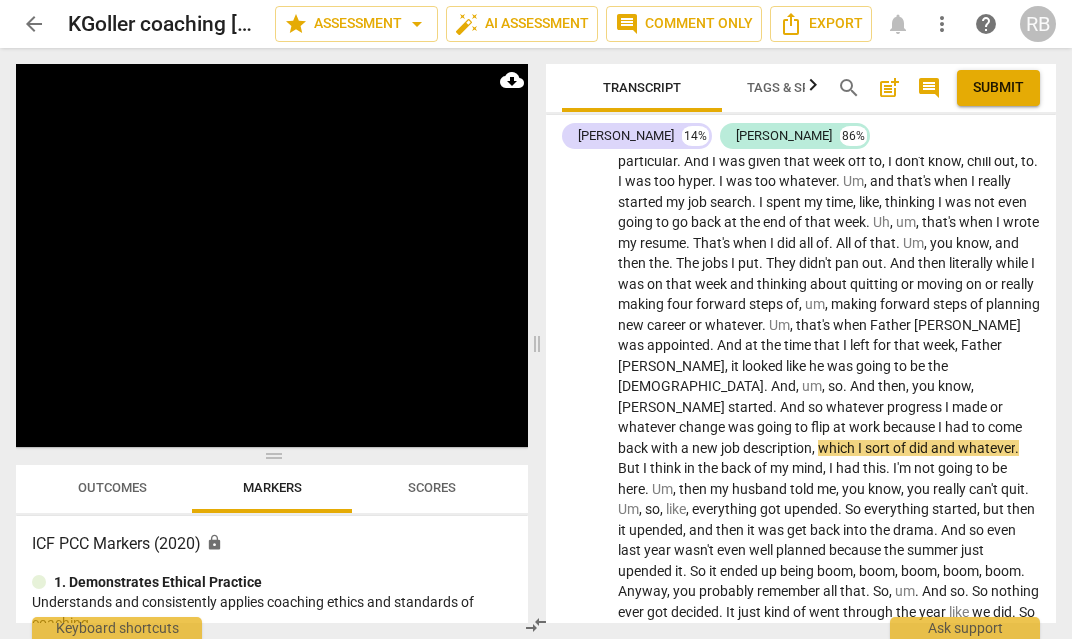 scroll, scrollTop: 1073, scrollLeft: 0, axis: vertical 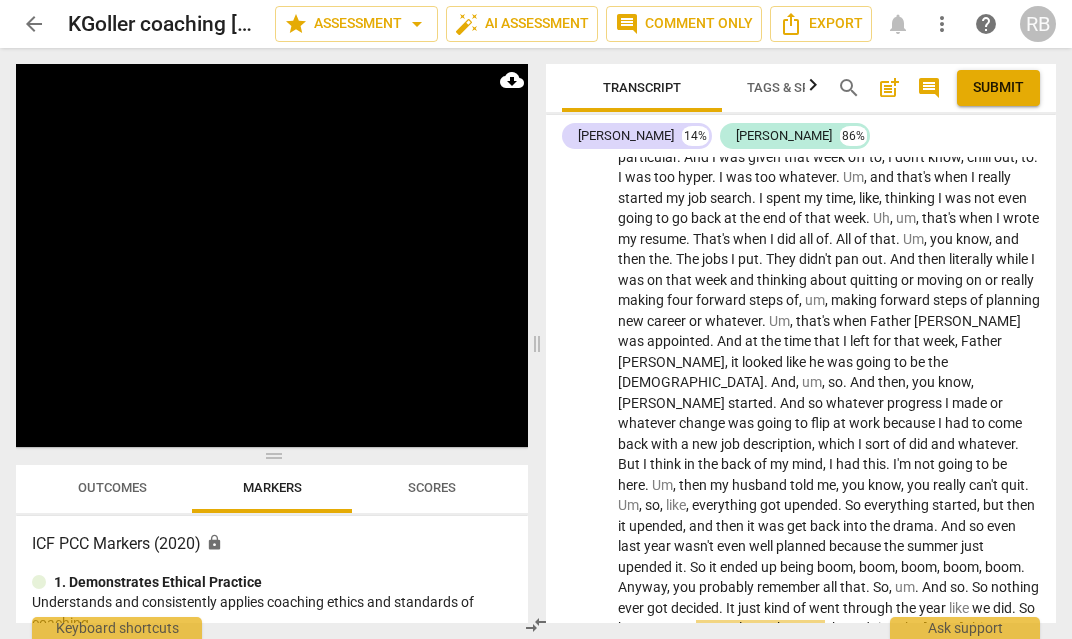 click on "So" at bounding box center (854, 505) 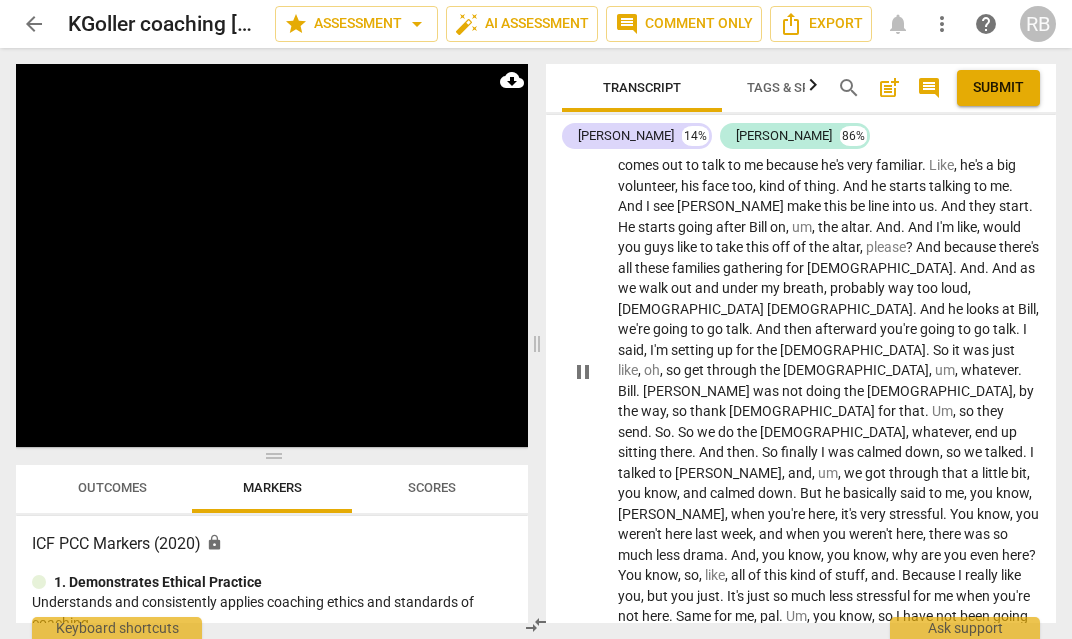 scroll, scrollTop: 2499, scrollLeft: 0, axis: vertical 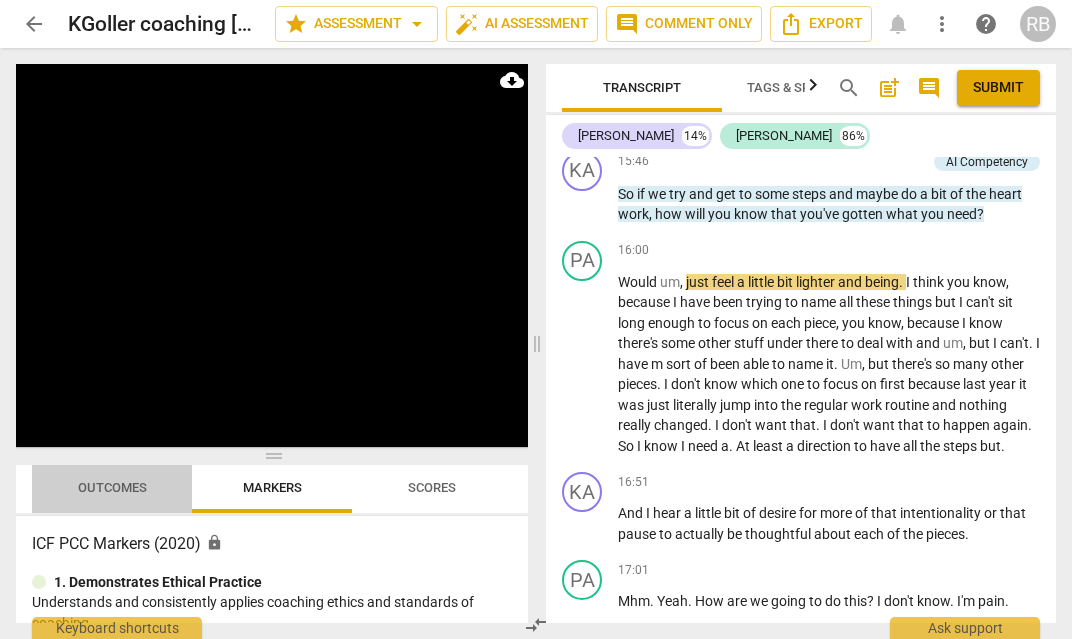 click on "Outcomes" at bounding box center [112, 487] 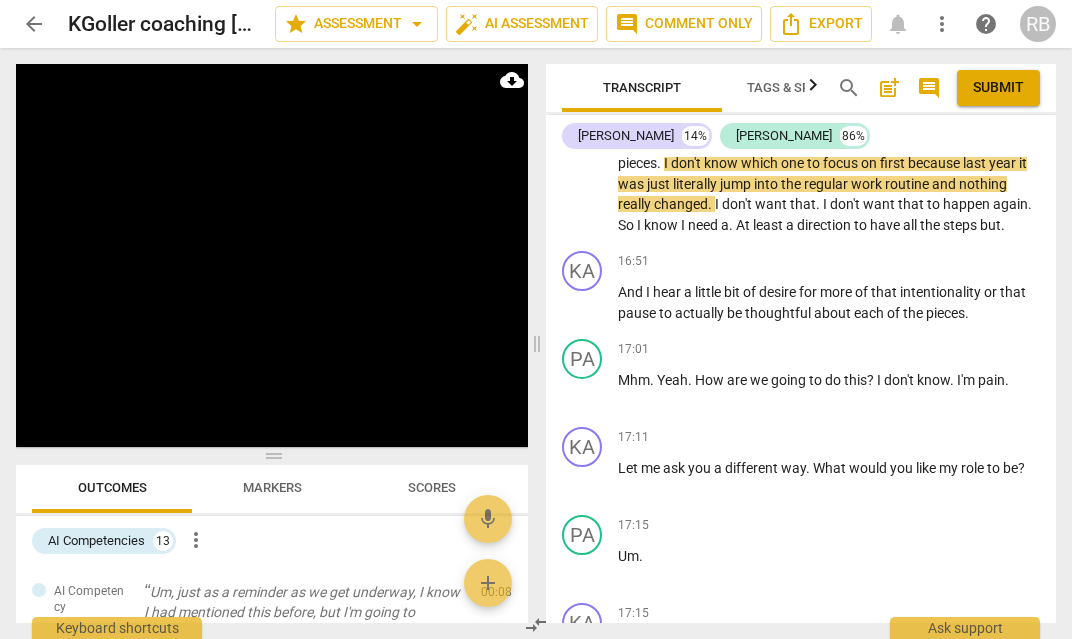 scroll, scrollTop: 5121, scrollLeft: 0, axis: vertical 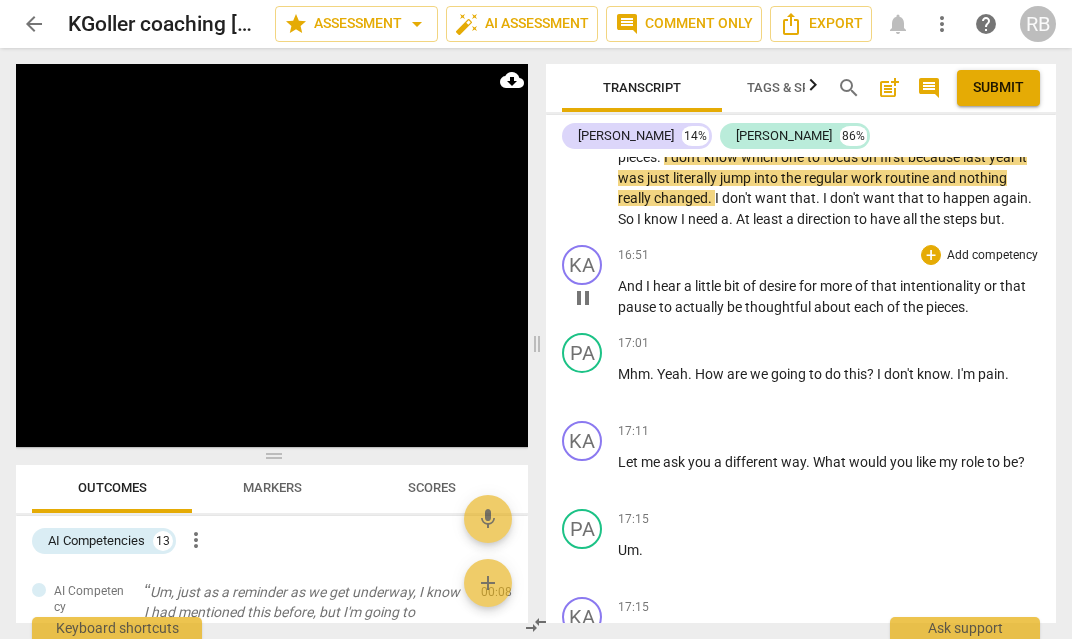 drag, startPoint x: 644, startPoint y: 260, endPoint x: 985, endPoint y: 260, distance: 341 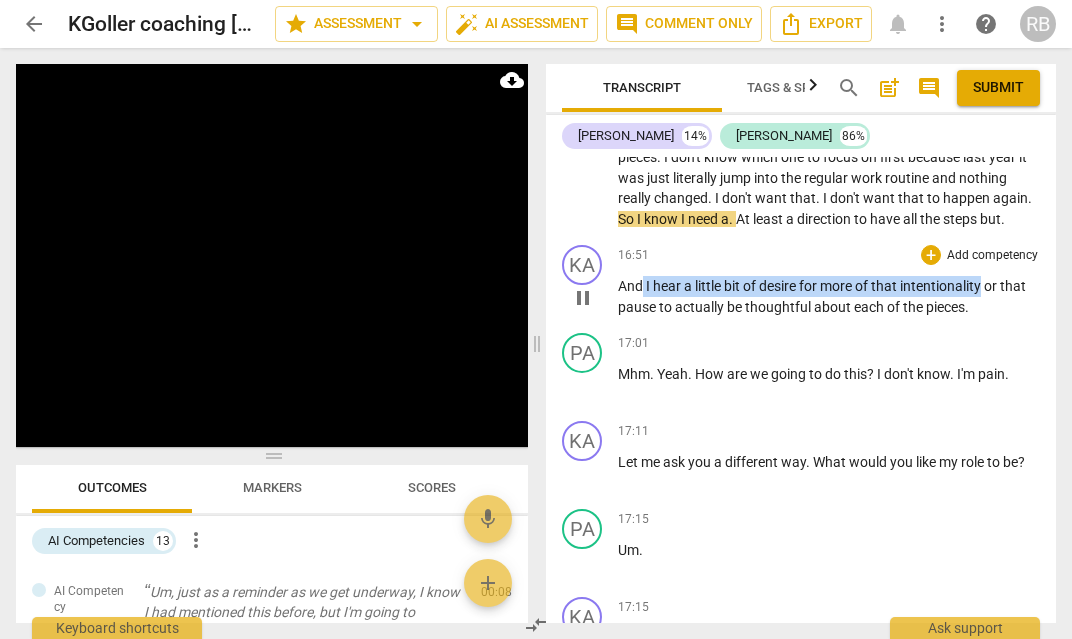 drag, startPoint x: 985, startPoint y: 260, endPoint x: 644, endPoint y: 262, distance: 341.00586 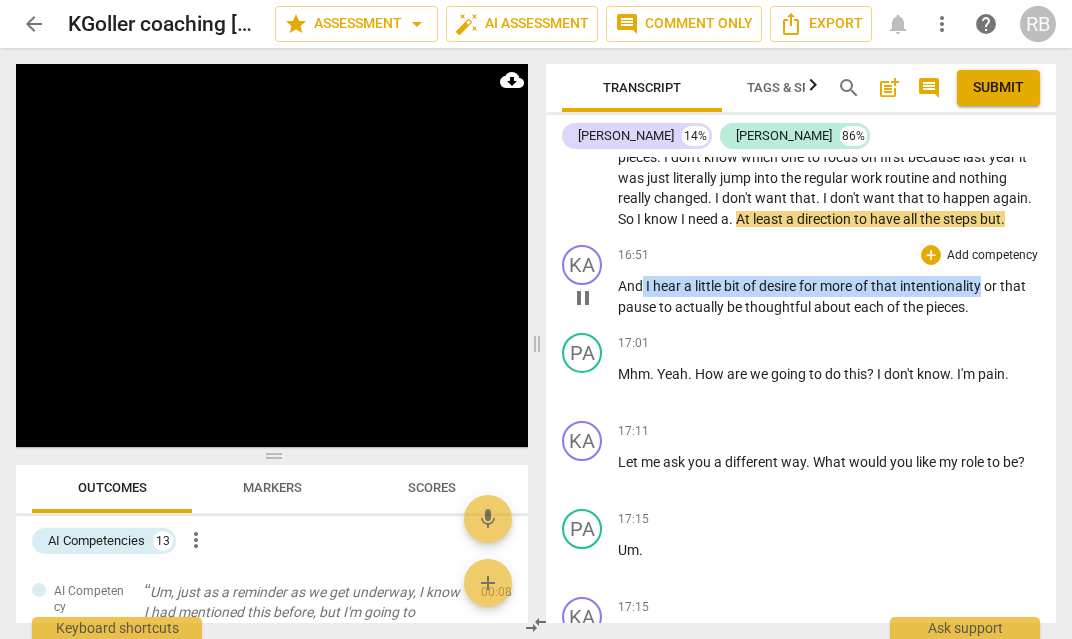 click on "Add competency" at bounding box center (992, 256) 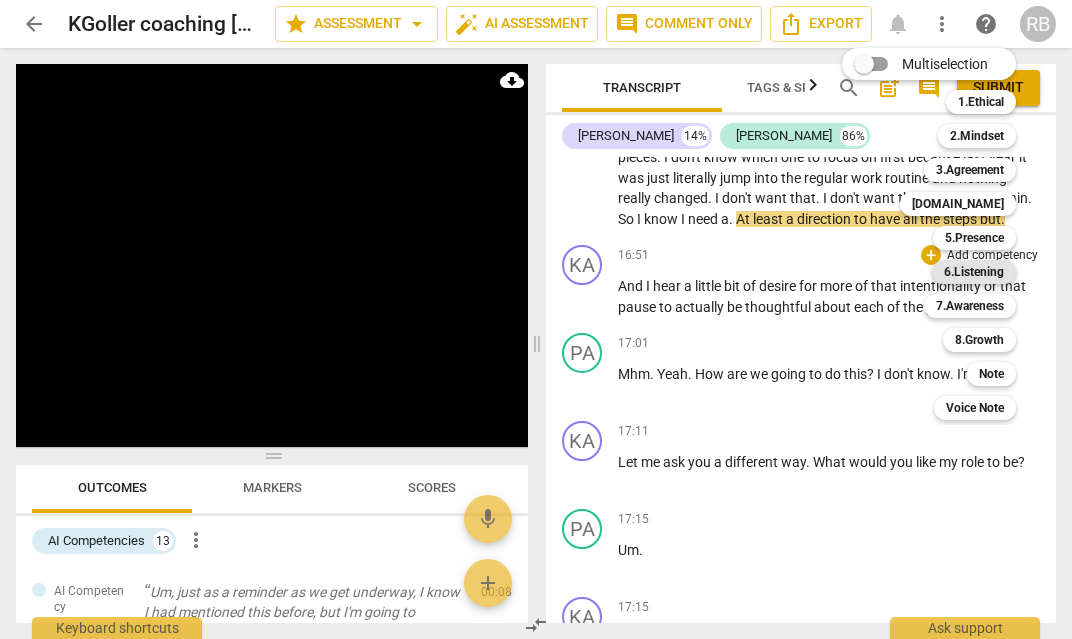 click on "6.Listening" at bounding box center (974, 272) 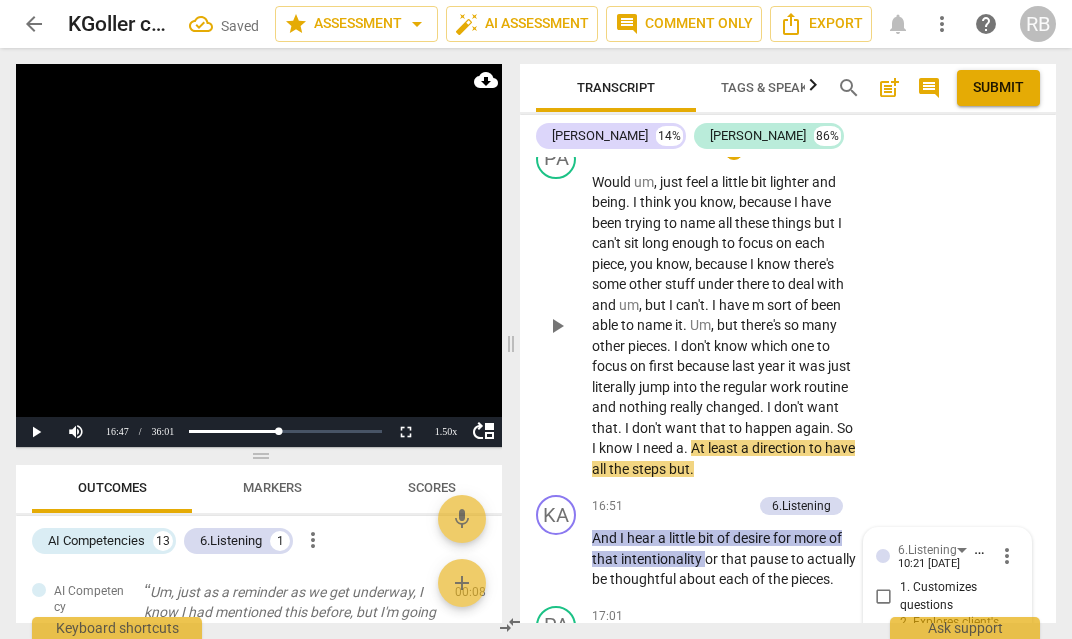 scroll, scrollTop: 7565, scrollLeft: 0, axis: vertical 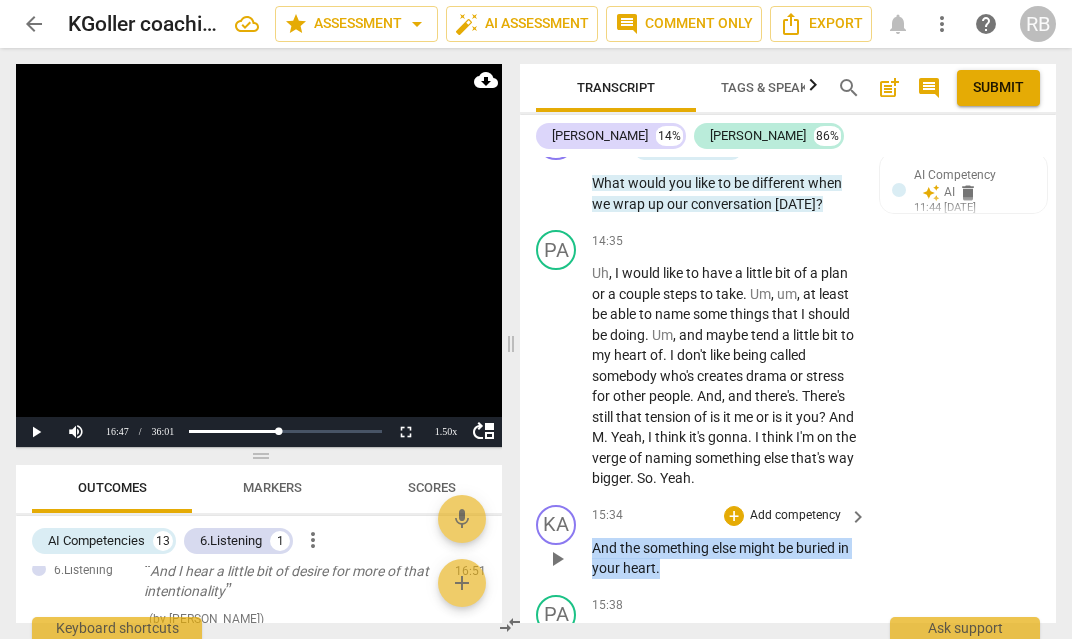 drag, startPoint x: 676, startPoint y: 404, endPoint x: 588, endPoint y: 390, distance: 89.106674 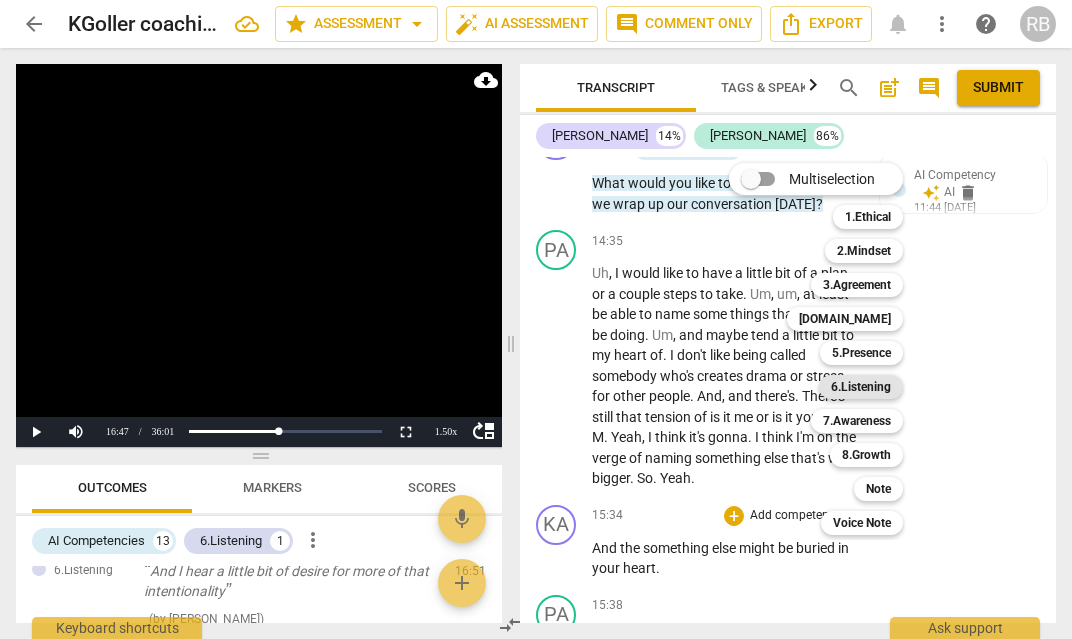 click on "6.Listening" at bounding box center [861, 387] 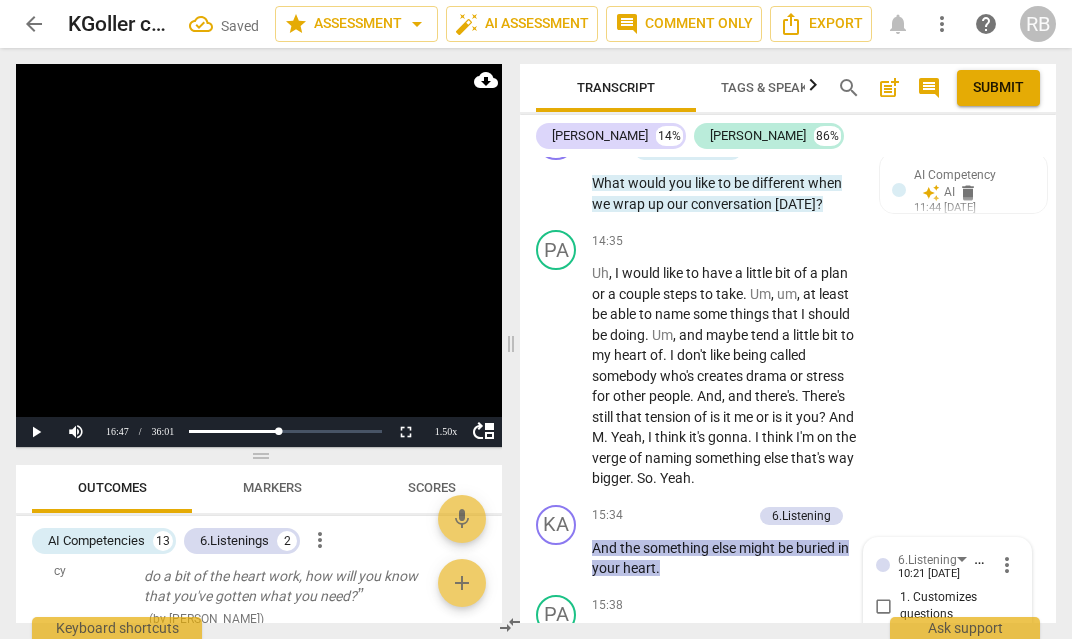 scroll, scrollTop: 6880, scrollLeft: 0, axis: vertical 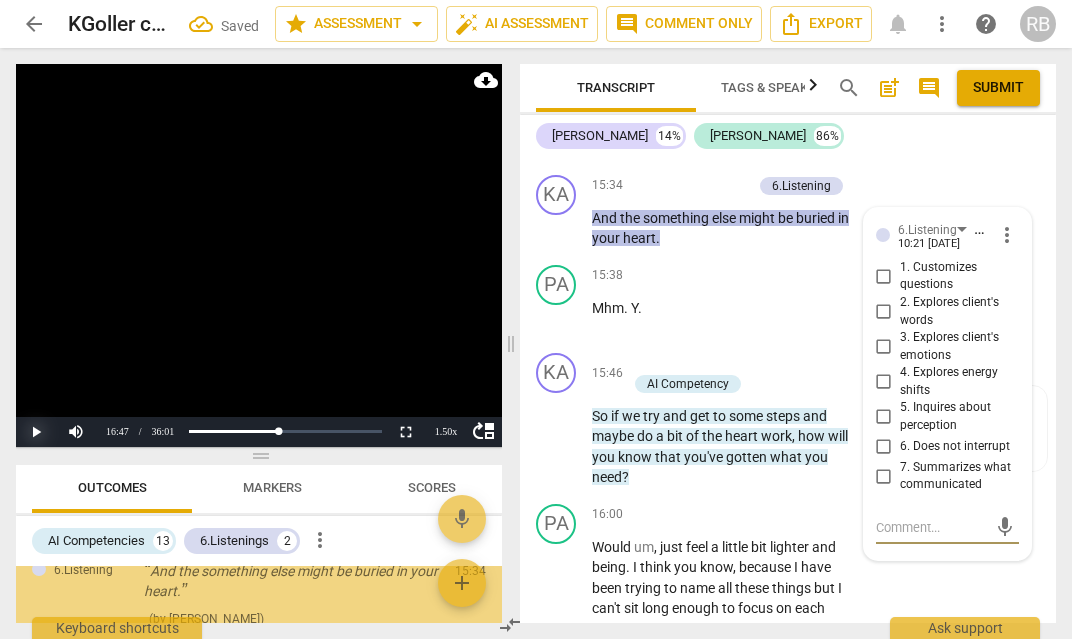 click on "Play" at bounding box center [36, 432] 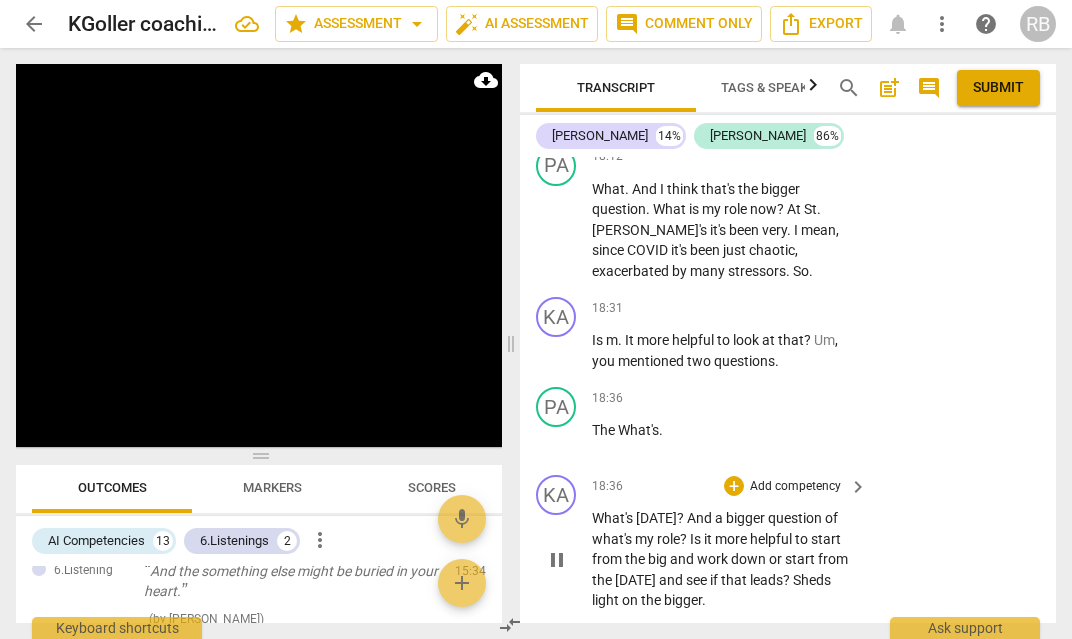 scroll, scrollTop: 8569, scrollLeft: 0, axis: vertical 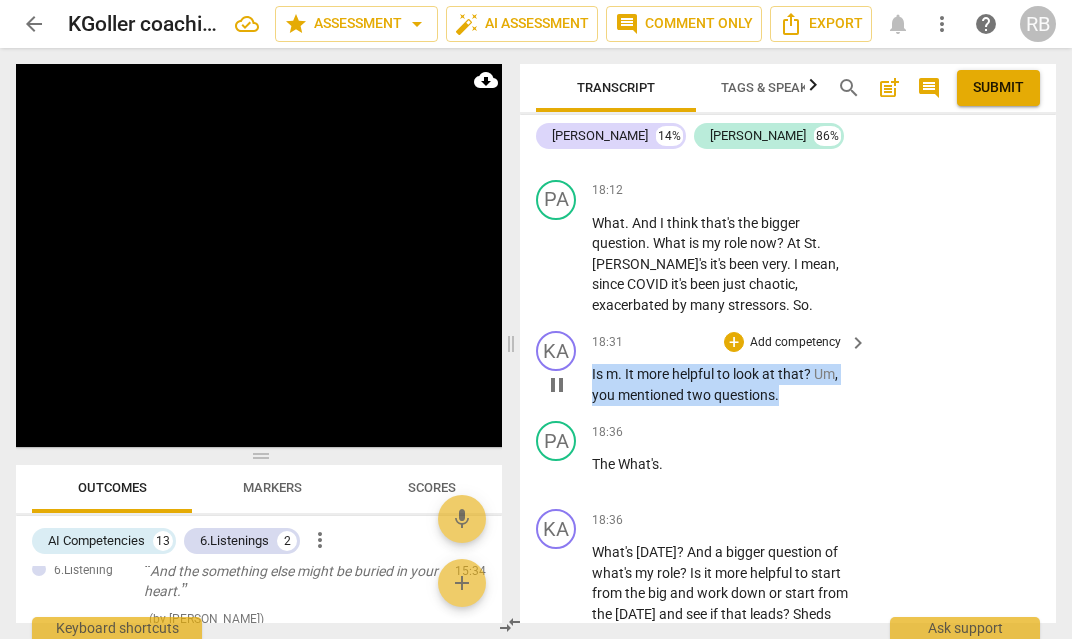 drag, startPoint x: 783, startPoint y: 229, endPoint x: 592, endPoint y: 200, distance: 193.18903 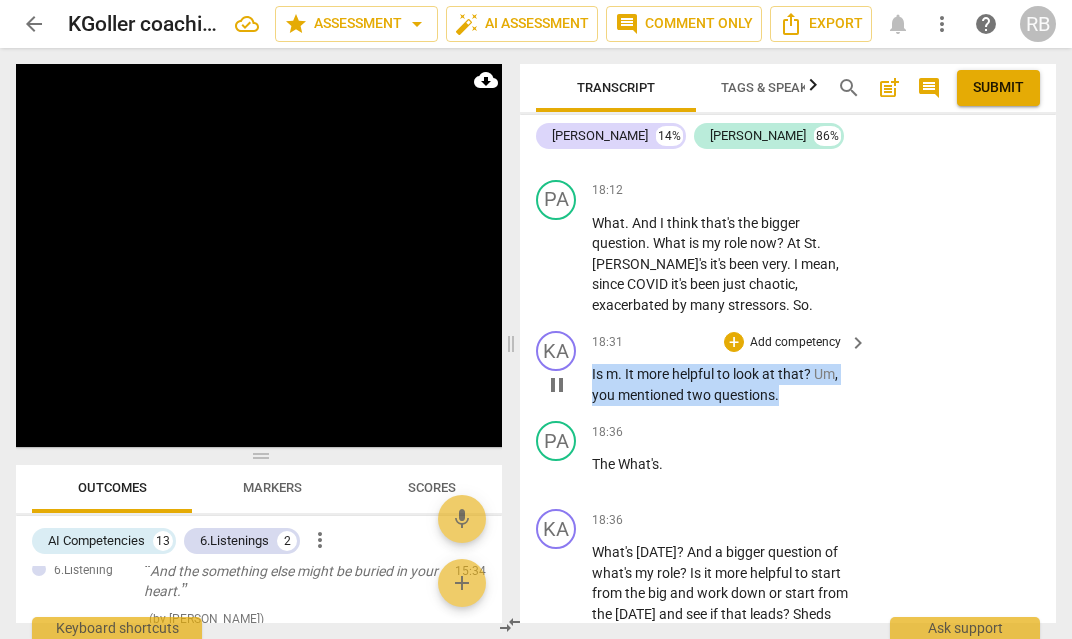 click on "Is   m .   It   more   helpful   to   look   at   that ?   Um ,   you   mentioned   two   questions ." at bounding box center (724, 384) 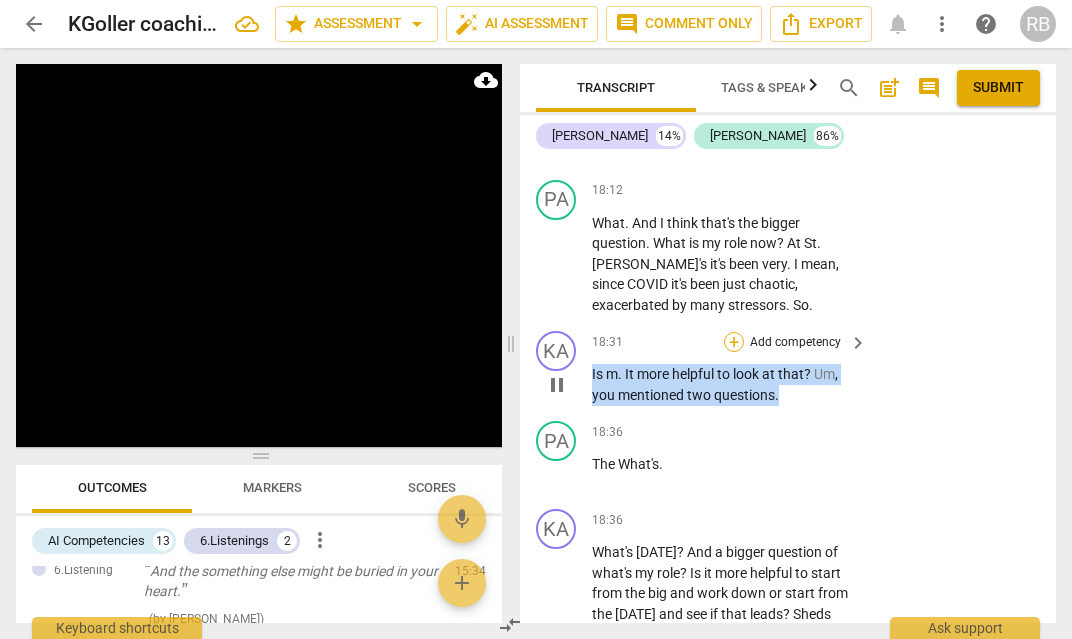 click on "+" at bounding box center [734, 342] 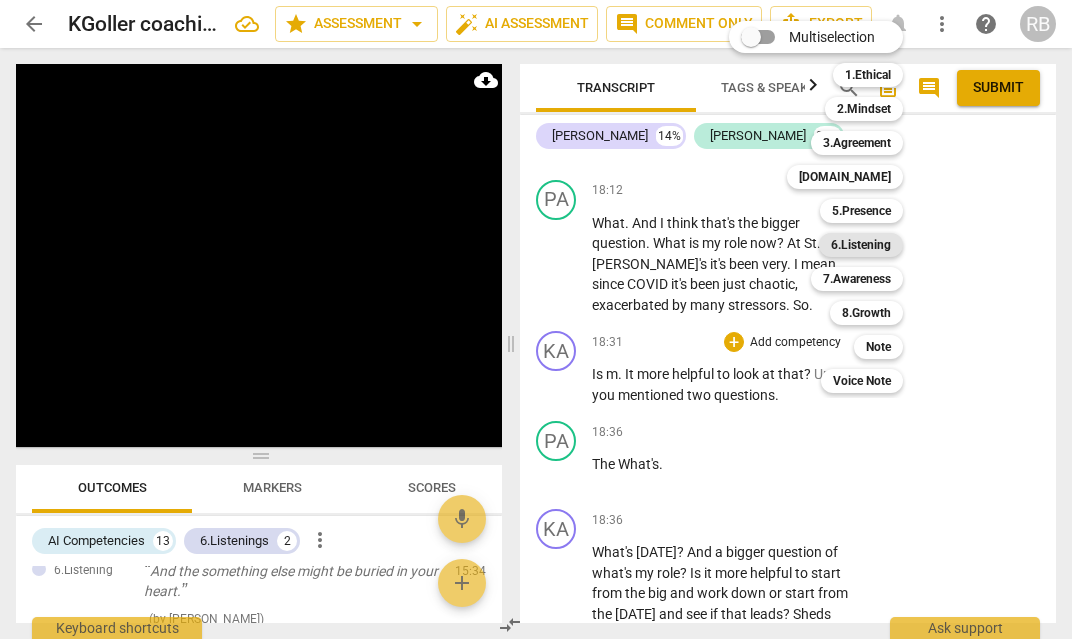 click on "6.Listening" at bounding box center [861, 245] 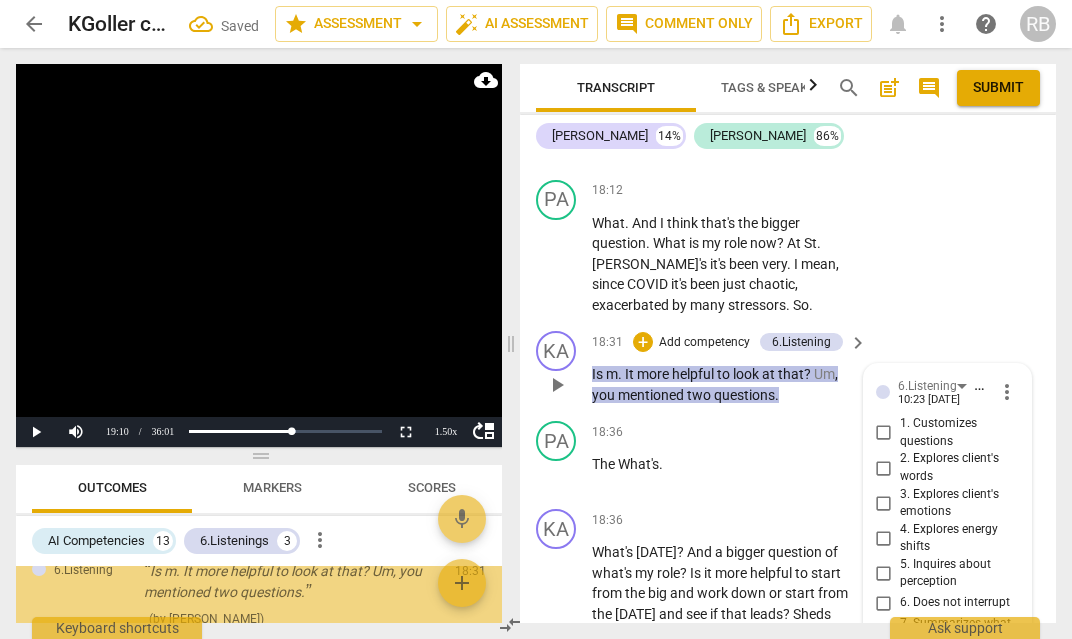 scroll, scrollTop: 1210, scrollLeft: 0, axis: vertical 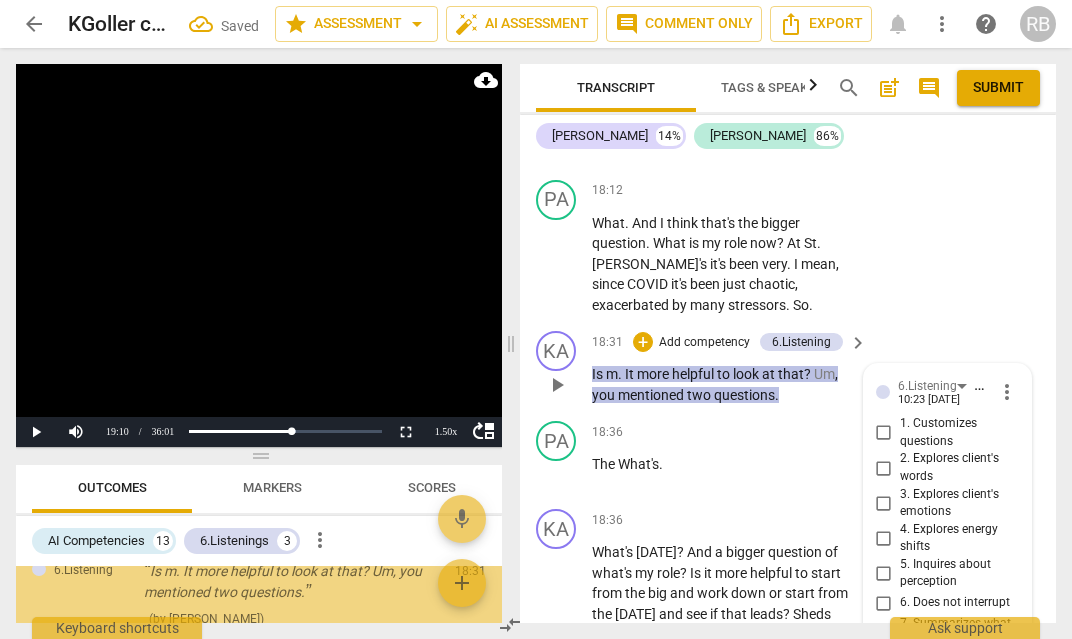 click at bounding box center (931, 683) 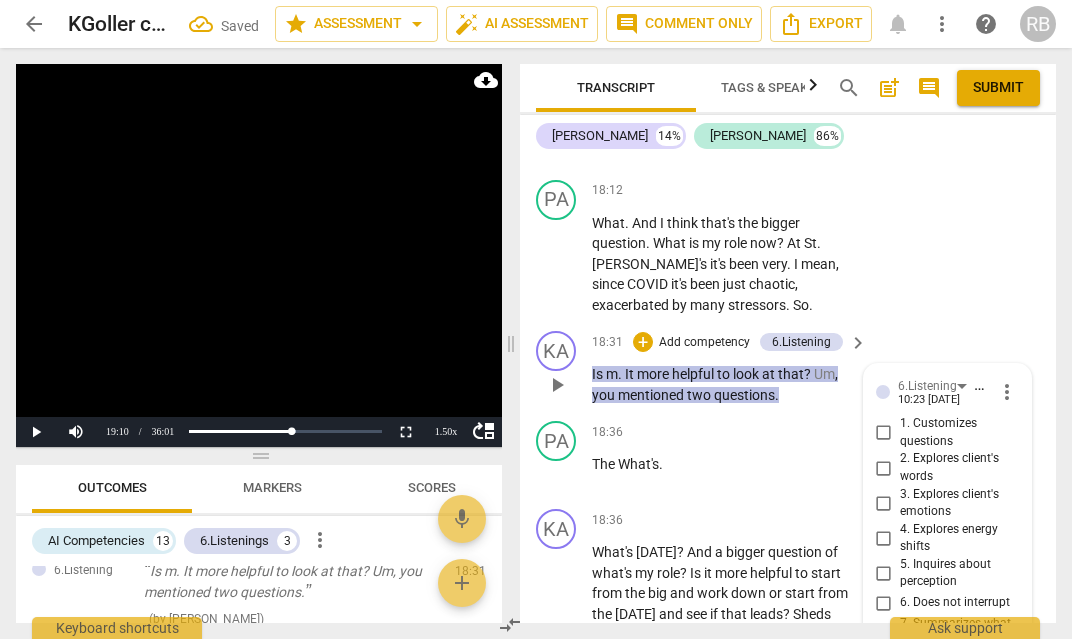 type on "n" 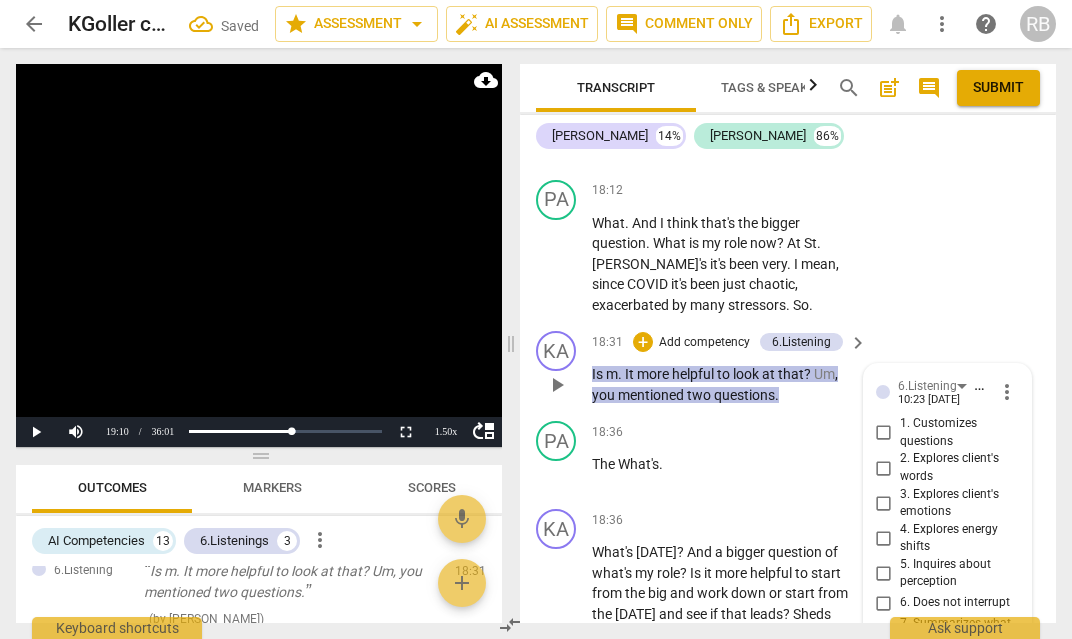 type on "n" 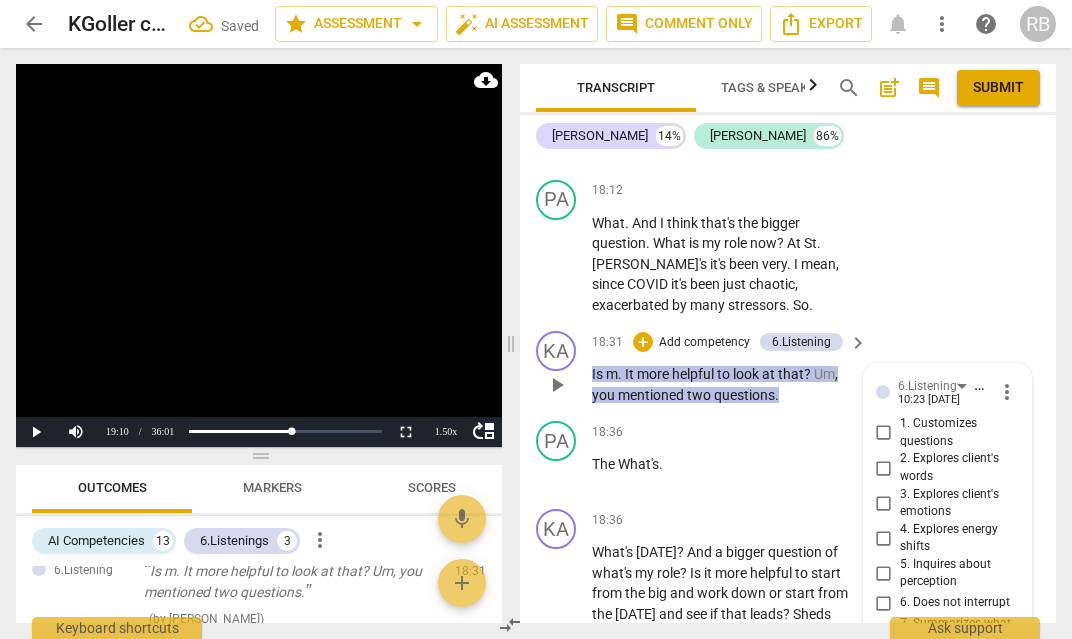 type on "no" 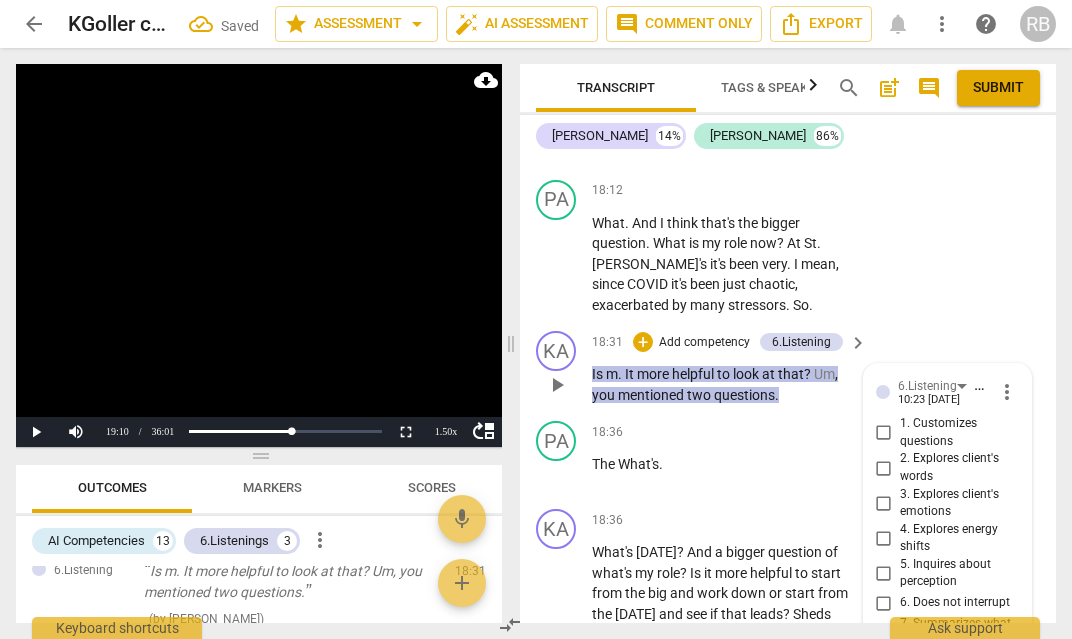 type on "no" 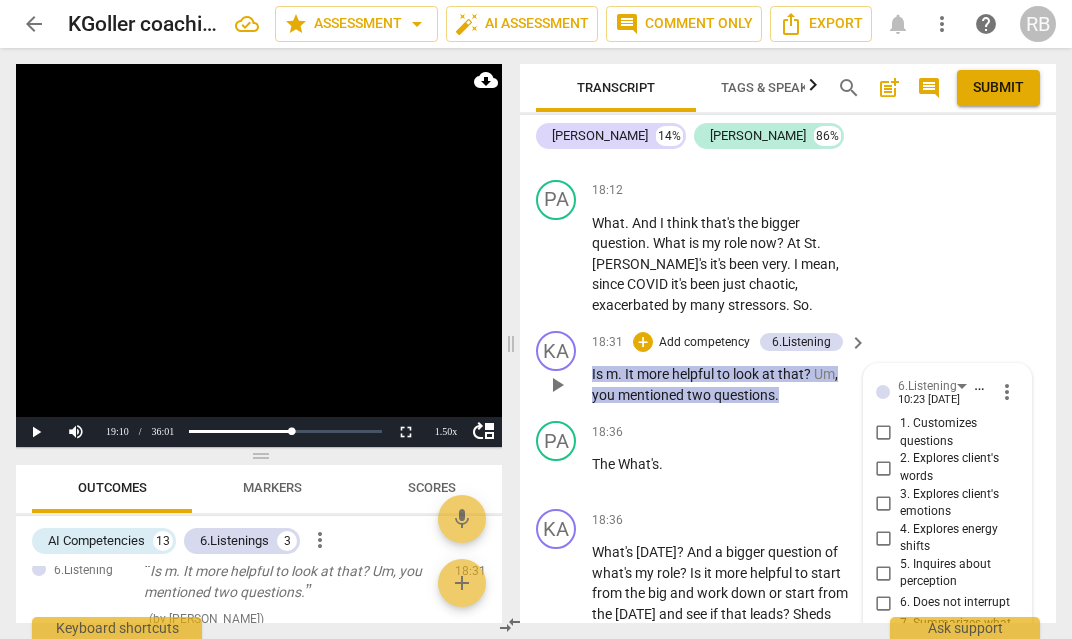 type on "not" 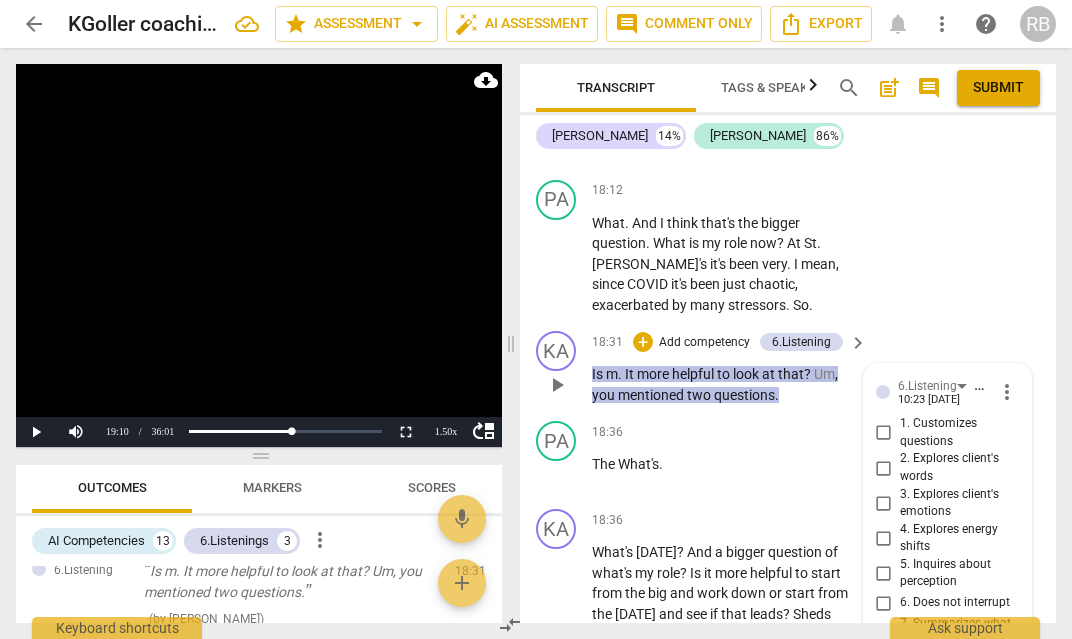 type on "noti" 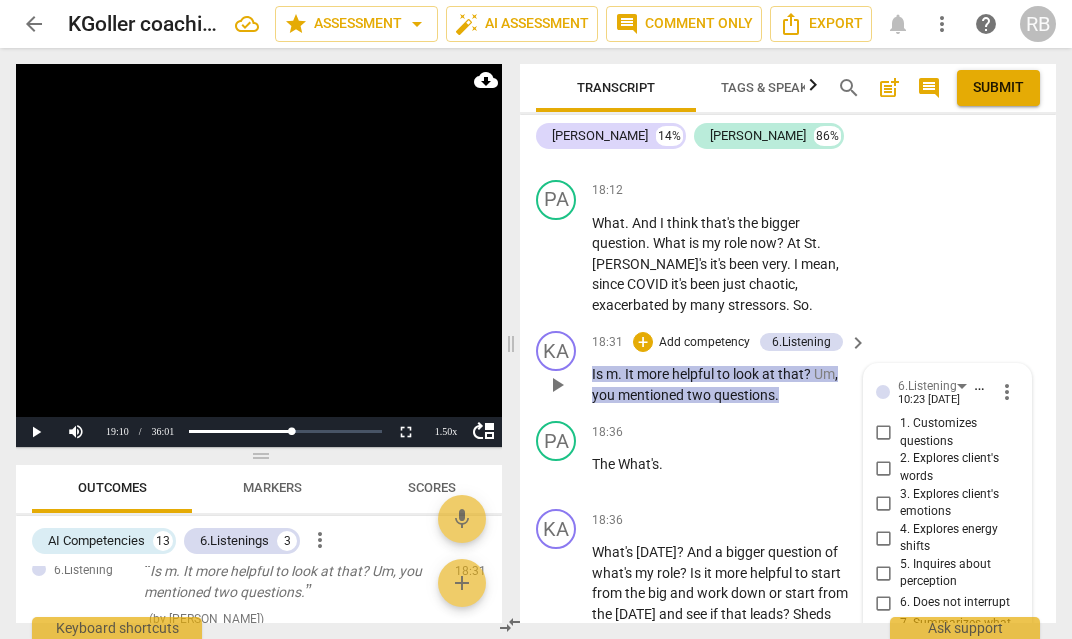 scroll, scrollTop: 19, scrollLeft: 0, axis: vertical 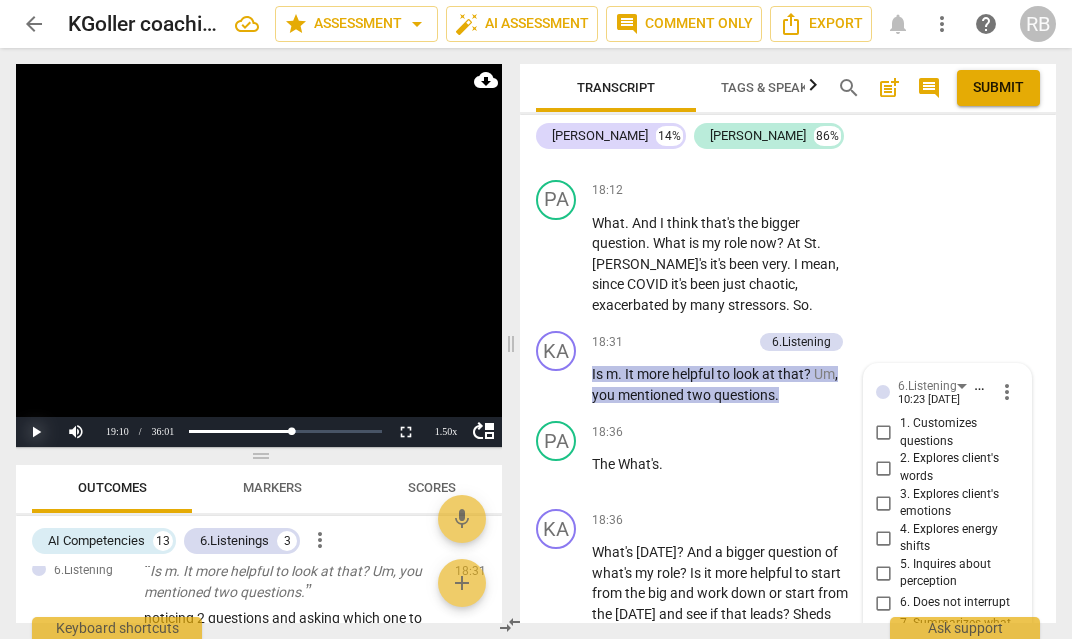 click on "Play" at bounding box center [36, 432] 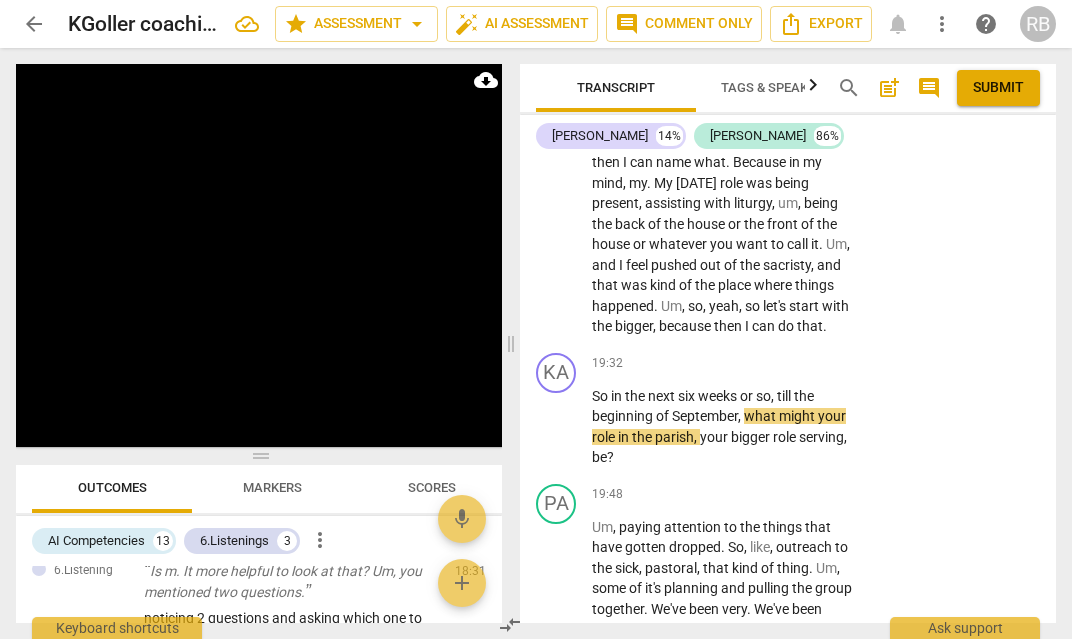scroll, scrollTop: 9127, scrollLeft: 0, axis: vertical 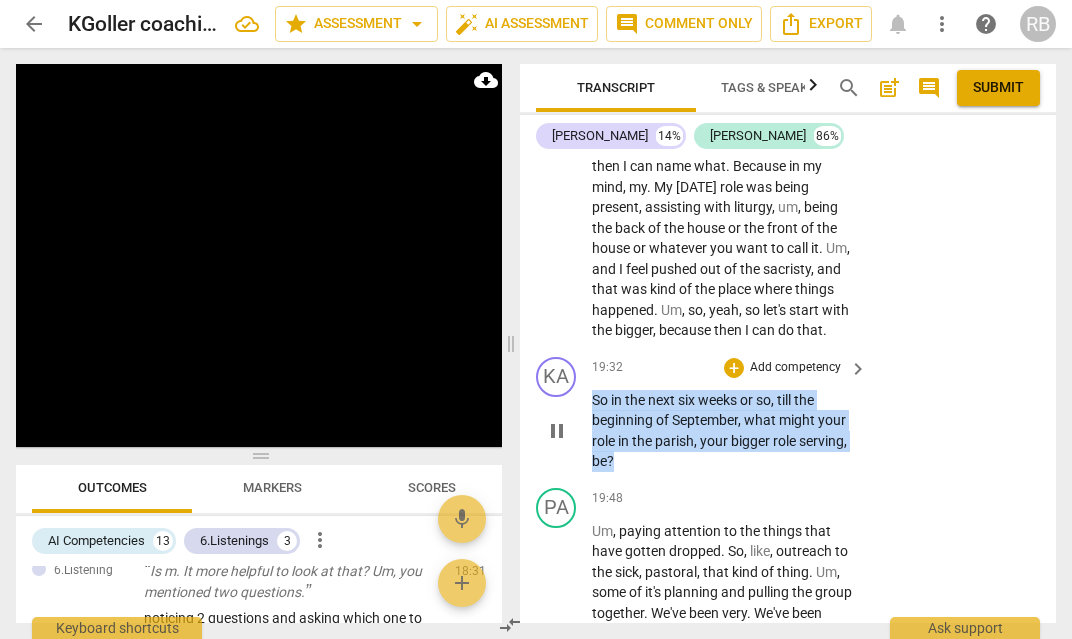 drag, startPoint x: 724, startPoint y: 291, endPoint x: 594, endPoint y: 243, distance: 138.57849 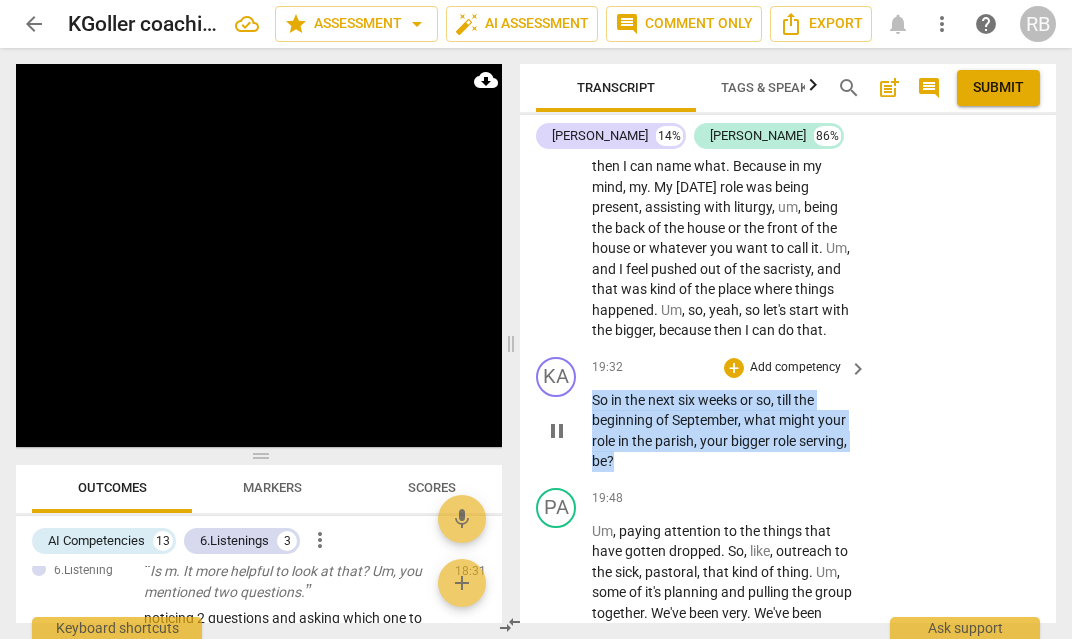 click on "So   in   the   next   six   weeks   or   so ,   till   the   beginning   of   September ,   what   might   your   role   in   the   parish ,   your   bigger   role   serving ,   be ?" at bounding box center [724, 431] 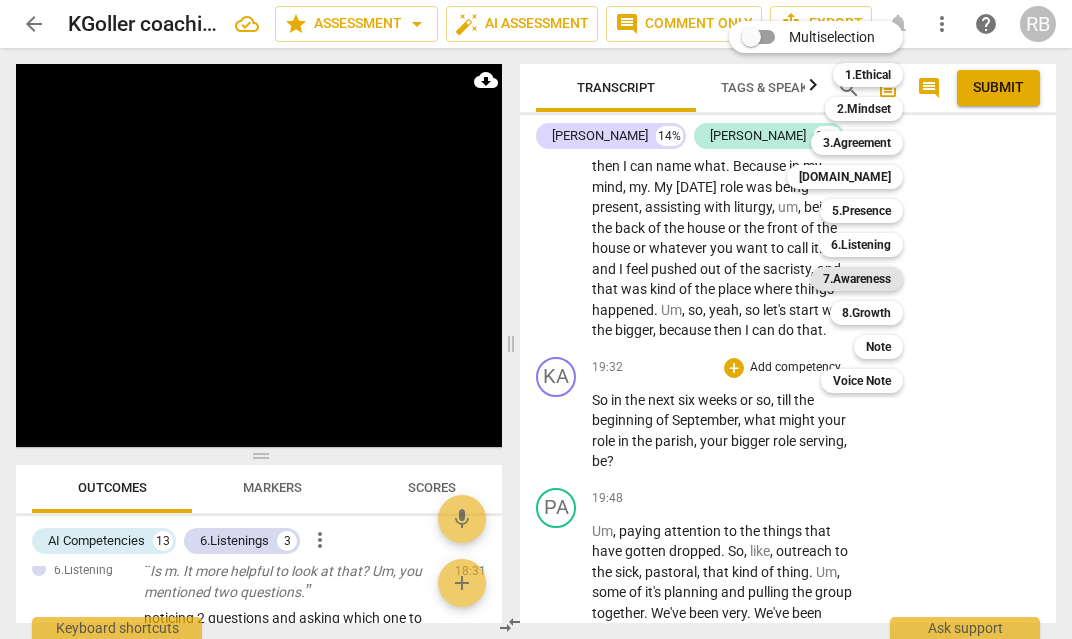 click on "7.Awareness" at bounding box center [857, 279] 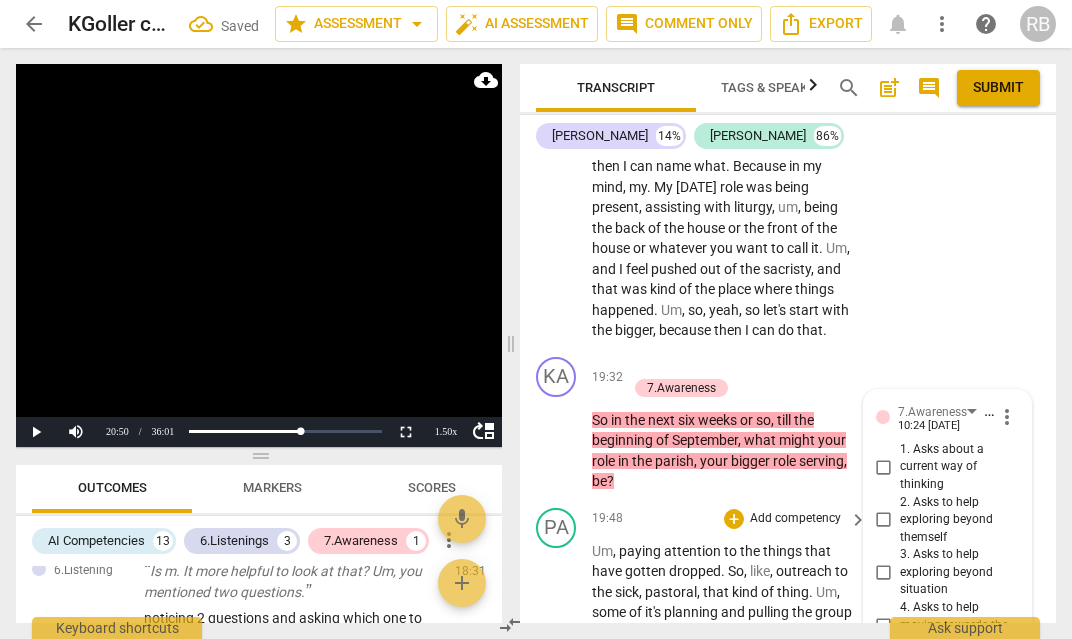 scroll, scrollTop: 9432, scrollLeft: 0, axis: vertical 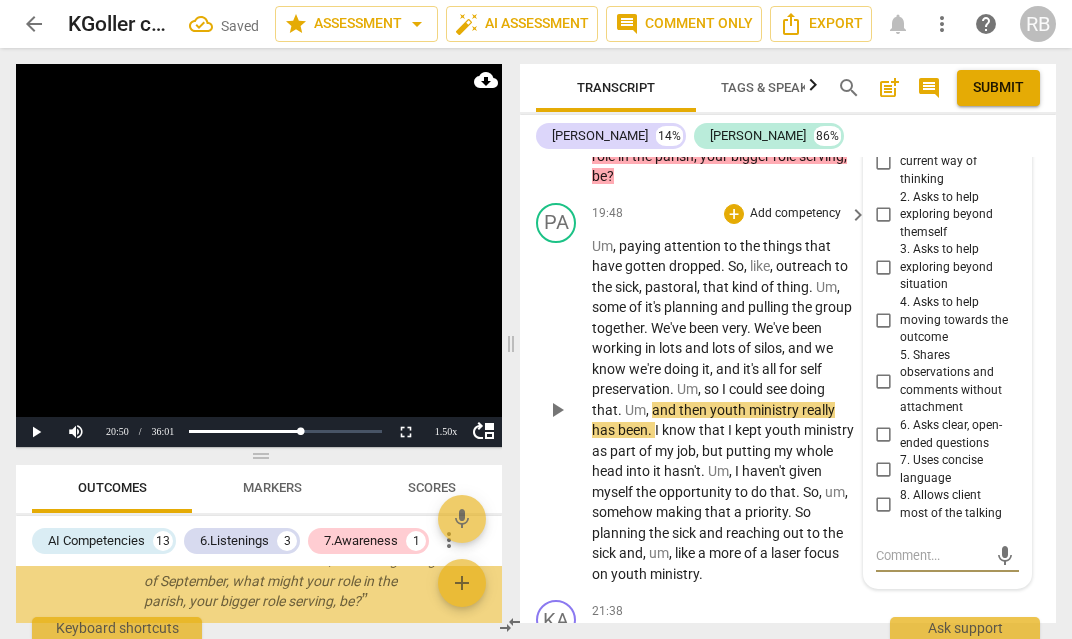 type on "l" 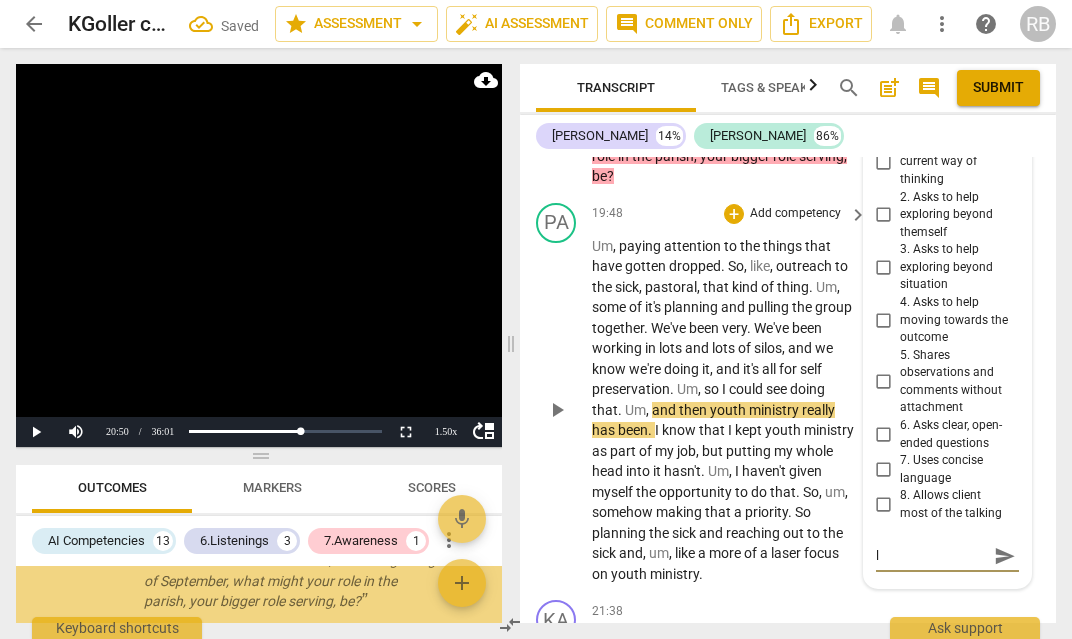 type on "lo" 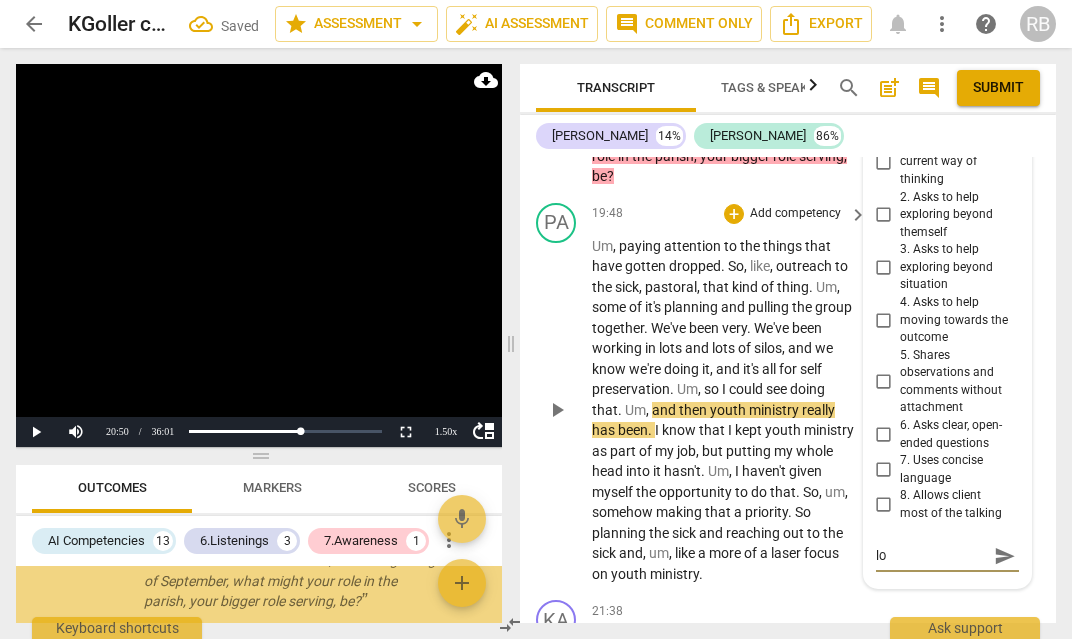 type on "lov" 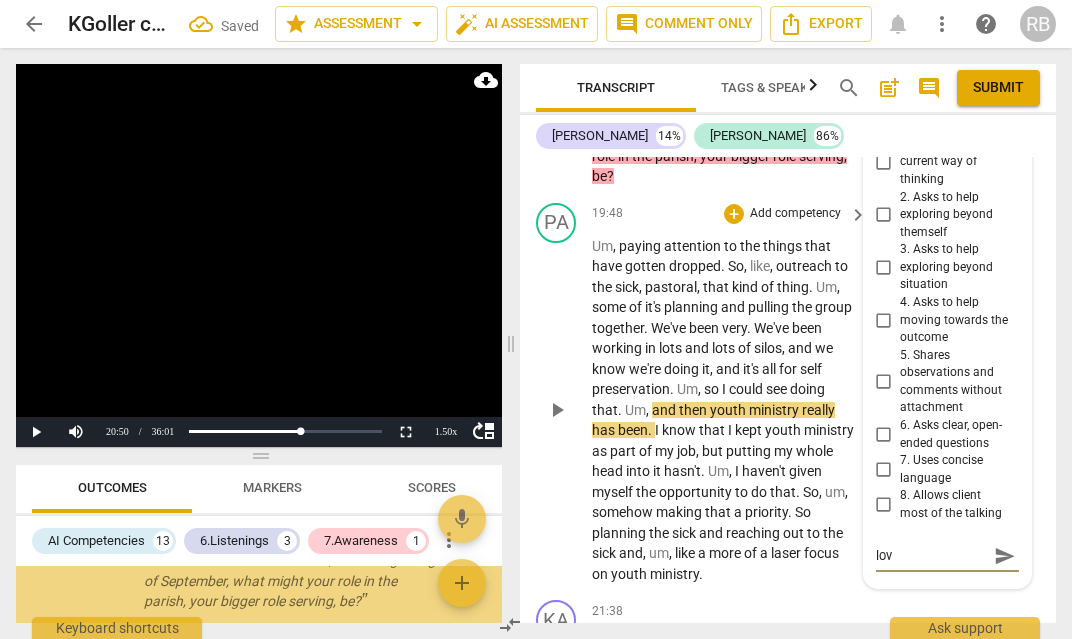 type on "love" 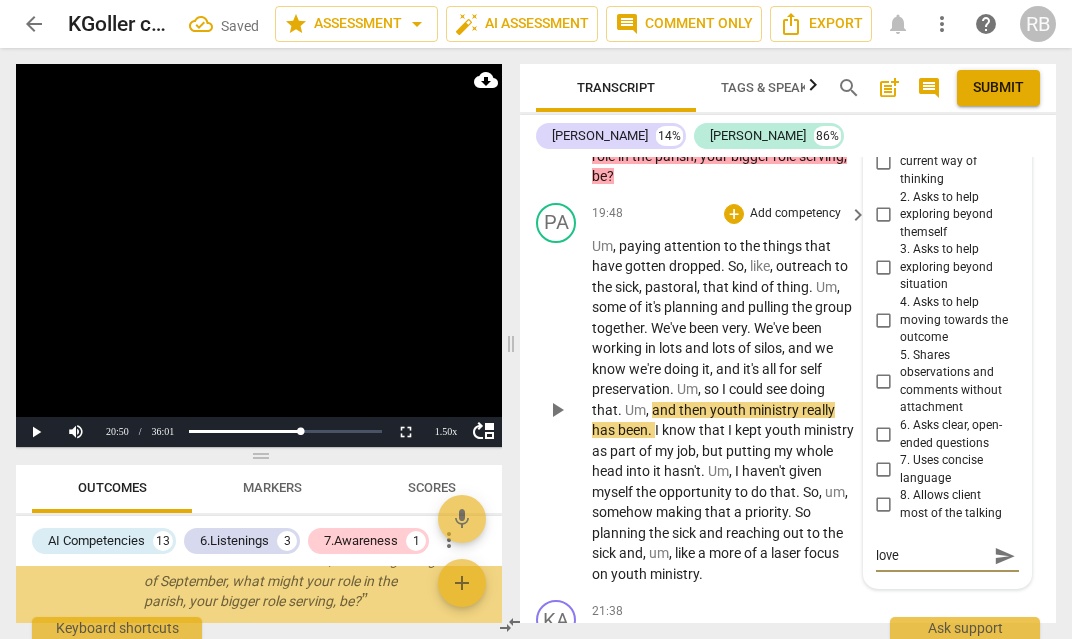 type on "love" 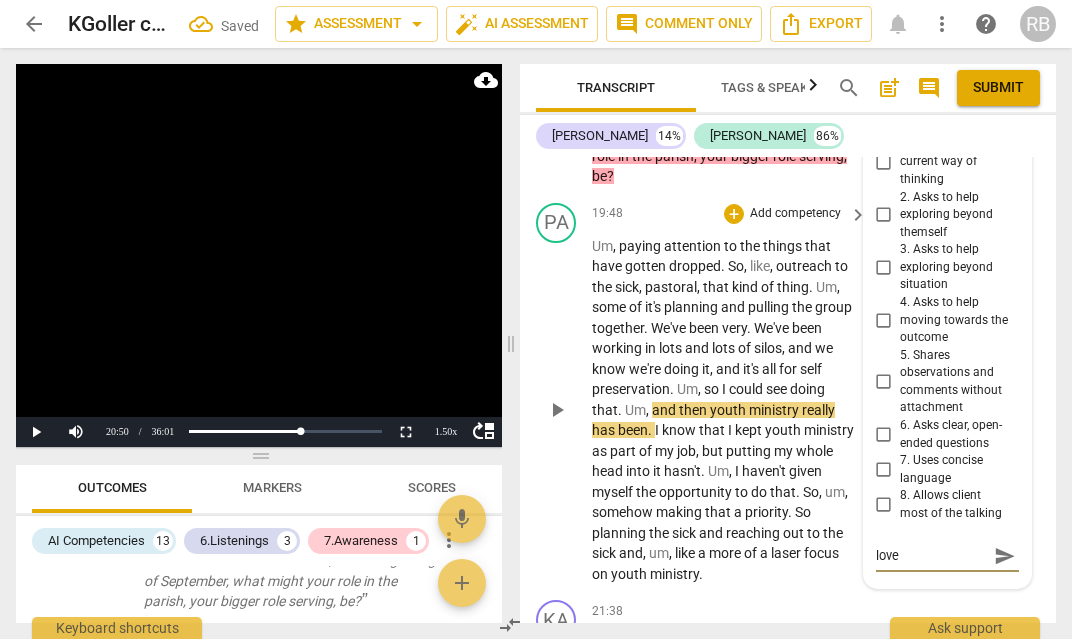 type on "love t" 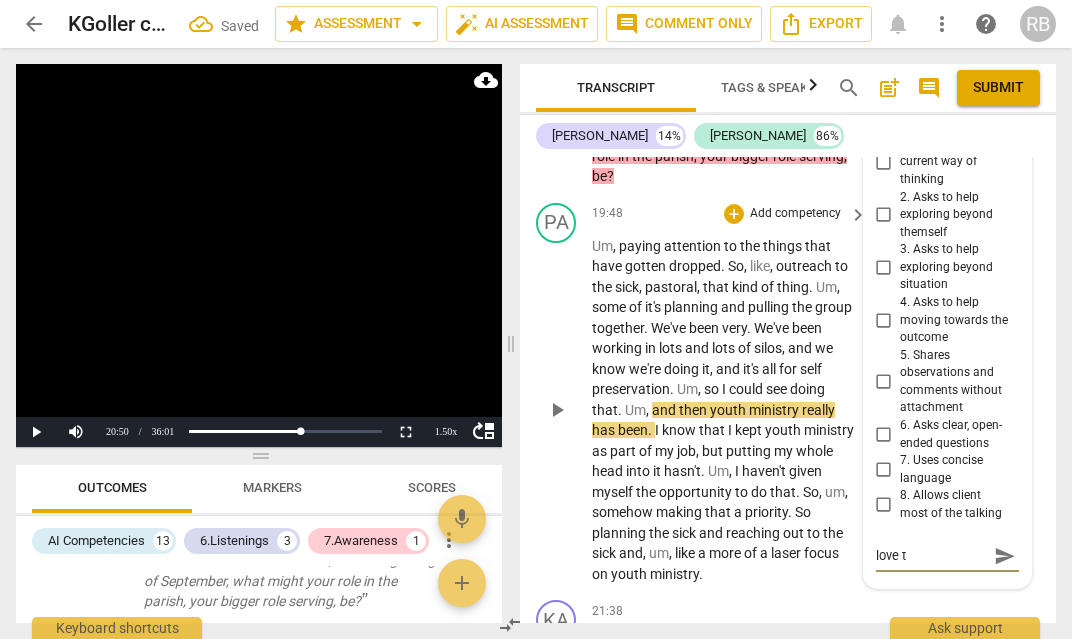 type on "love th" 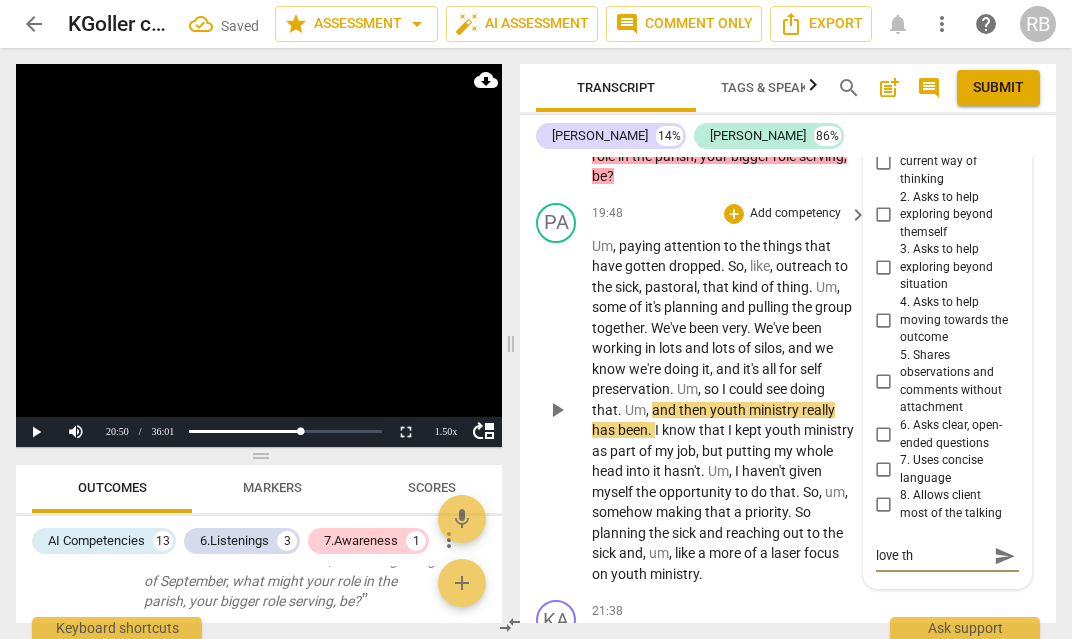 type on "love thi" 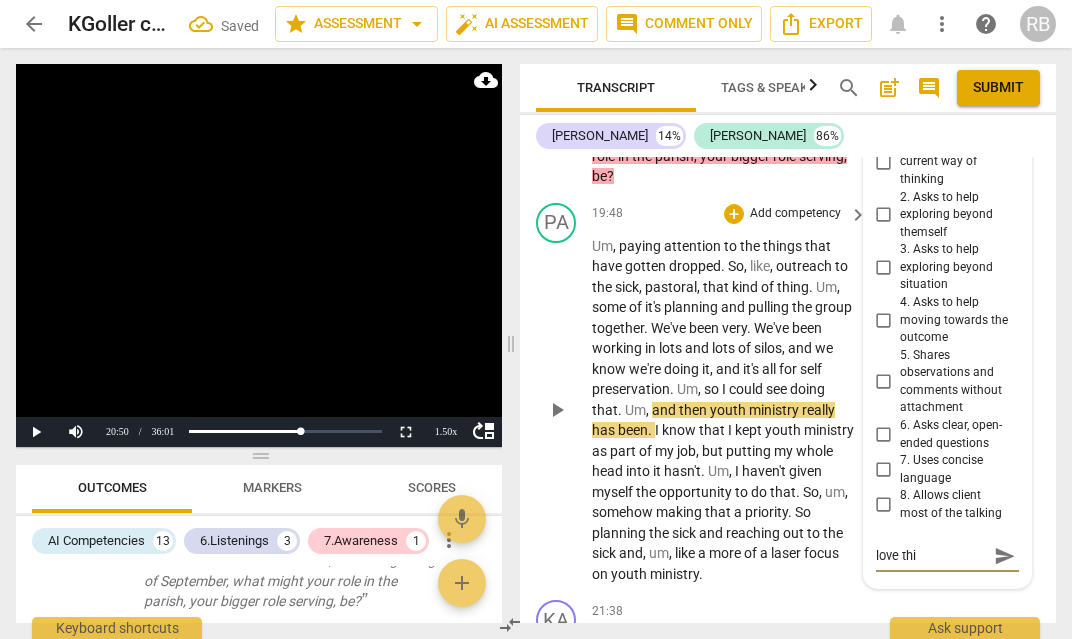 type on "love this" 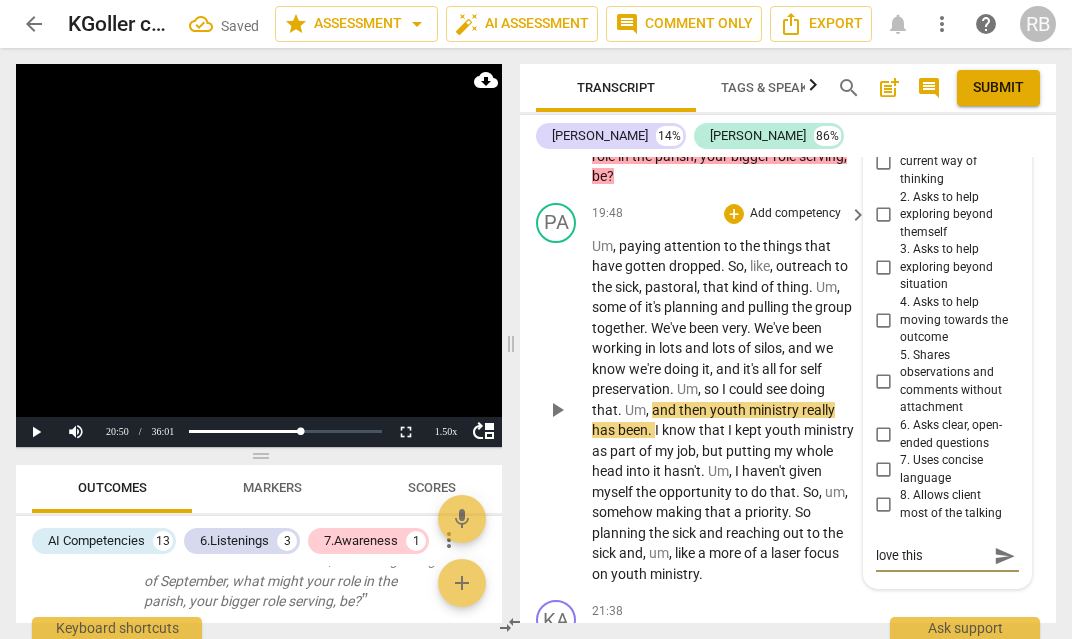 type on "love this" 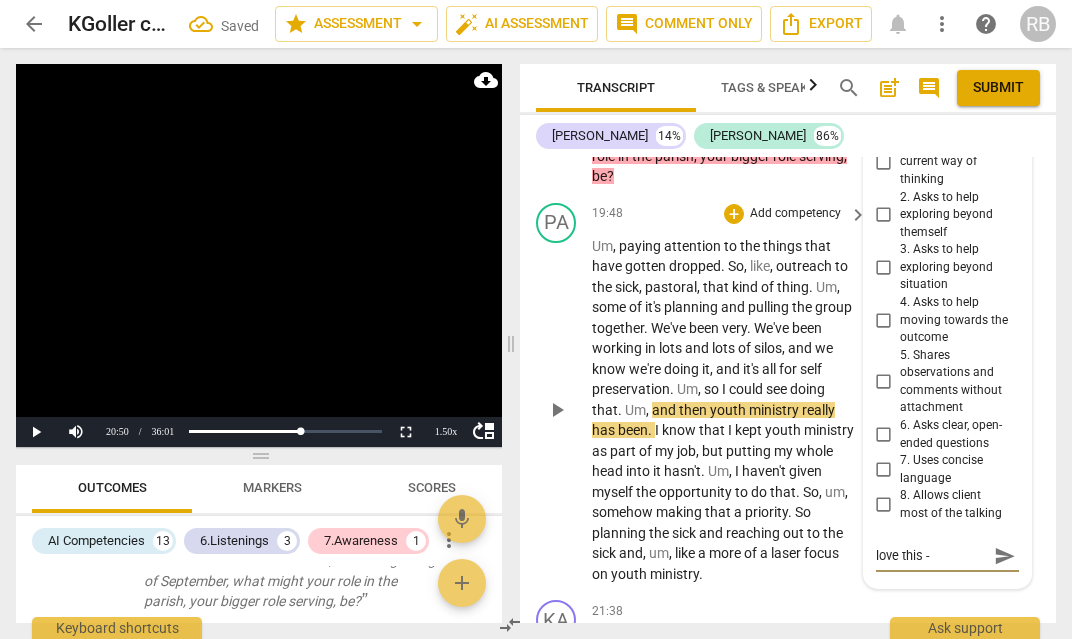type on "love this -" 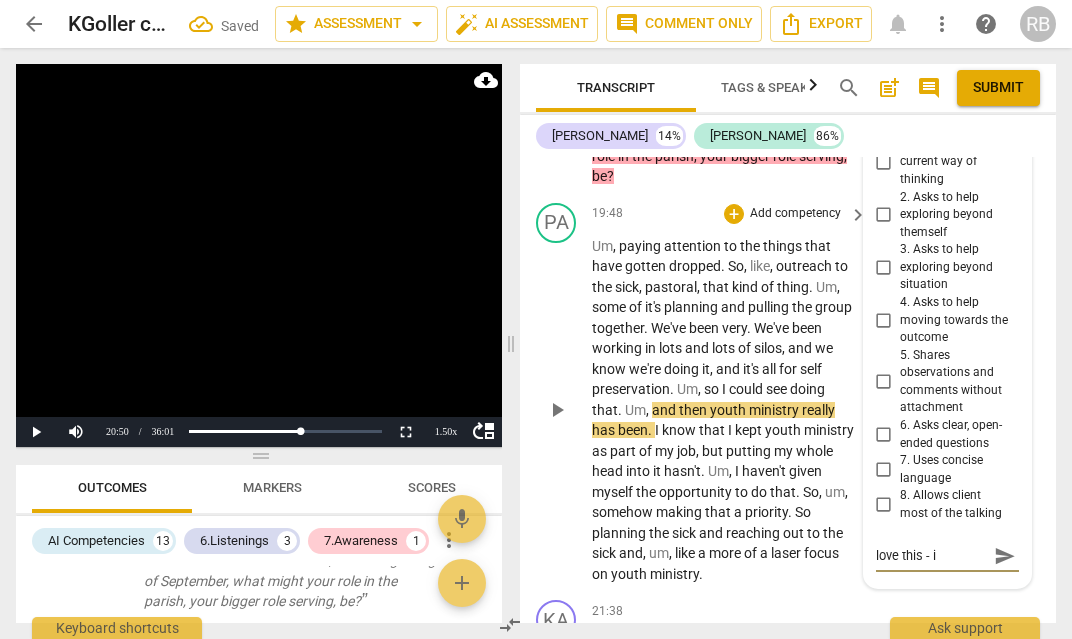 type on "love this - it" 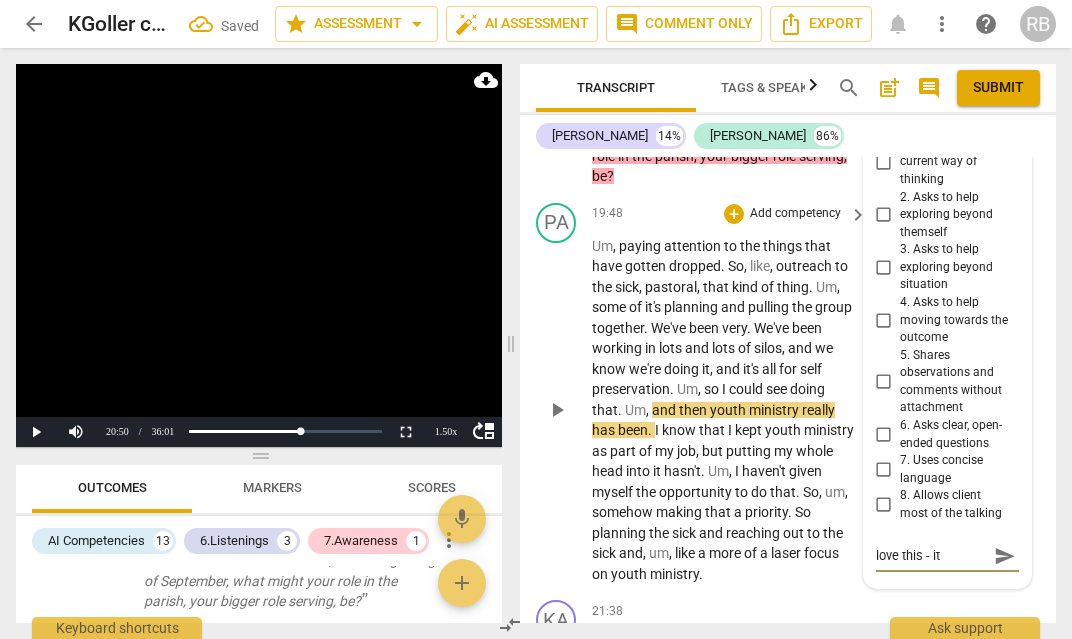type on "love this - it'" 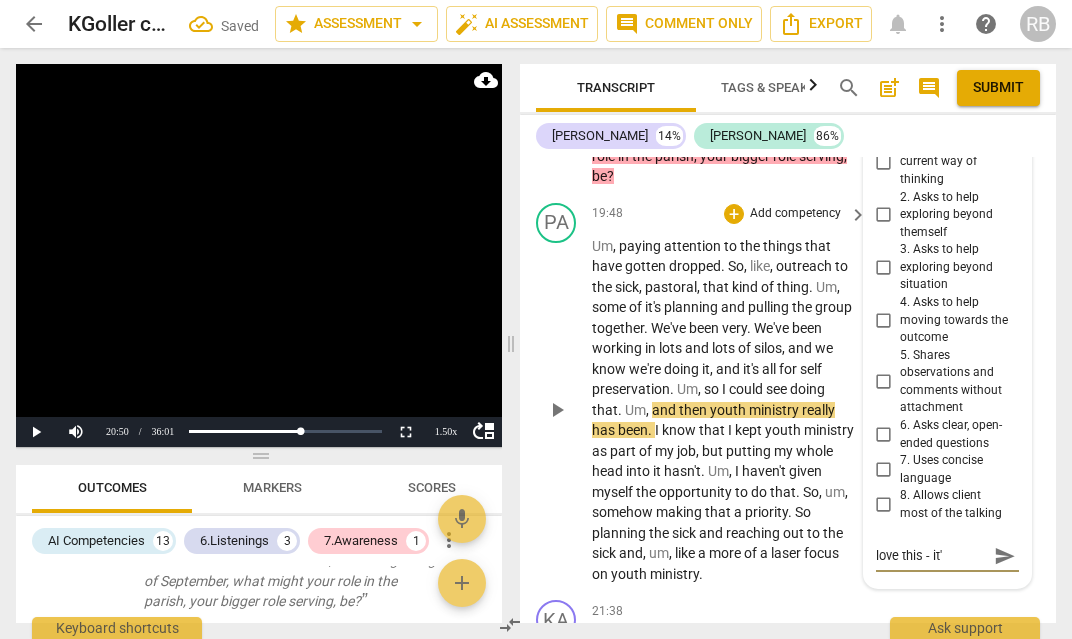 type on "love this - it's" 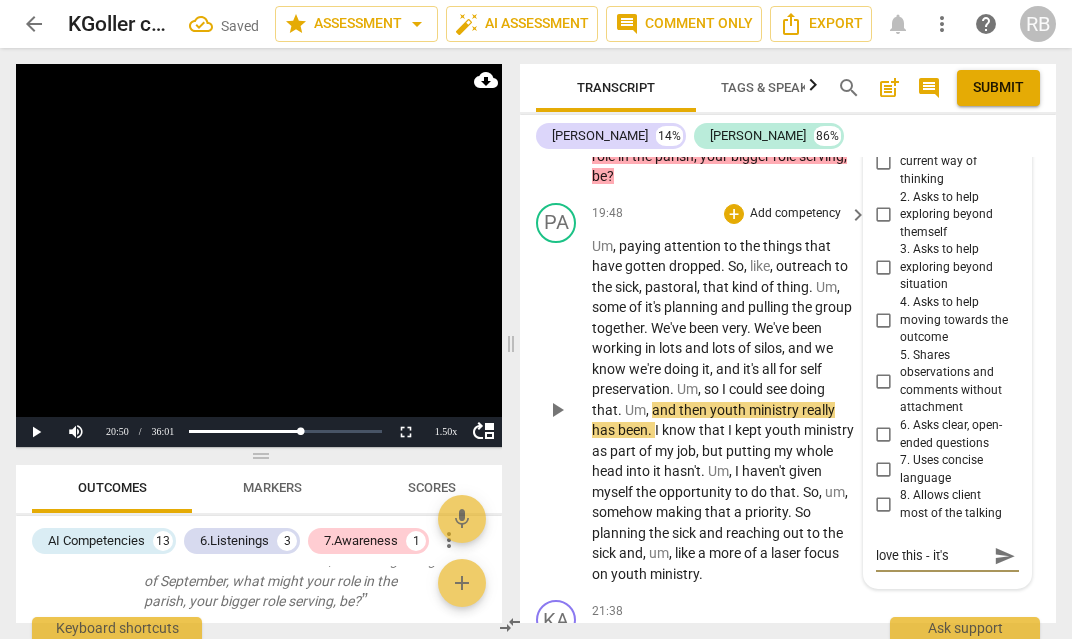 type on "love this - it's" 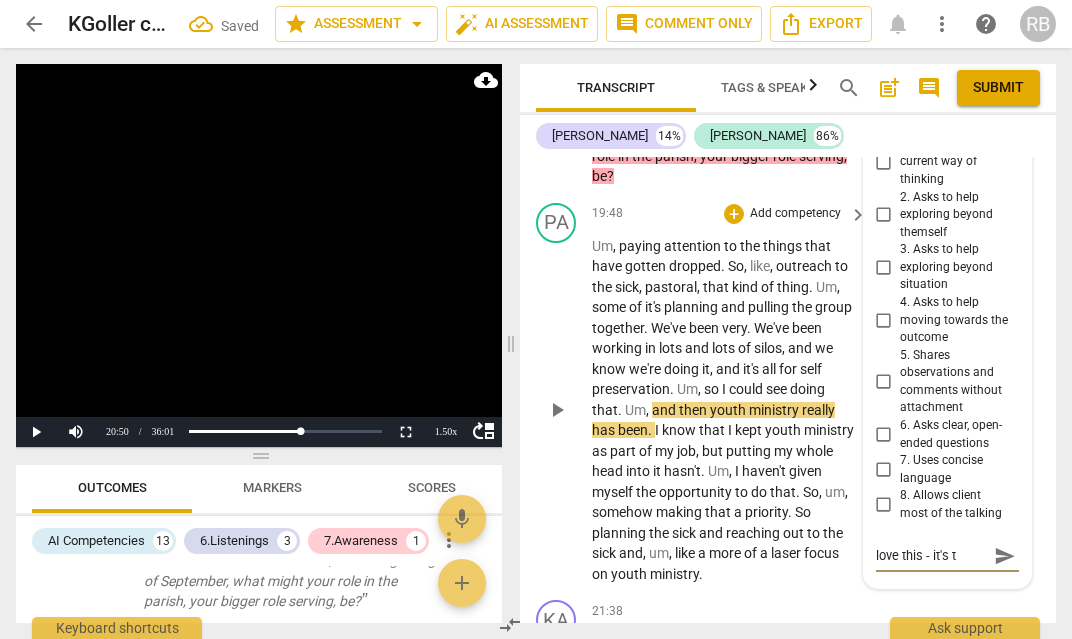 type on "love this - it's th" 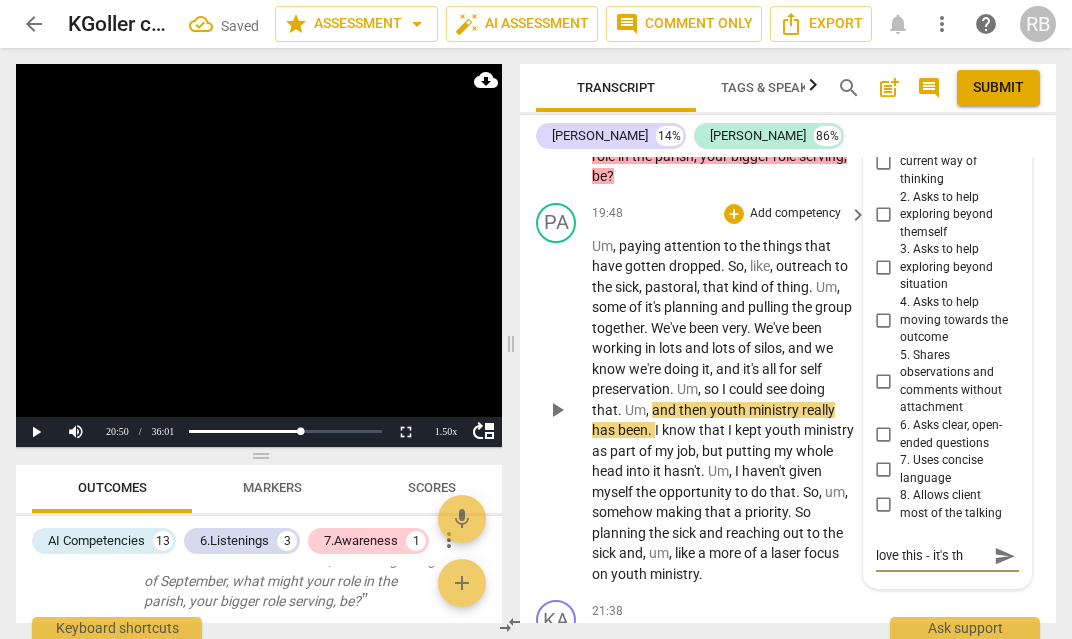 type on "love this - it's the" 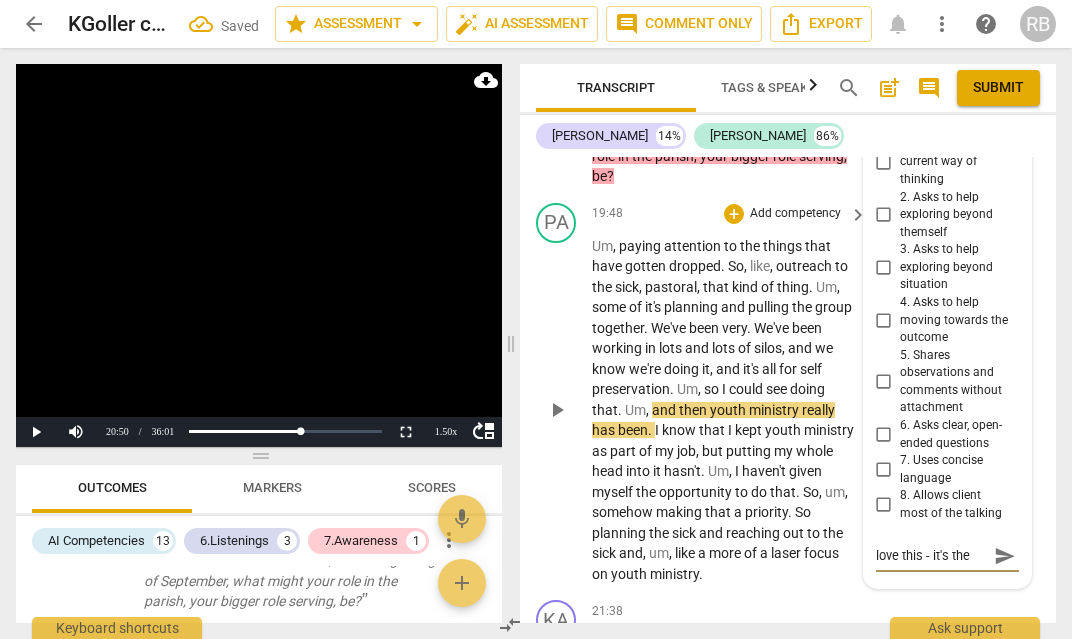 type on "love this - it's the" 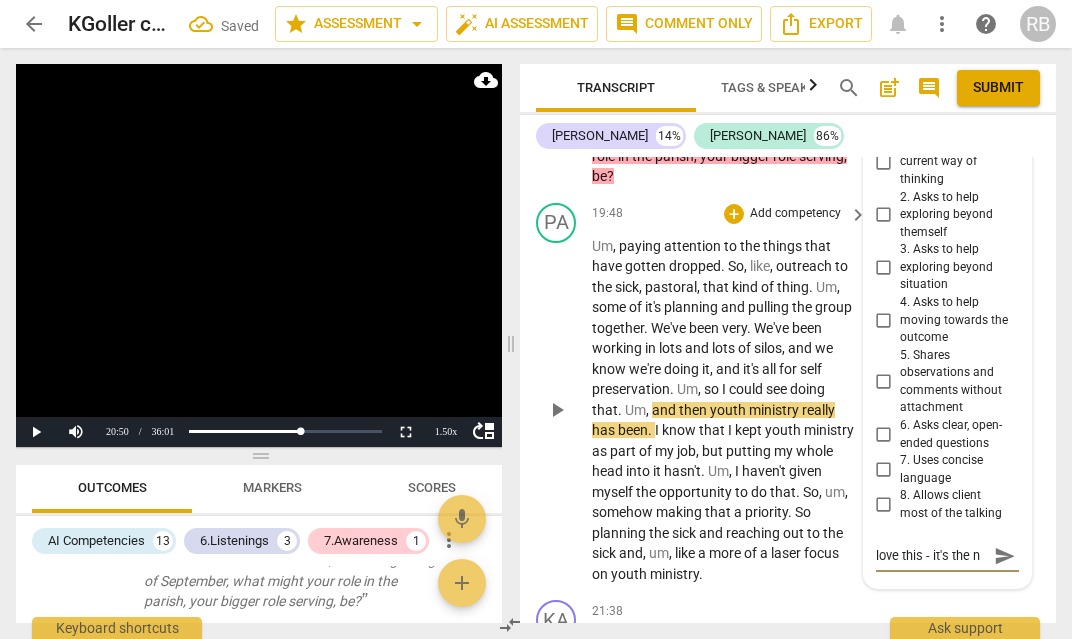 type on "love this - it's the ne" 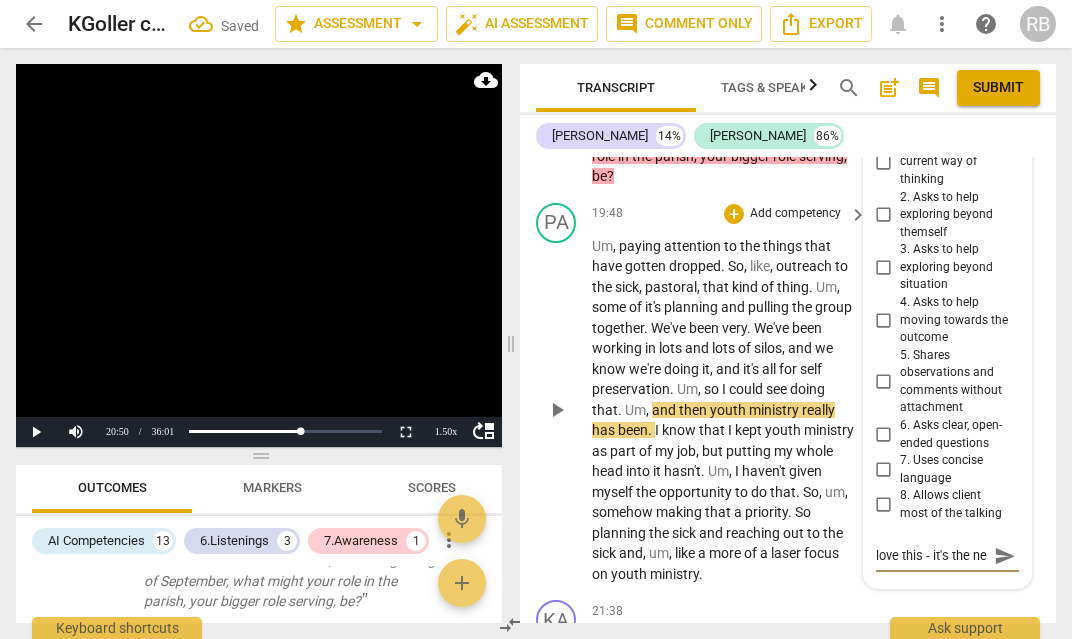 scroll, scrollTop: 17, scrollLeft: 0, axis: vertical 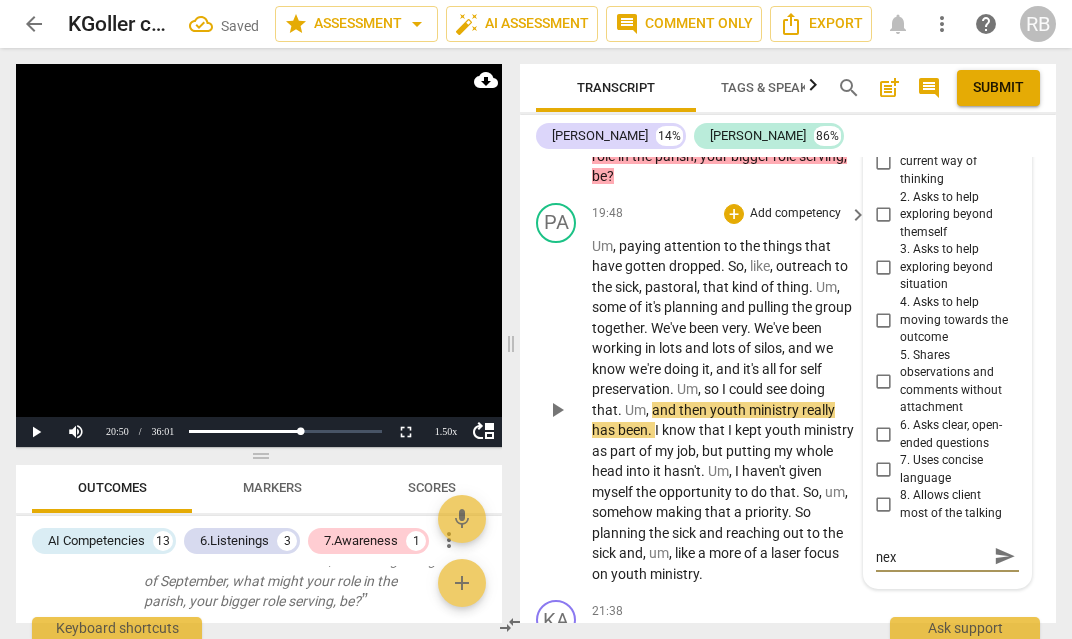 type on "love this - it's the next" 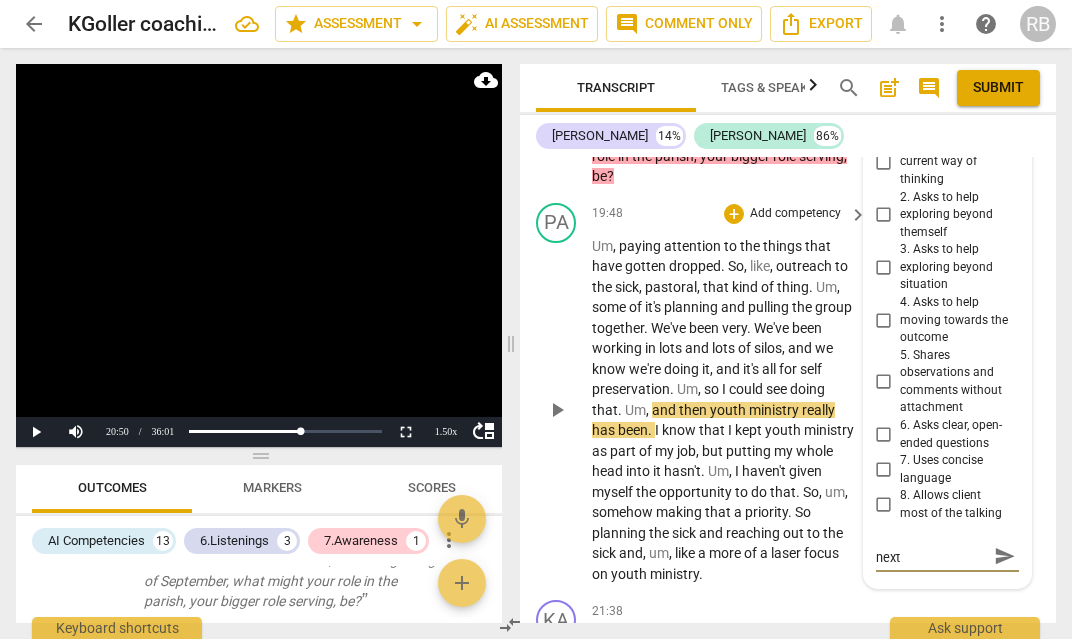 type on "love this - it's the next" 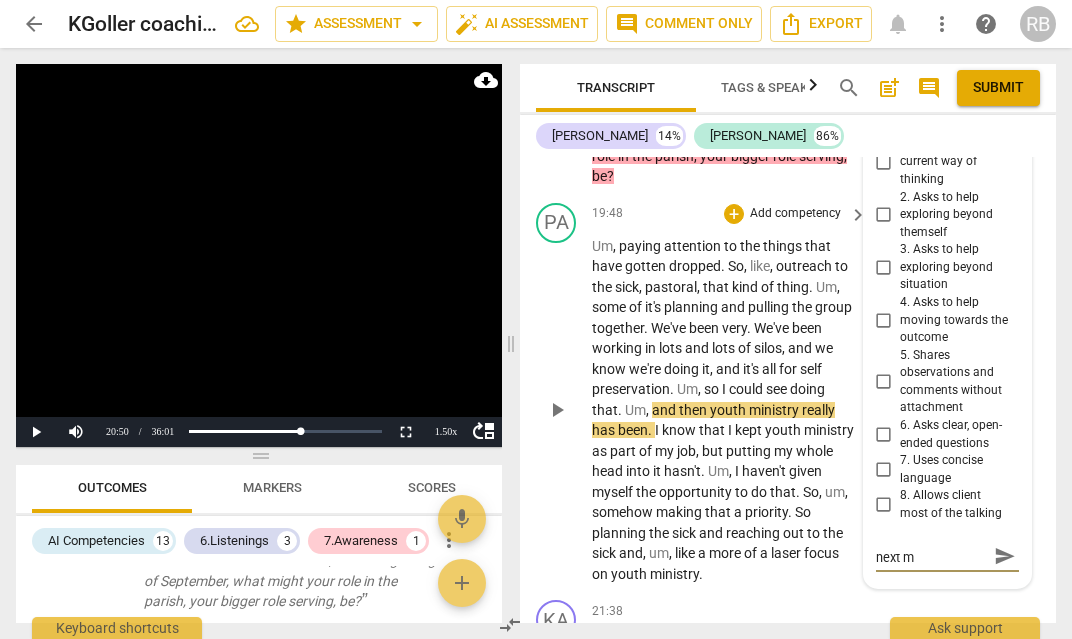 type on "love this - it's the next mo" 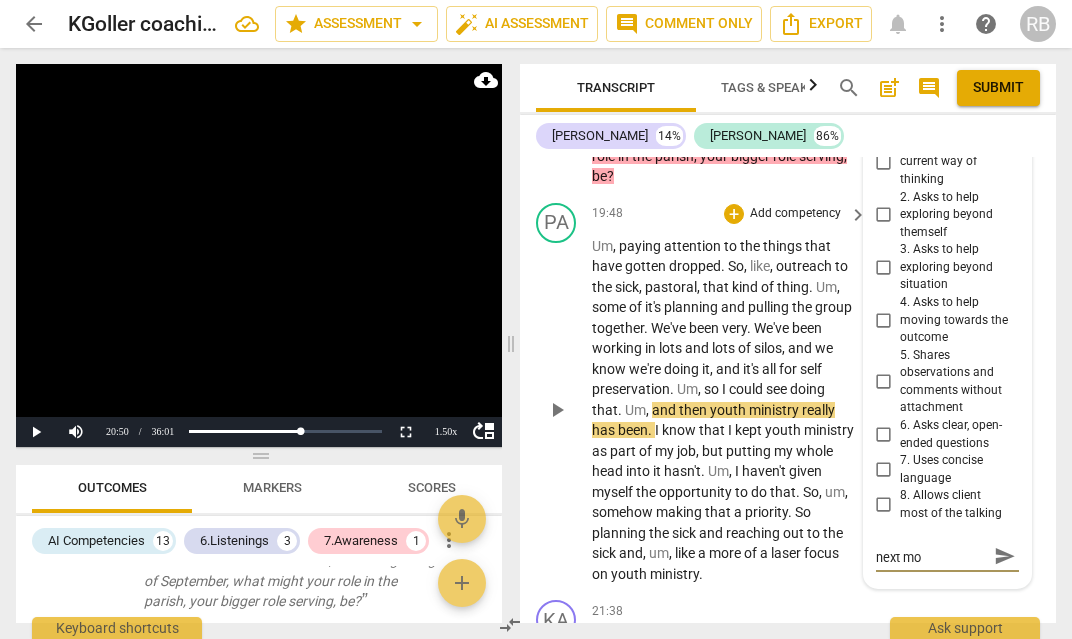 type on "love this - it's the next mos" 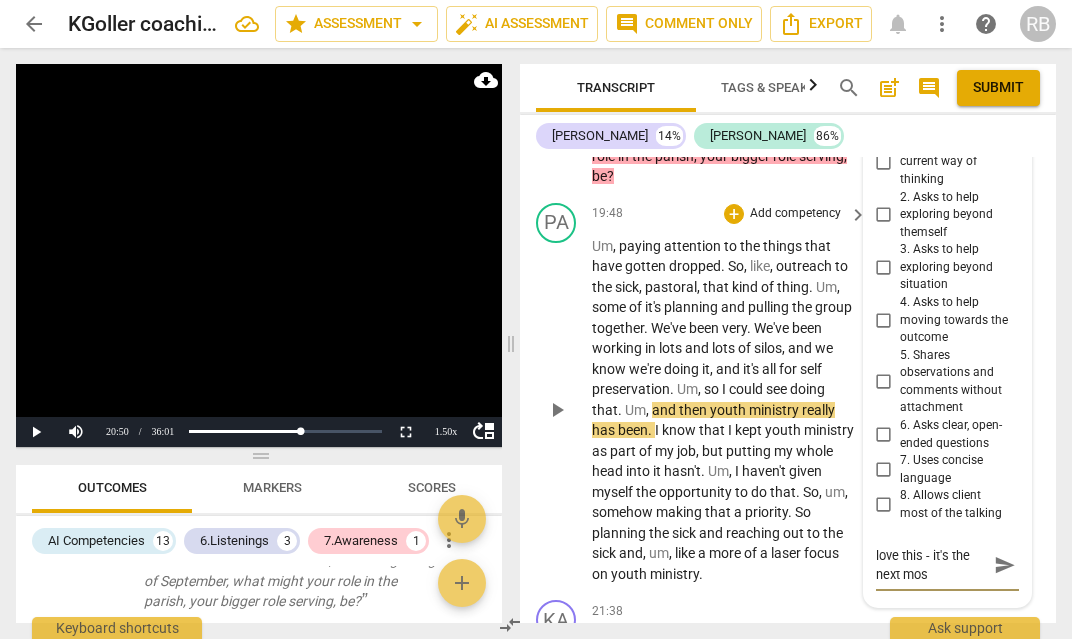 scroll, scrollTop: 0, scrollLeft: 0, axis: both 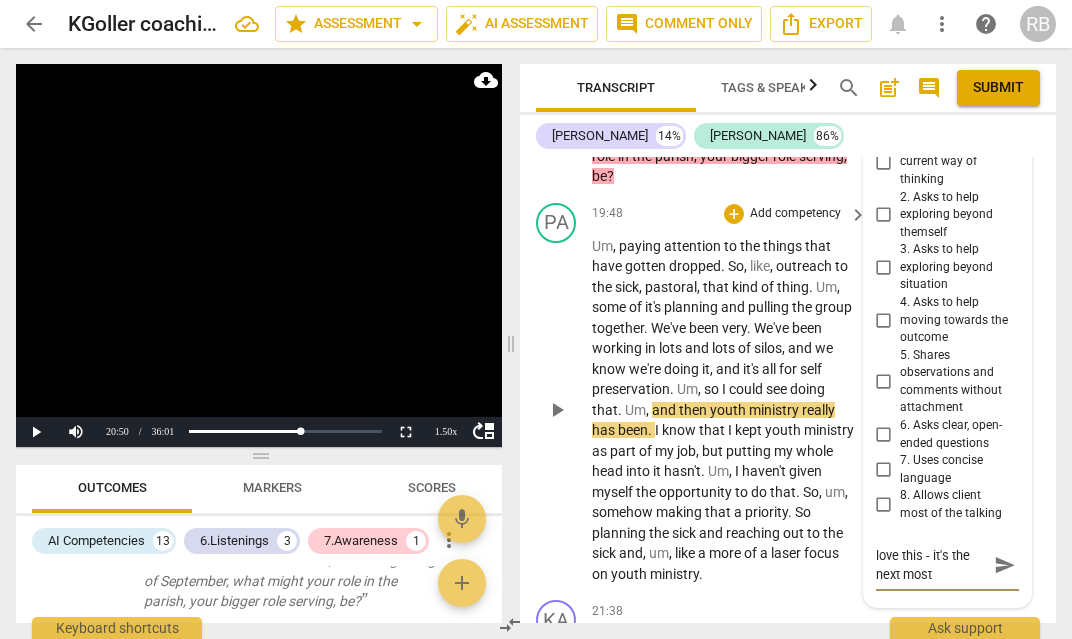 type on "love this - it's the next most" 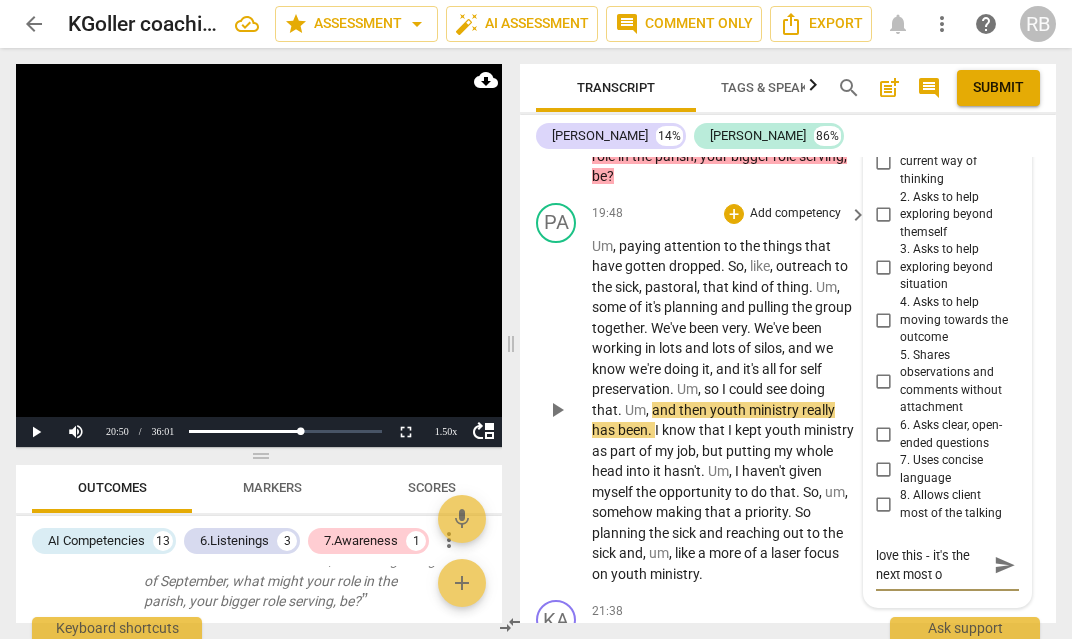 type on "love this - it's the next most ob" 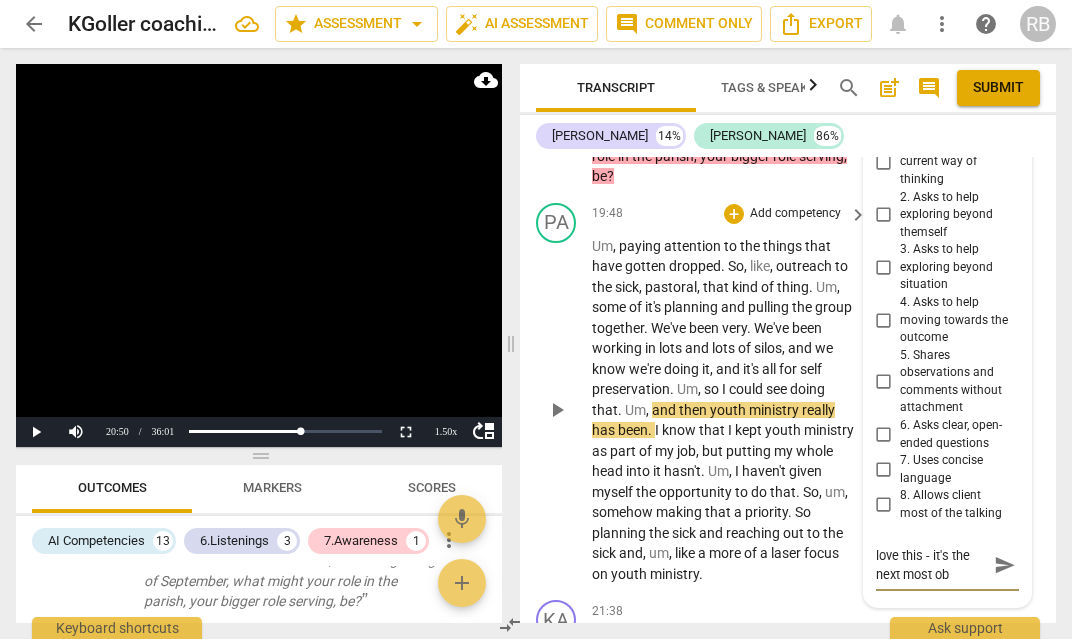 type on "love this - it's the next most obv" 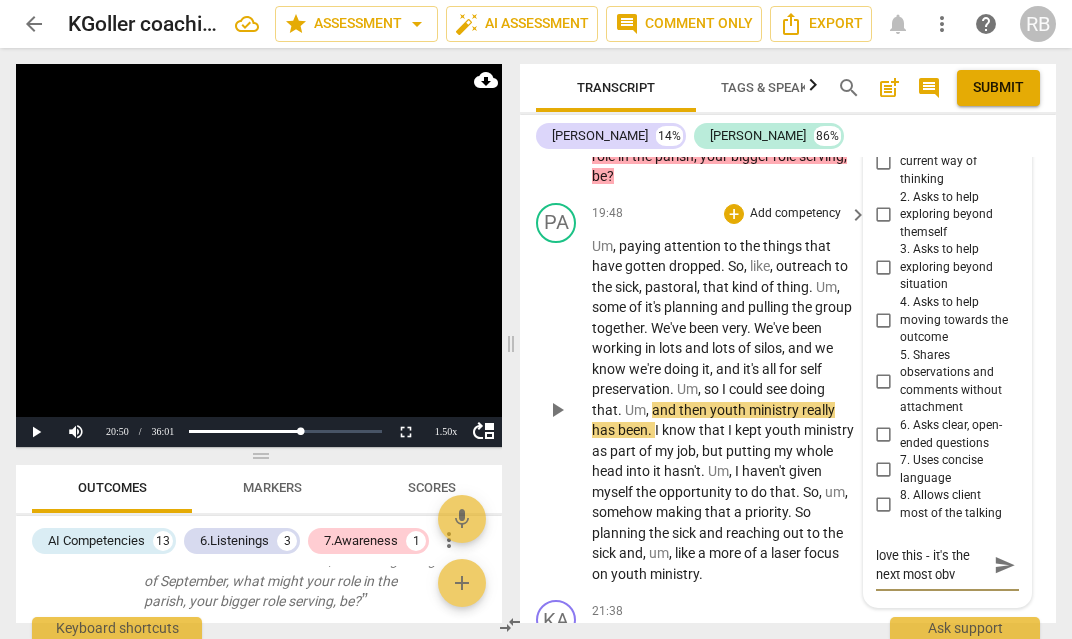 type on "love this - it's the next most obvi" 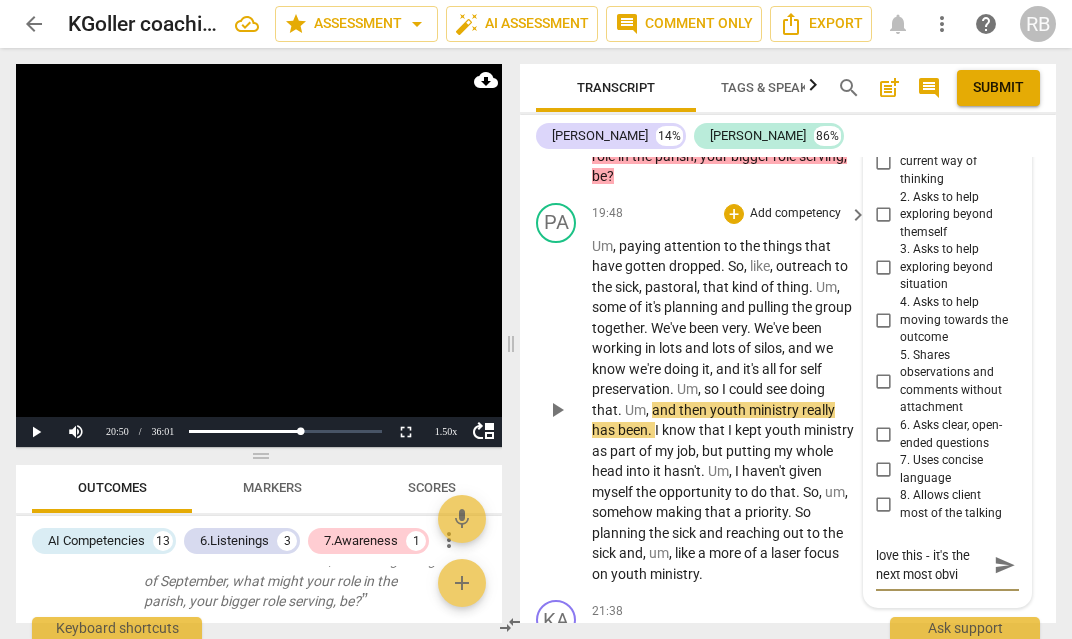type on "love this - it's the next most obvio" 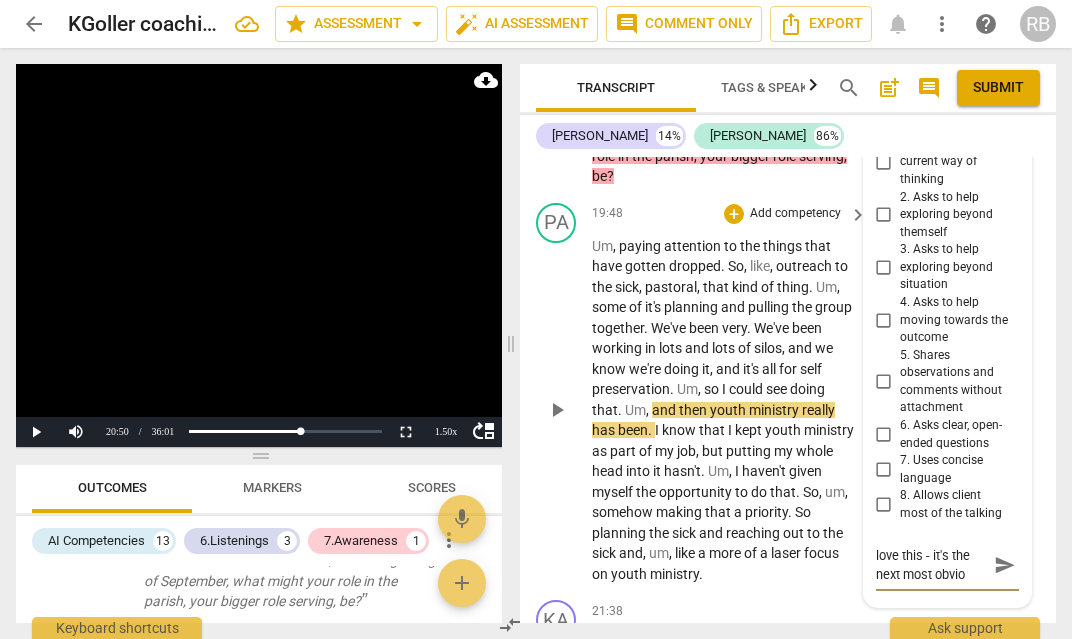 type on "love this - it's the next most obviou" 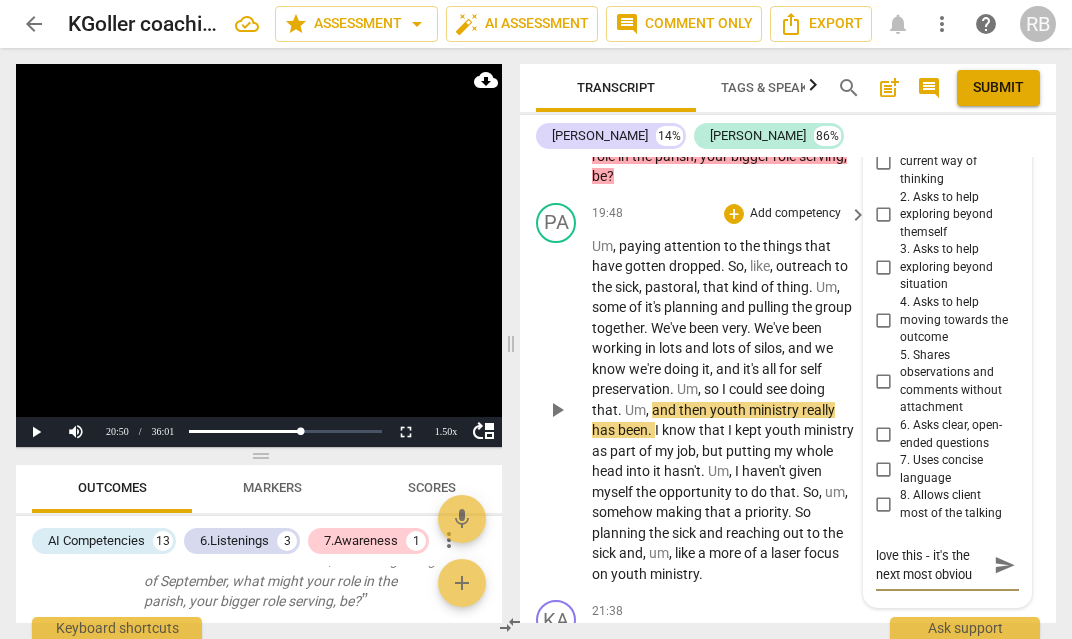 type on "love this - it's the next most obvious" 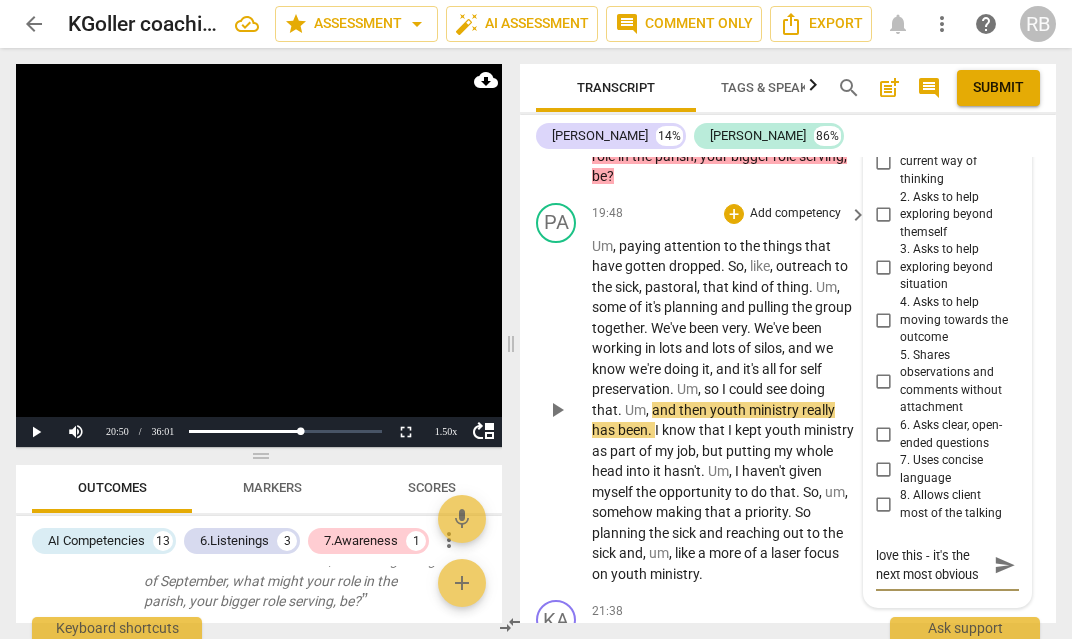 type on "love this - it's the next most obvious" 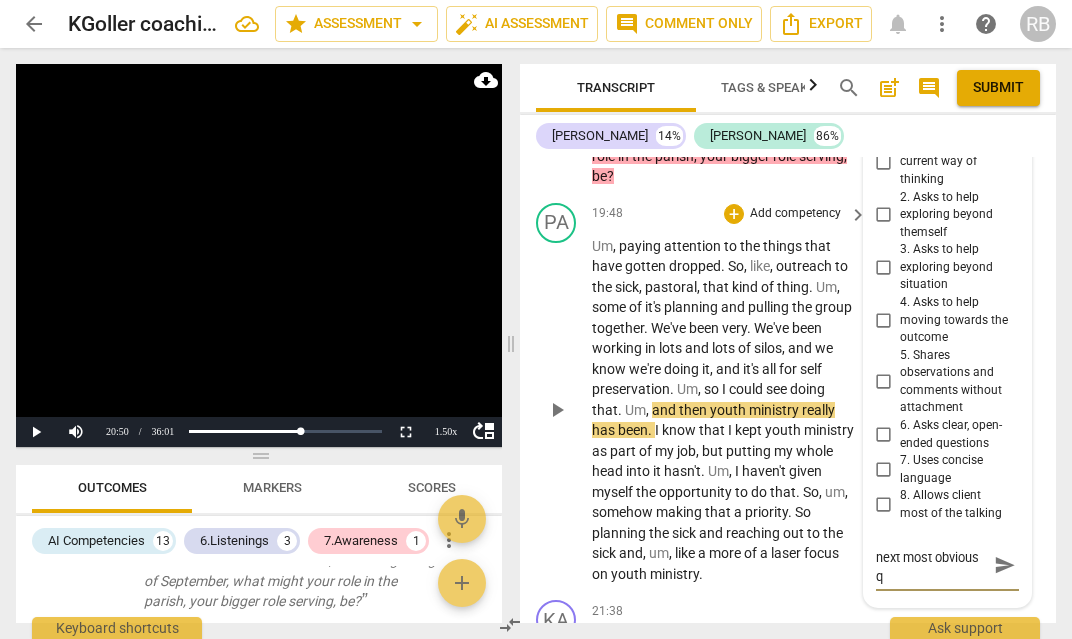 type on "love this - it's the next most obvious qu" 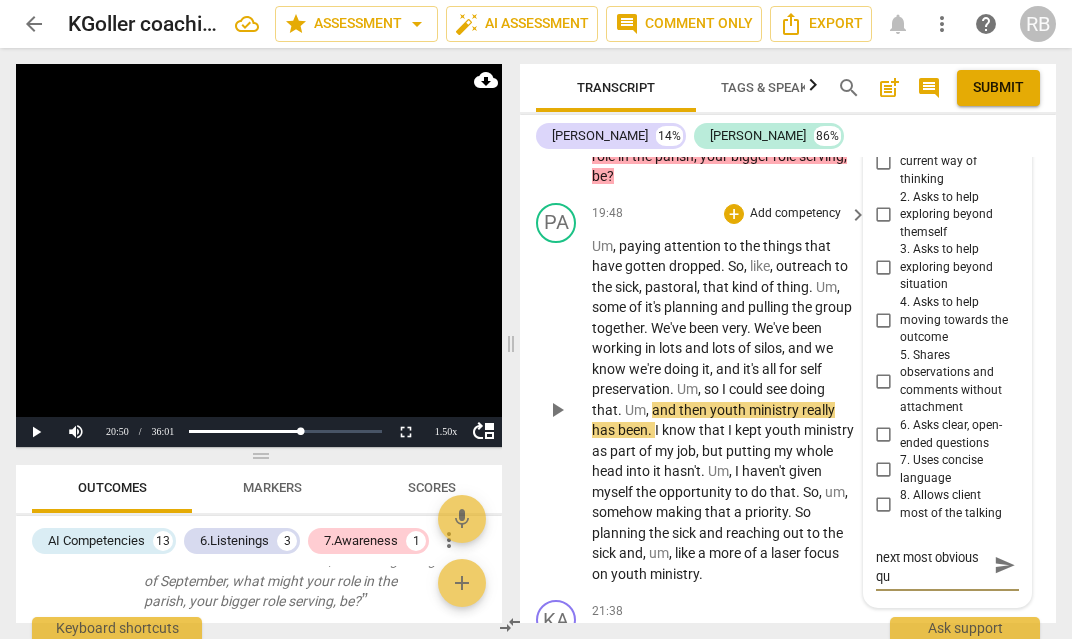 type on "love this - it's the next most obvious que" 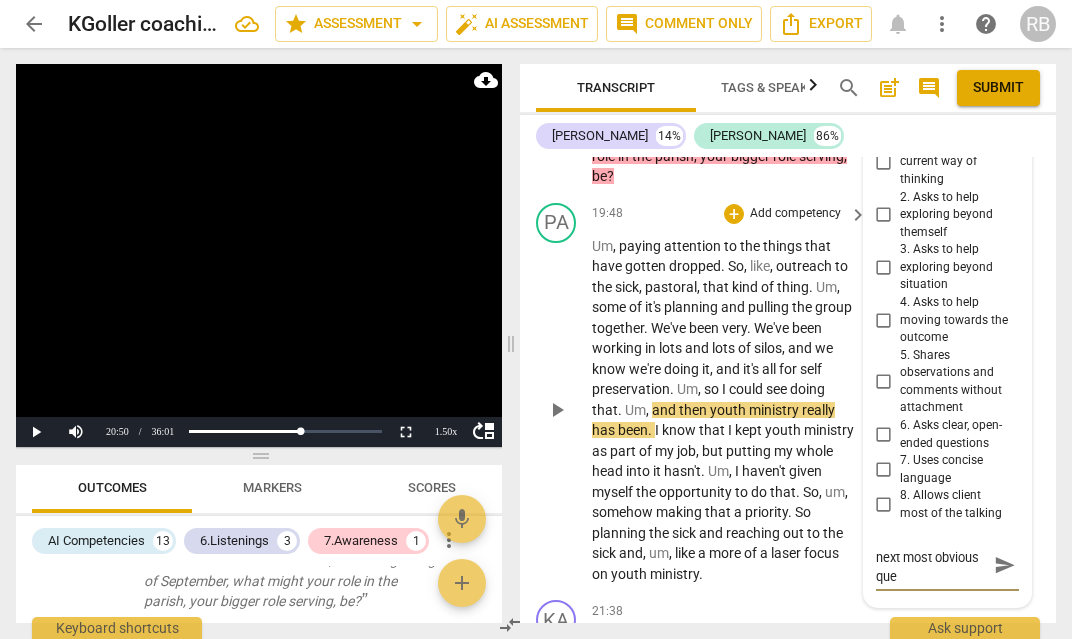 type on "love this - it's the next most obvious ques" 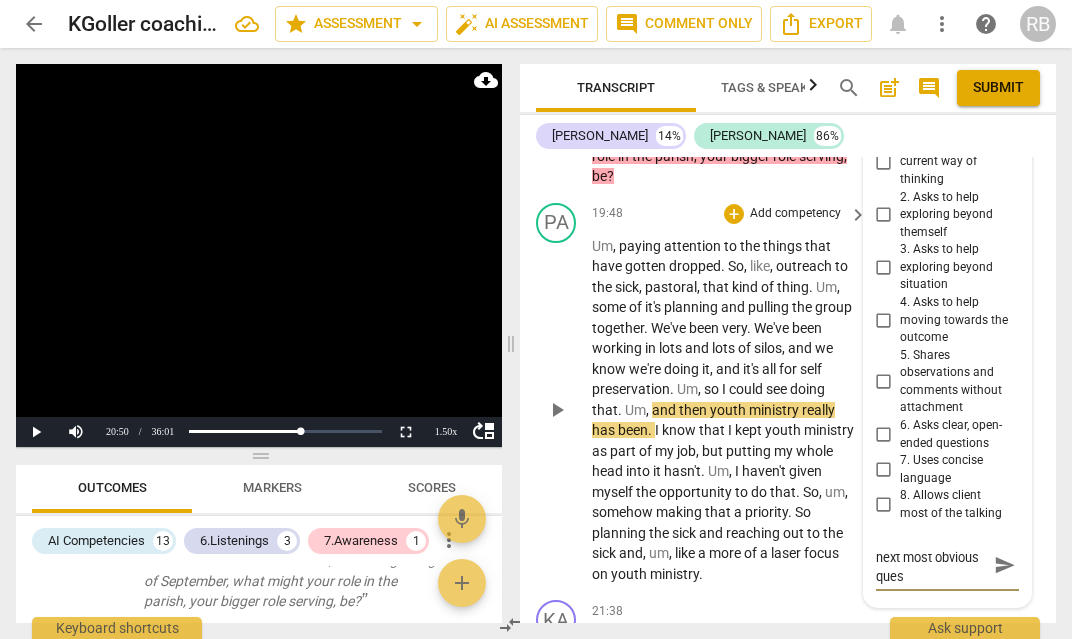 type on "love this - it's the next most obvious quest" 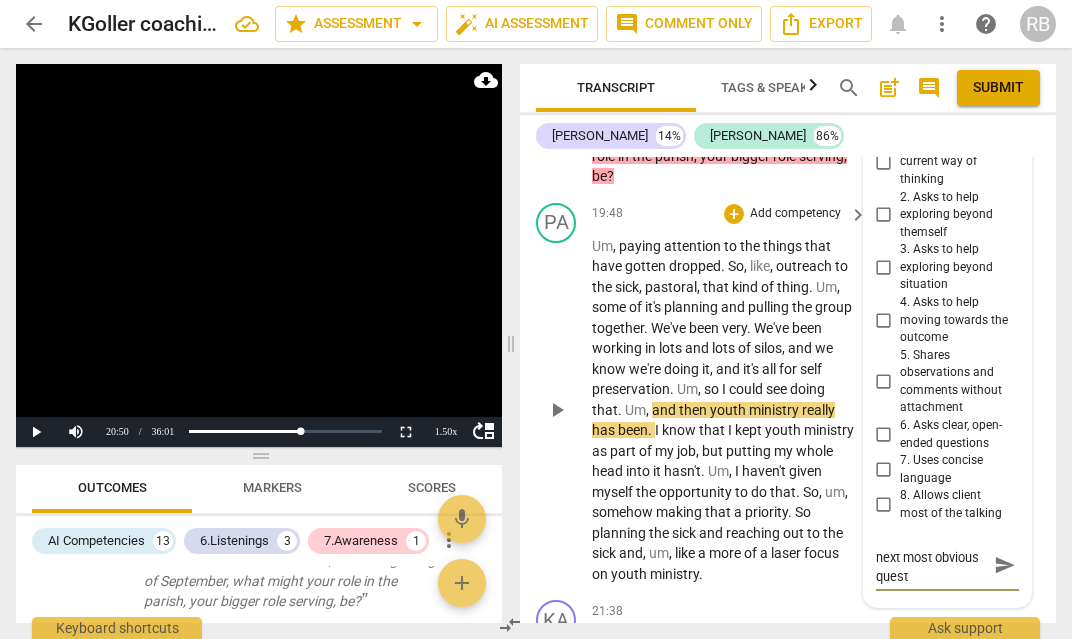 type on "love this - it's the next most obvious questi" 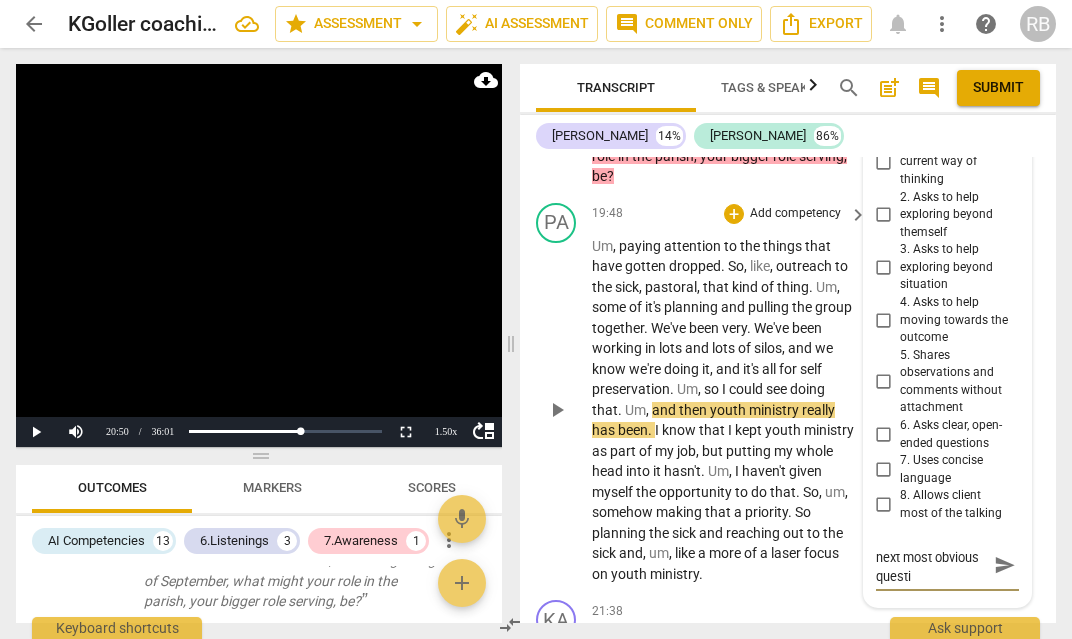 type on "love this - it's the next most obvious questio" 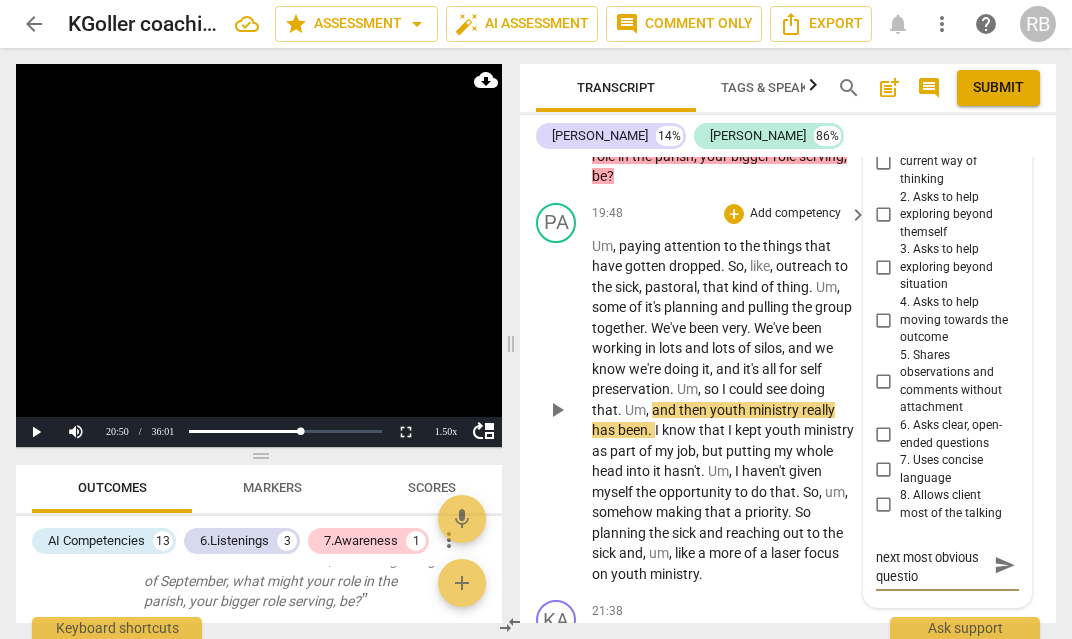 type on "love this - it's the next most obvious question" 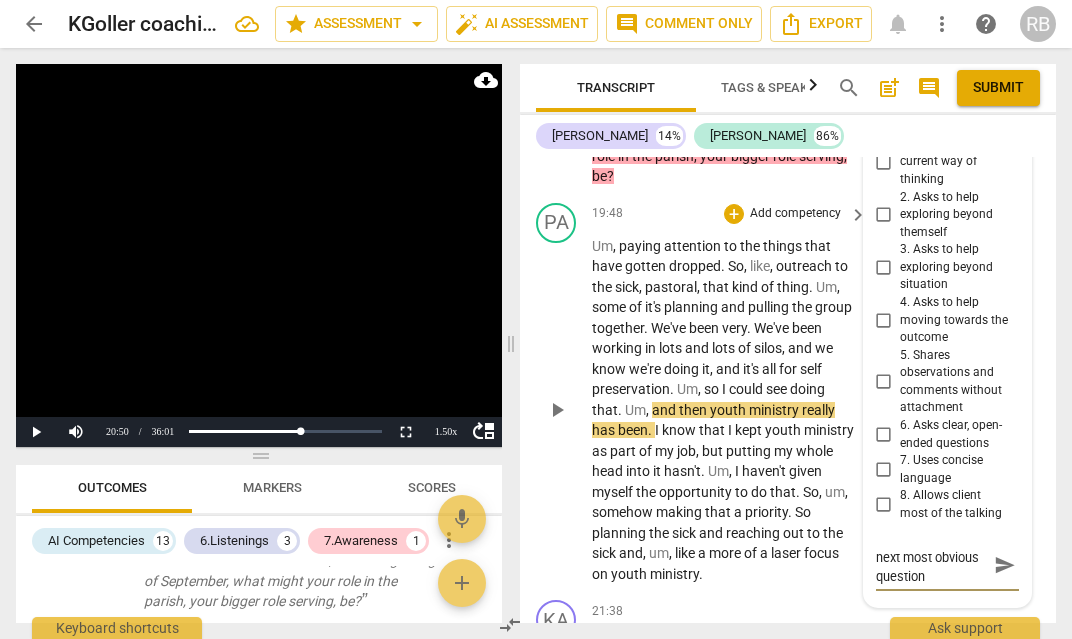 type on "love this - it's the next most obvious question" 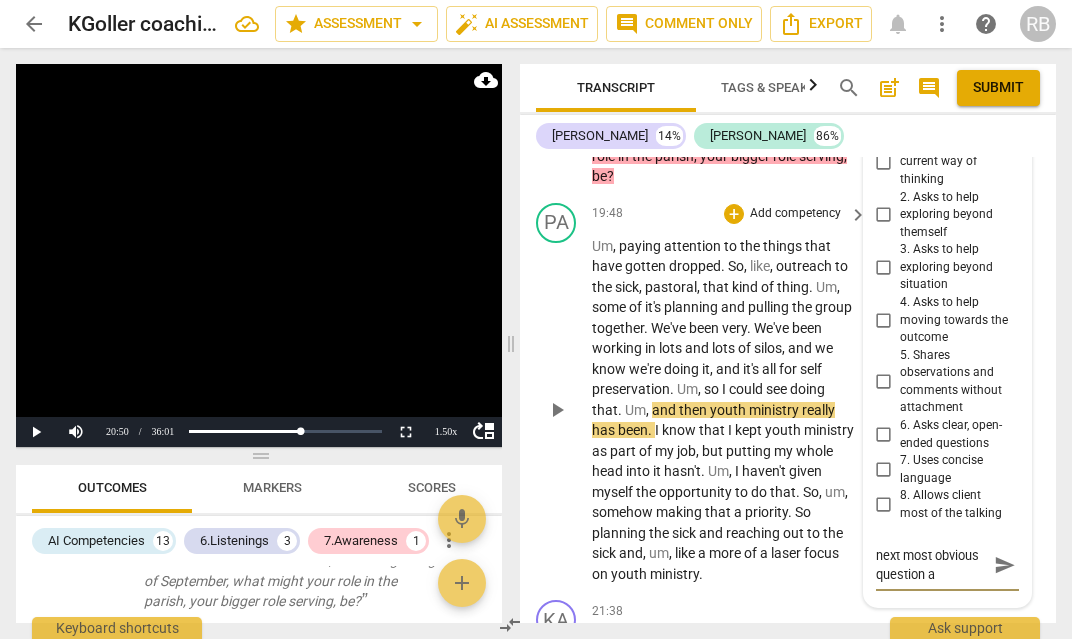 type on "love this - it's the next most obvious question an" 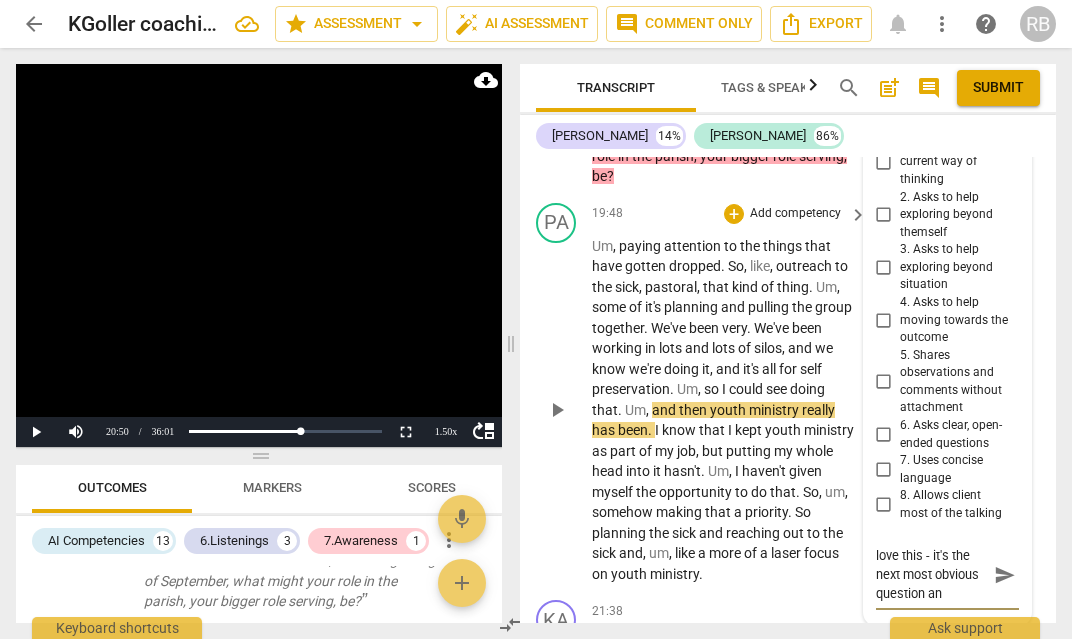 scroll, scrollTop: 19, scrollLeft: 0, axis: vertical 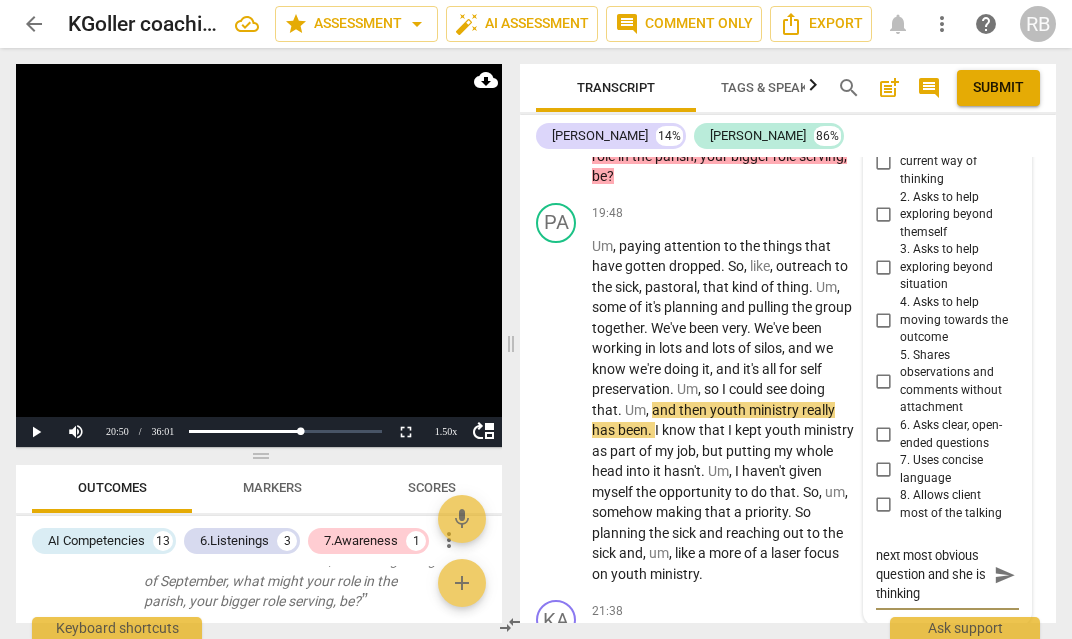 click on "send" at bounding box center (1005, 575) 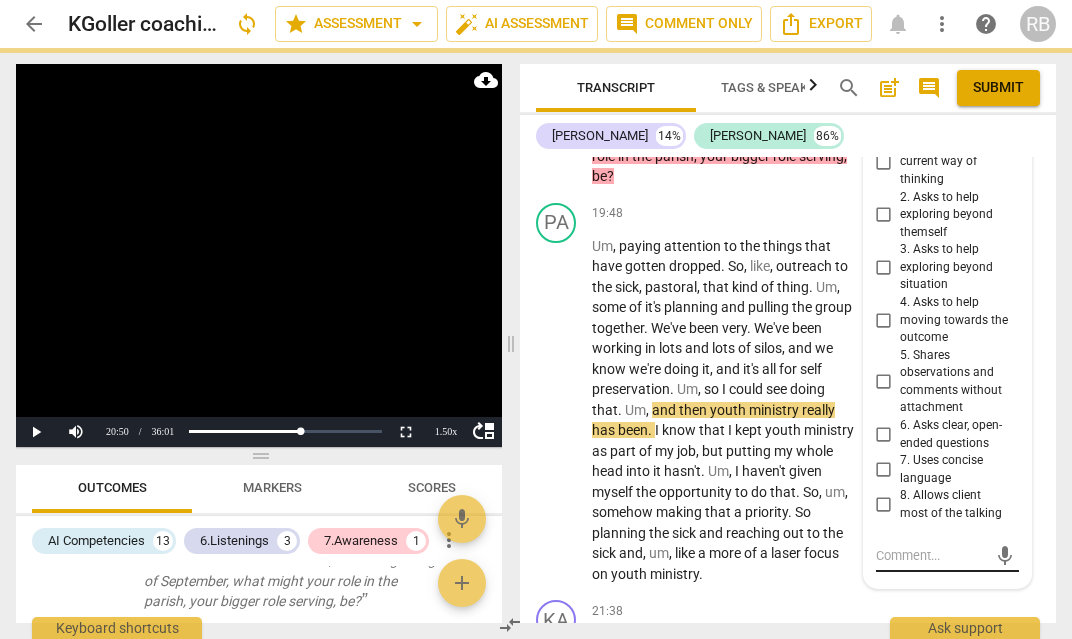 scroll, scrollTop: 0, scrollLeft: 0, axis: both 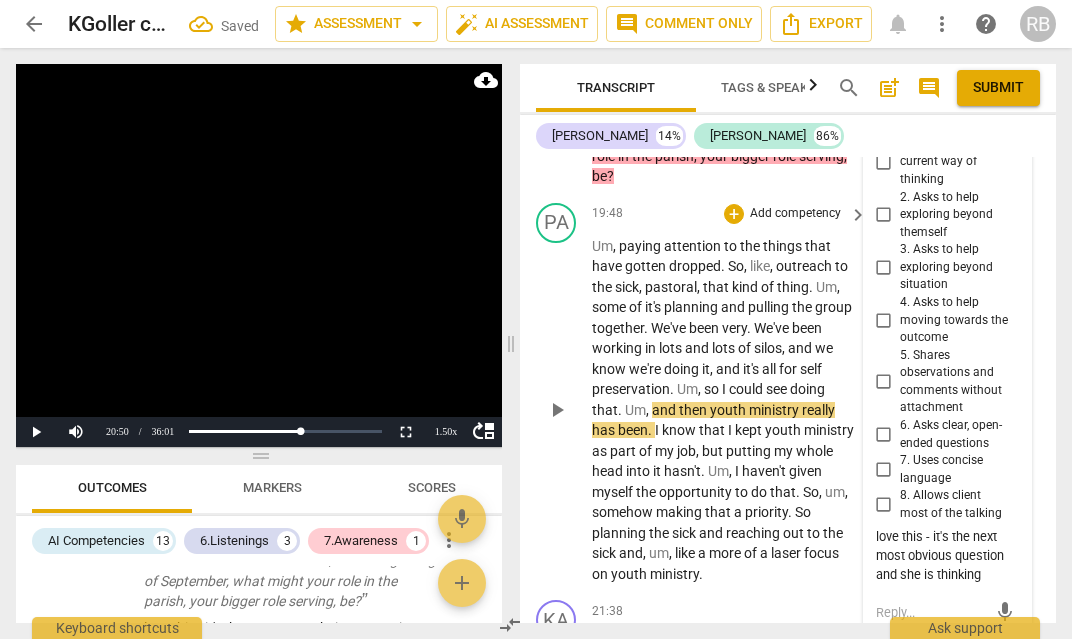 click on "play_arrow" at bounding box center (557, 410) 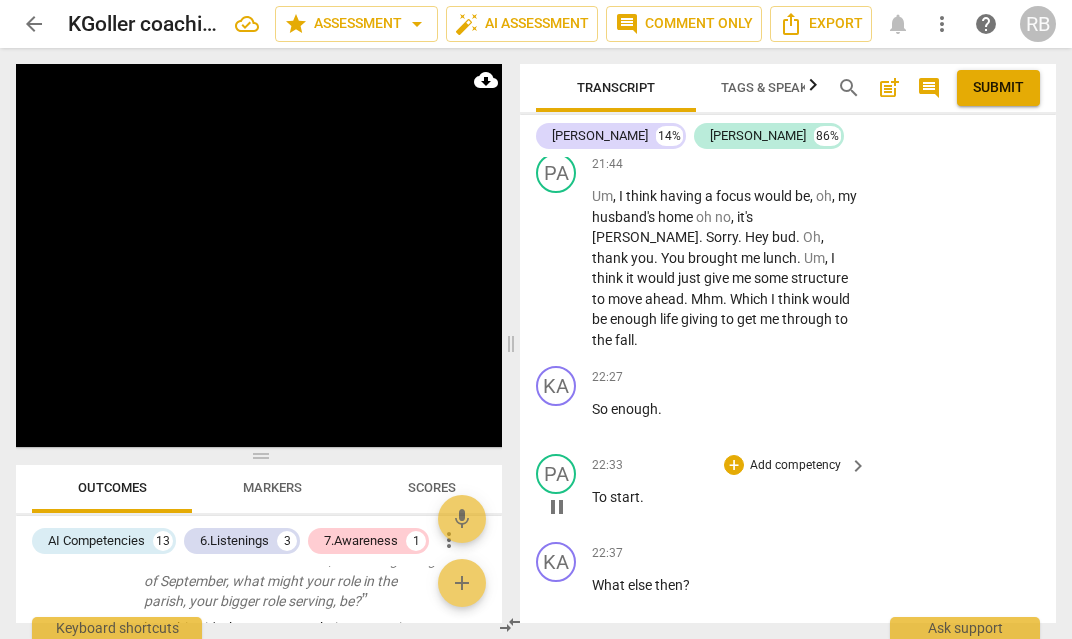 scroll, scrollTop: 9969, scrollLeft: 0, axis: vertical 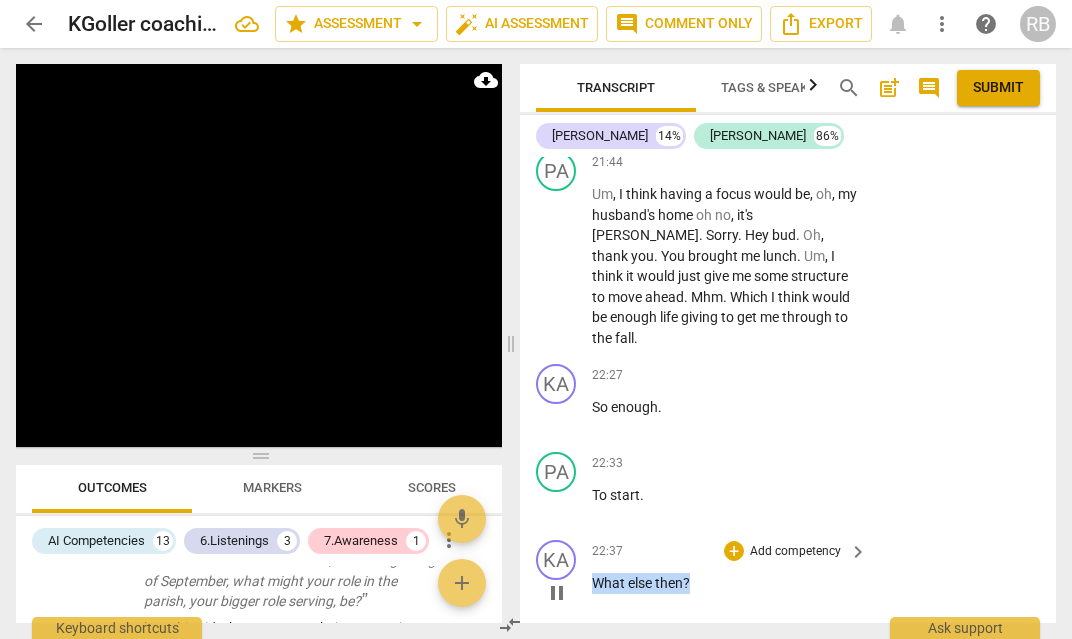 drag, startPoint x: 707, startPoint y: 397, endPoint x: 592, endPoint y: 392, distance: 115.10864 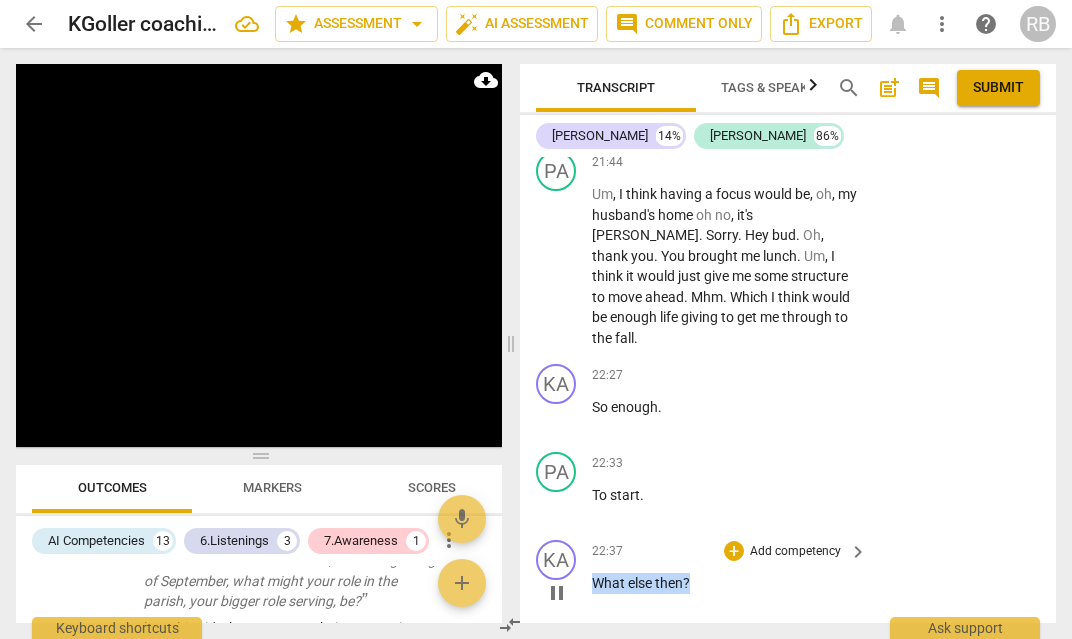 click on "What   else   then ?" at bounding box center [724, 583] 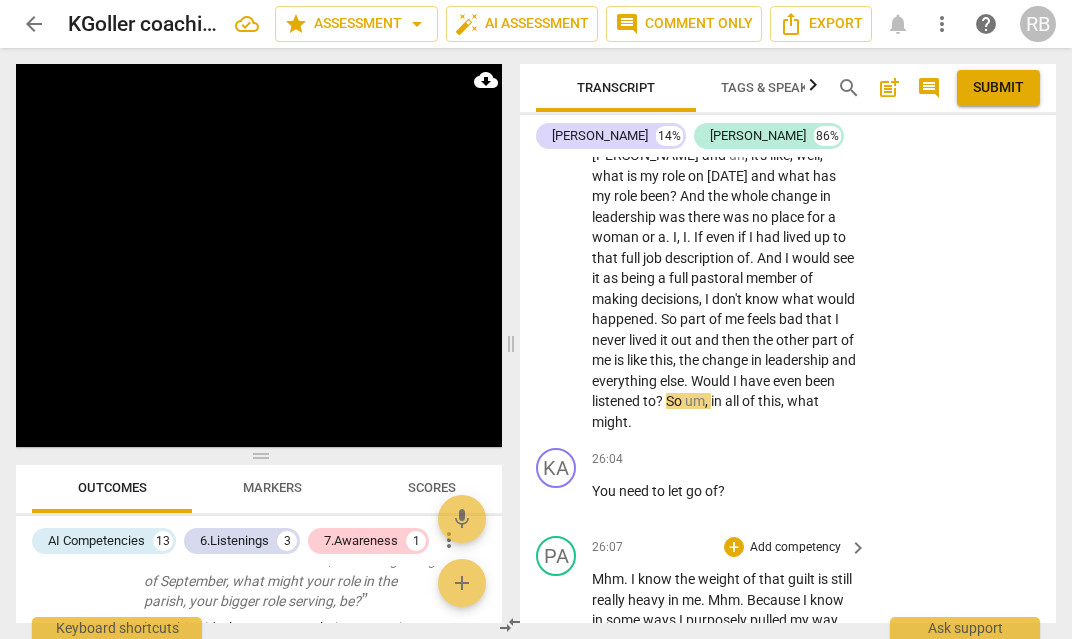 scroll, scrollTop: 11415, scrollLeft: 0, axis: vertical 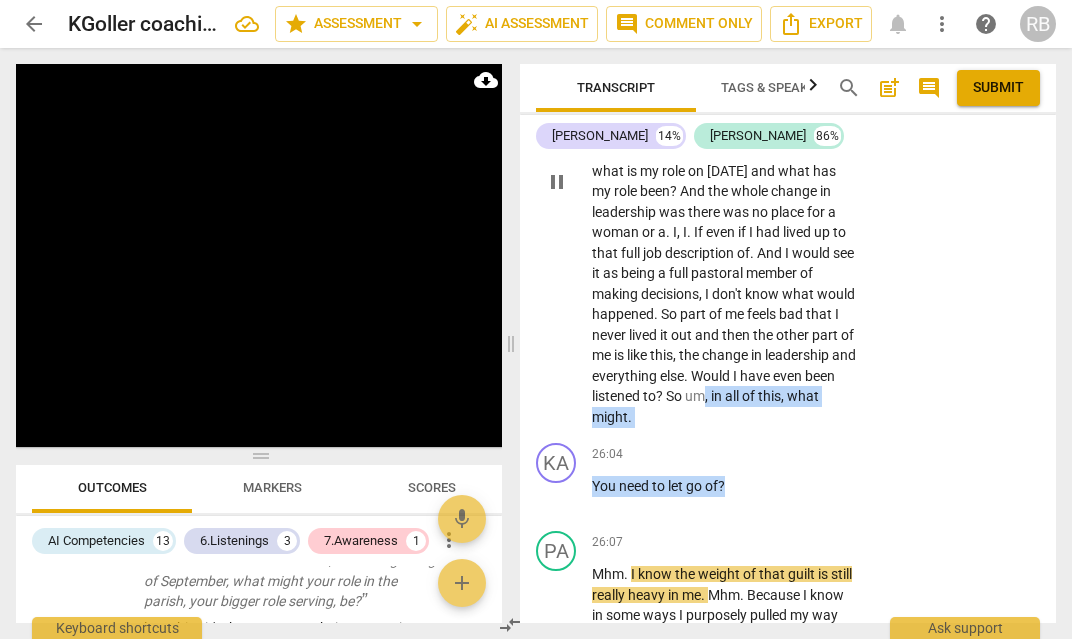 drag, startPoint x: 733, startPoint y: 323, endPoint x: 632, endPoint y: 259, distance: 119.57006 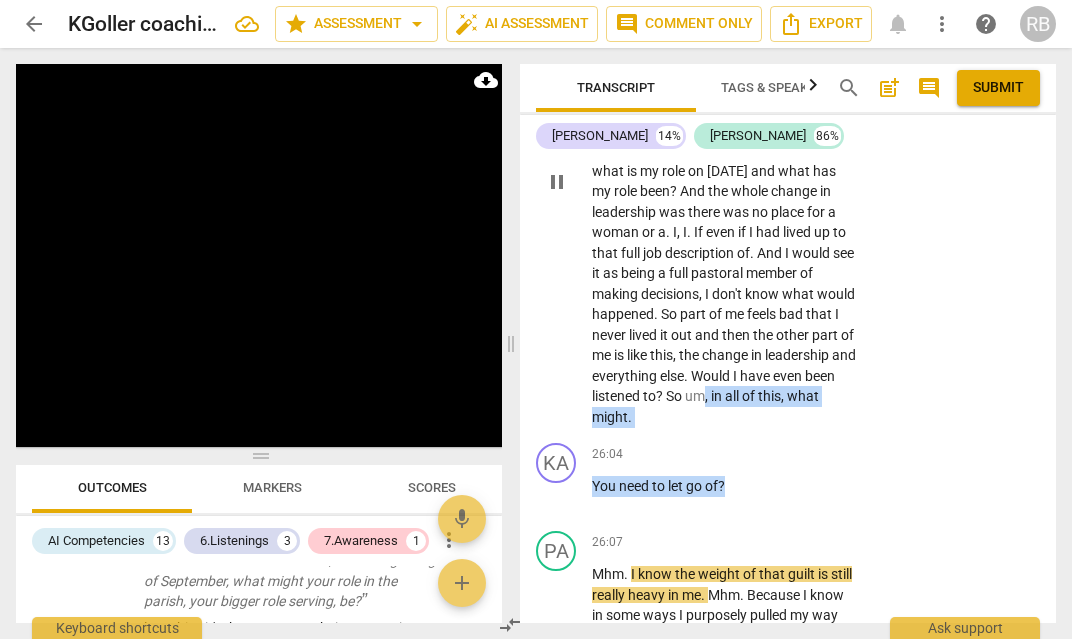 click on "KA play_arrow pause 00:03 + Add competency keyboard_arrow_right Hey ,   Patty .   welcome   to   the   Zoom   Room . PA play_arrow pause 00:04 + Add competency keyboard_arrow_right Hello . KA play_arrow pause 00:06 + Add competency AI Competencies keyboard_arrow_right Very   glad   you   joined   today .   Um ,   just   as   a   reminder   as   we   get   underway ,   I   know   I   had   mentioned   this   before ,   but   I'm   going   to   obviously   see   I'm   recording   this   conversation ,   um ,   so   that   I   can   use   it   as   part   of   my   own   formation   as   a   coach   in   my   mentor   coaching   program .   So   is   that   still   all   right   with   you   if   I   go   ahead   and   record   this   session ? AI Competency auto_awesome AI delete 11:45 07-17-2025 PA play_arrow pause 00:25 + Add competency keyboard_arrow_right Yep . KA play_arrow pause 00:26 + Add competency AI Competency keyboard_arrow_right Fabulous .   If ,   uh ,   as   the   session   goes   through ,   for" at bounding box center (788, 390) 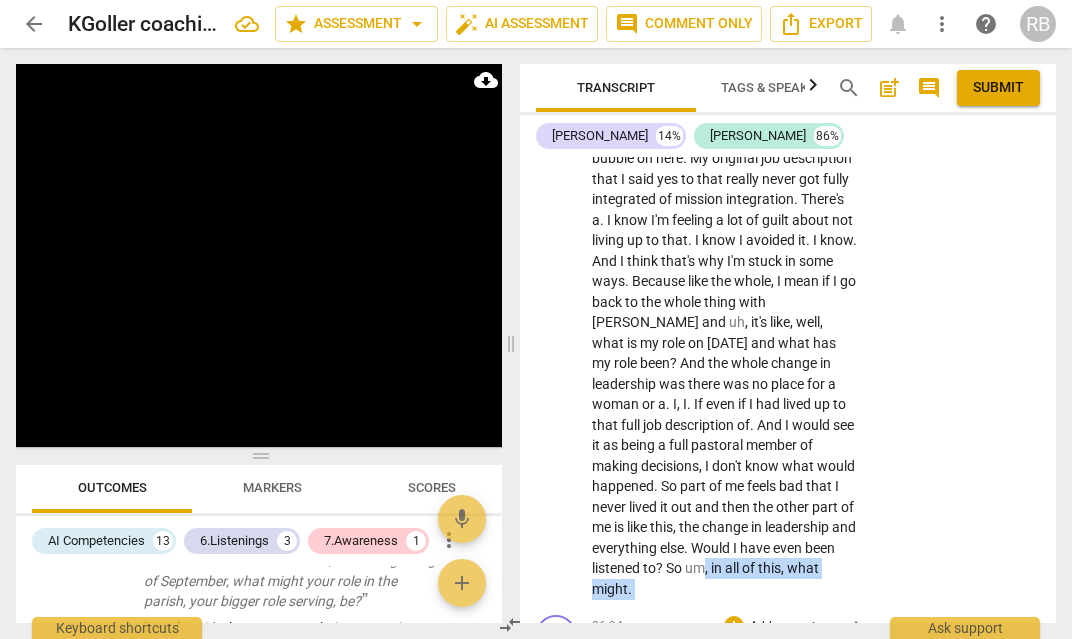 scroll, scrollTop: 11239, scrollLeft: 0, axis: vertical 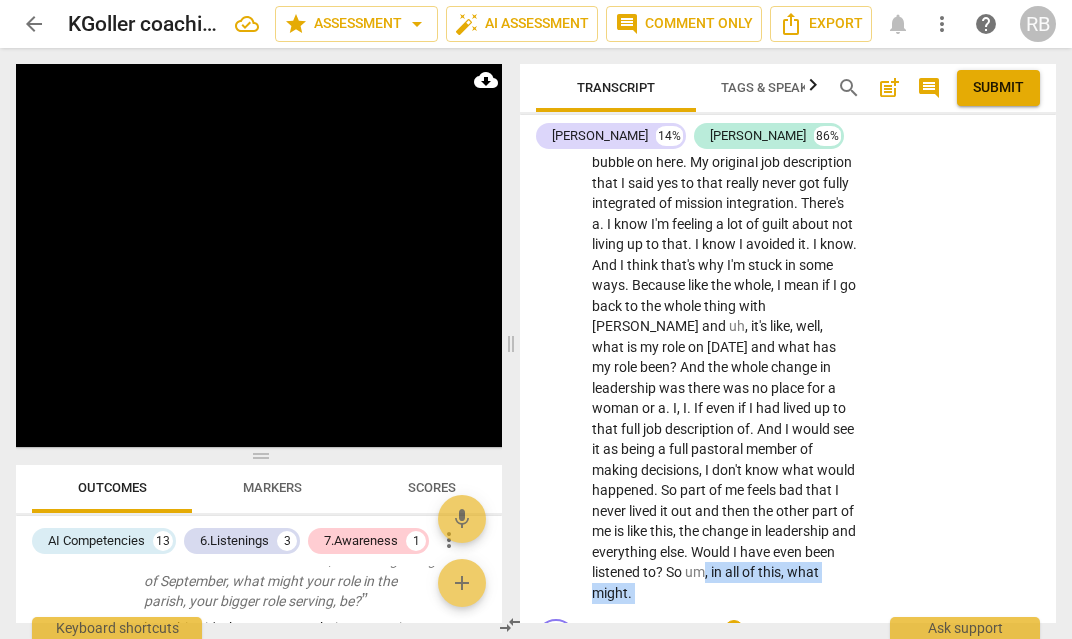 click on "Add competency" at bounding box center [795, 631] 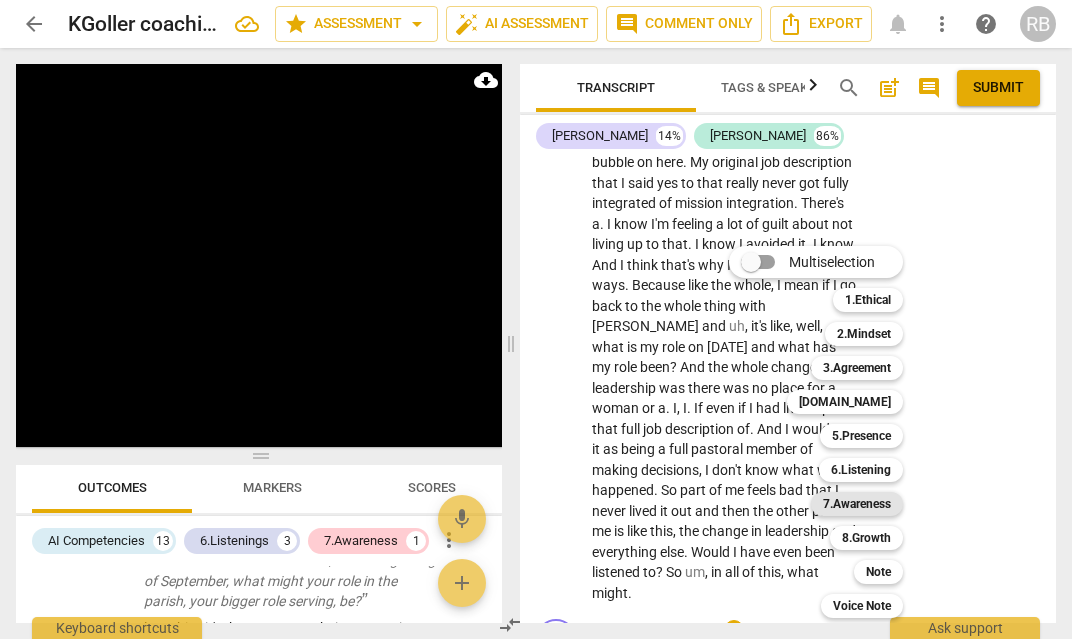 click on "7.Awareness" at bounding box center [857, 504] 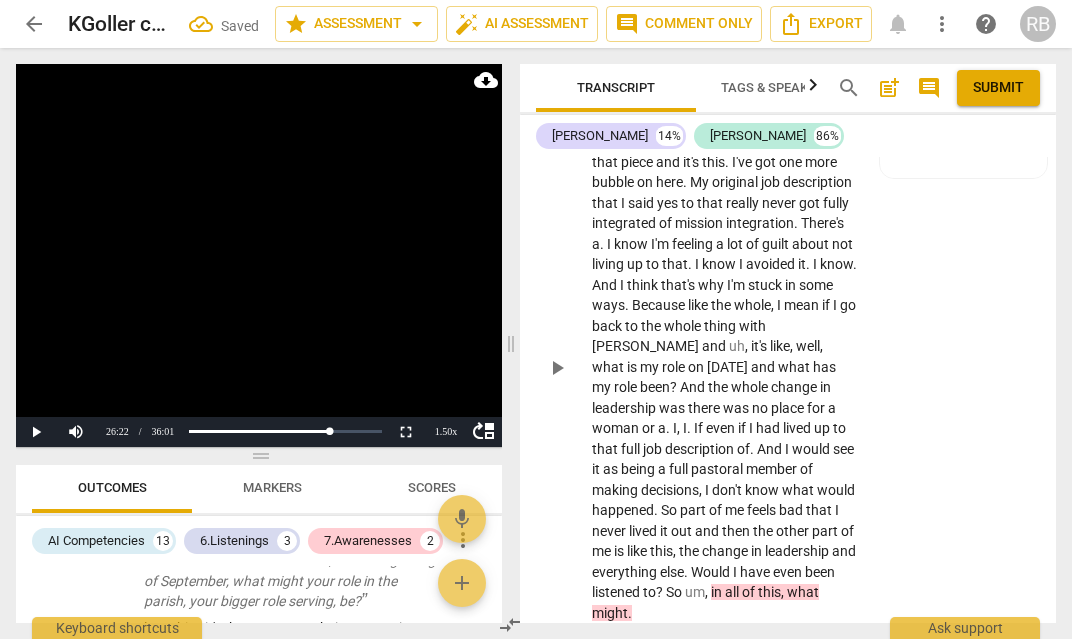 scroll, scrollTop: 11828, scrollLeft: 0, axis: vertical 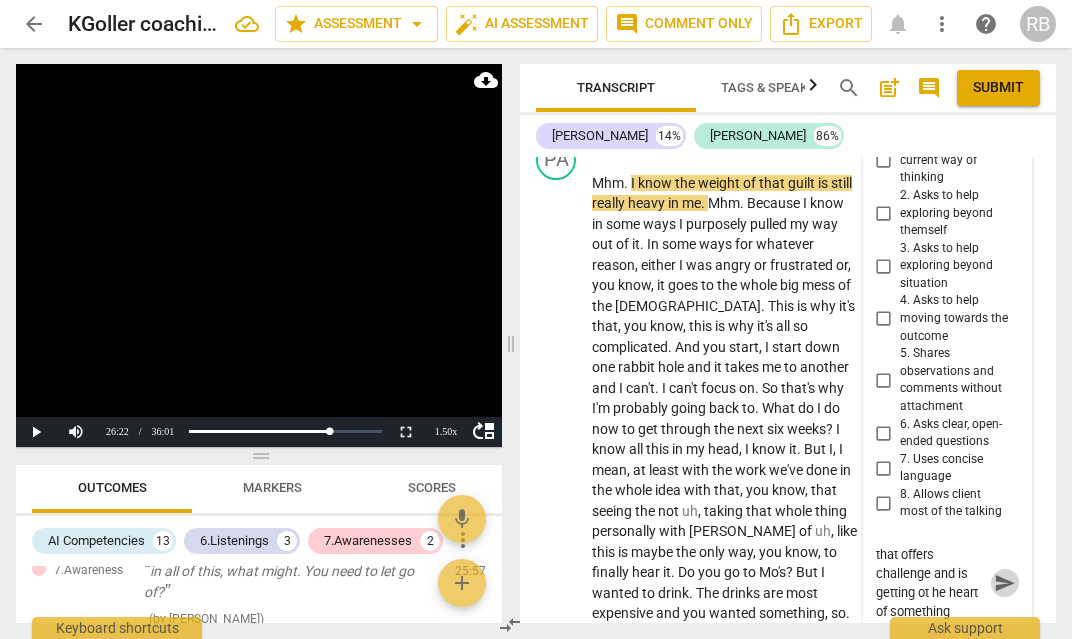 click on "send" at bounding box center (1005, 583) 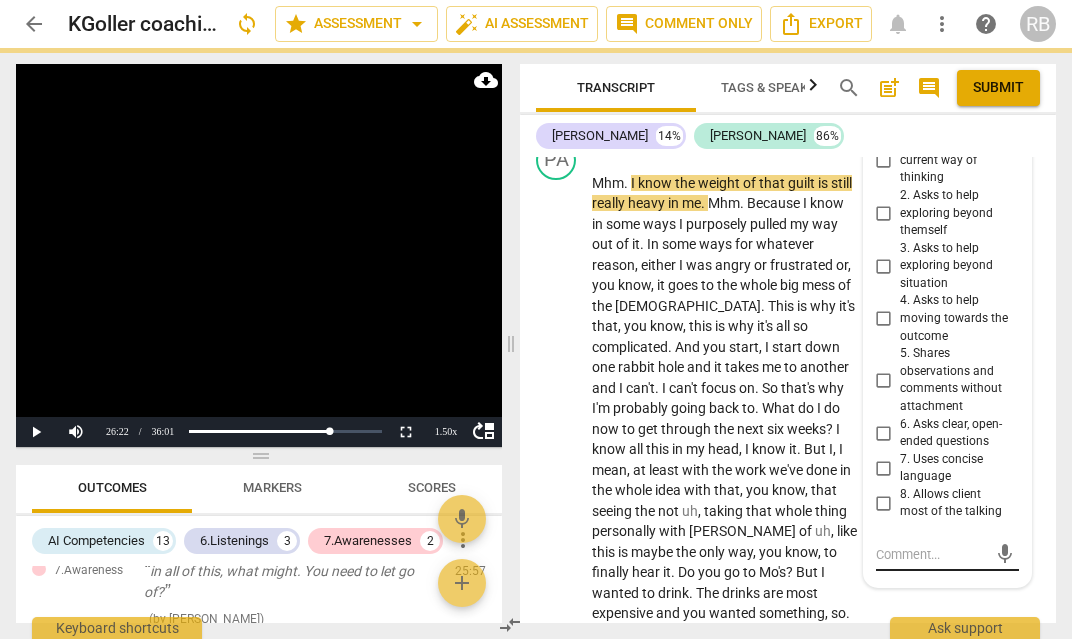 scroll, scrollTop: 0, scrollLeft: 0, axis: both 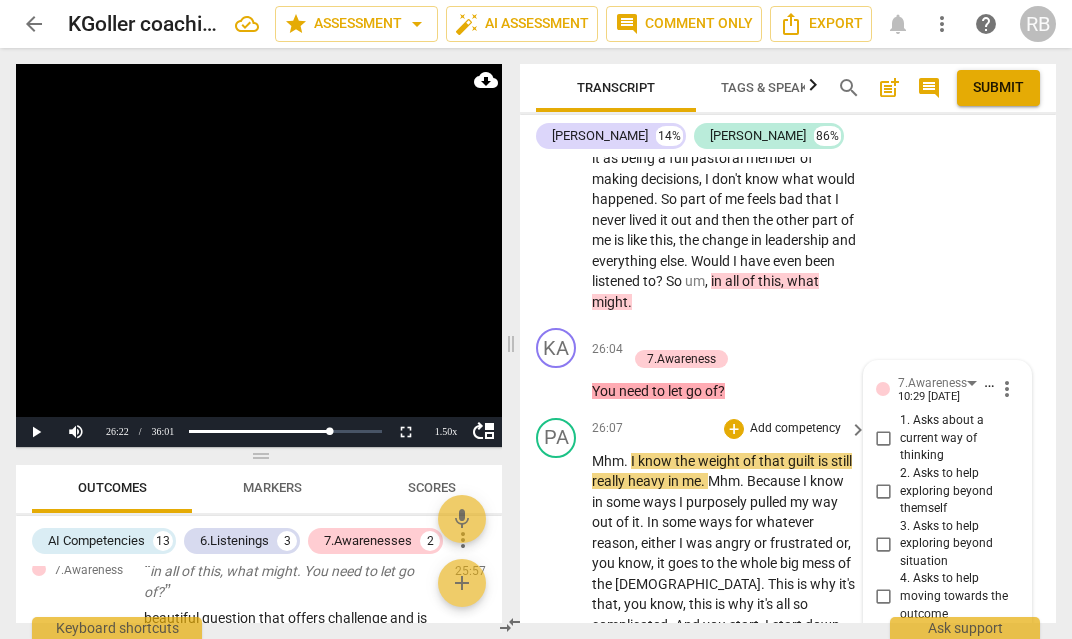 click on "play_arrow" at bounding box center [557, 687] 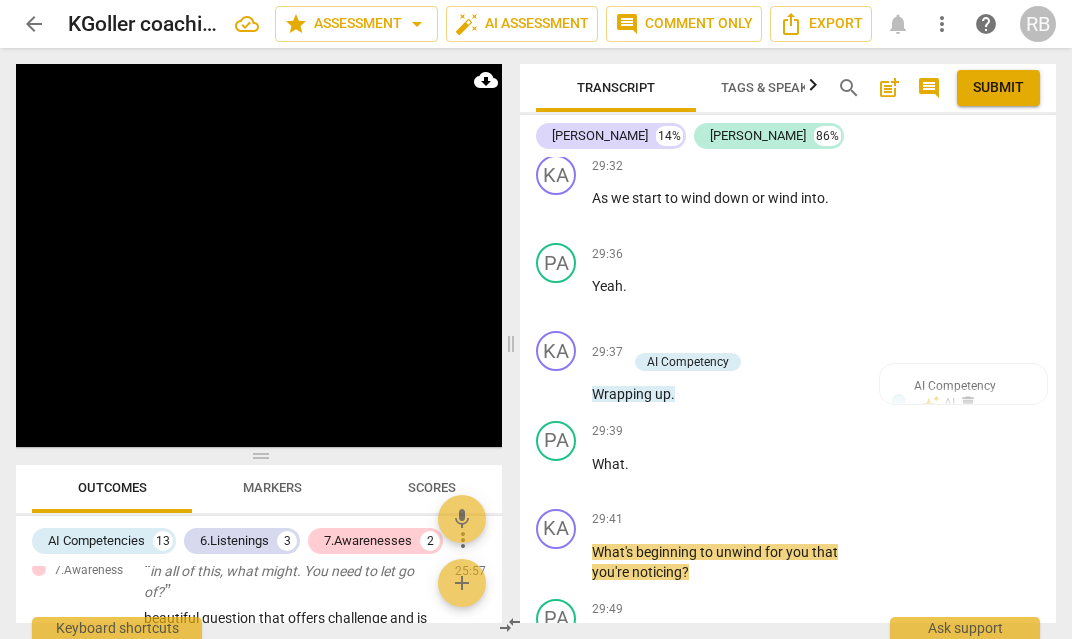 scroll, scrollTop: 13418, scrollLeft: 0, axis: vertical 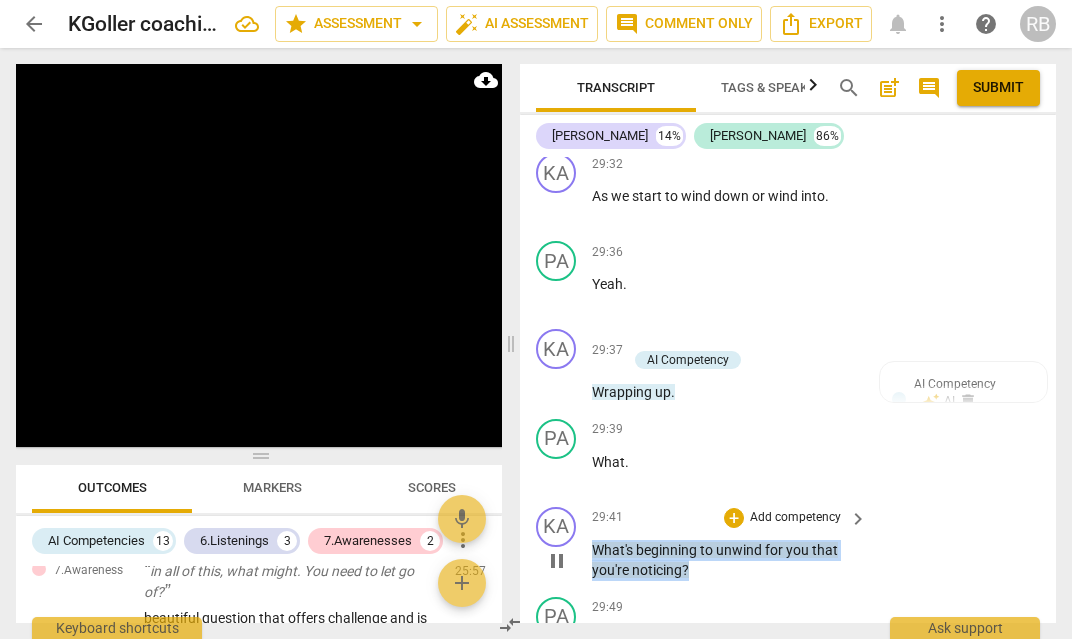 drag, startPoint x: 710, startPoint y: 359, endPoint x: 587, endPoint y: 341, distance: 124.3101 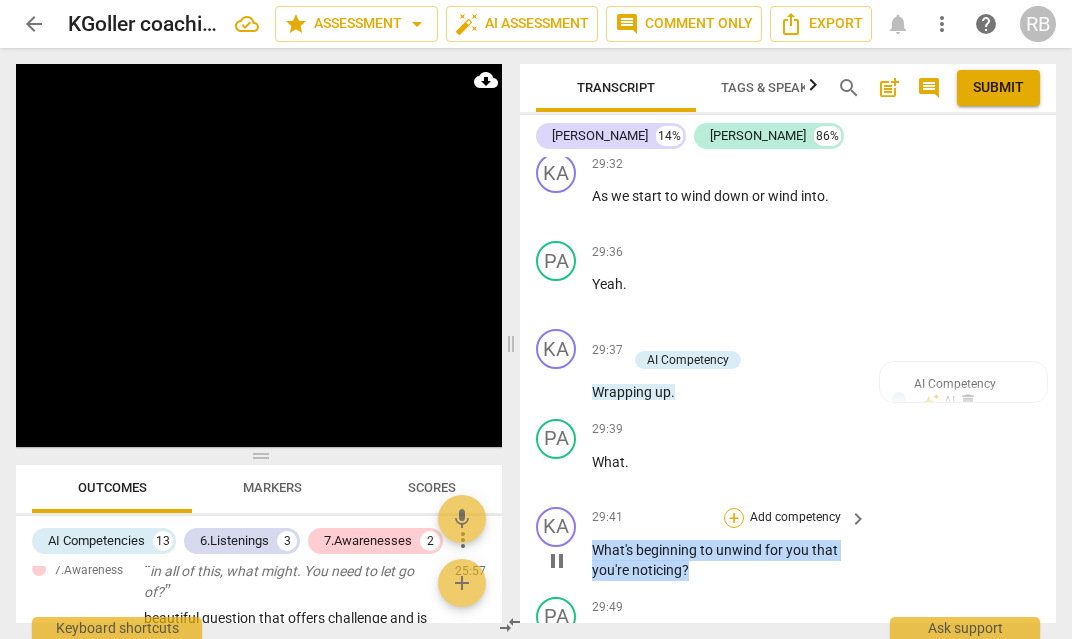 click on "+" at bounding box center [734, 518] 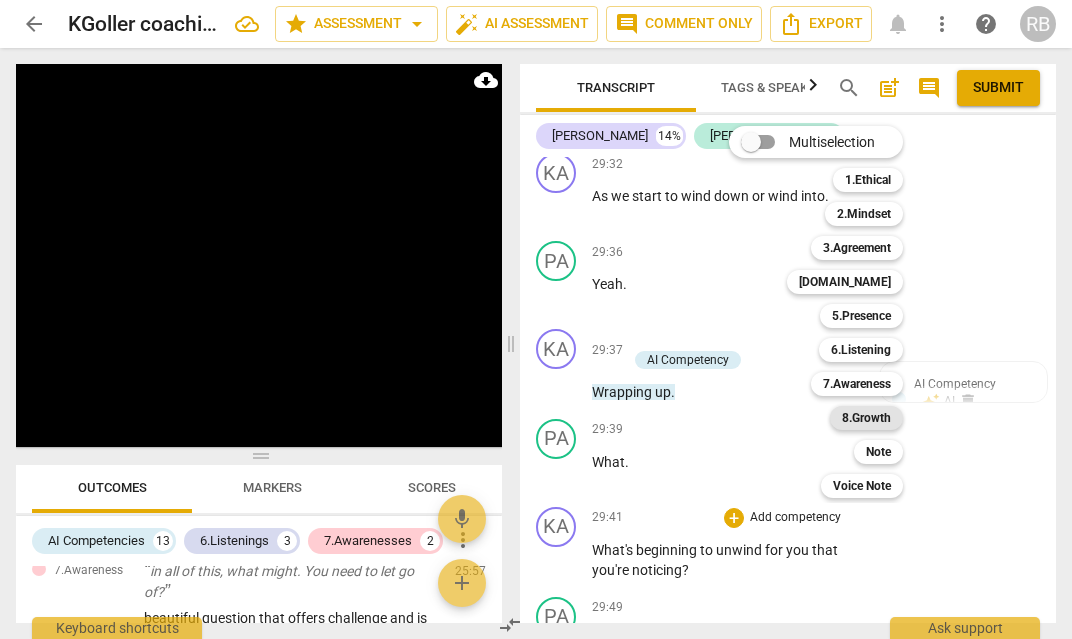 click on "8.Growth" at bounding box center [866, 418] 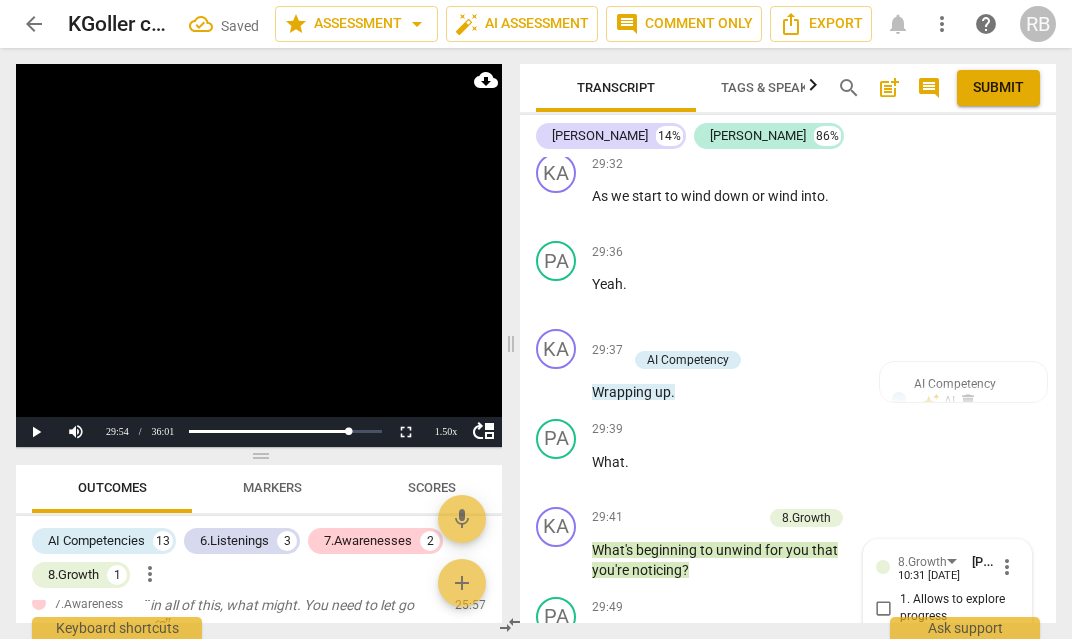 scroll, scrollTop: 13851, scrollLeft: 0, axis: vertical 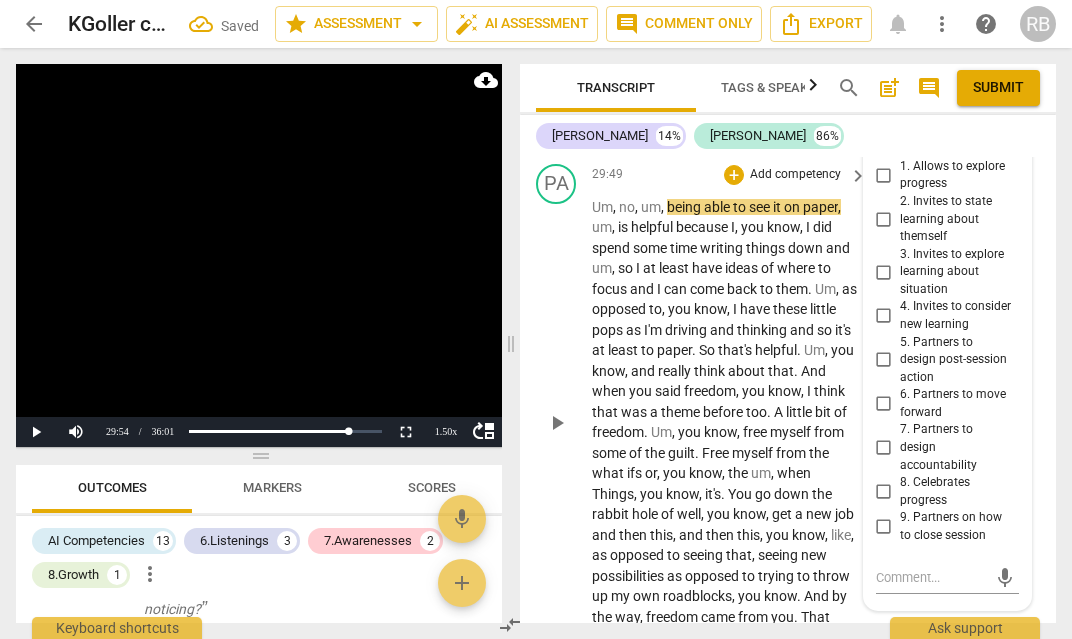 click on "possibilities" at bounding box center [629, 576] 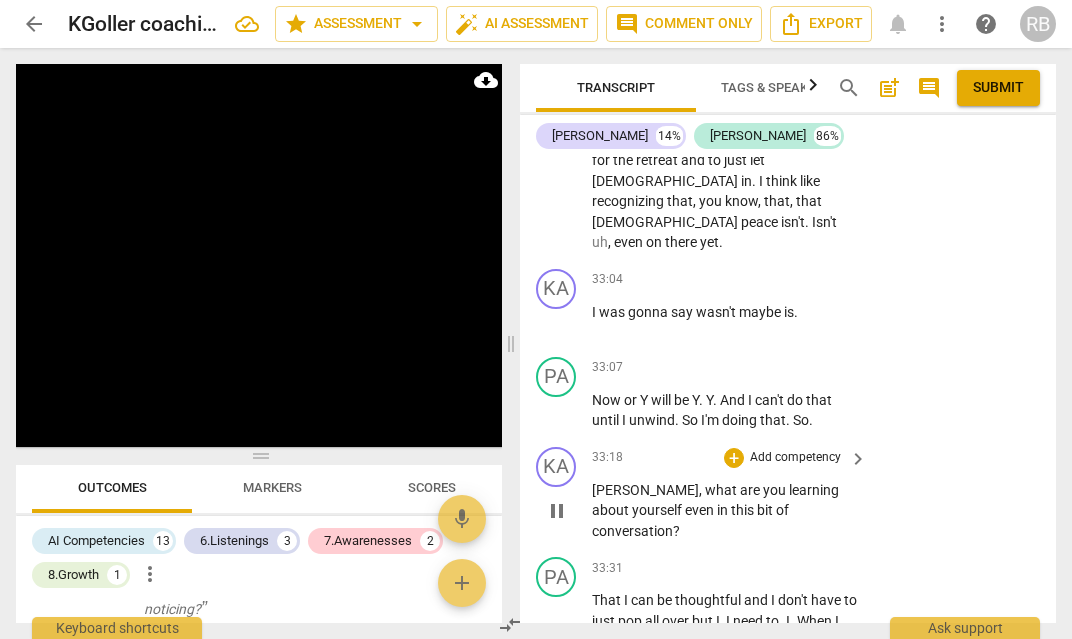 scroll, scrollTop: 15328, scrollLeft: 0, axis: vertical 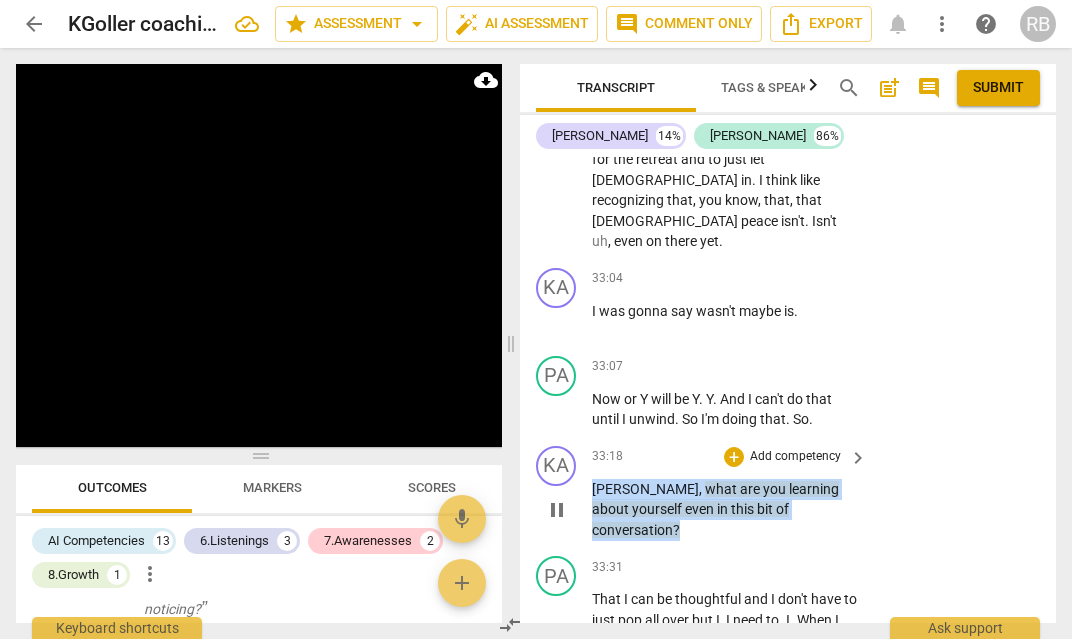 drag, startPoint x: 852, startPoint y: 285, endPoint x: 594, endPoint y: 272, distance: 258.3273 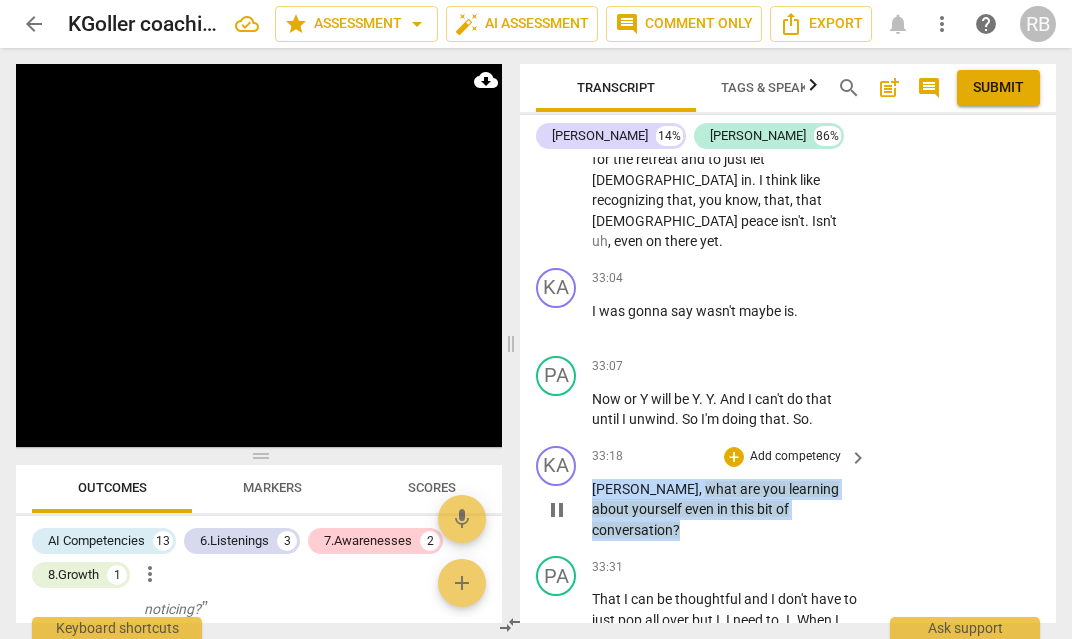click on "Patty ,   what   are   you   learning   about   yourself   even   in   this   bit   of   conversation ?" at bounding box center (724, 510) 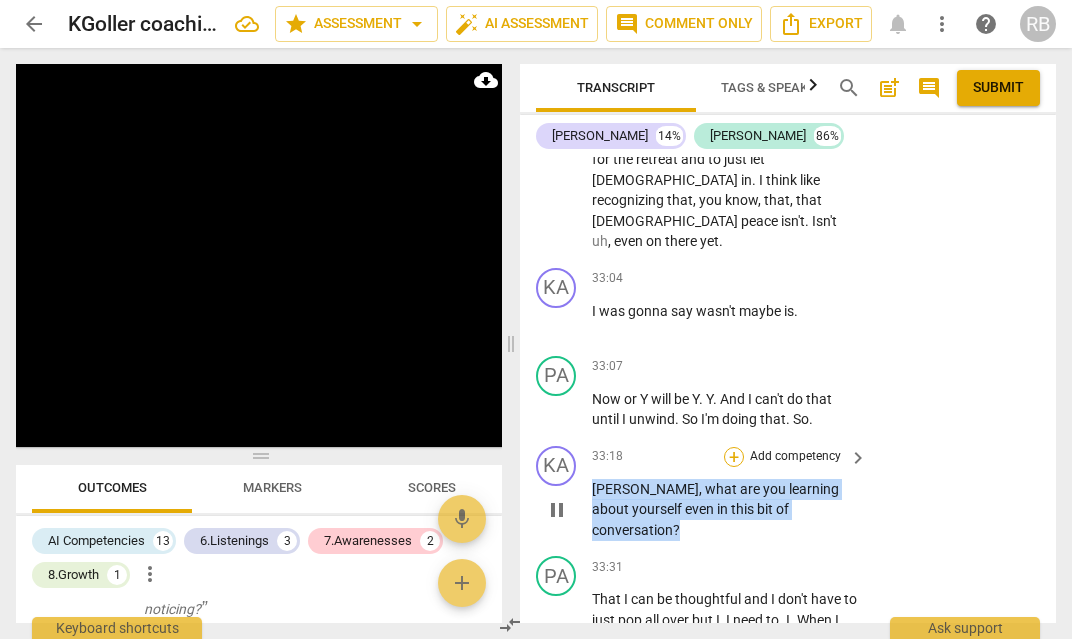 click on "+" at bounding box center (734, 457) 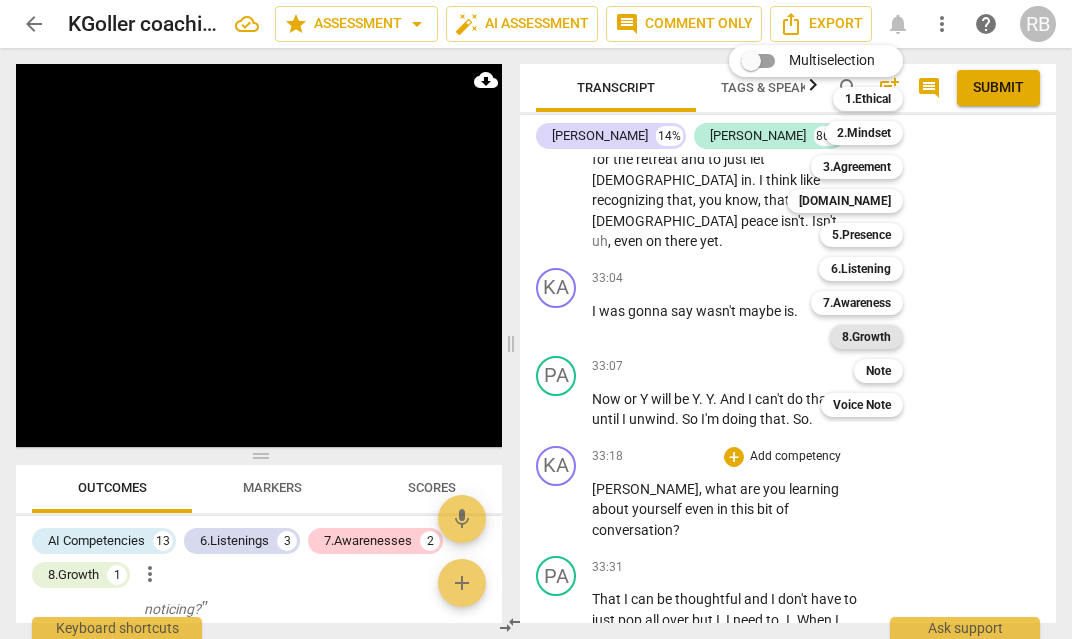 click on "8.Growth" at bounding box center (866, 337) 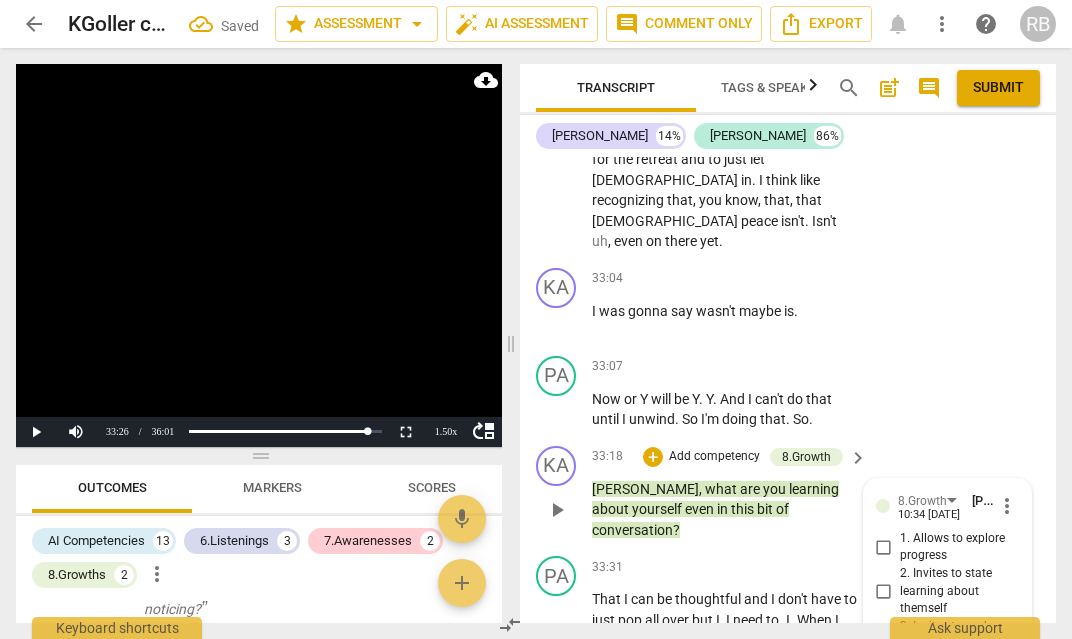 scroll, scrollTop: 15680, scrollLeft: 0, axis: vertical 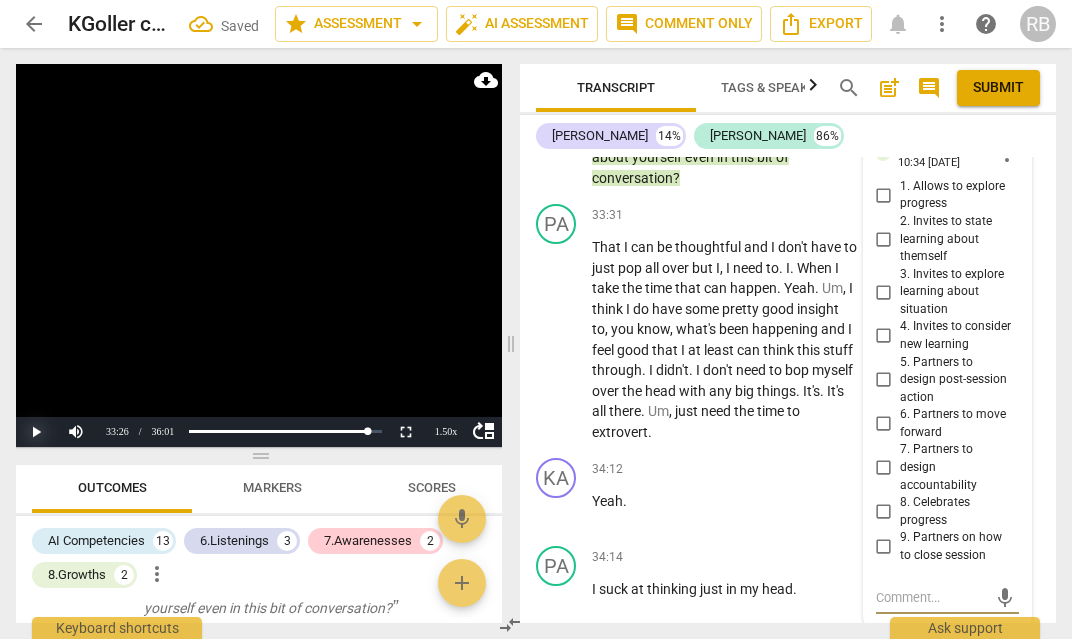click on "Play" at bounding box center (36, 432) 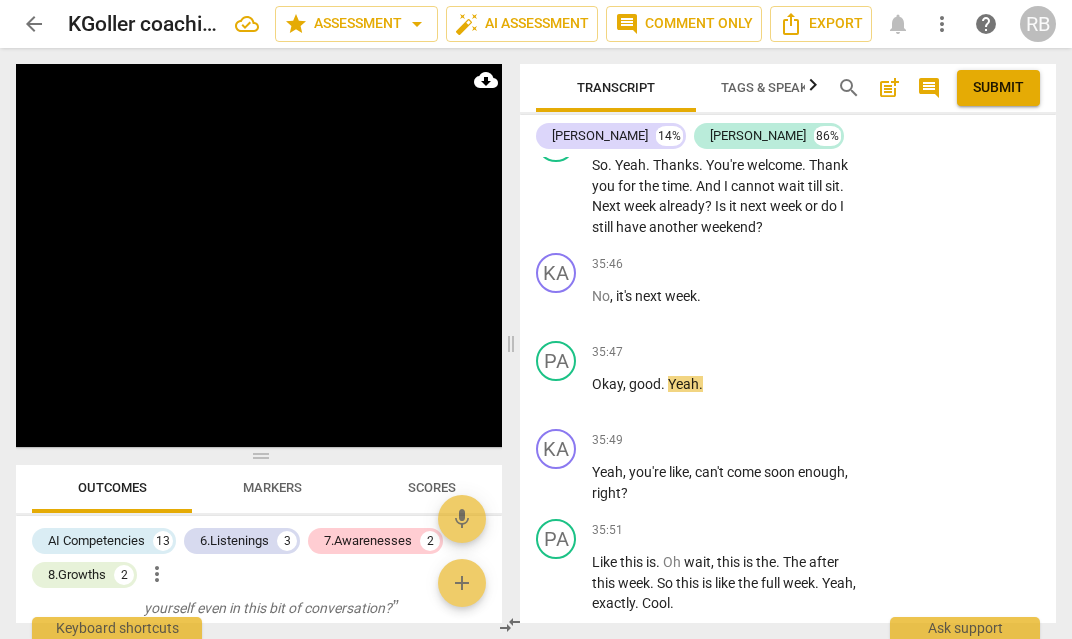 scroll, scrollTop: 17145, scrollLeft: 0, axis: vertical 